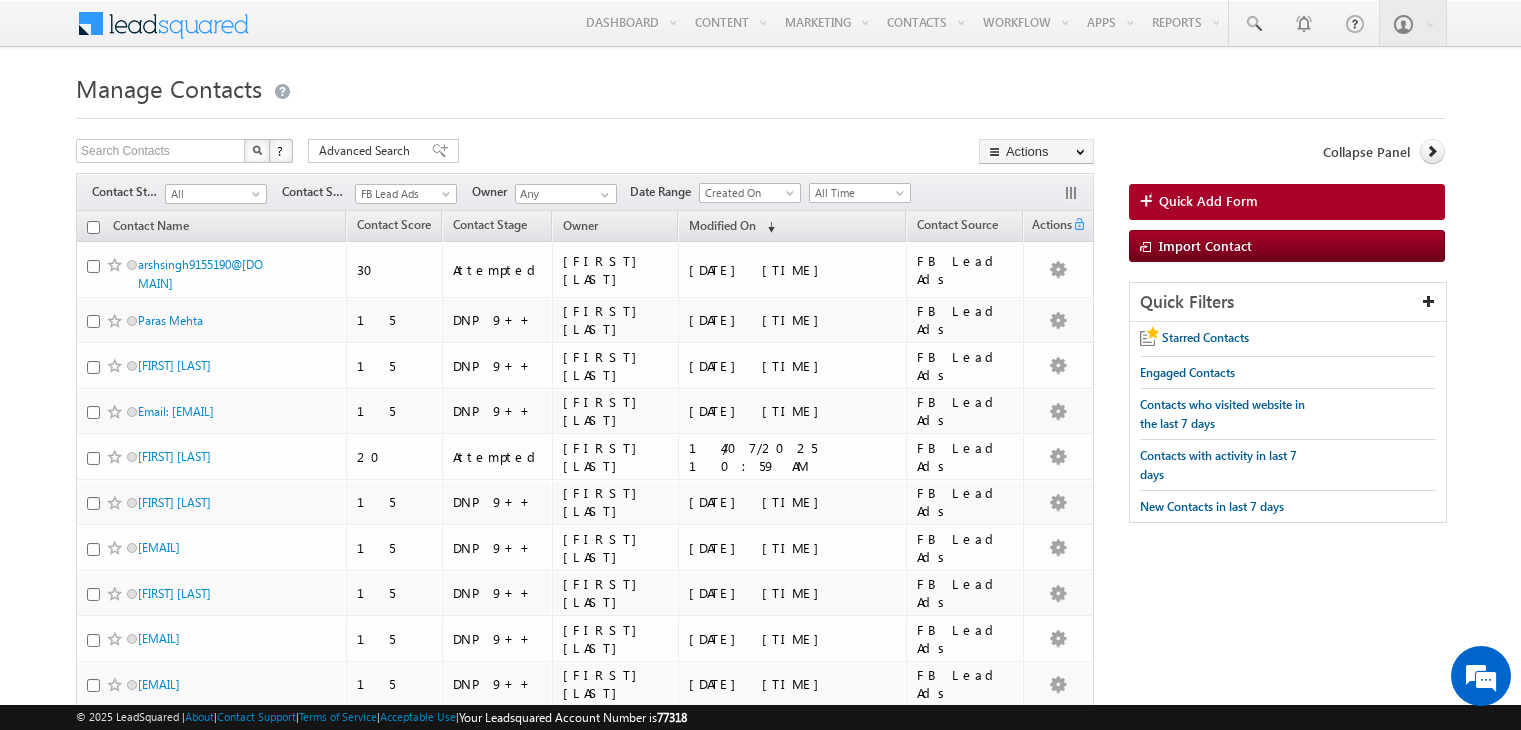 scroll, scrollTop: 0, scrollLeft: 0, axis: both 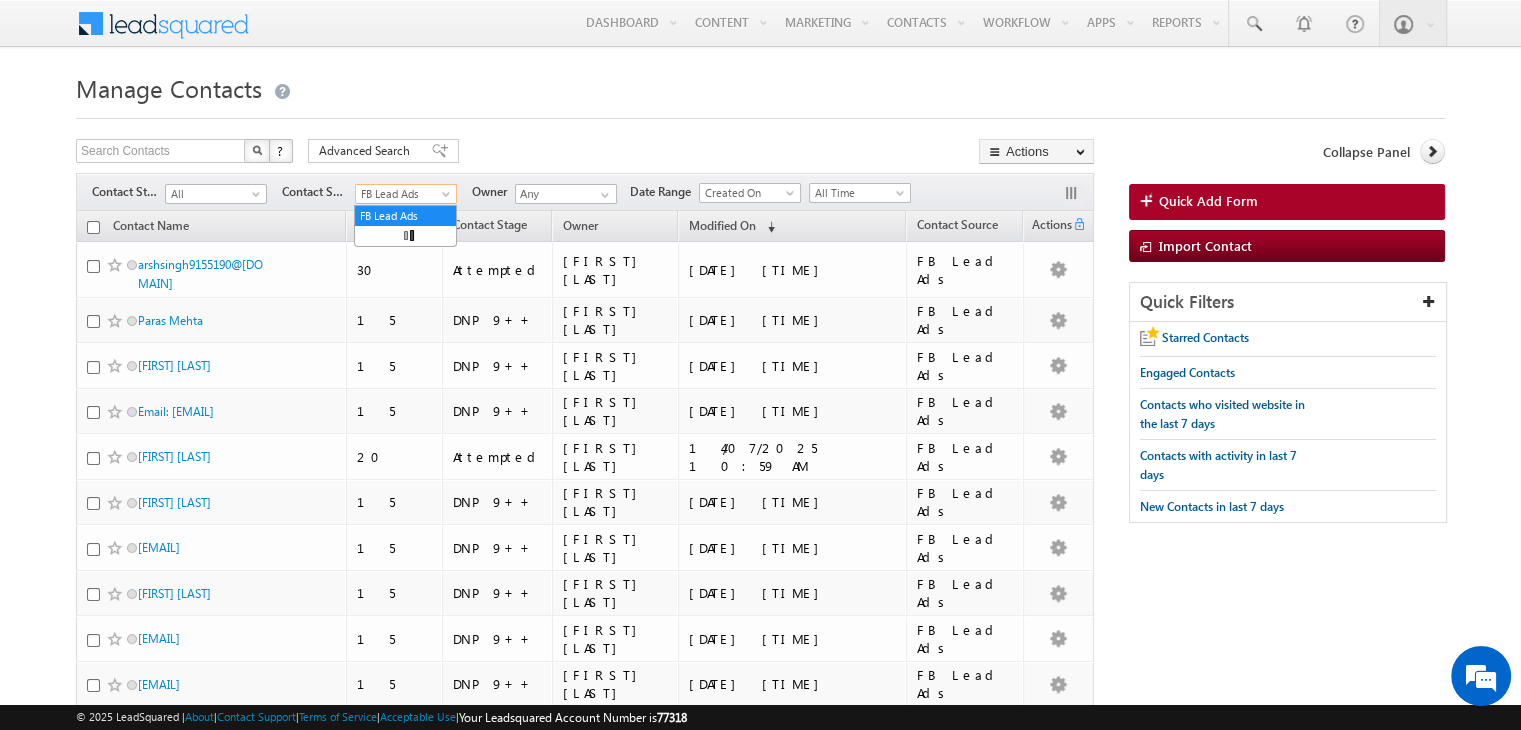 click on "FB Lead Ads" at bounding box center [403, 194] 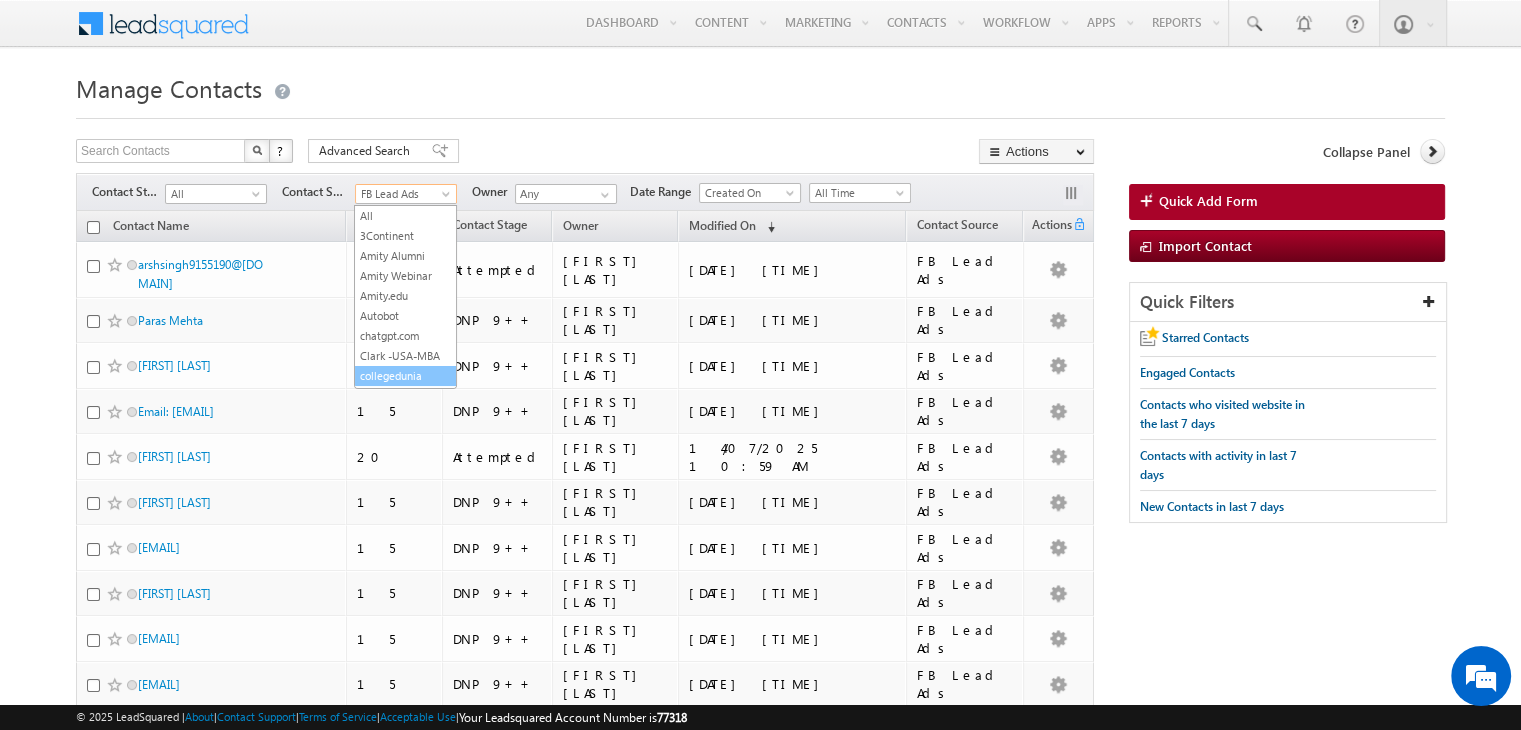 scroll, scrollTop: 172, scrollLeft: 0, axis: vertical 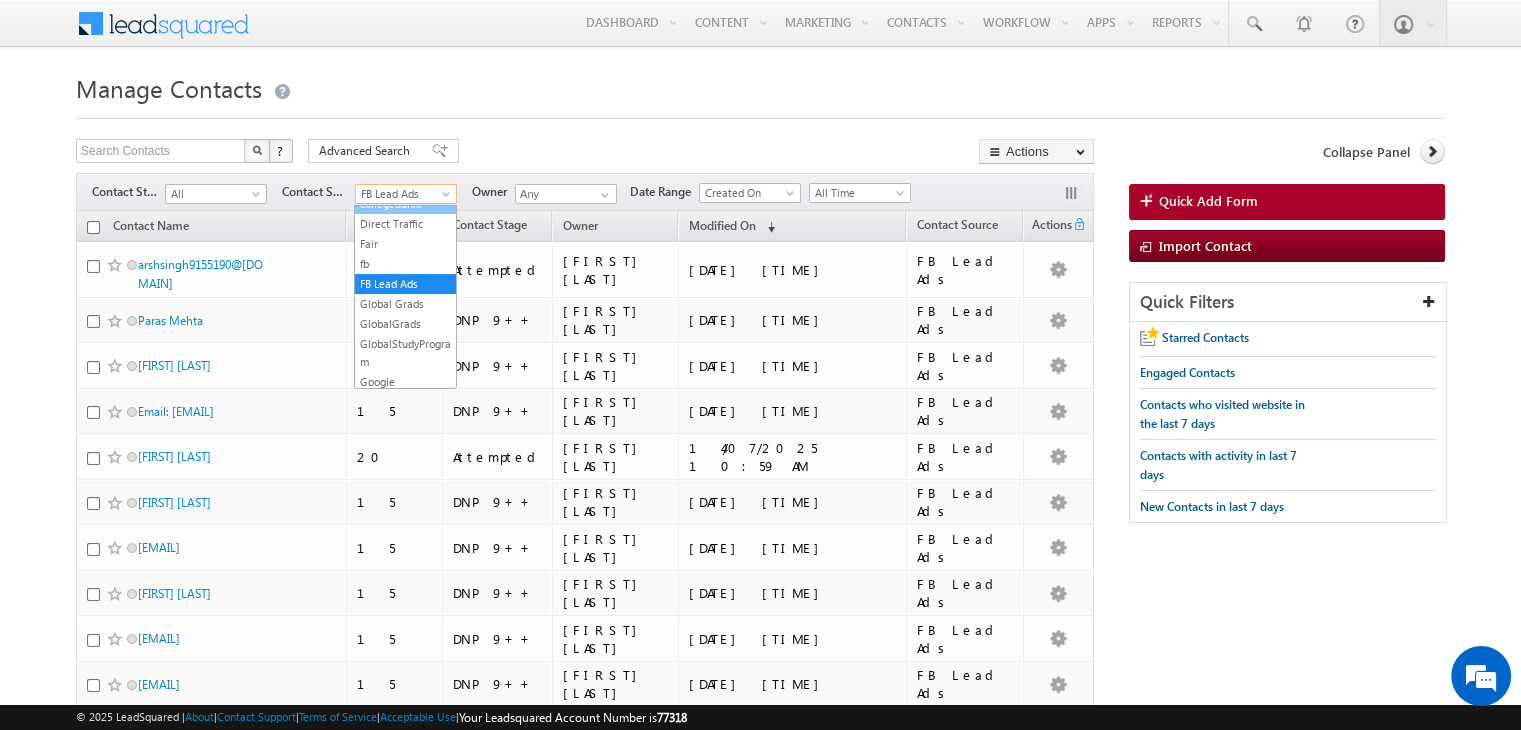 click on "collegedunia" at bounding box center (405, 204) 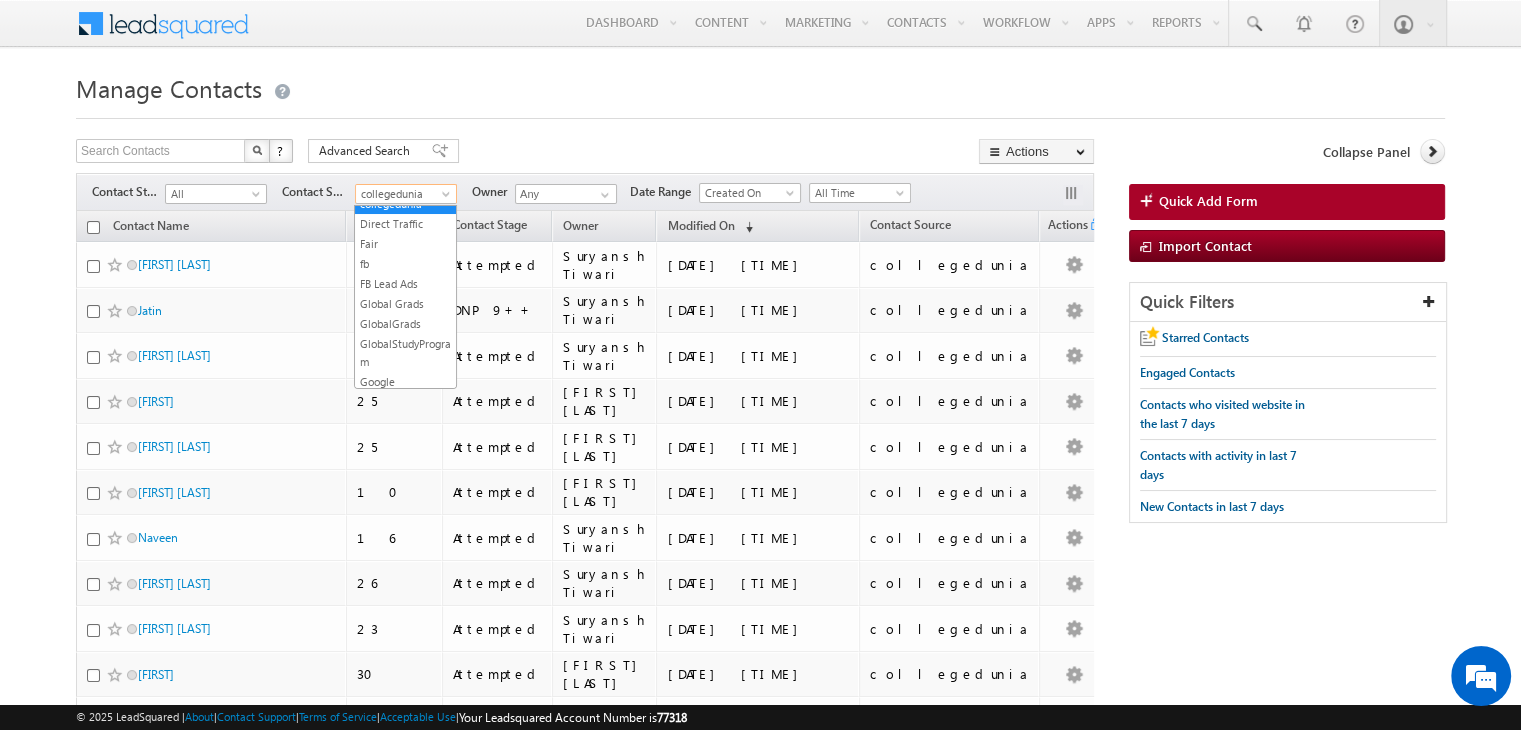 click on "collegedunia" at bounding box center (403, 194) 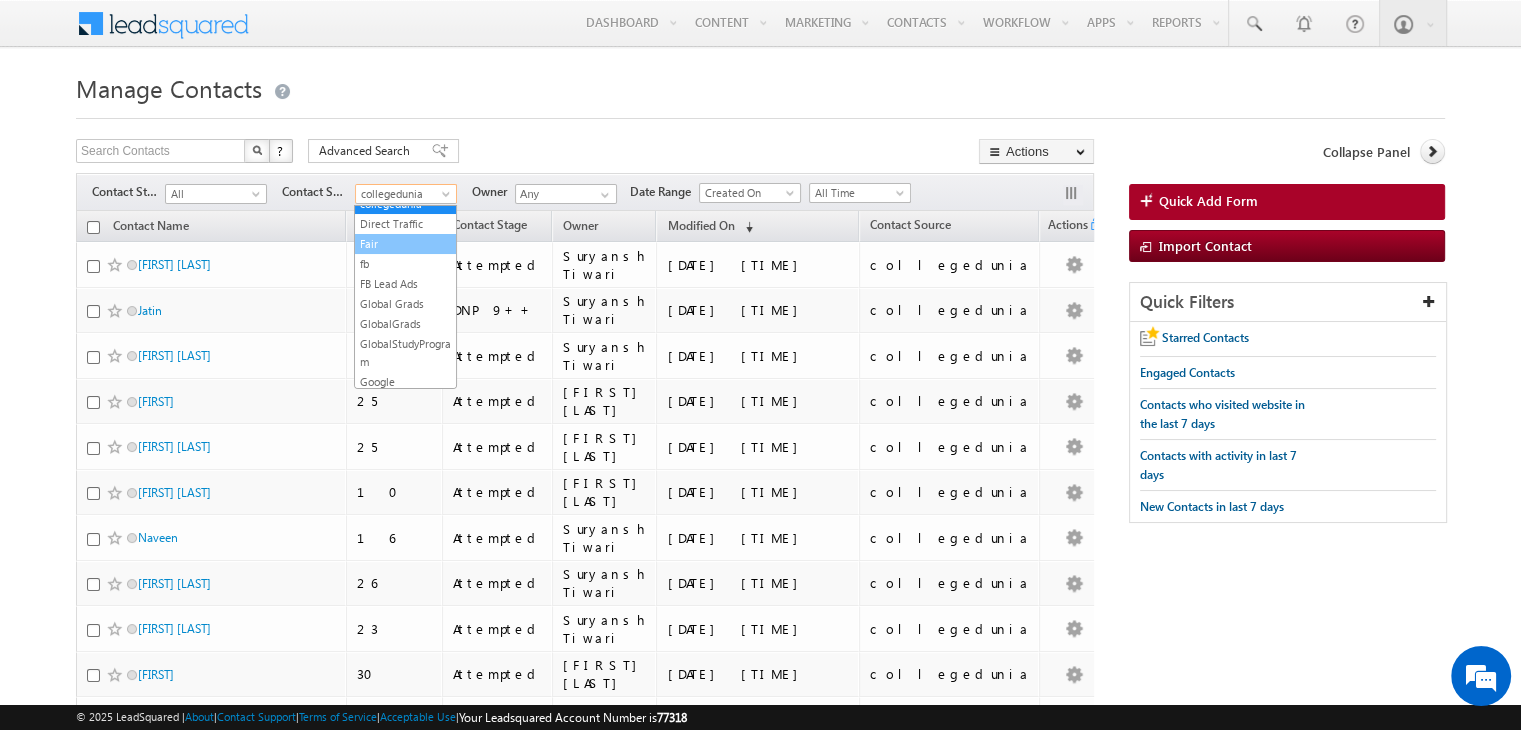 scroll, scrollTop: 0, scrollLeft: 0, axis: both 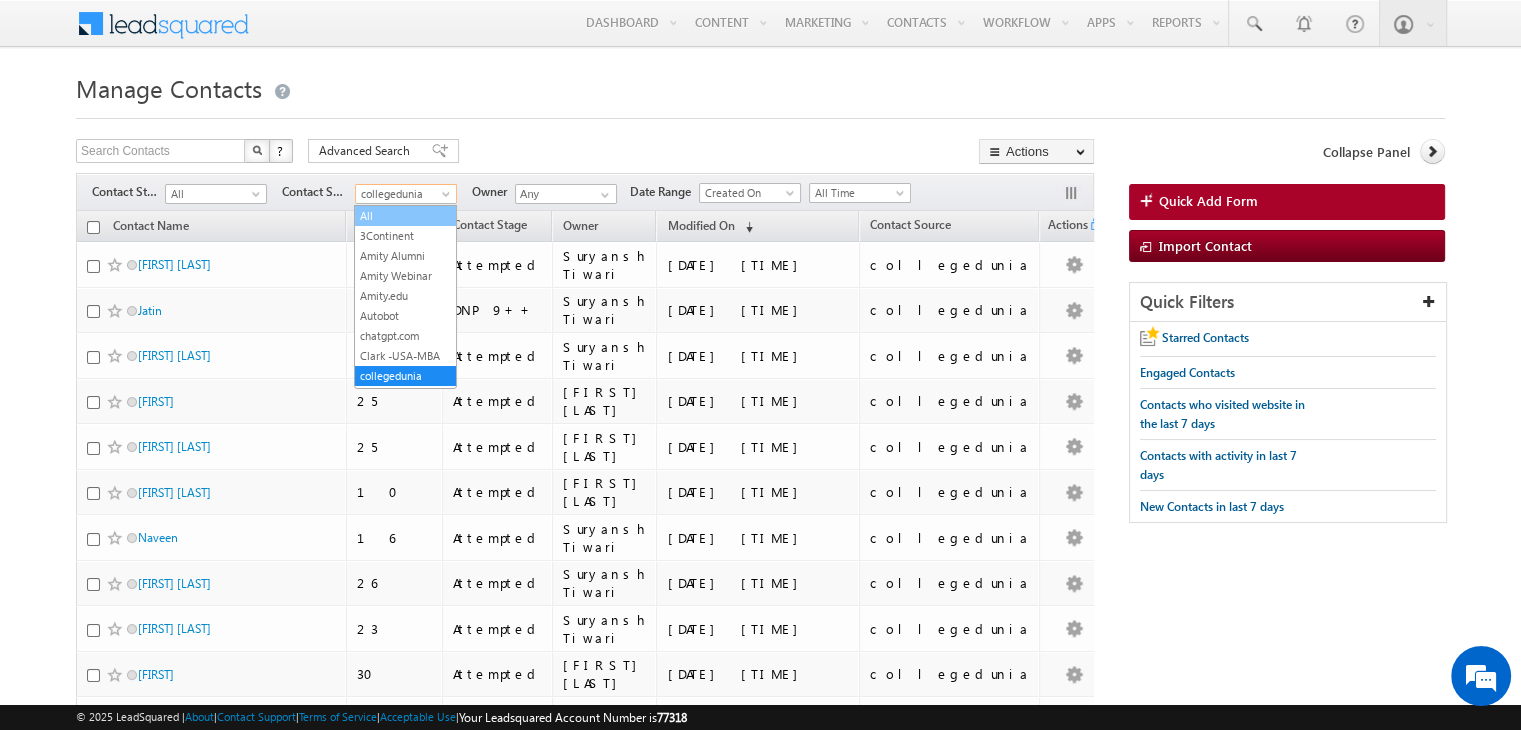 click on "All" at bounding box center [405, 216] 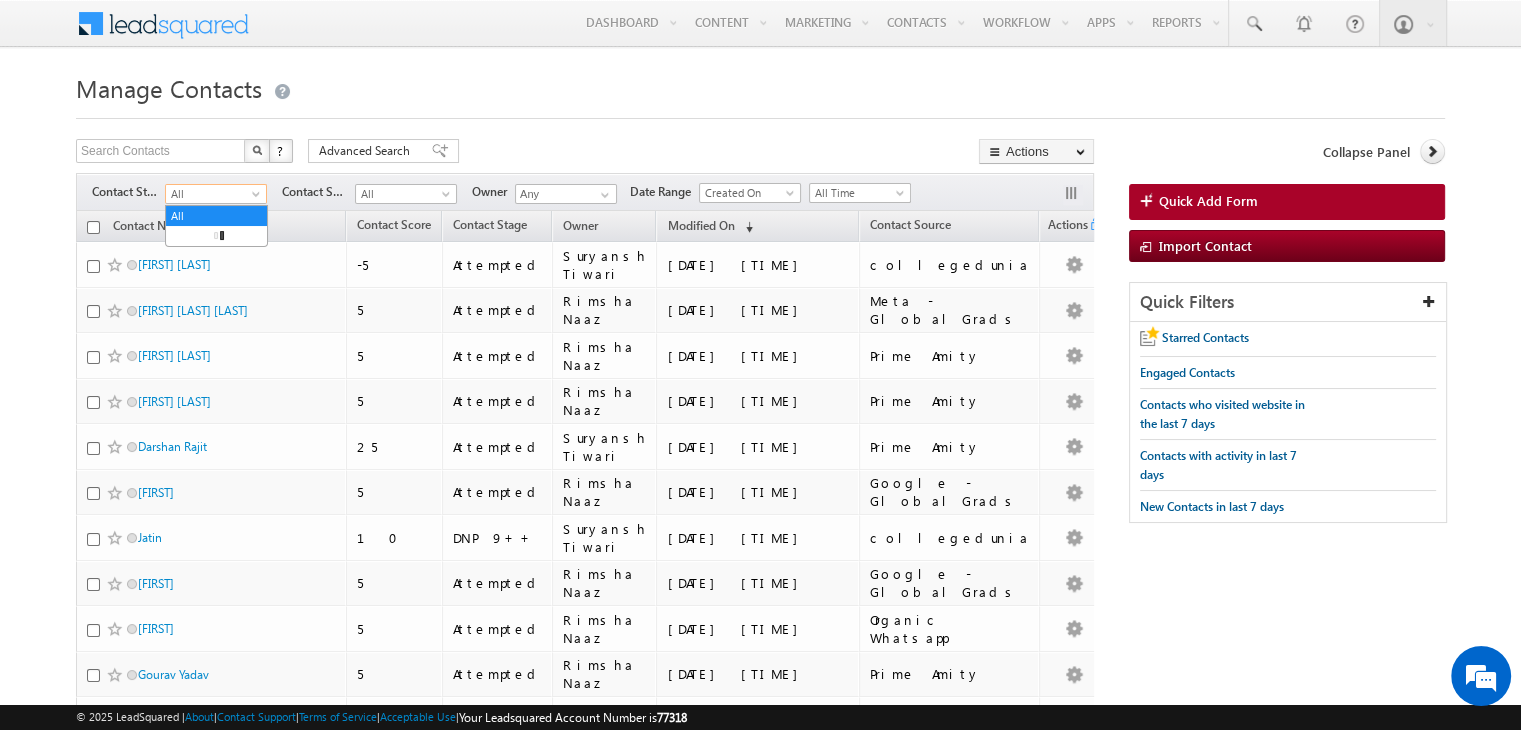 click on "All" at bounding box center (213, 194) 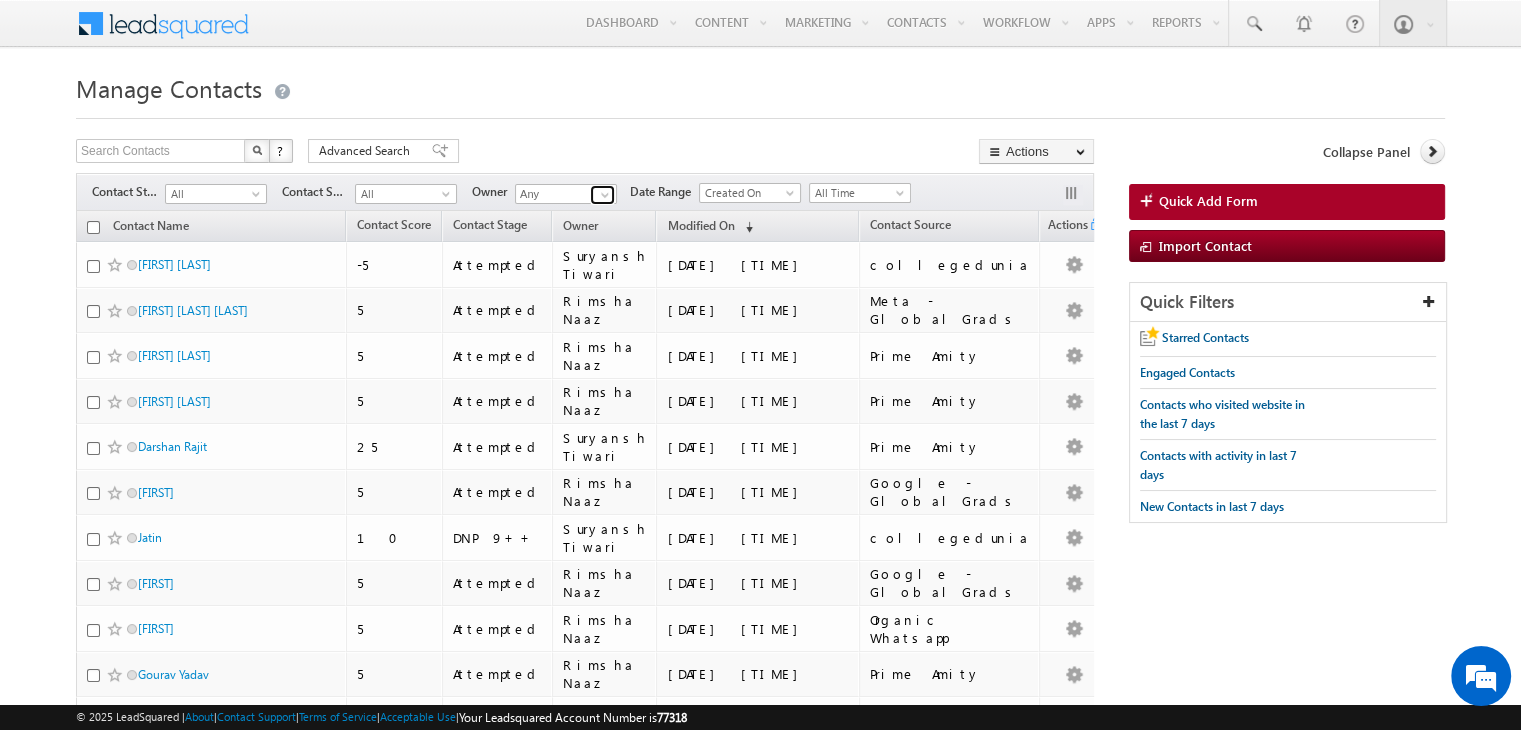 click at bounding box center (605, 195) 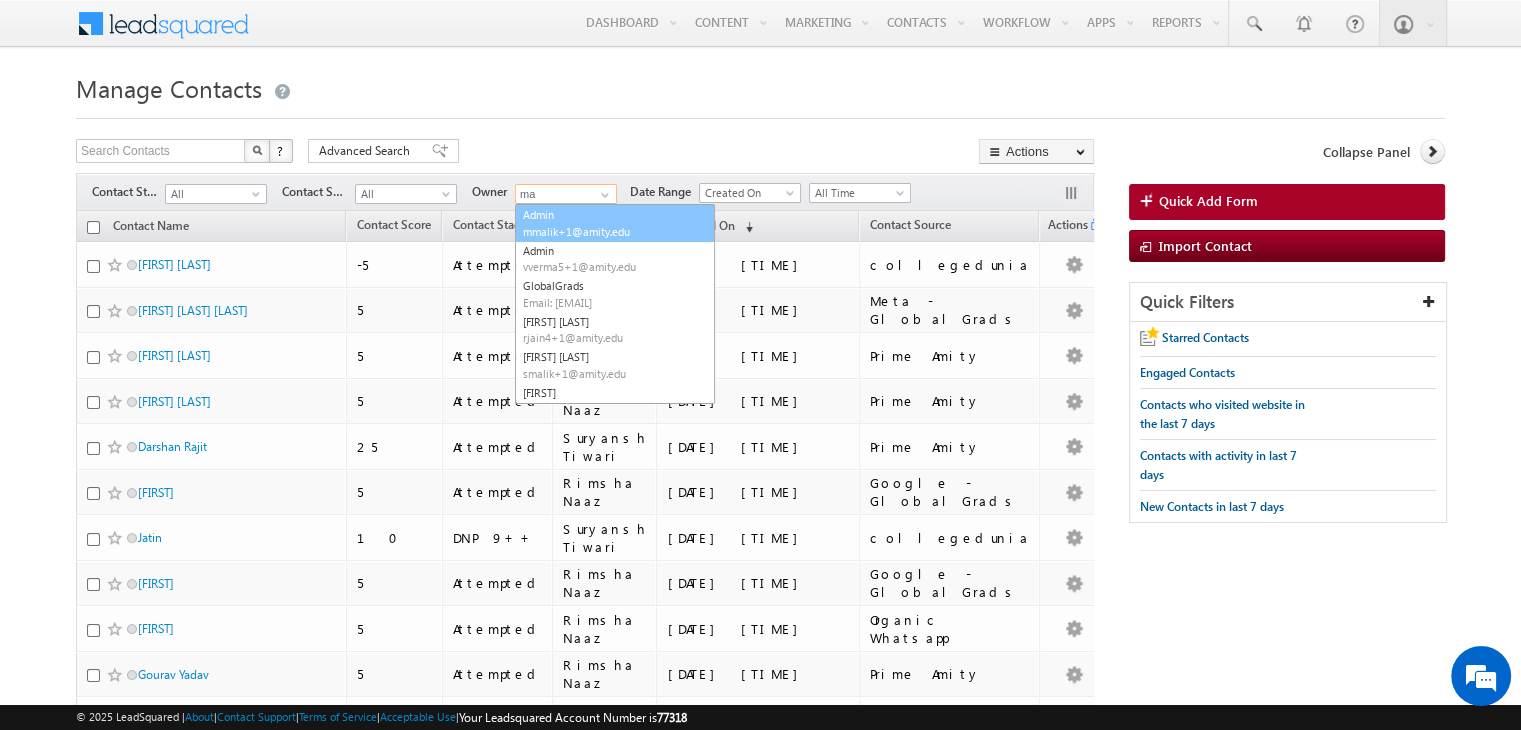 click on "mmalik+1@amity.edu" at bounding box center (613, 231) 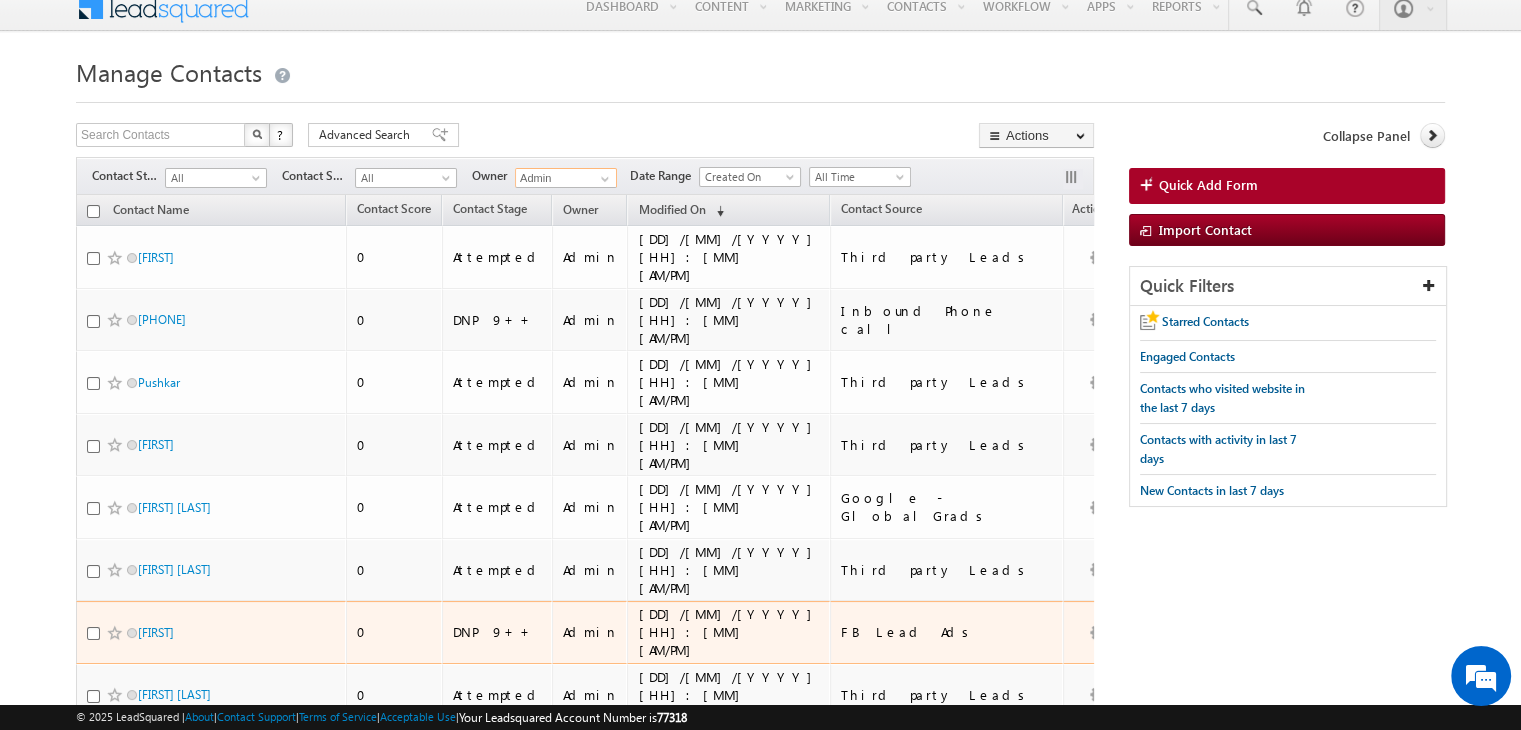 scroll, scrollTop: 0, scrollLeft: 0, axis: both 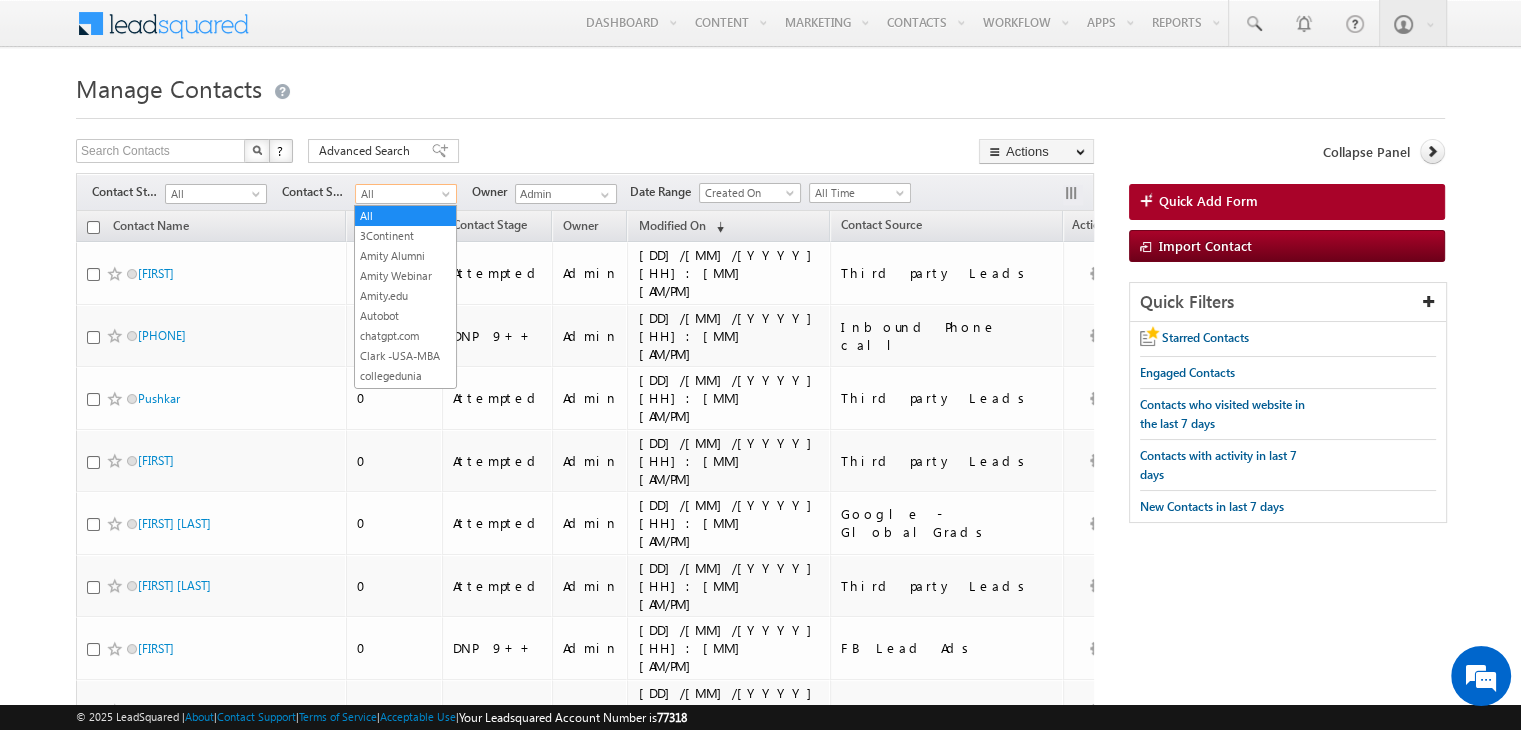 click on "All" at bounding box center (403, 194) 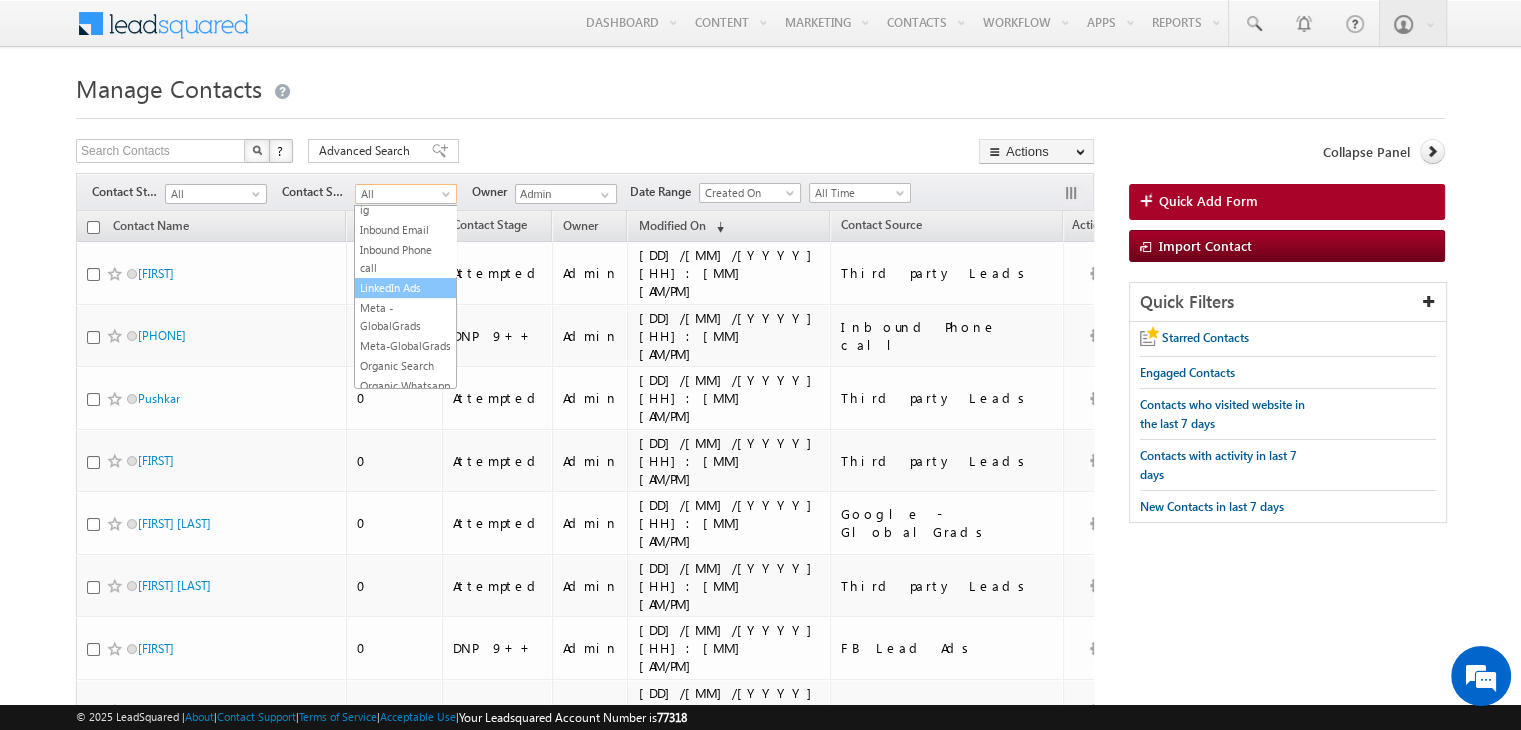 scroll, scrollTop: 760, scrollLeft: 0, axis: vertical 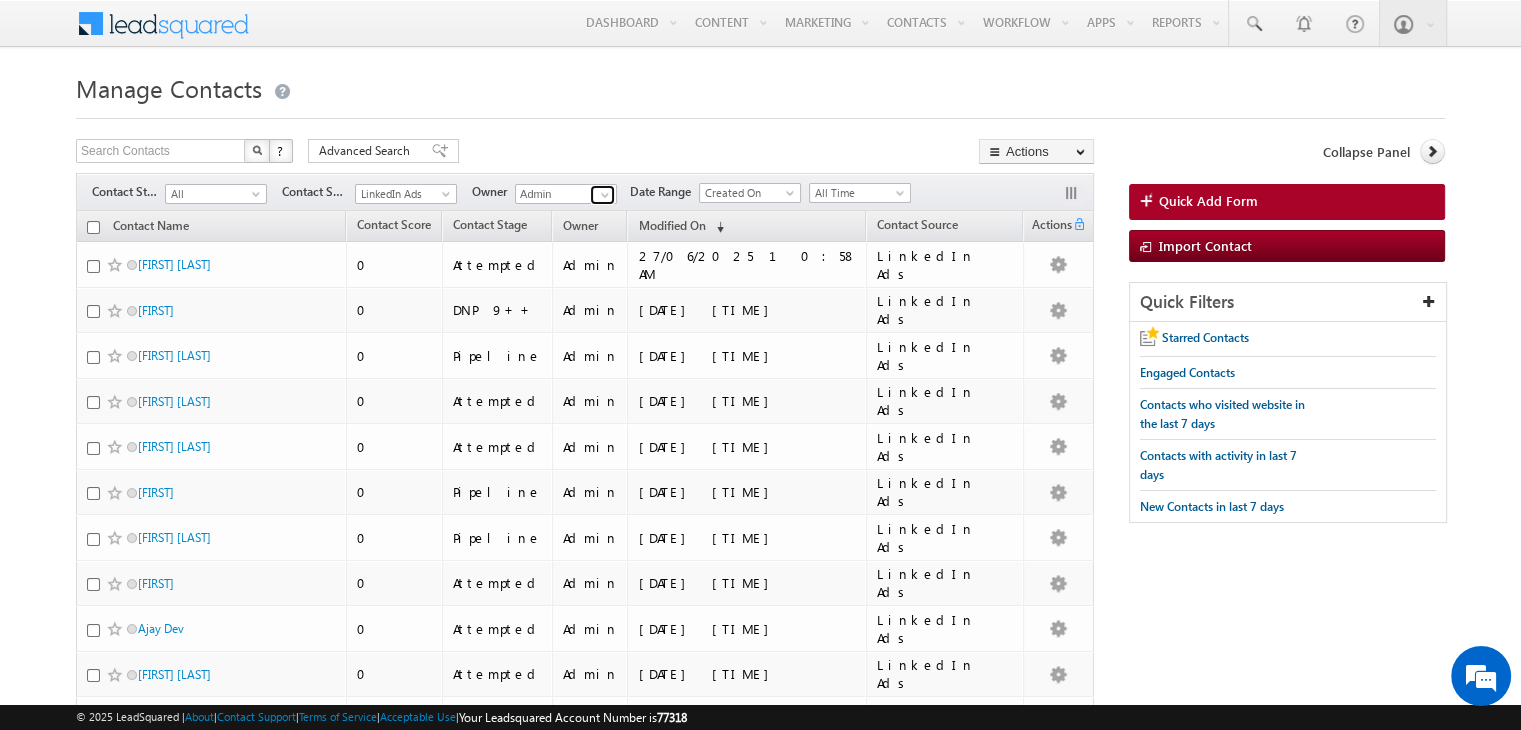 click at bounding box center (605, 195) 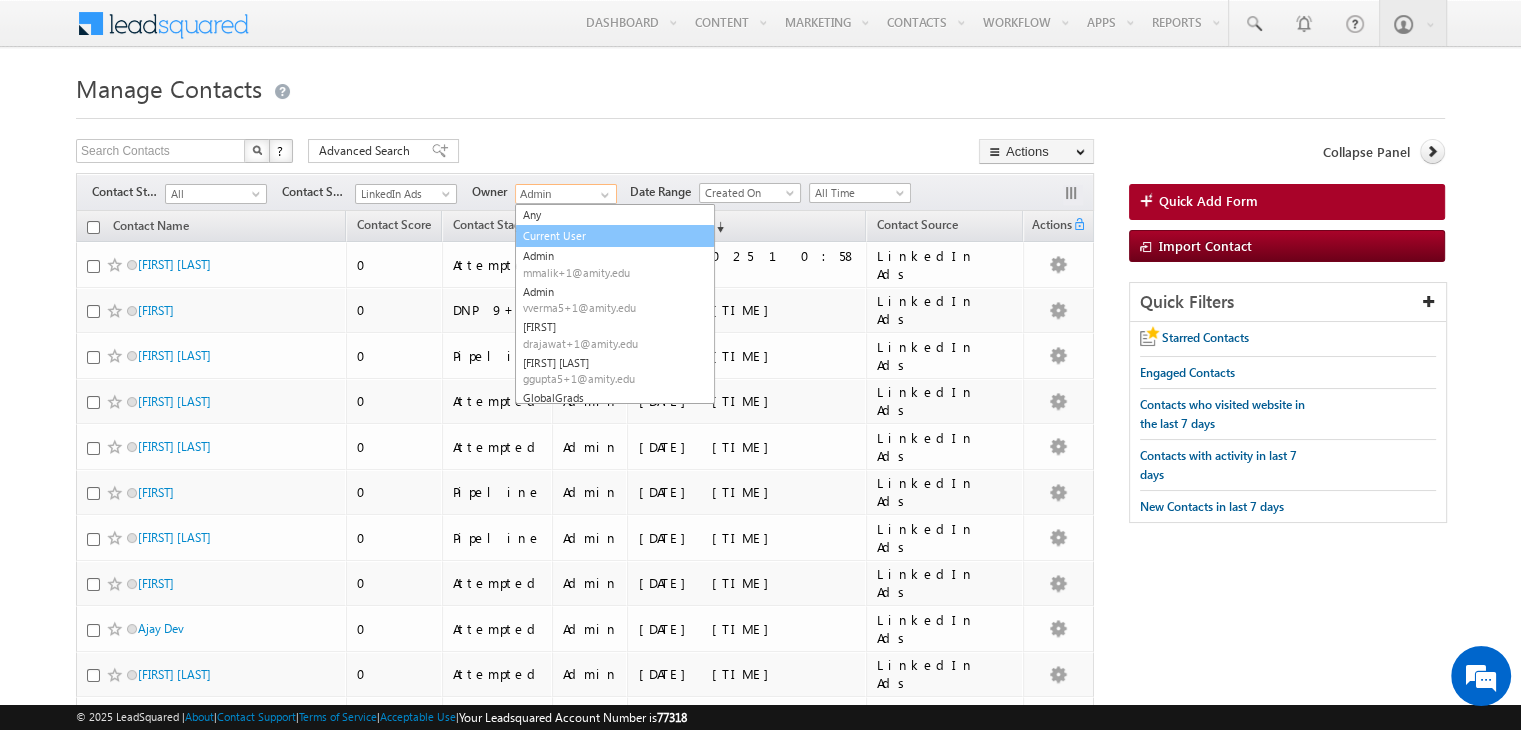 click on "Current User" at bounding box center [615, 236] 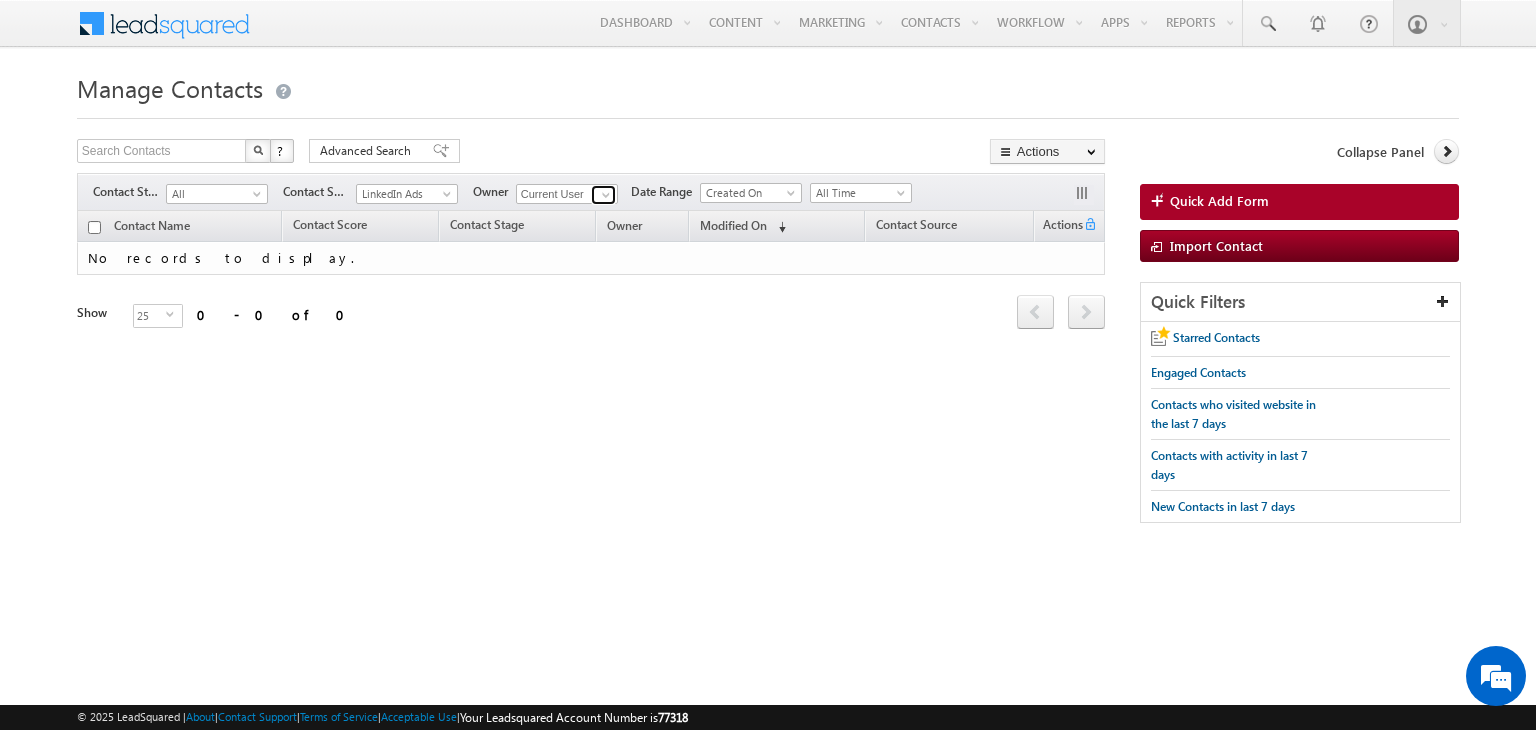click at bounding box center (603, 195) 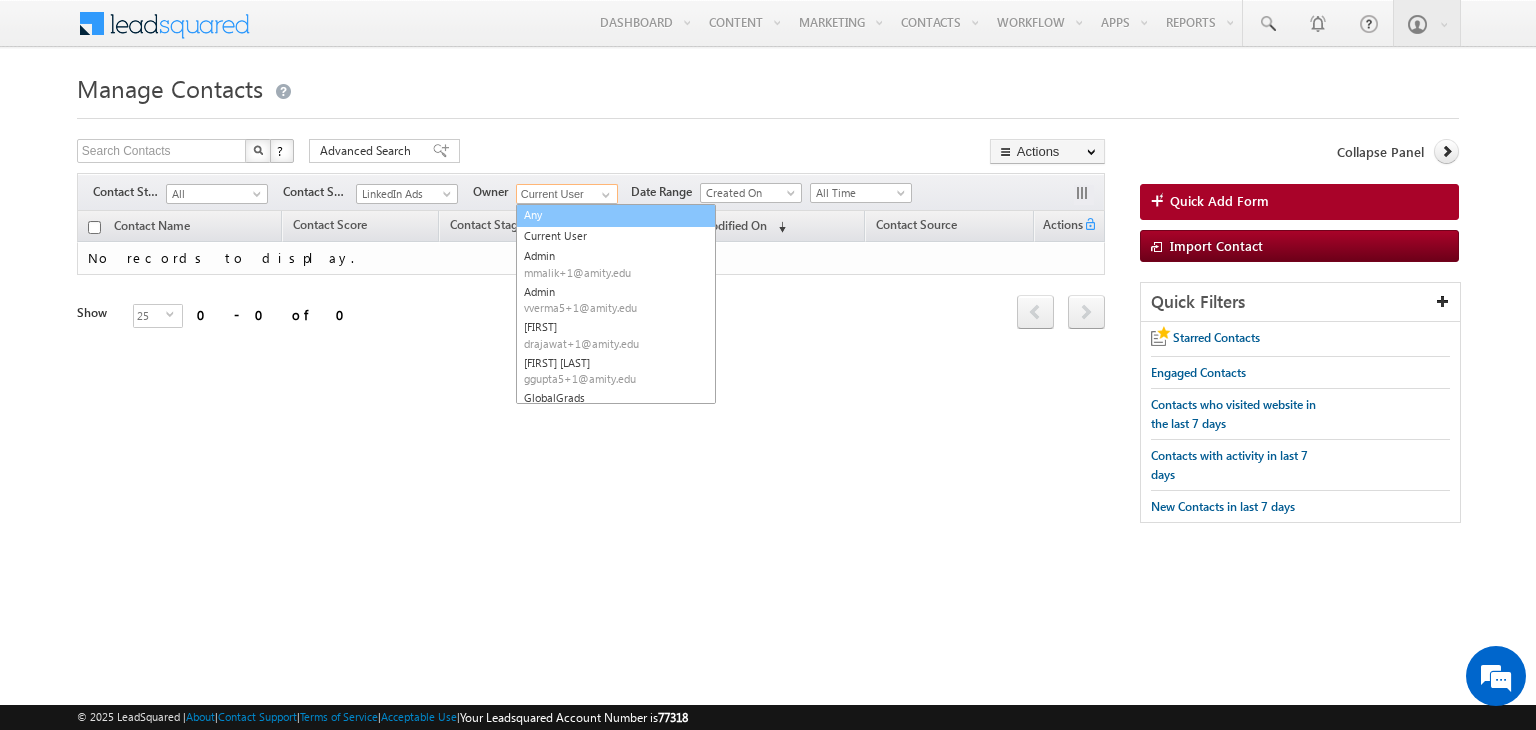 click on "Any" at bounding box center [616, 215] 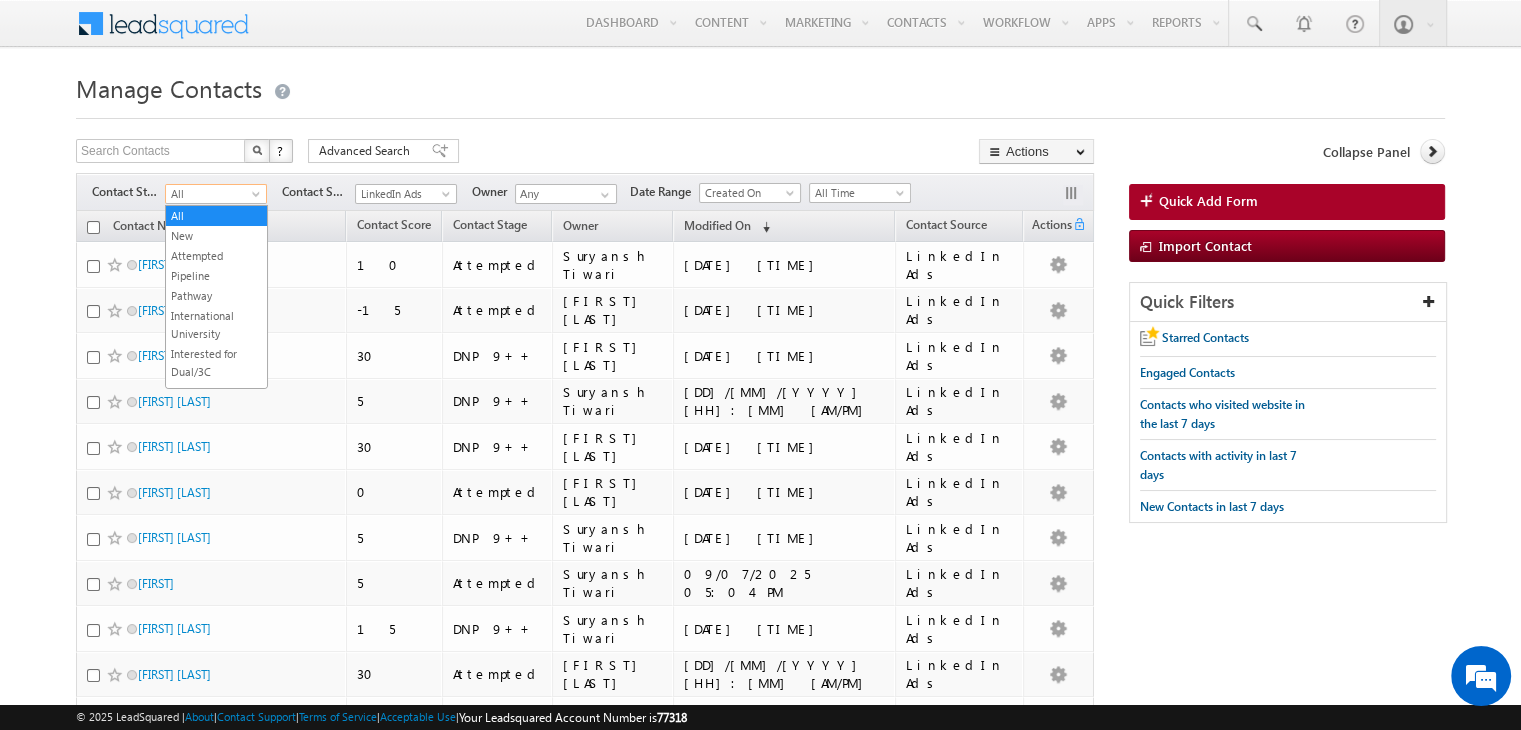click on "All" at bounding box center [213, 194] 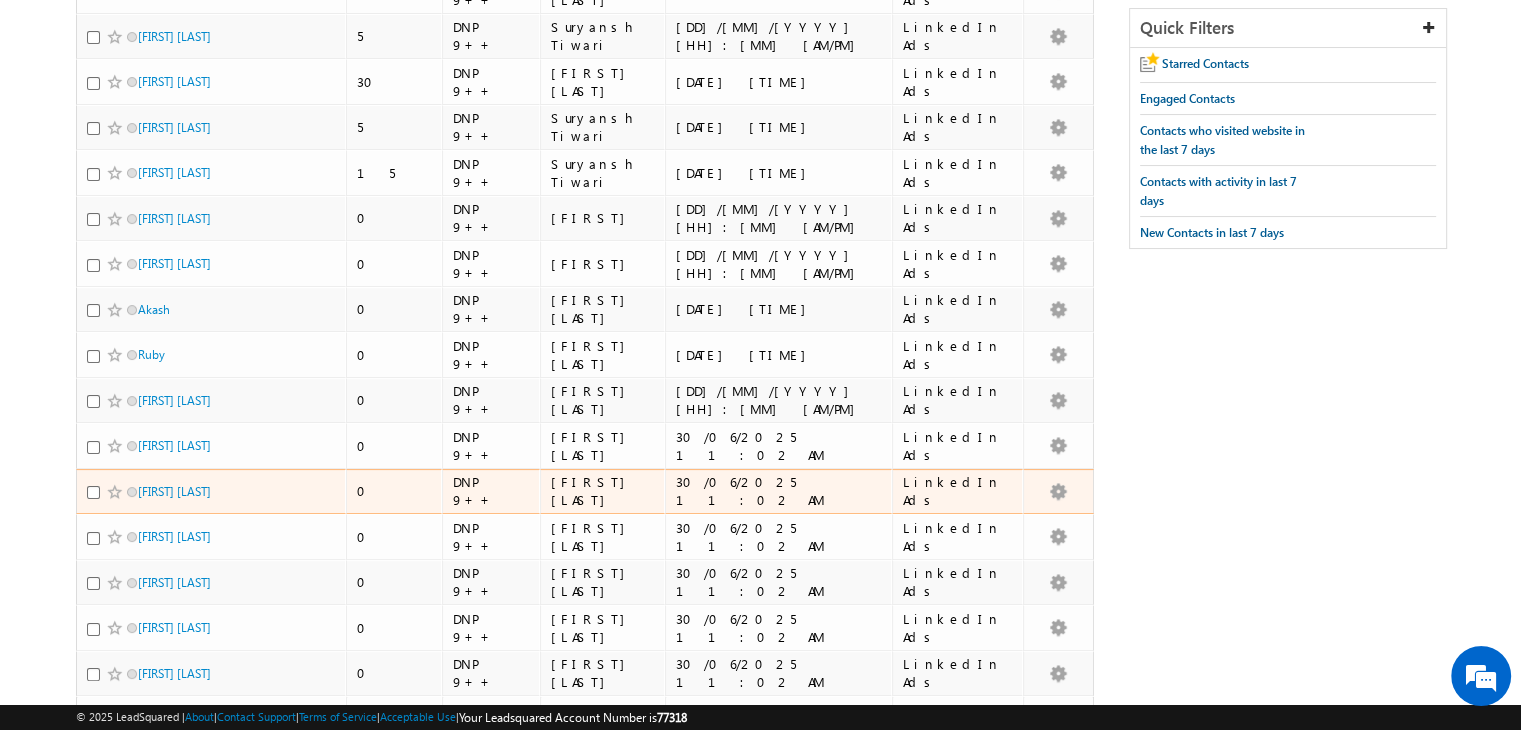 scroll, scrollTop: 0, scrollLeft: 0, axis: both 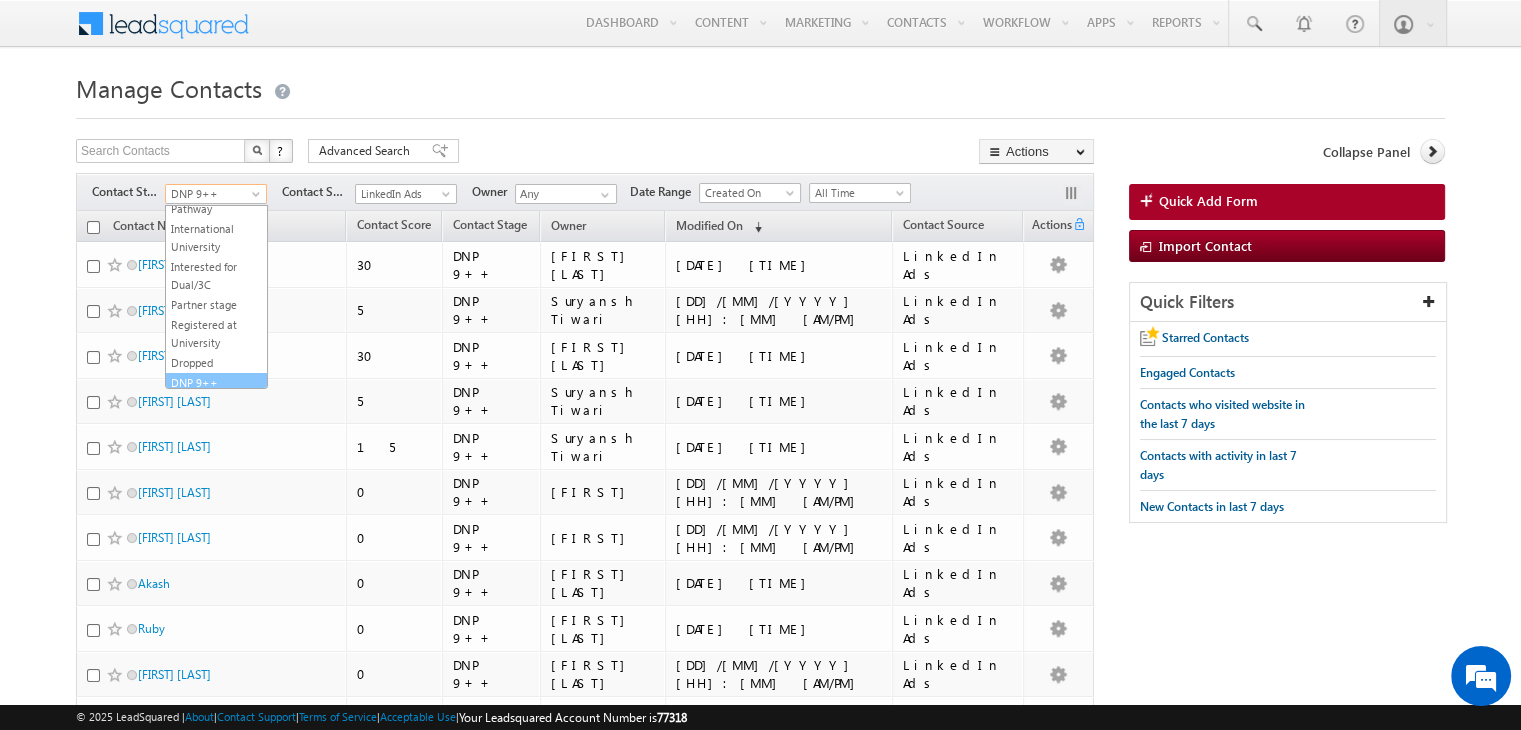 click at bounding box center (258, 198) 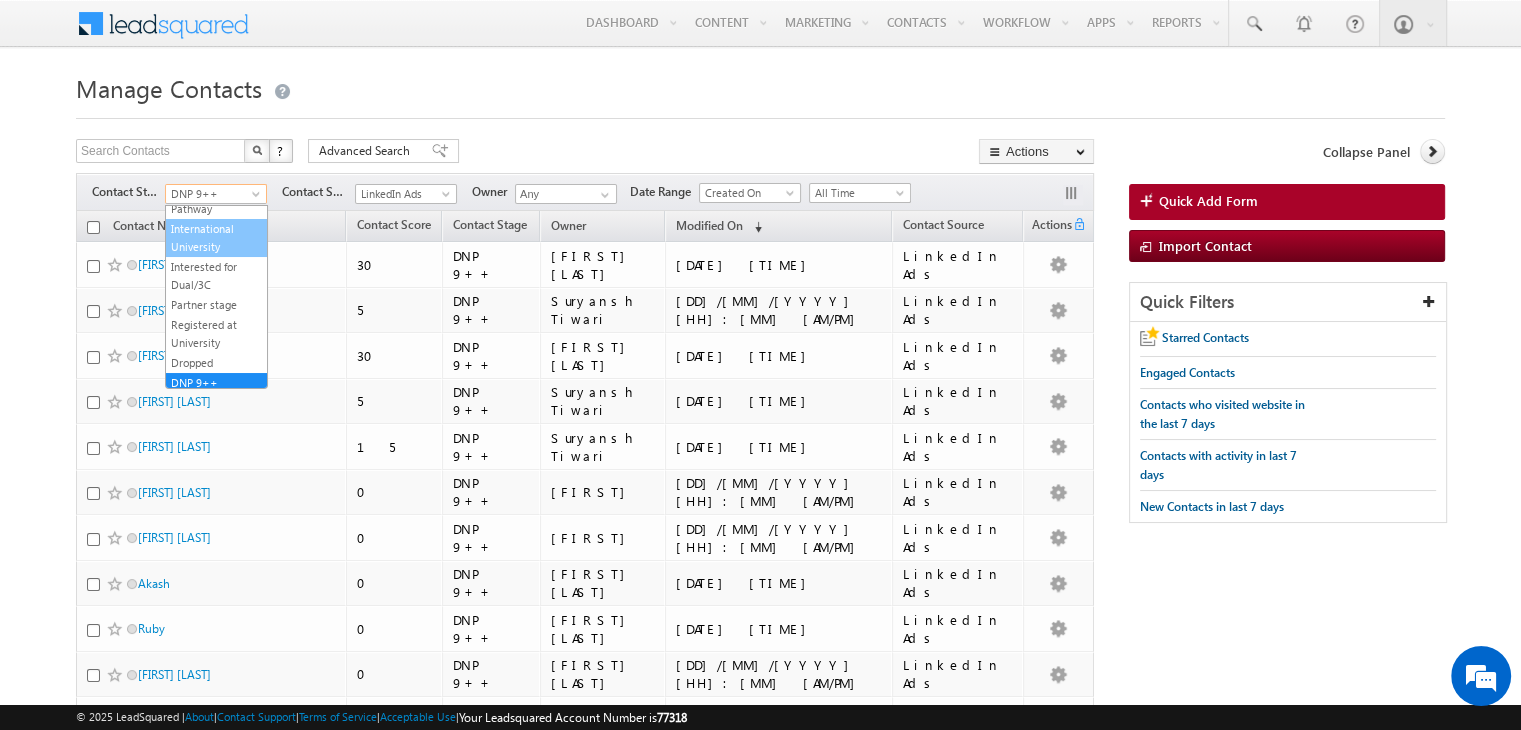 scroll, scrollTop: 0, scrollLeft: 0, axis: both 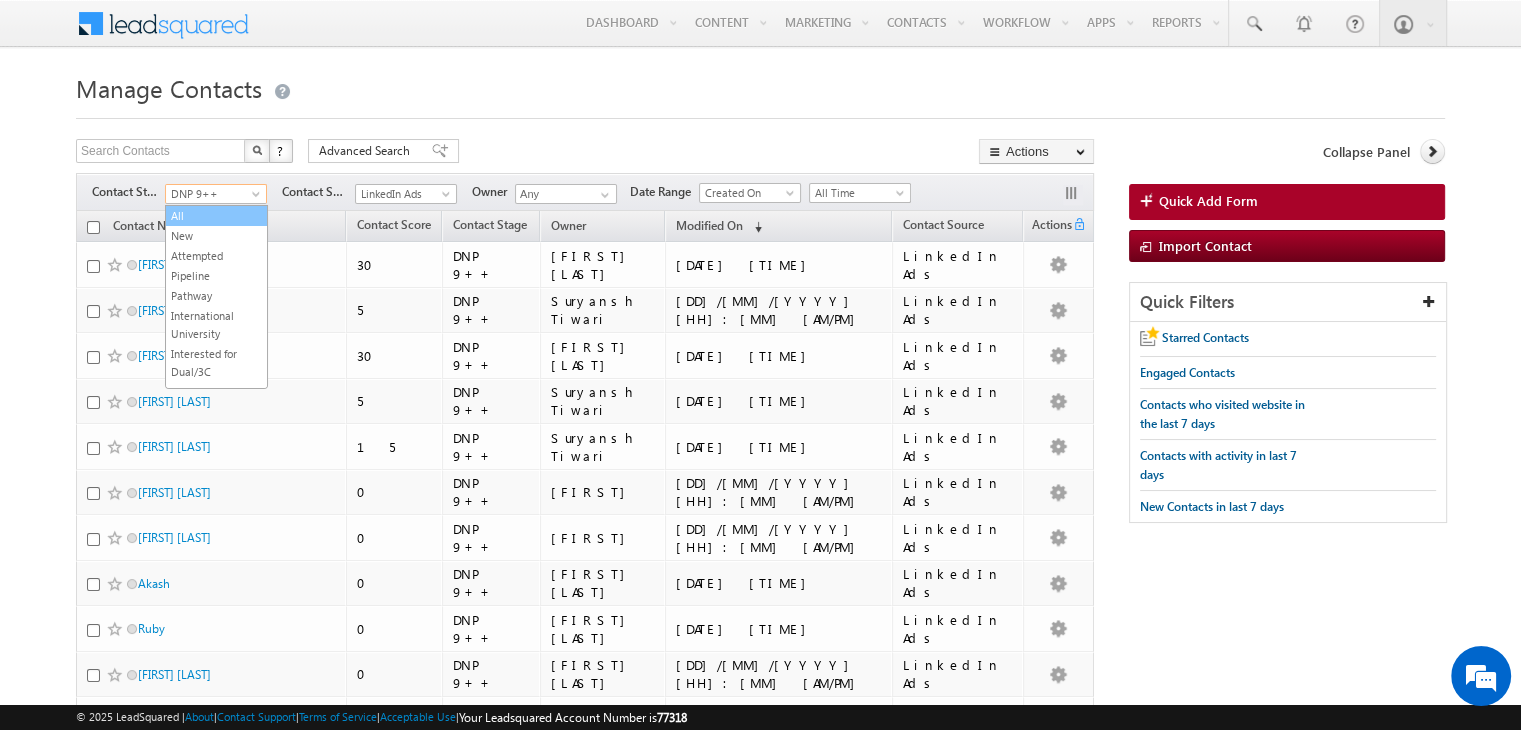 click on "All" at bounding box center [216, 216] 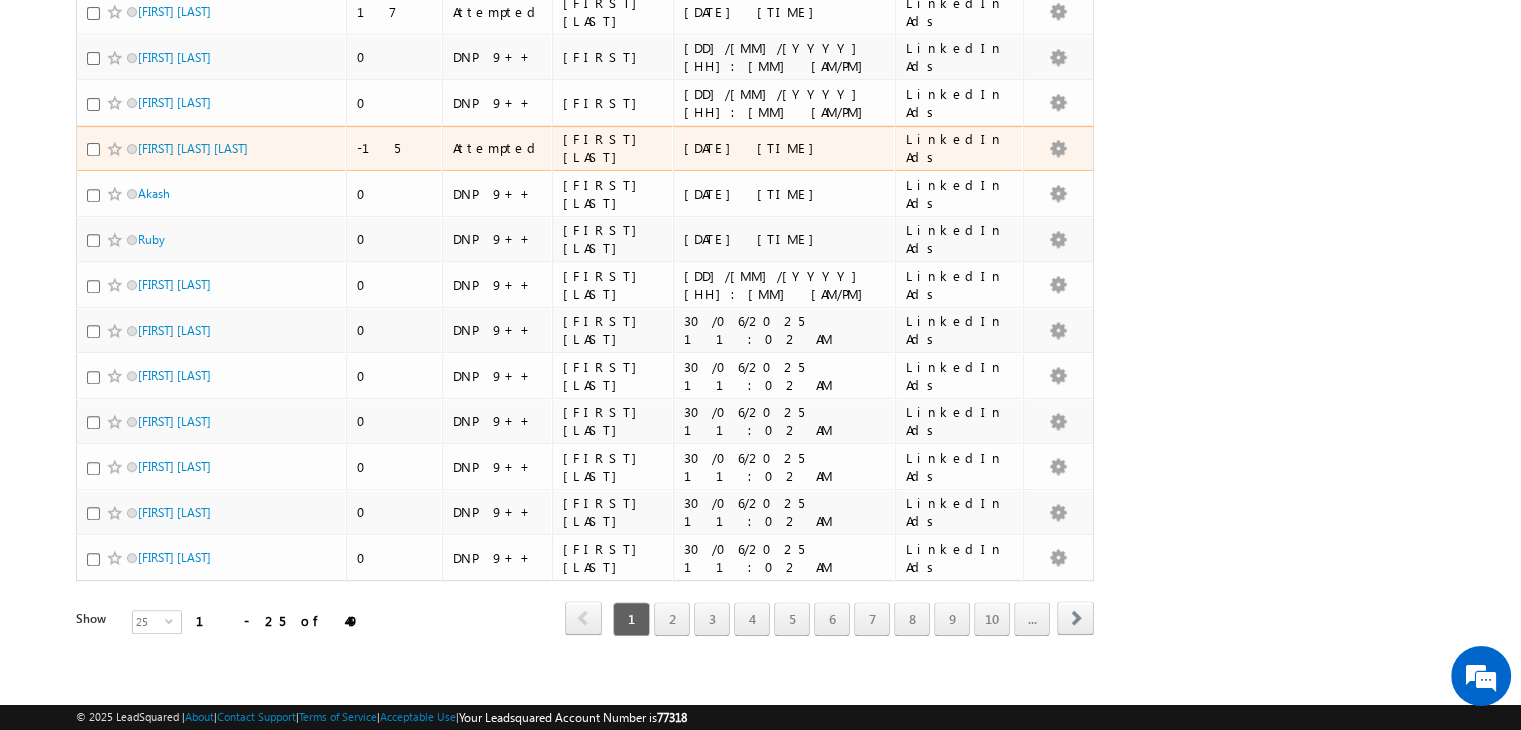scroll, scrollTop: 0, scrollLeft: 0, axis: both 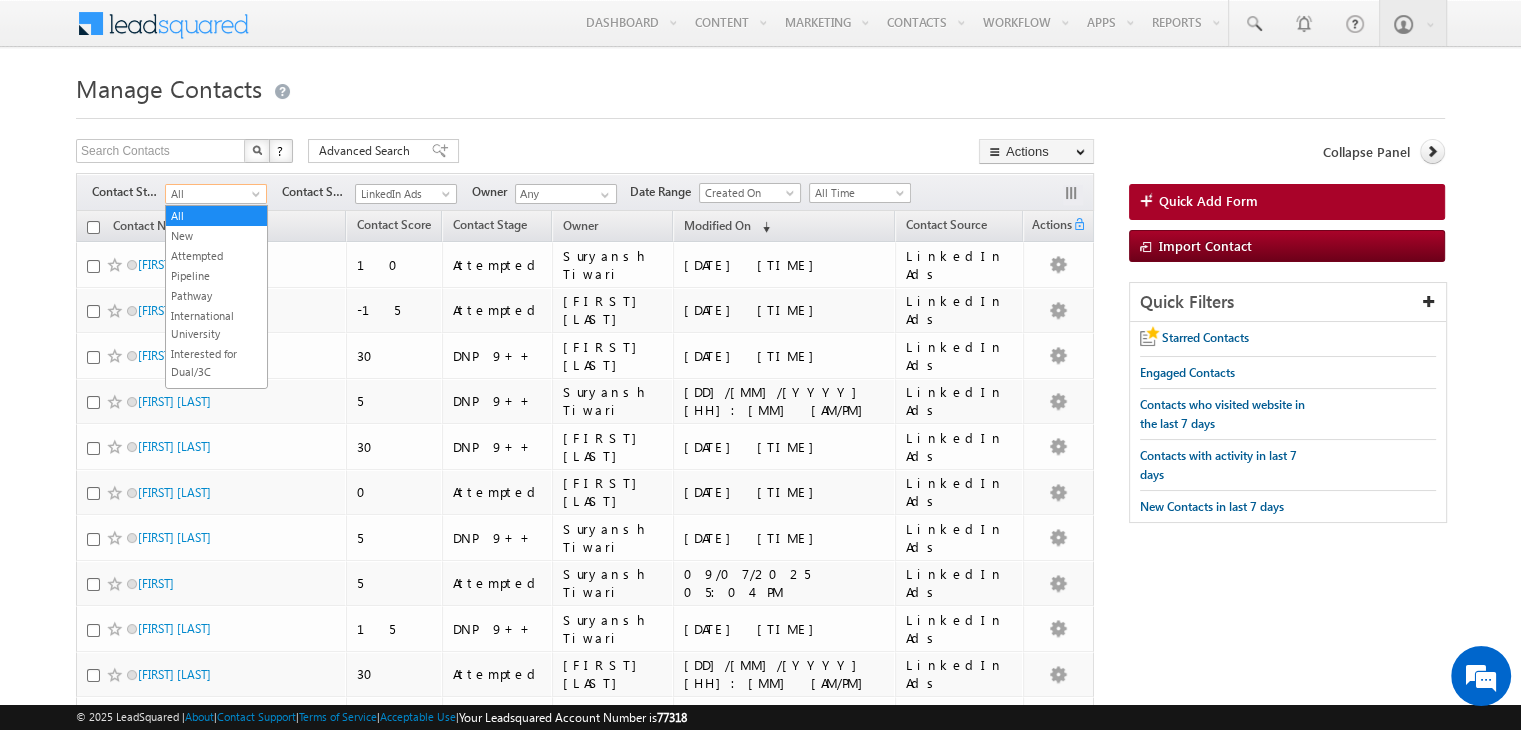 click at bounding box center (258, 198) 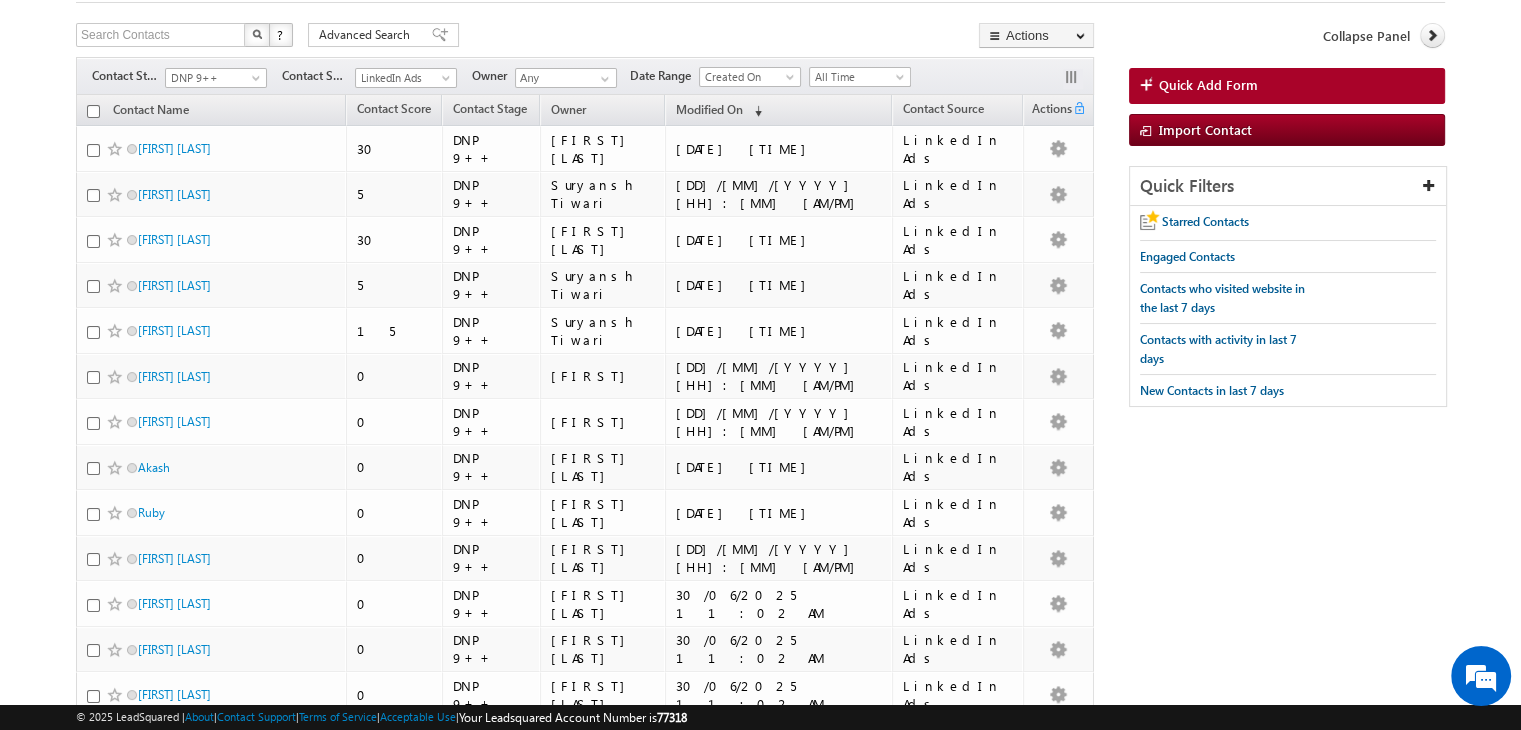 scroll, scrollTop: 0, scrollLeft: 0, axis: both 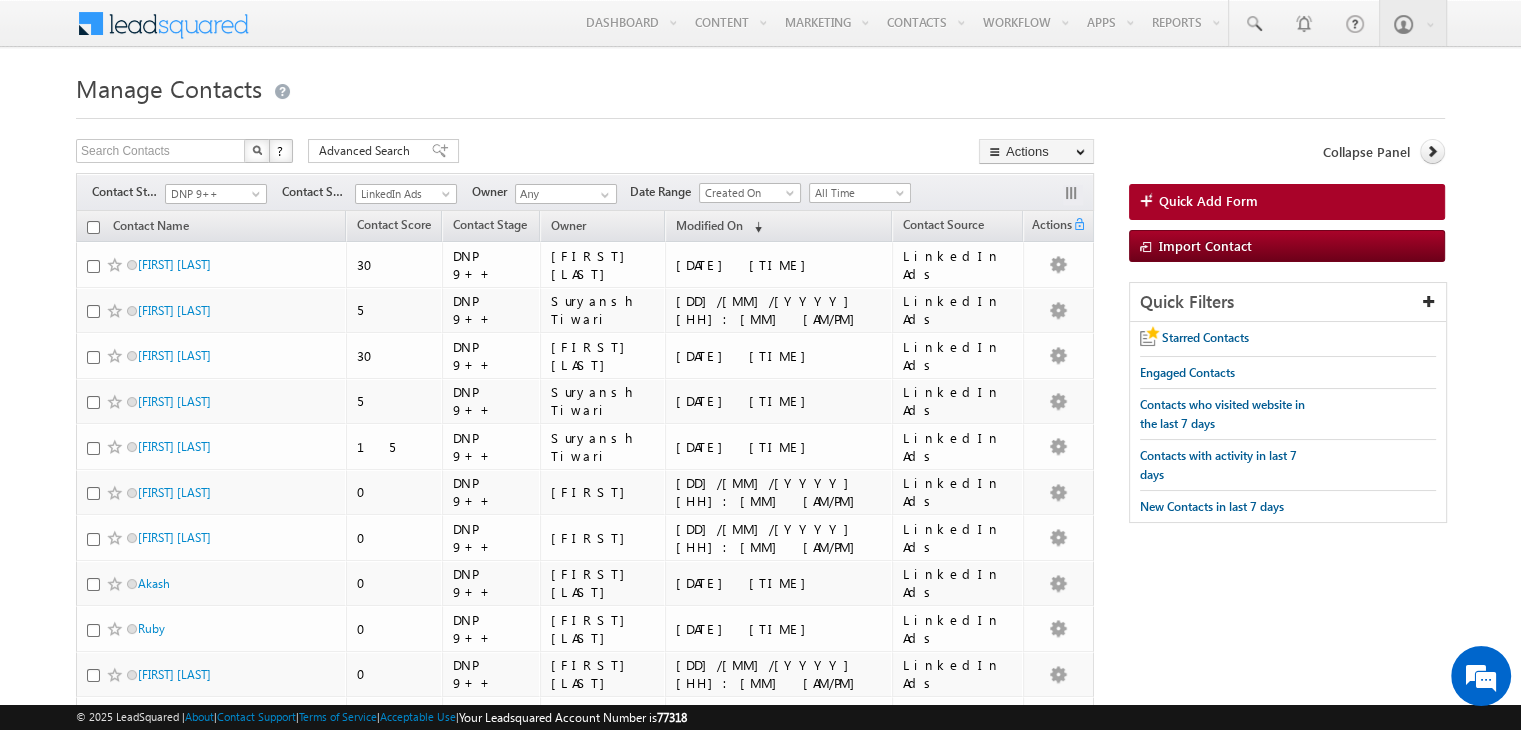 click on "Manage Contacts
Search Contacts X ?   [NUMBER] results found
Advanced Search
Advanced Search
Advanced search results" at bounding box center [760, 778] 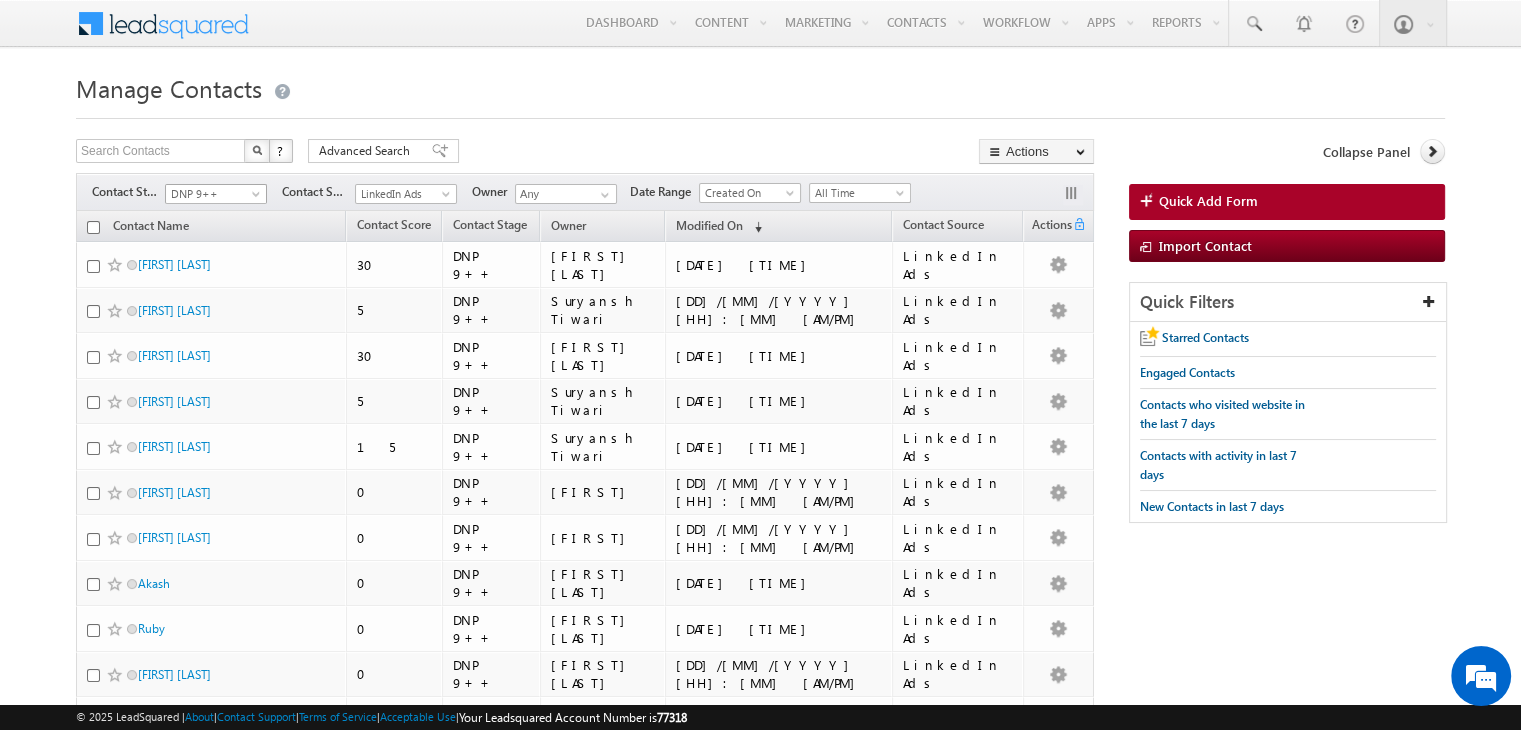 click on "DNP 9++" at bounding box center [213, 194] 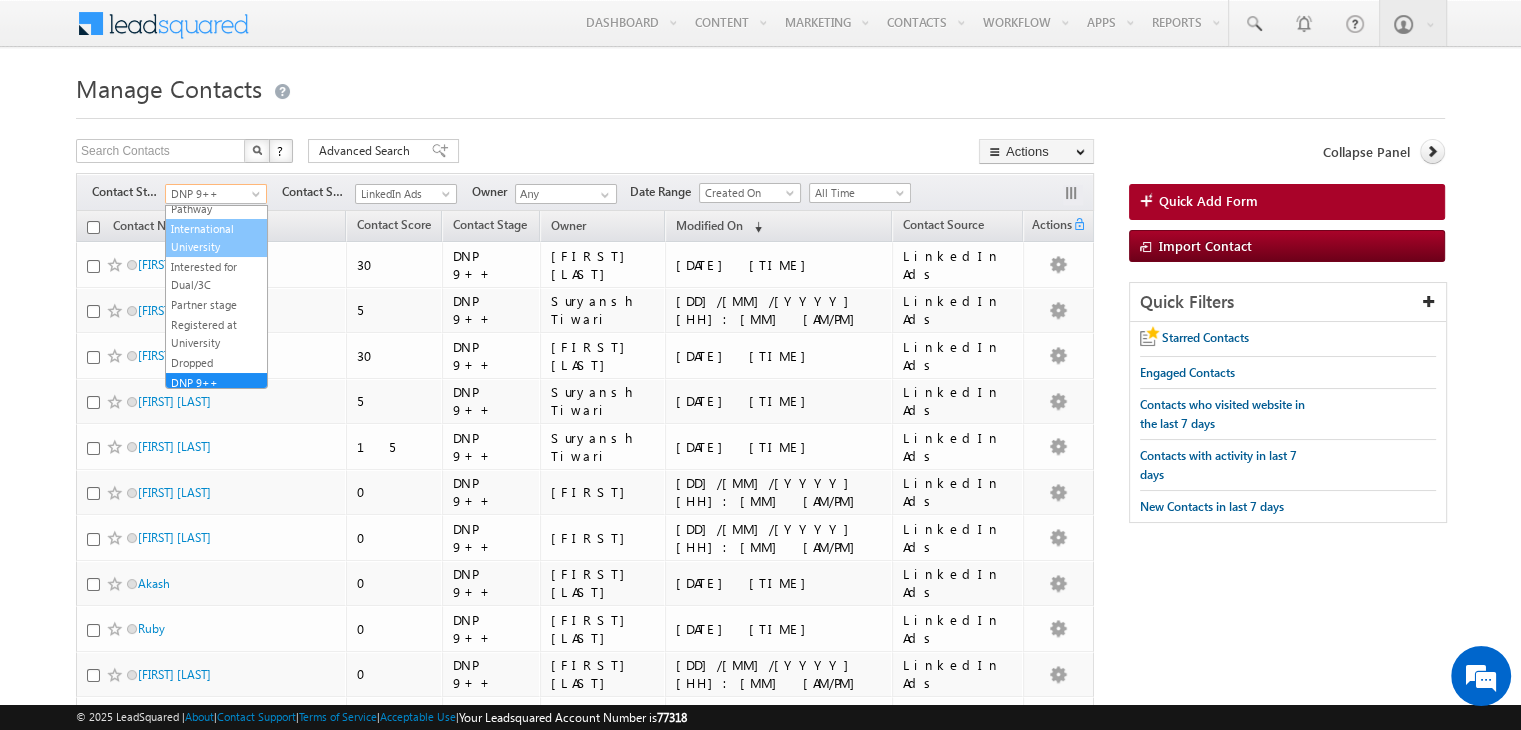 scroll, scrollTop: 0, scrollLeft: 0, axis: both 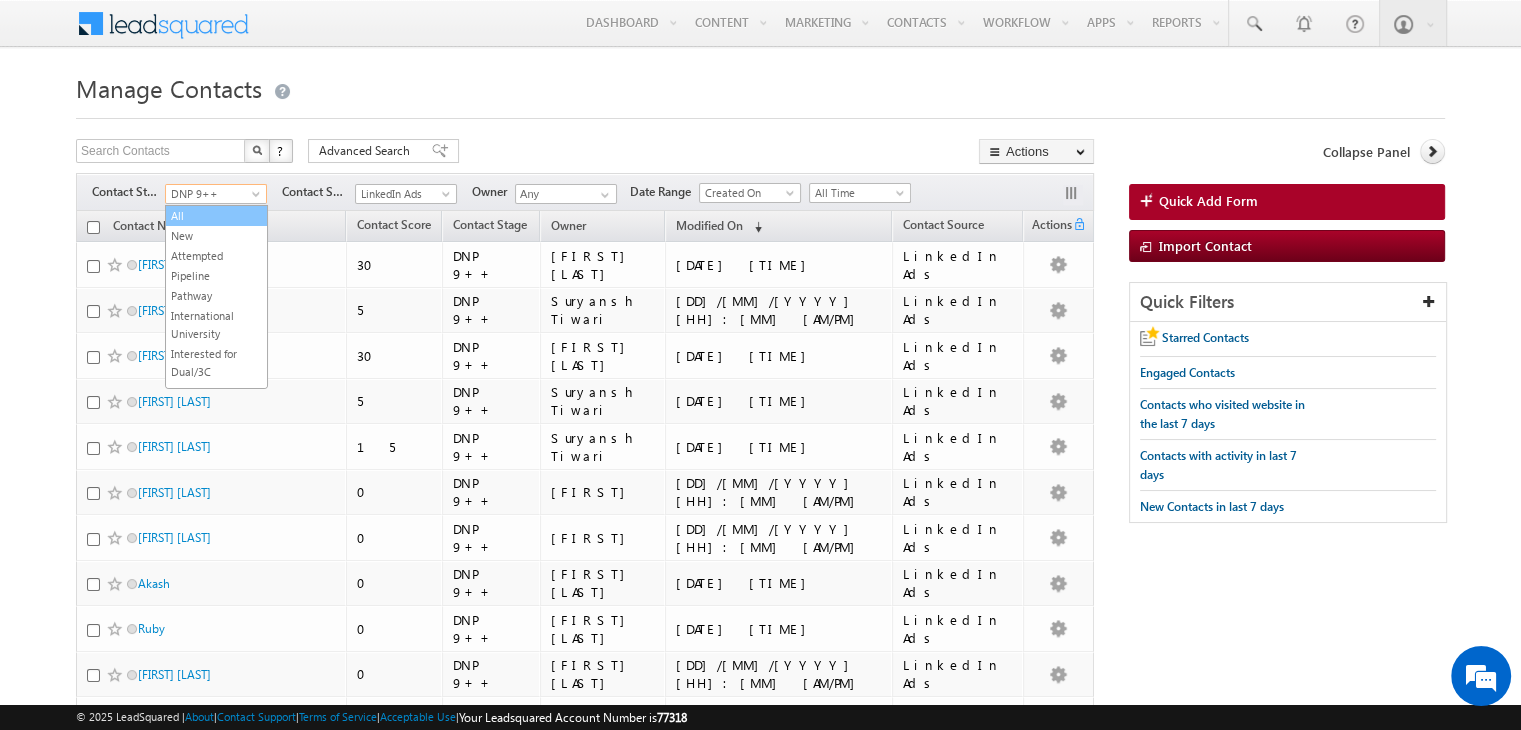 click on "All" at bounding box center (216, 216) 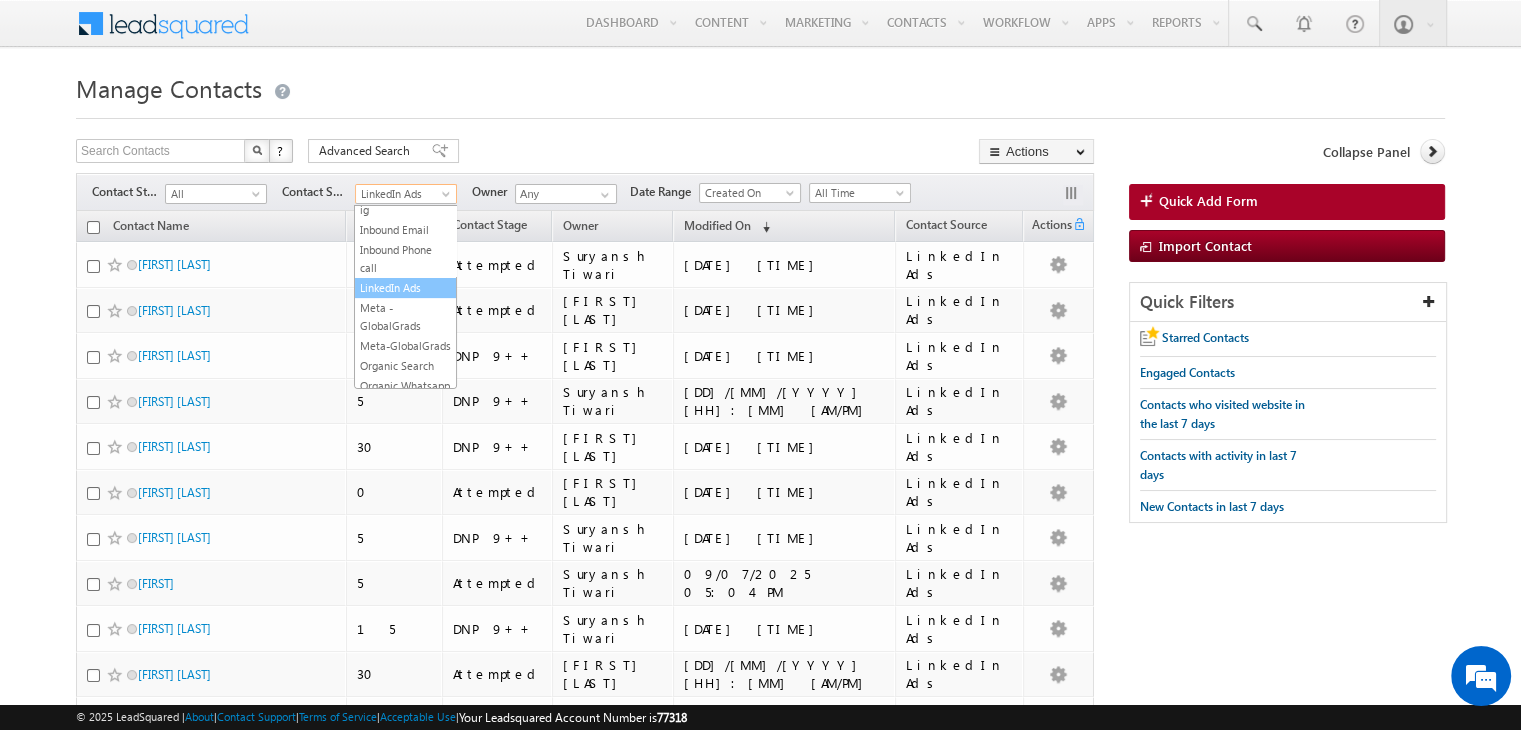 click on "LinkedIn Ads" at bounding box center [403, 194] 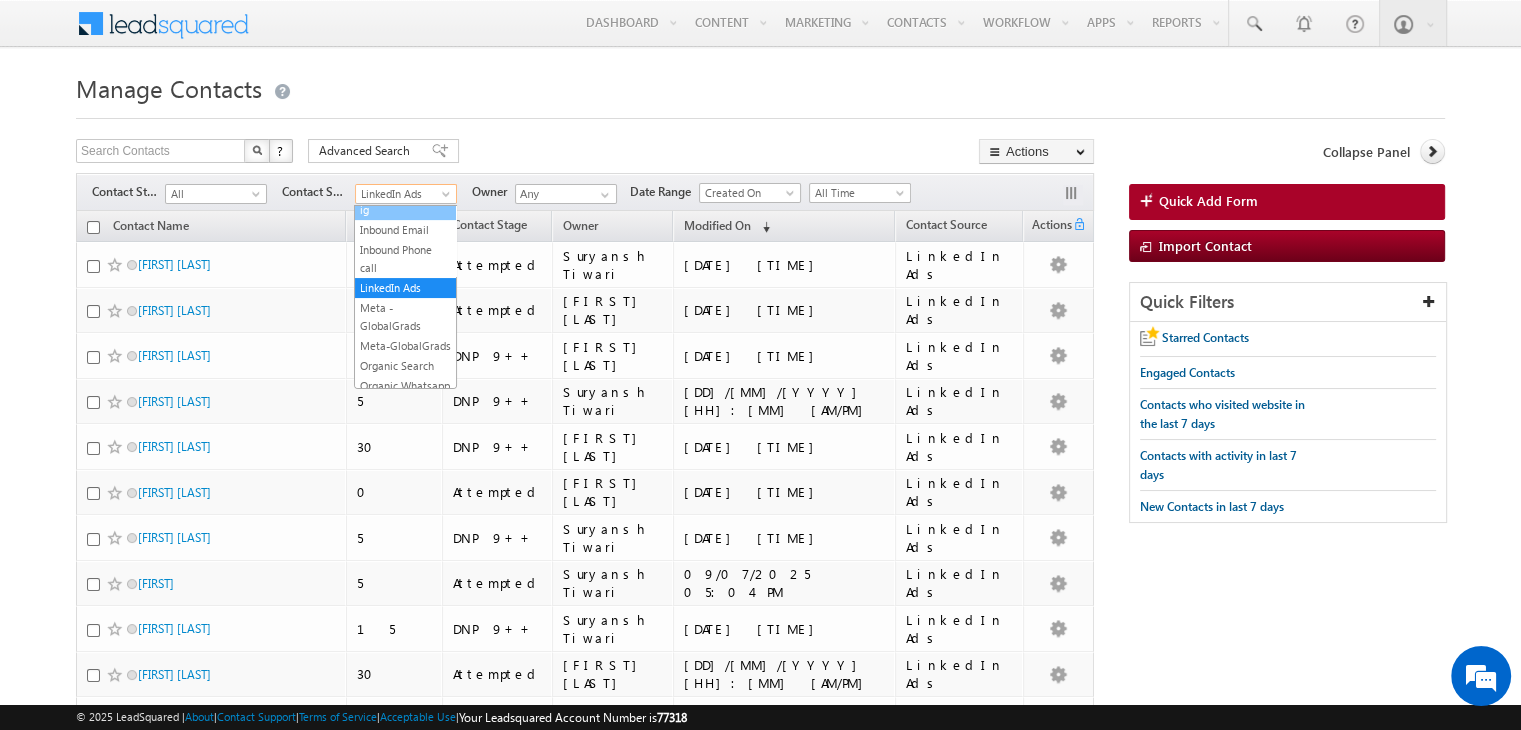 scroll, scrollTop: 0, scrollLeft: 0, axis: both 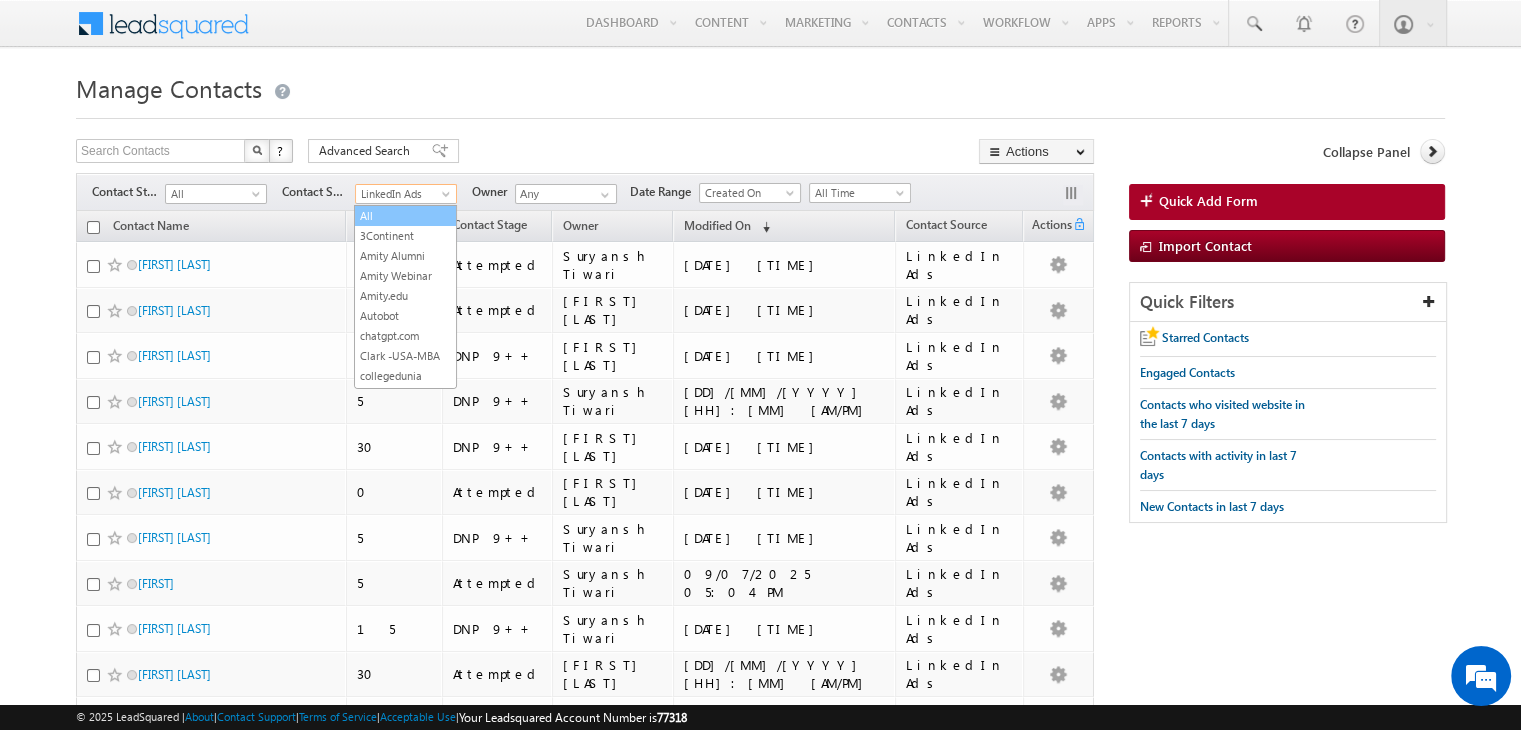click on "All" at bounding box center (405, 216) 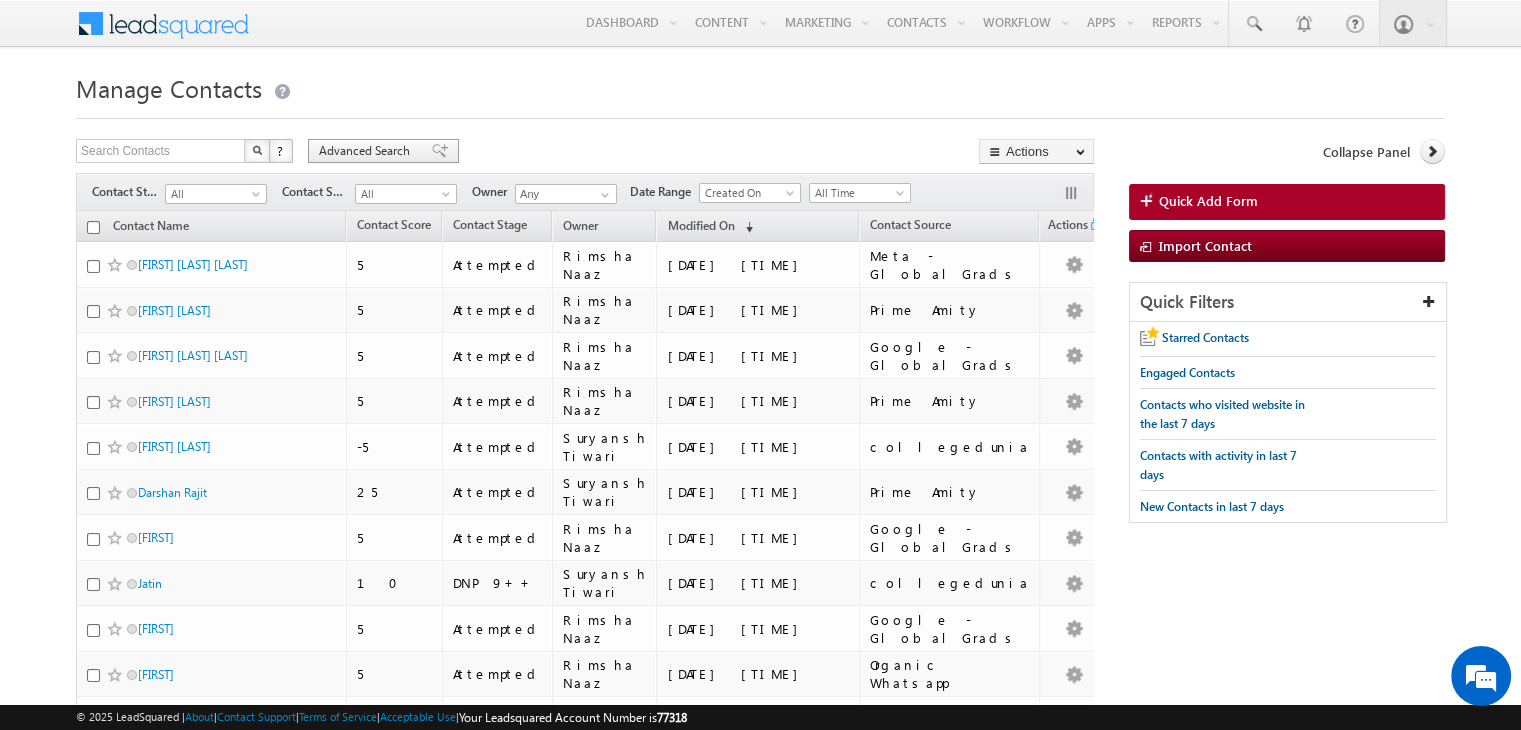click on "Advanced Search" at bounding box center [367, 151] 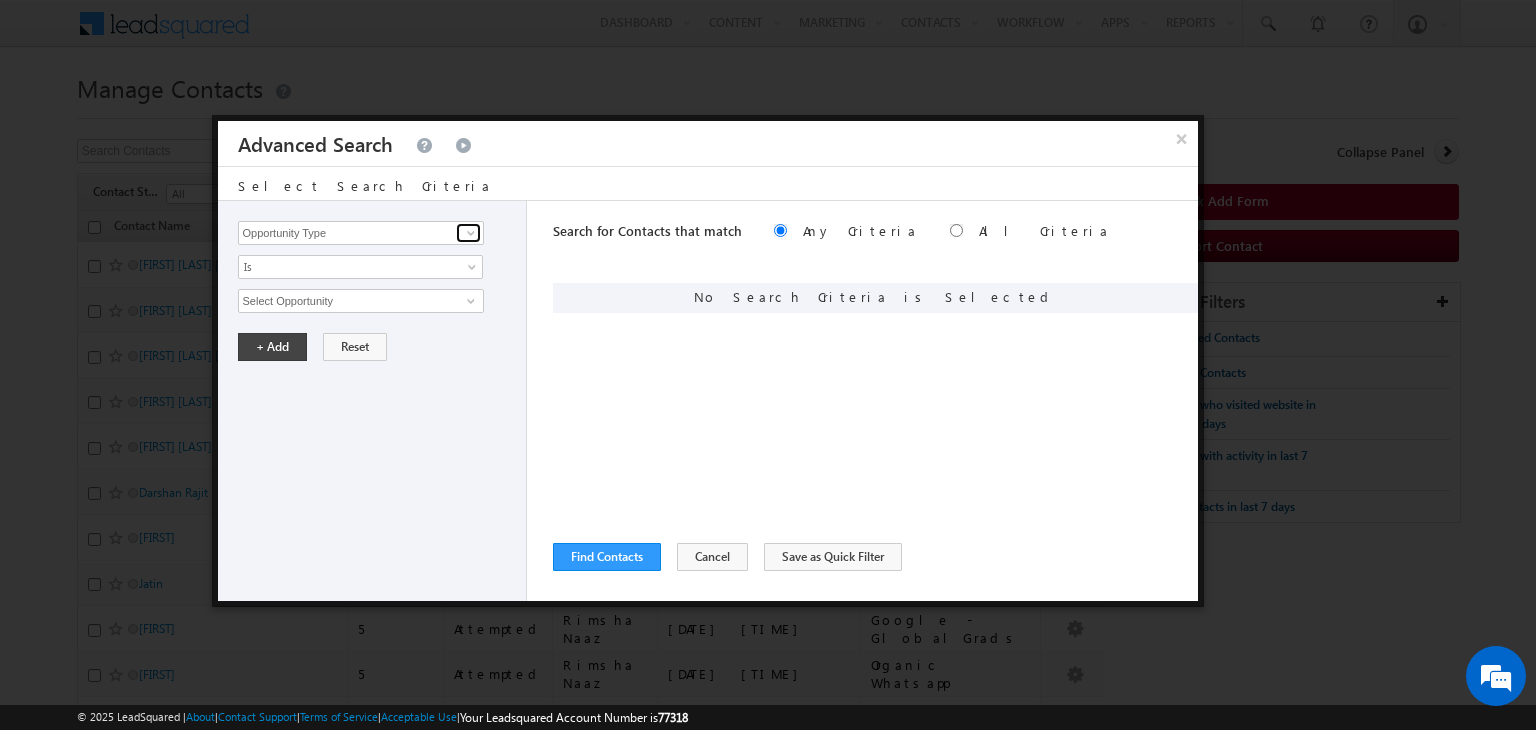 click at bounding box center (471, 233) 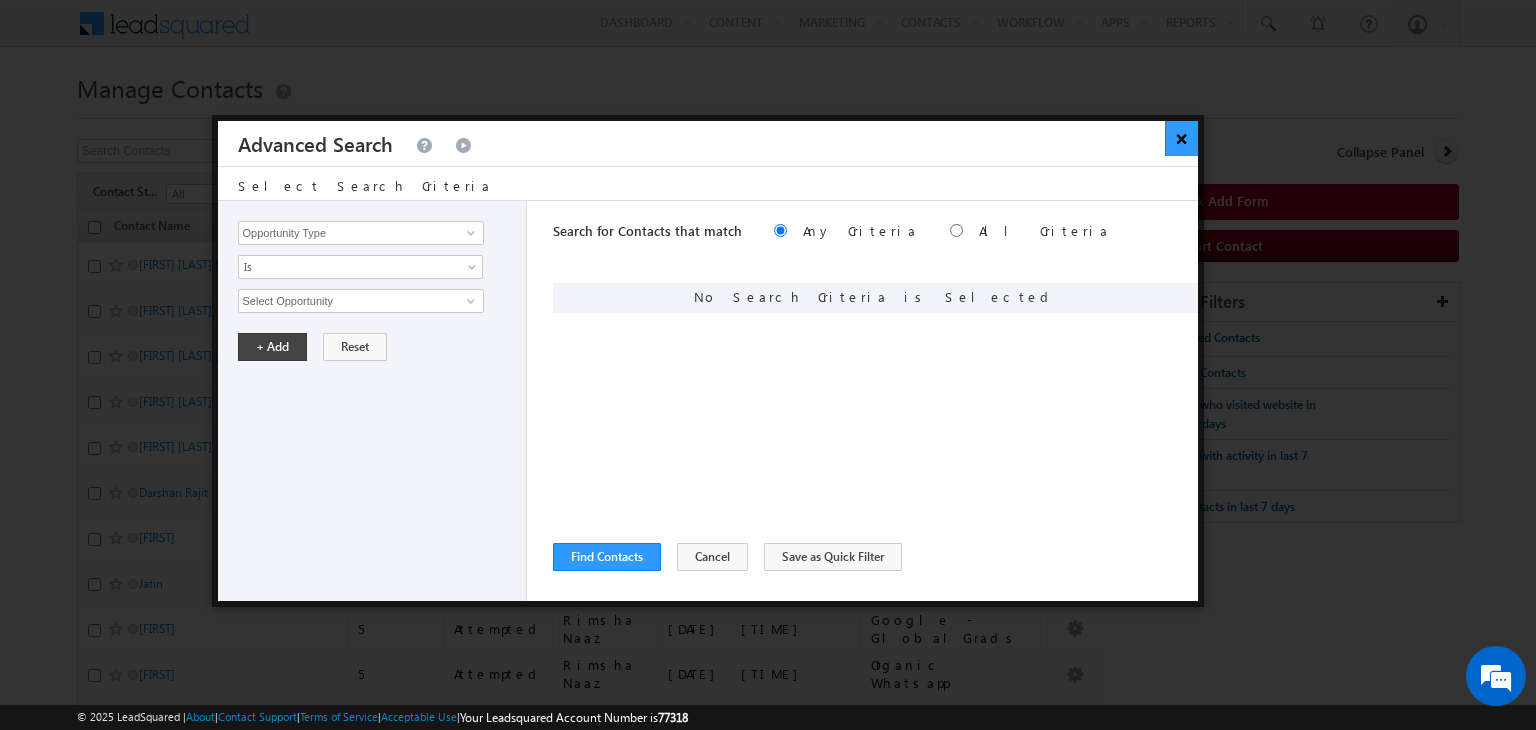 click on "×" at bounding box center [1181, 138] 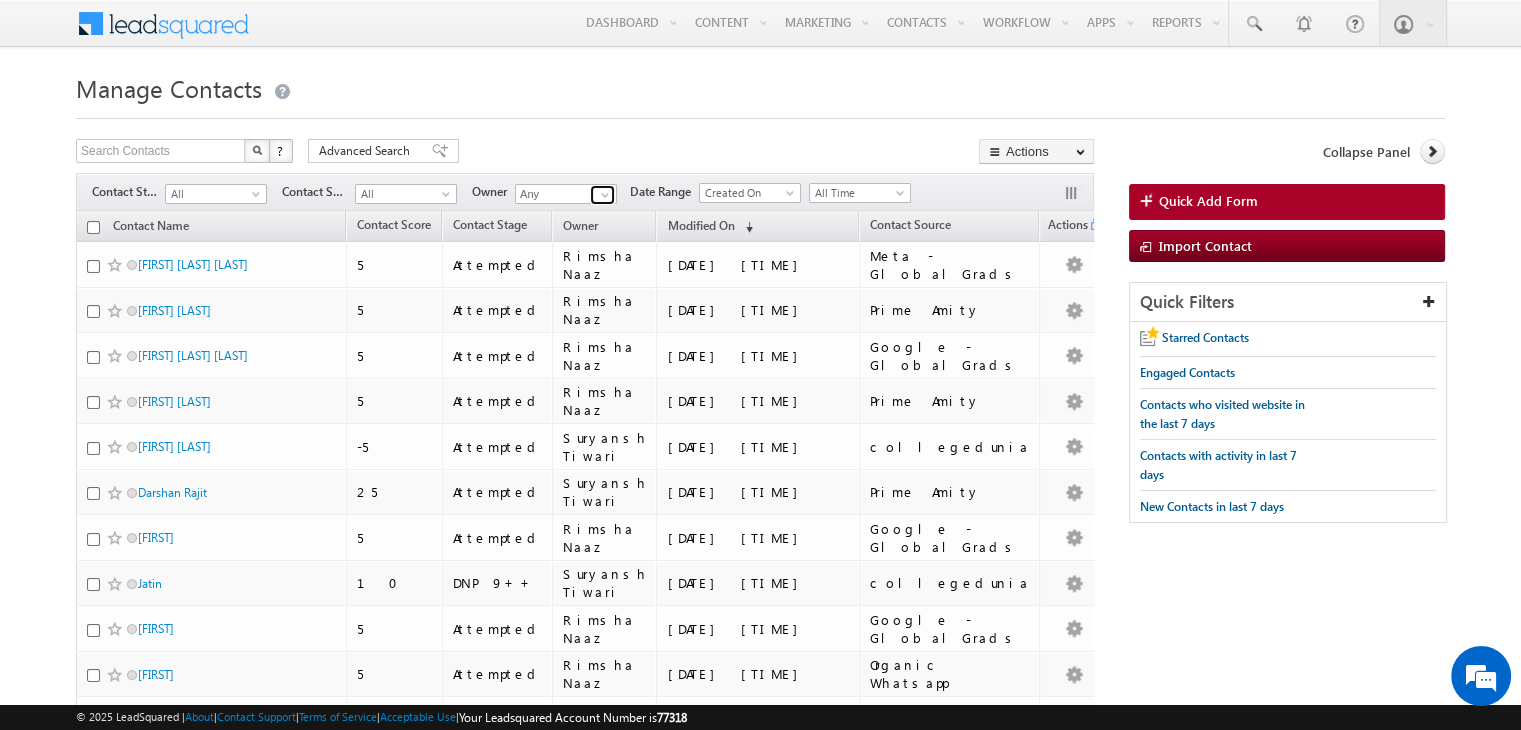 click at bounding box center [605, 195] 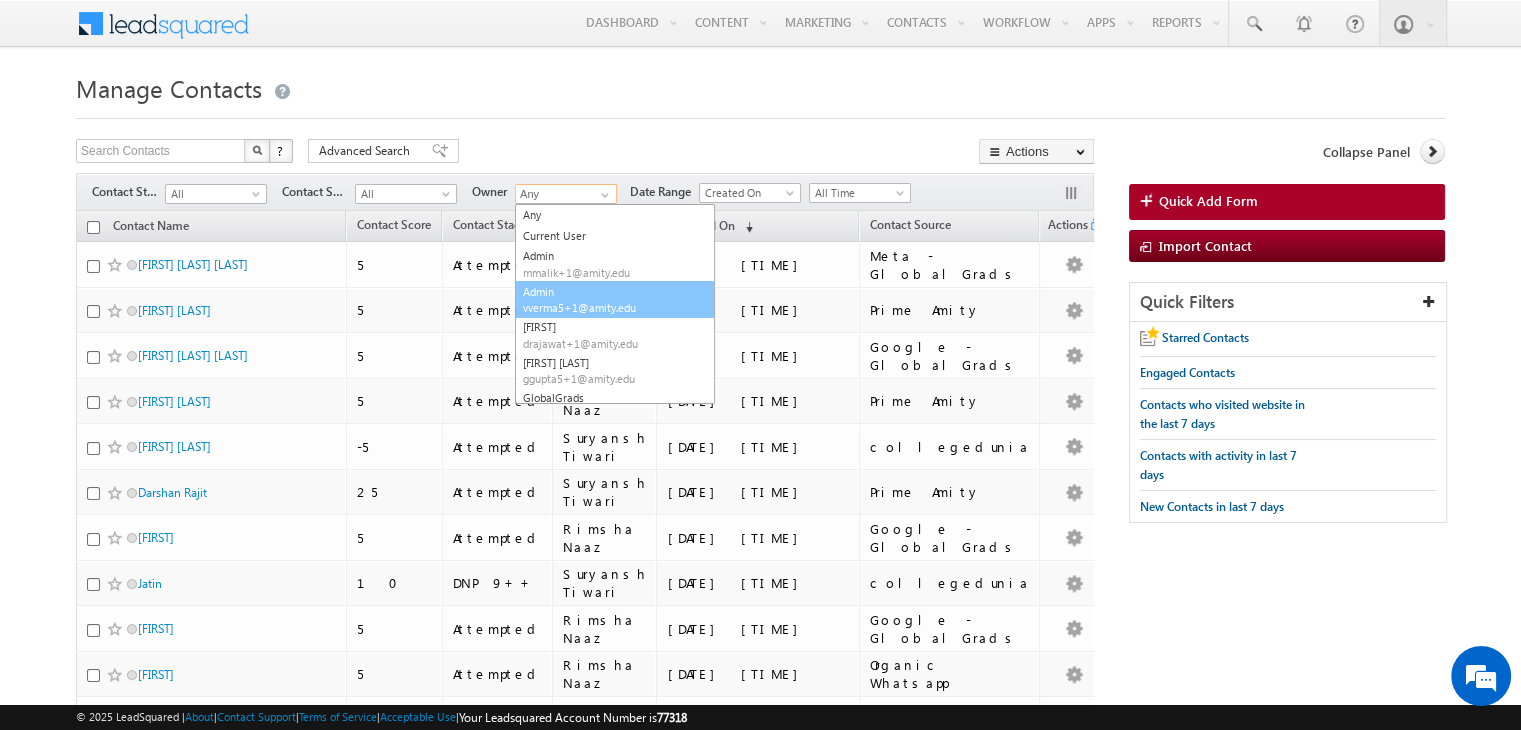 click on "vverma5+1@amity.edu" at bounding box center [613, 307] 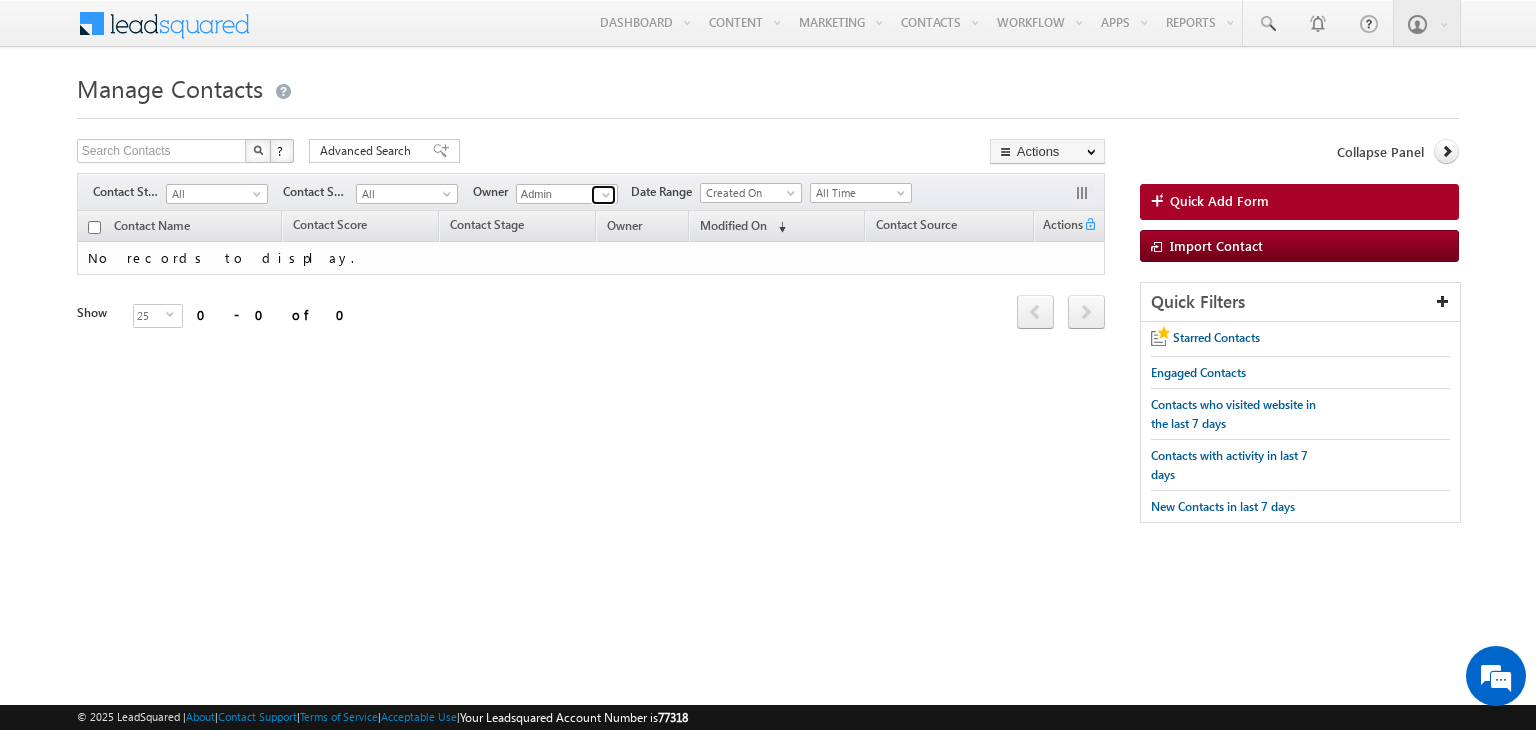 click at bounding box center (606, 195) 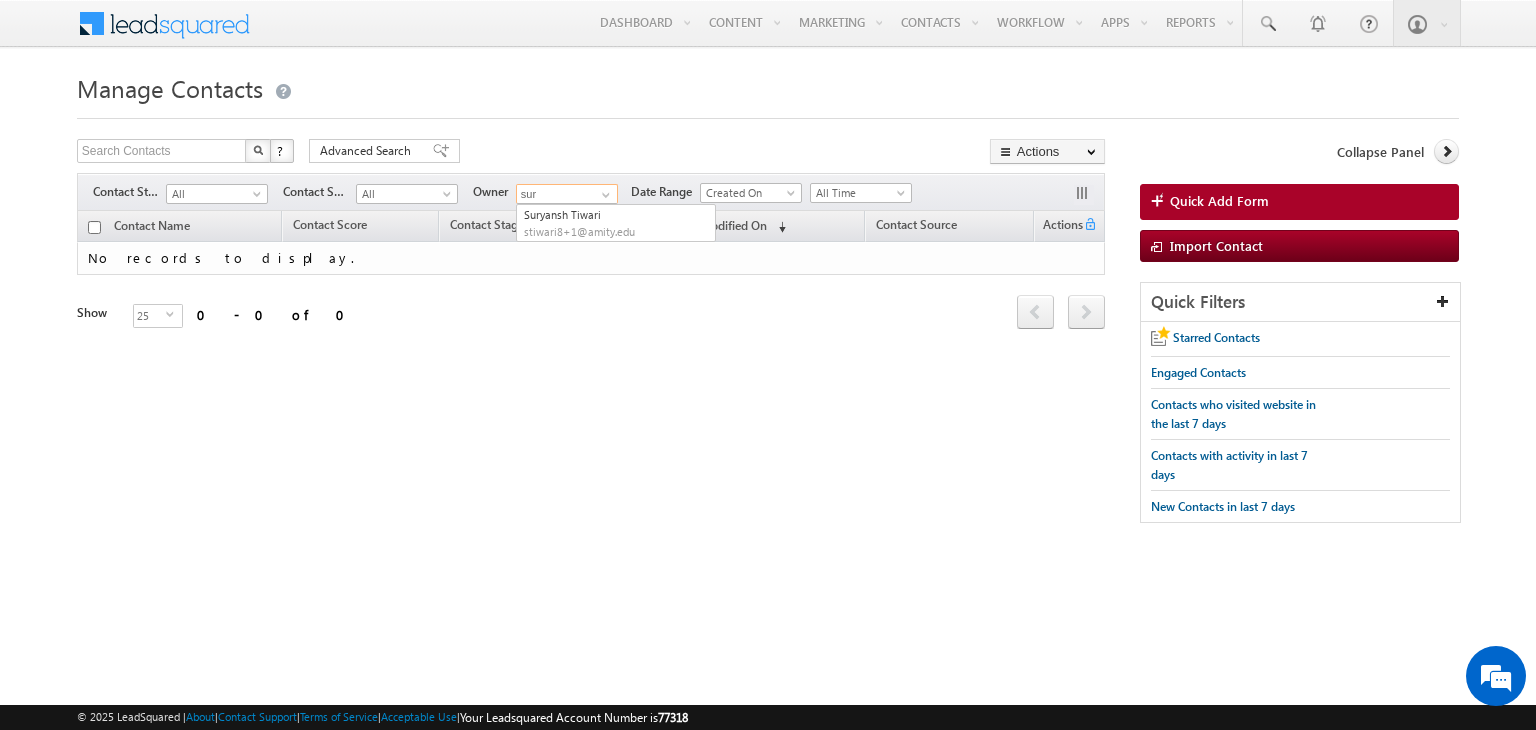 type on "sur" 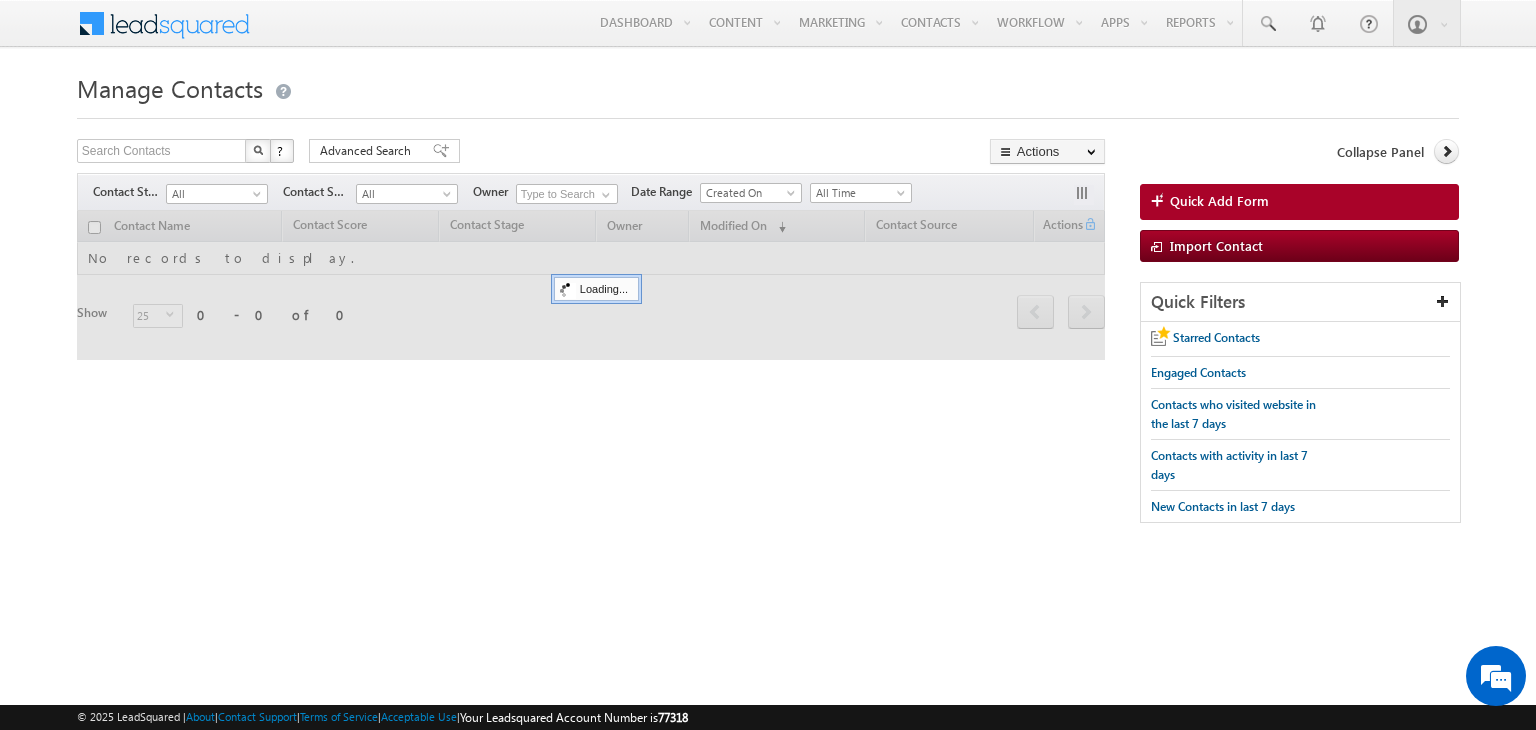 click on "Contact Name
Contact Score
Contact Stage
Owner
Refresh" at bounding box center (591, 285) 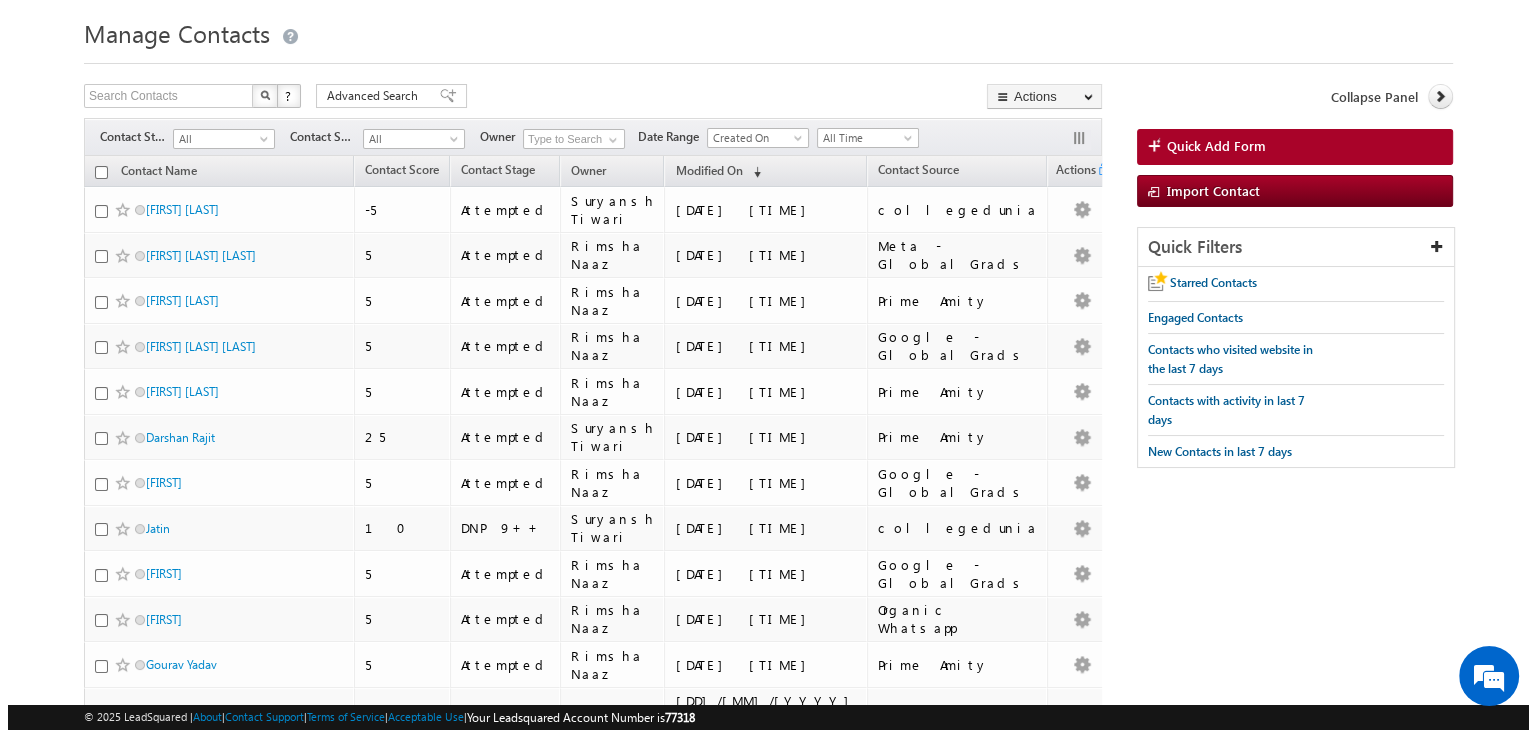 scroll, scrollTop: 0, scrollLeft: 0, axis: both 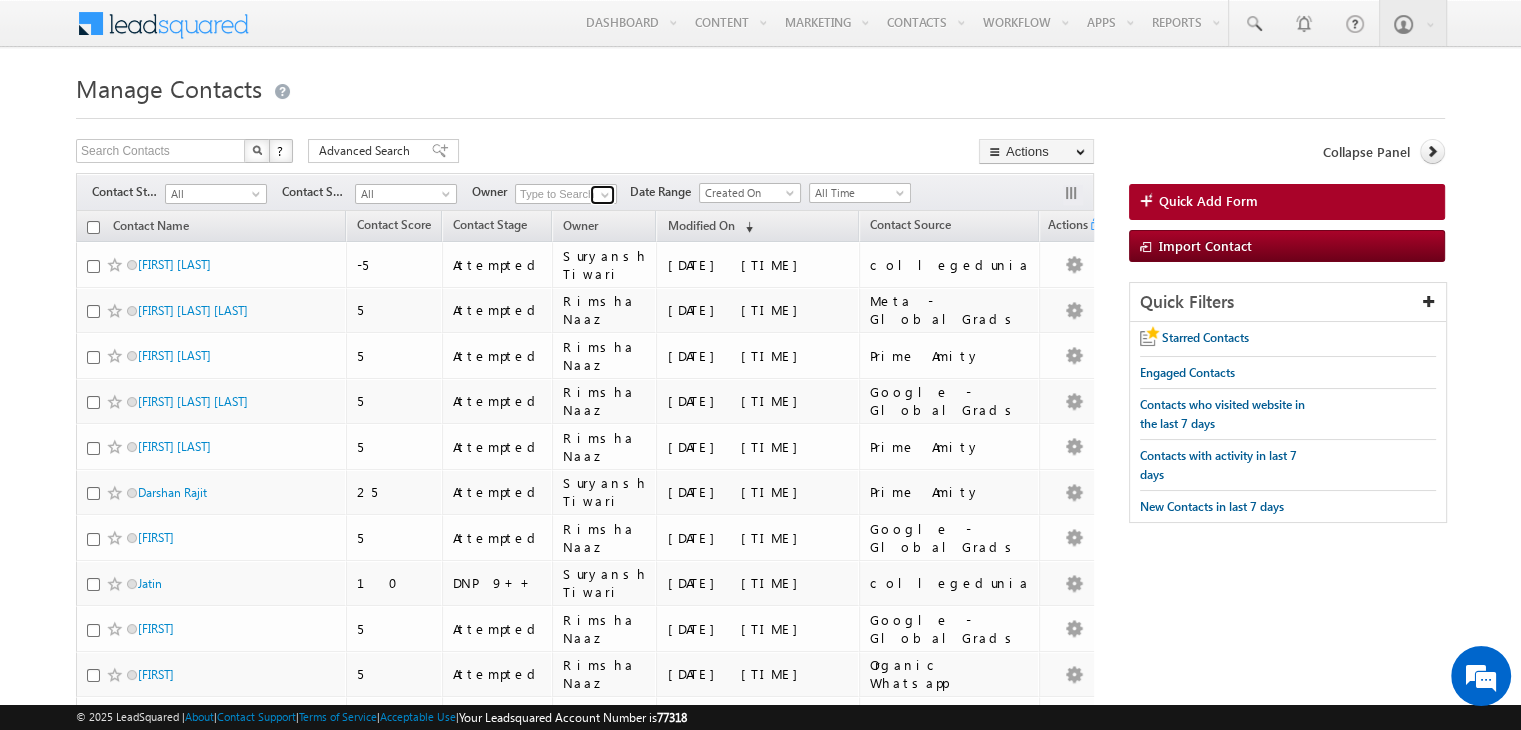 click at bounding box center [605, 195] 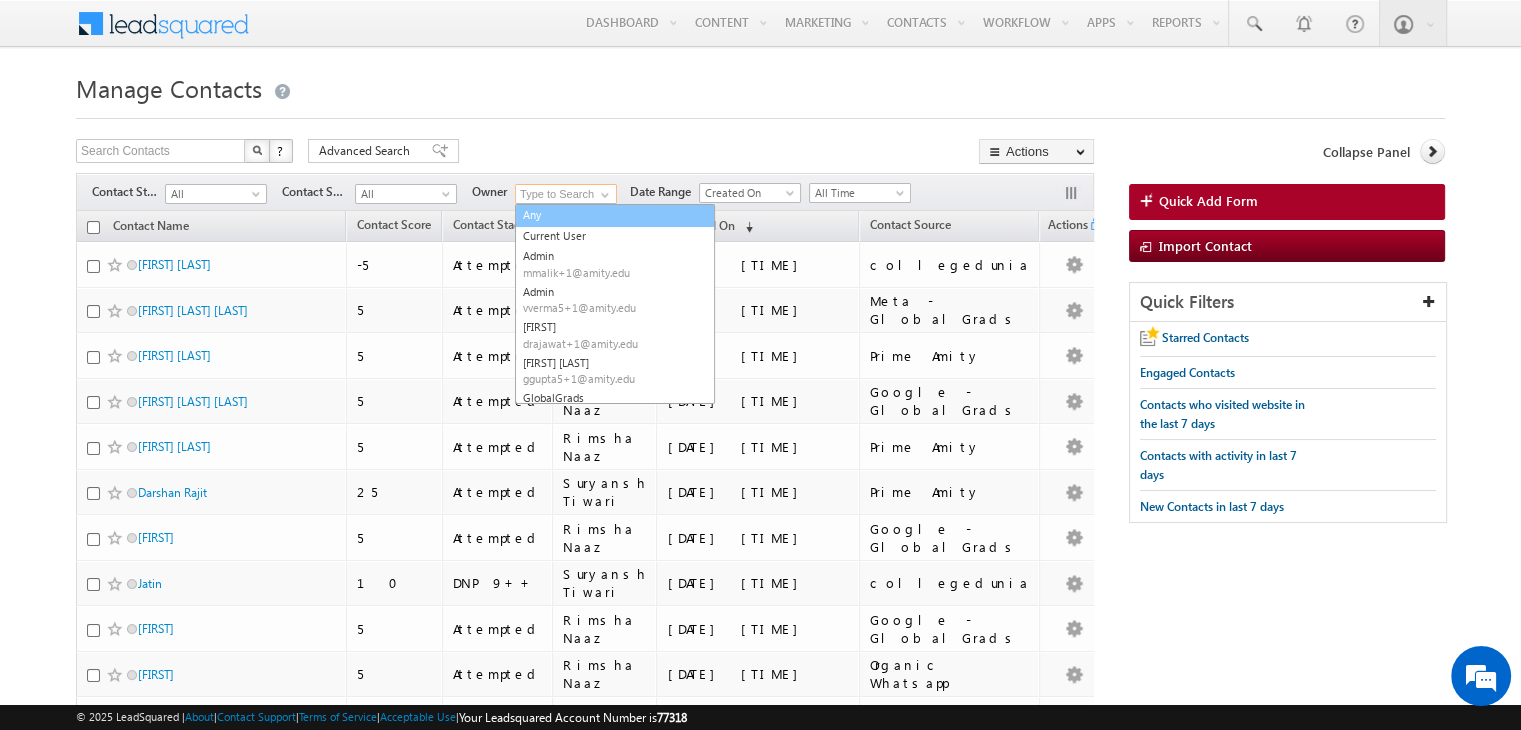 click on "Any" at bounding box center (615, 215) 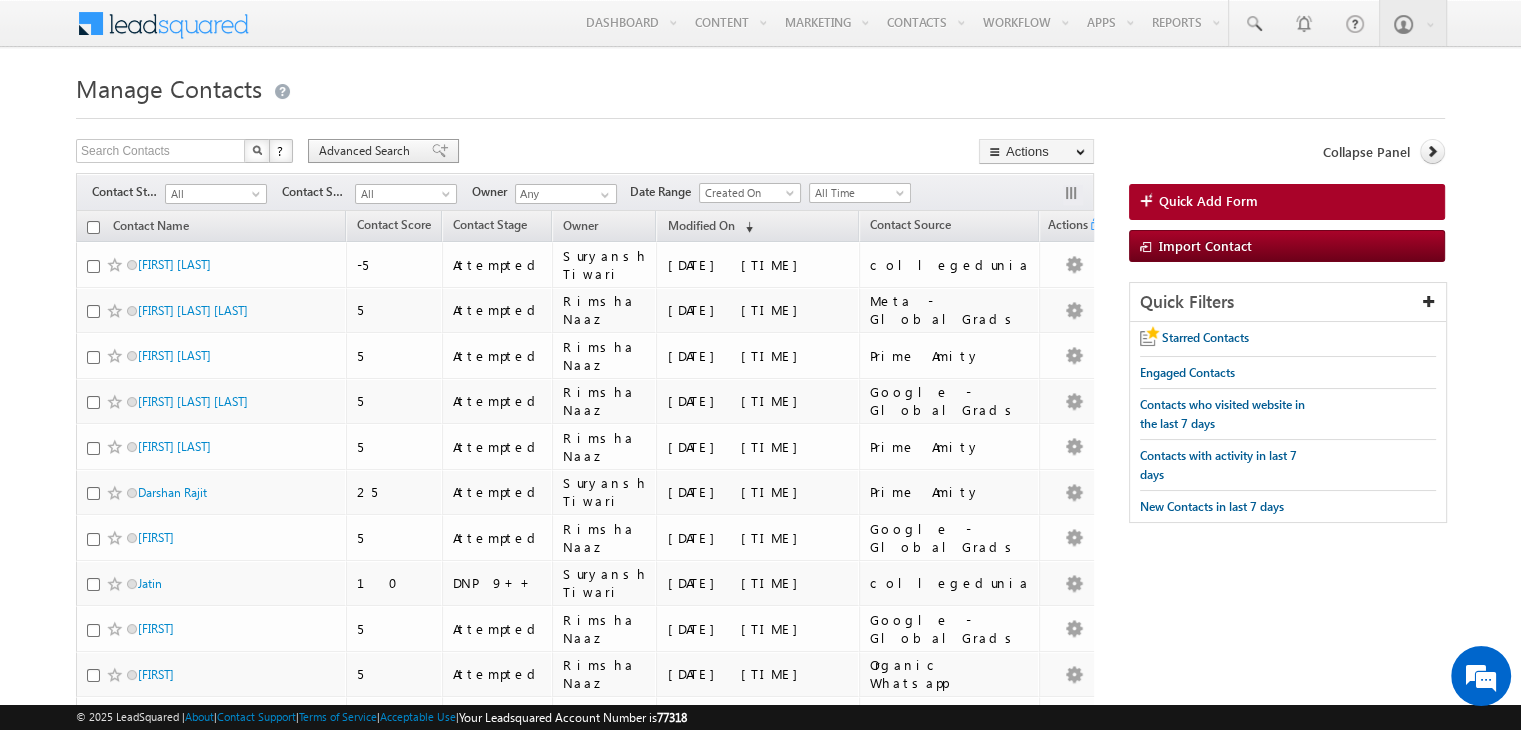 click on "Advanced Search" at bounding box center (367, 151) 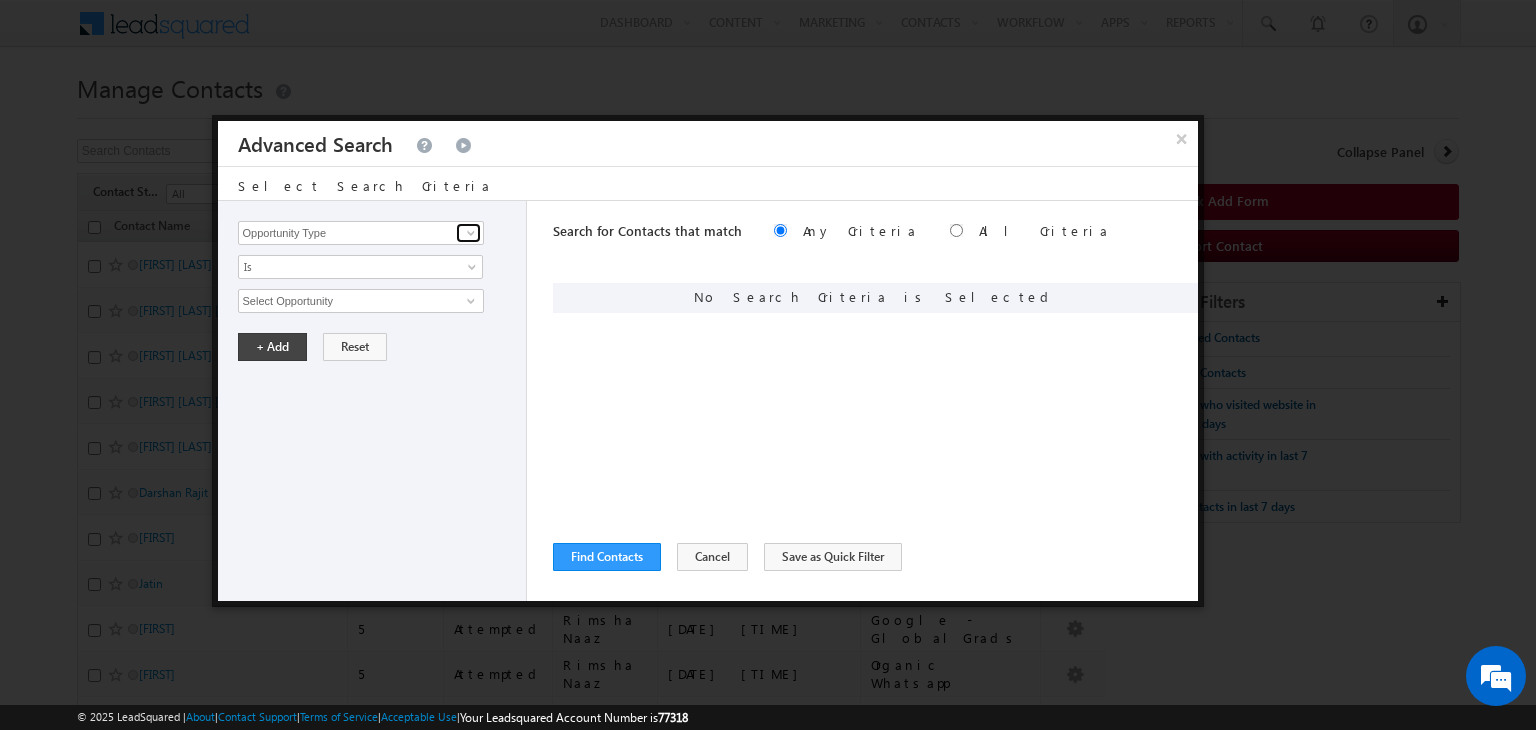 click at bounding box center (471, 233) 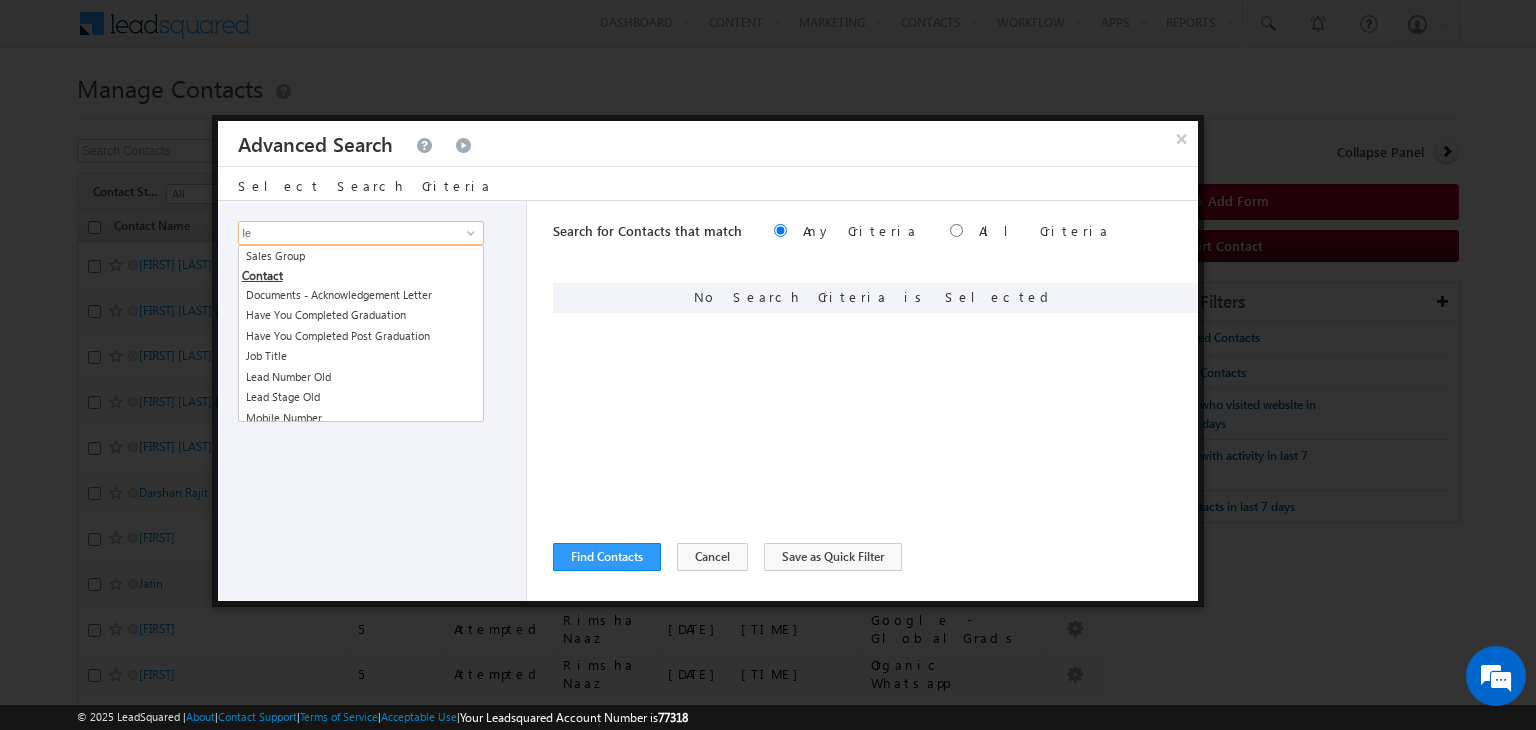 type on "l" 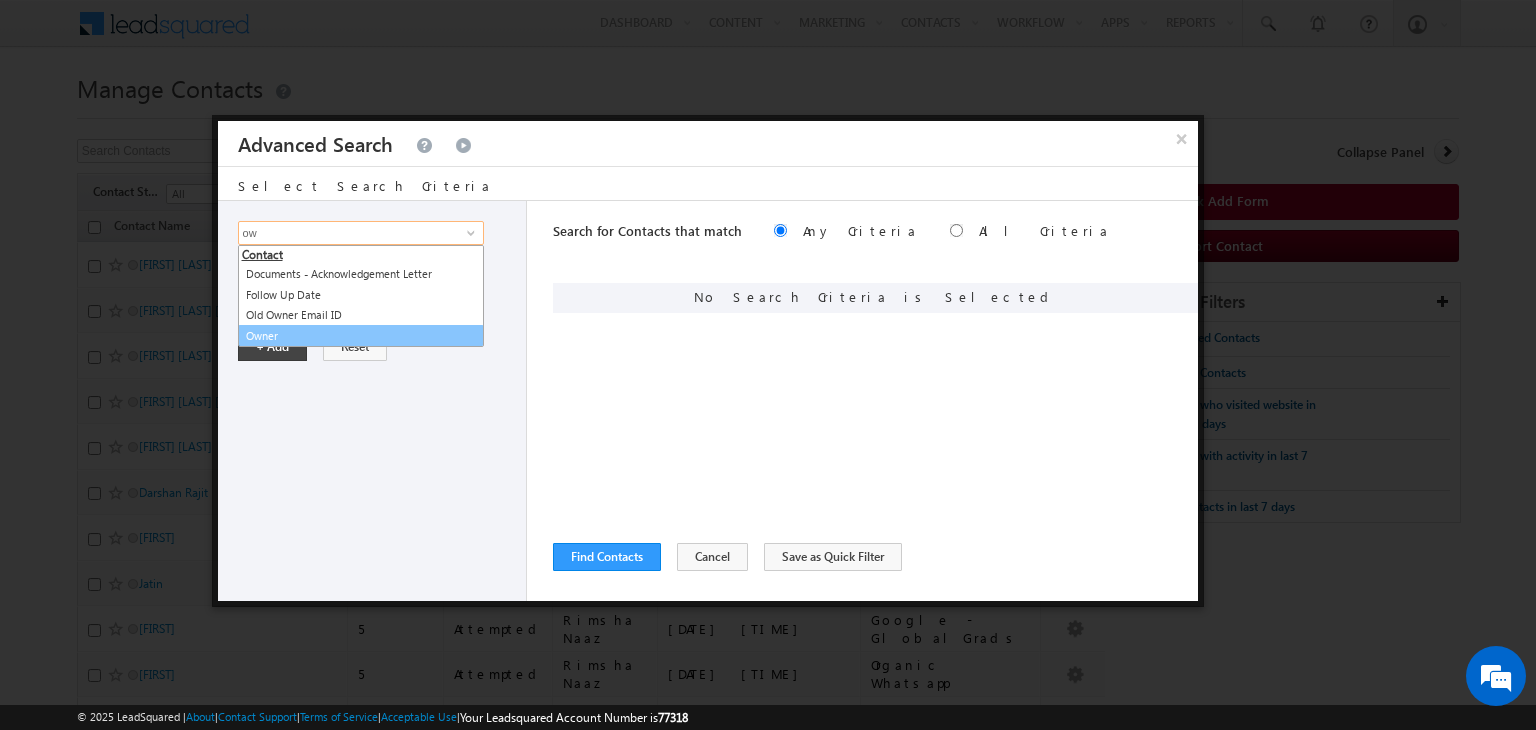 click on "Owner" at bounding box center (361, 336) 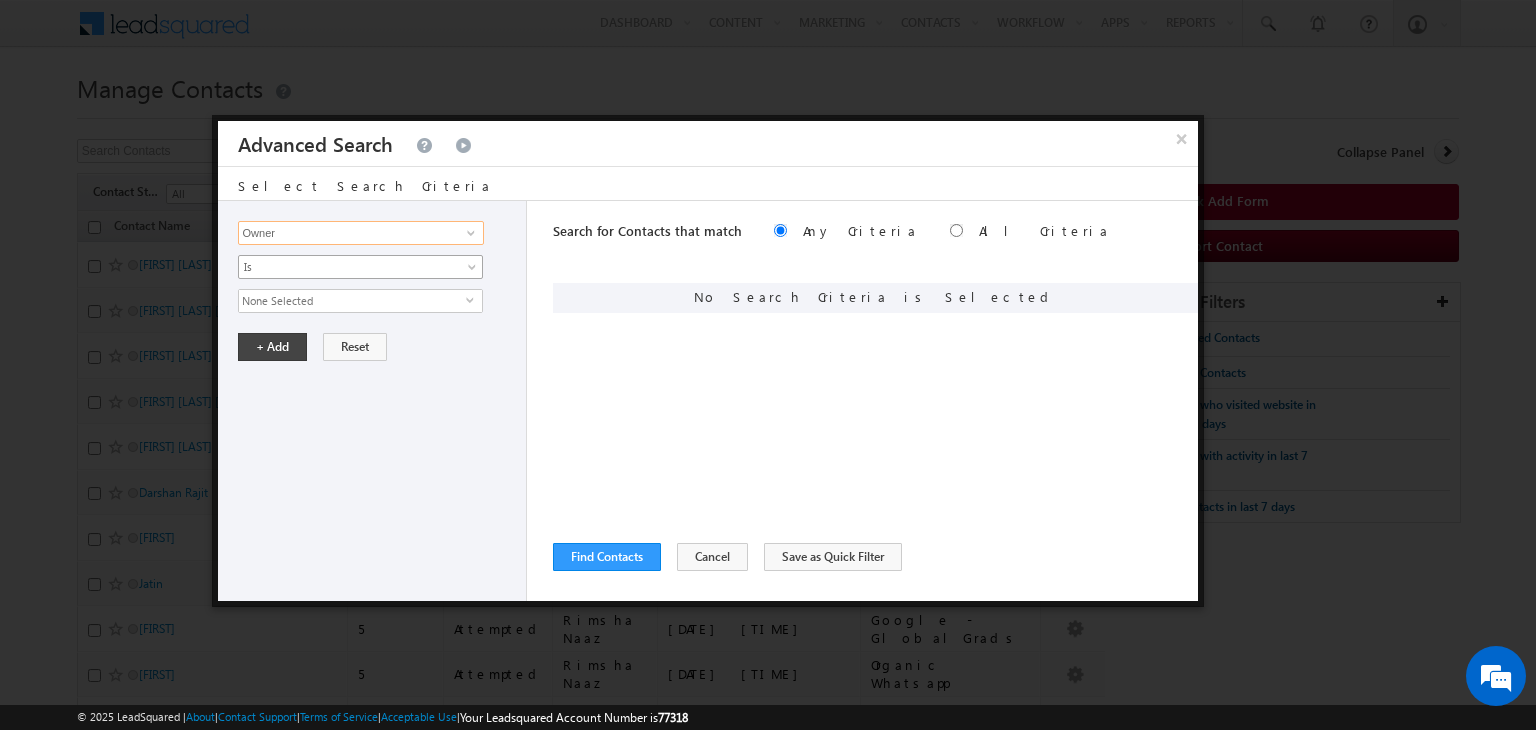 type on "Owner" 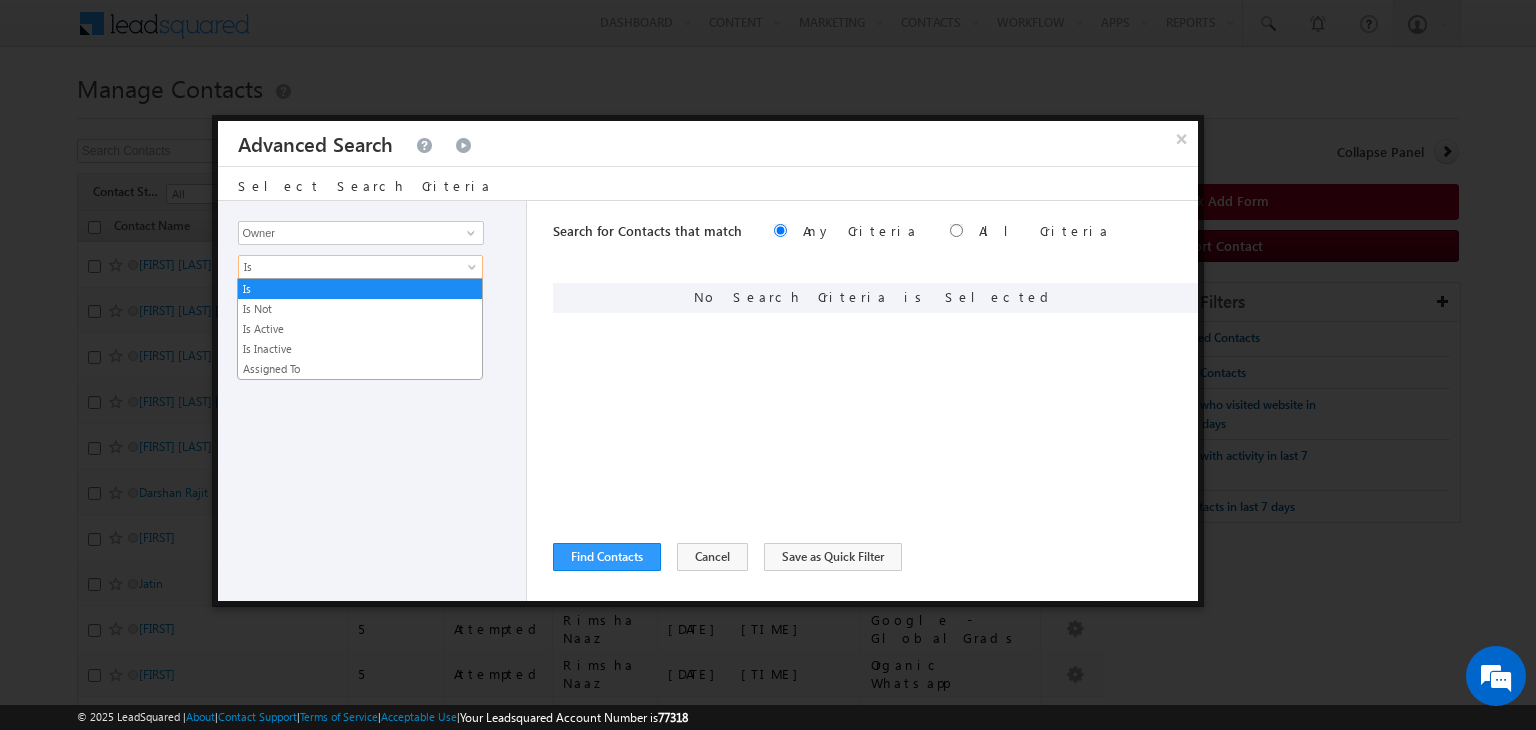 click on "Is" at bounding box center [347, 267] 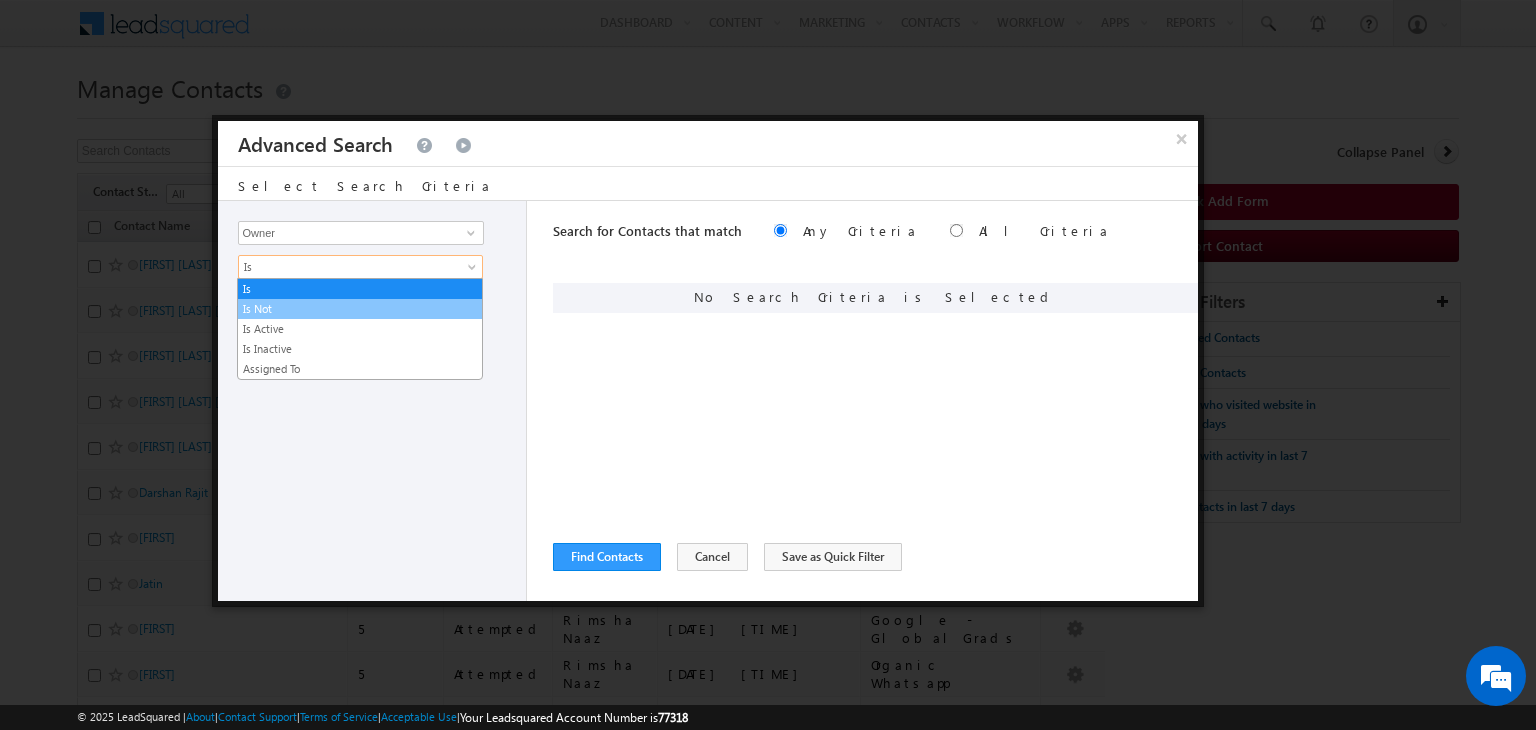 click on "Is Not" at bounding box center [360, 309] 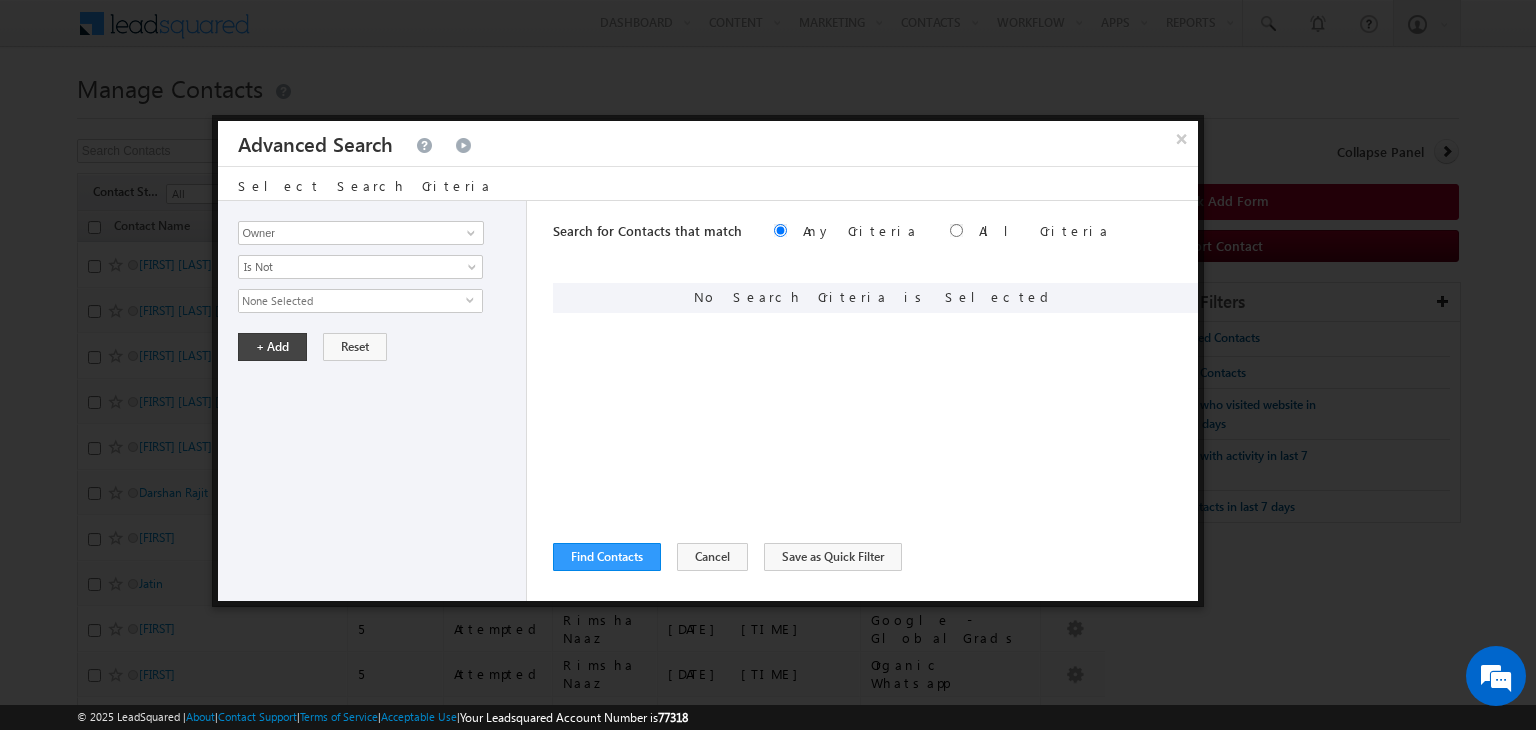 click on "Opportunity Type Contact Activity Task Sales Group  Prospect Id Address 1 Address 2 Any Specific University Or Program Application Status Auto Login URL City Class XII Marks Company Concentration Contact Number Contact Origin Contact Score Contact Source Contact Stage Conversion Referrer URL Country Country Interested In New Country Interested In Old Course Course Priority Created By Id Created On Created On Old Current Opt In Status Do Not Call Do Not Email Do Not SMS Do Not Track Do You Have Scholarships Do You Have Valid Passport Documents - Status Documents - University Proof Doc Documents - 10th Marksheet Documents - 12th Marksheet Documents - UG Degree Documents - UG Marksheets Documents - PG Degree Documents - PG Marksheets Documents - Resume/CV Documents - LOR Documents - SOP Documents - Passport Documents - ELT Documents - Amity Pathway Certificate Documents - COL Documents - Deposit fee Documents - UCOL Documents - I20 Documents - SEVIS Fee doc Documents - Loan Docs" at bounding box center (373, 401) 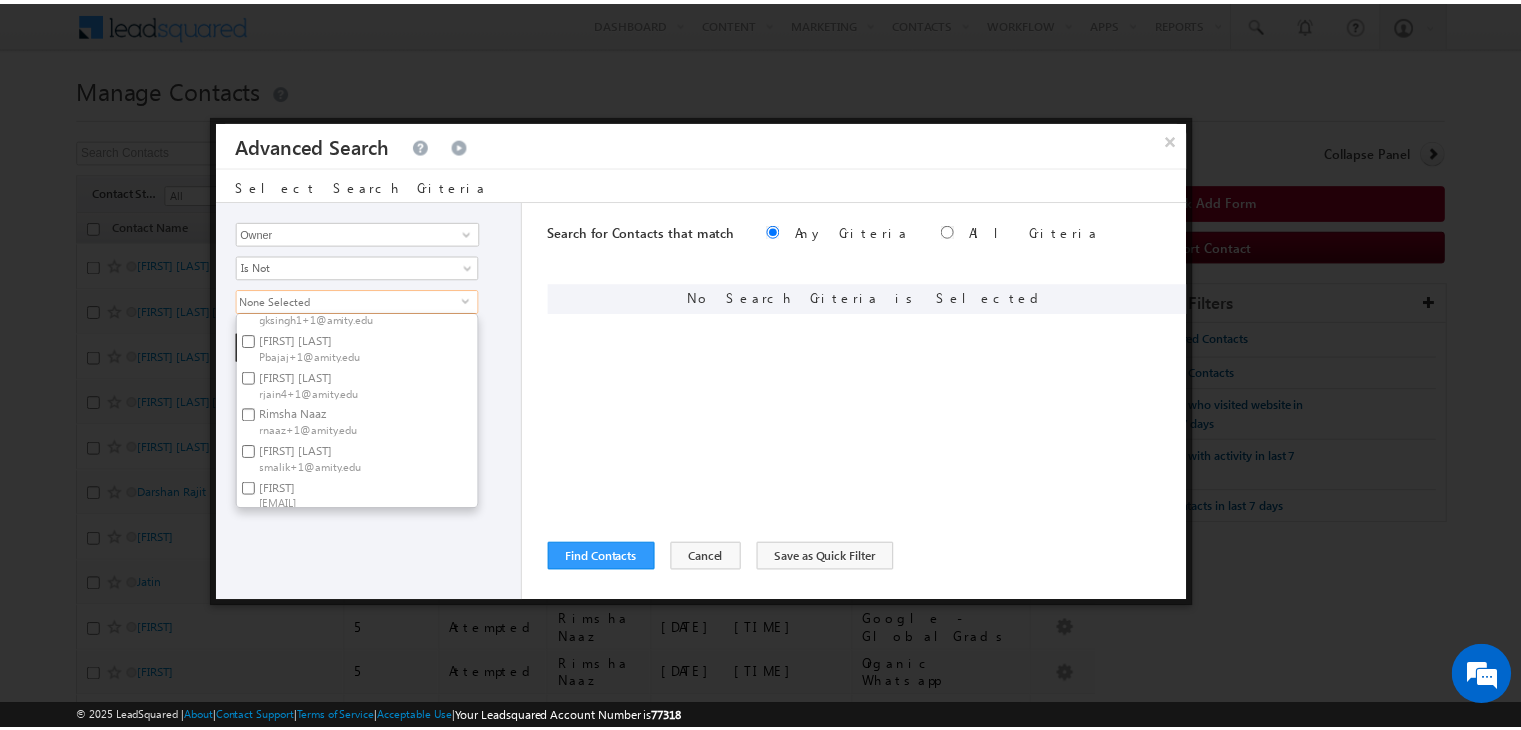 scroll, scrollTop: 350, scrollLeft: 0, axis: vertical 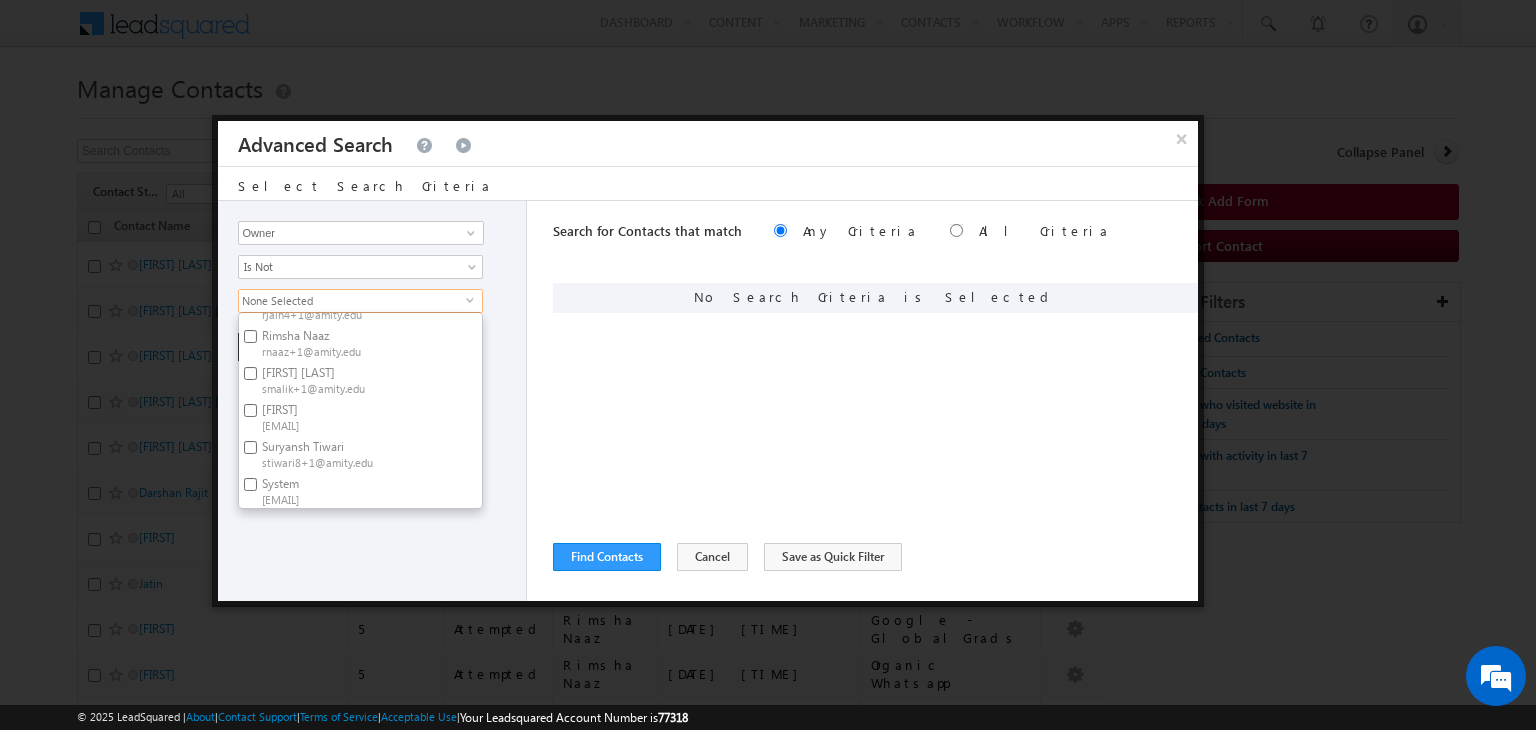click on "[FIRST] [LAST] [EMAIL]" at bounding box center [350, 453] 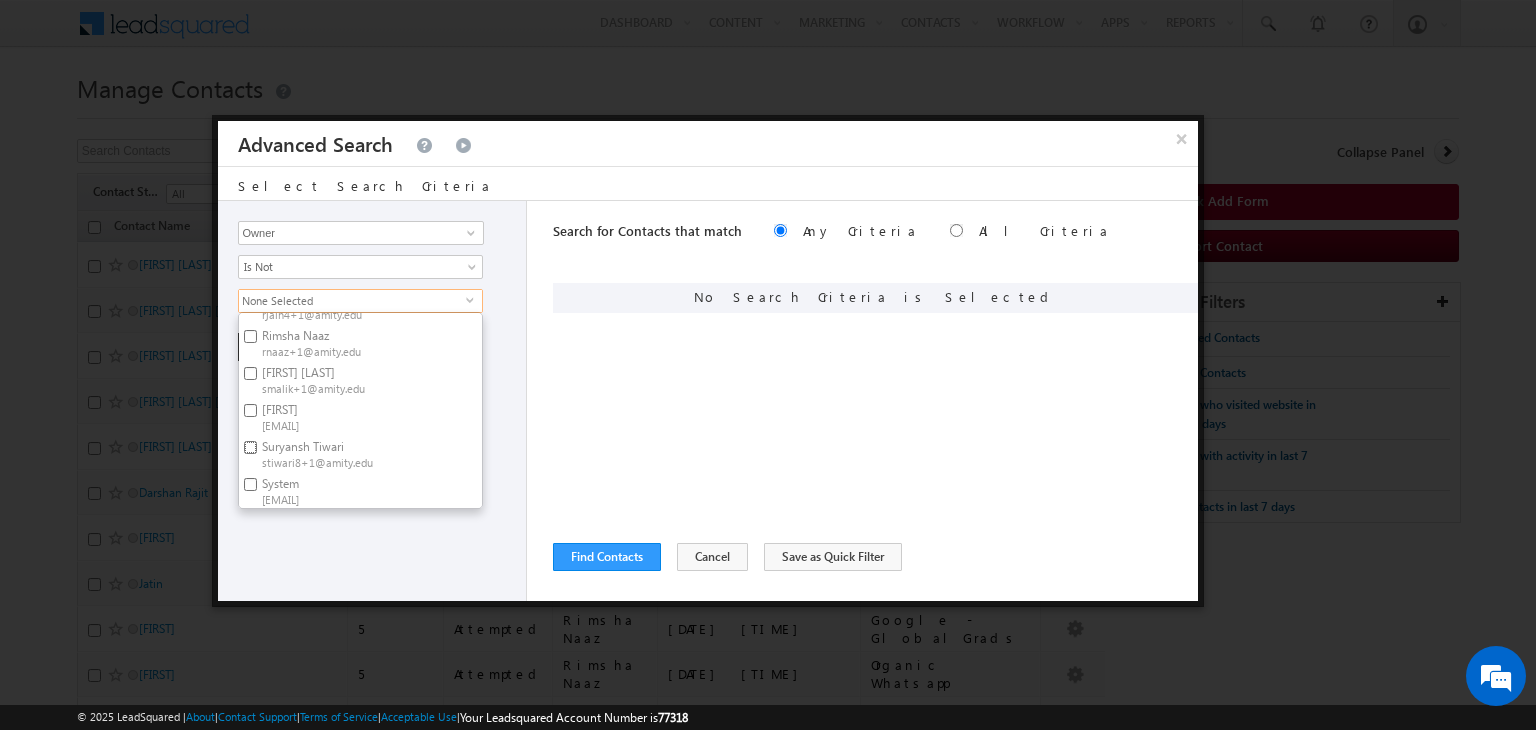 click on "[FIRST] [LAST] [EMAIL]" at bounding box center (250, 447) 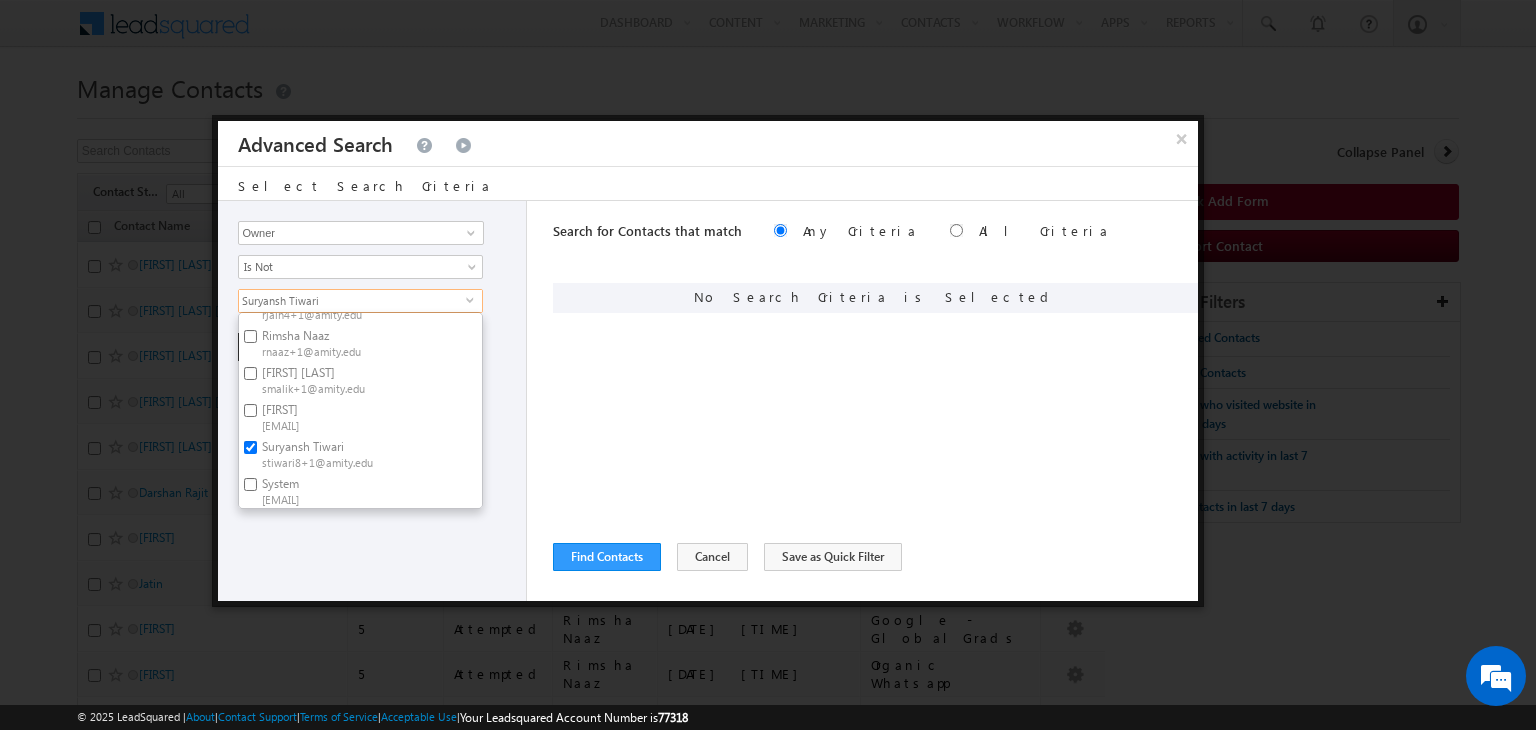 click on "Search for Contacts that match
Any Criteria
All Criteria
Note that the current triggering entity  is not considered  in the condition
If more than one opportunities are returned, the opportunity which is  most recently created  will be considered.
Descending
Ascending
ReLoad" at bounding box center [875, 401] 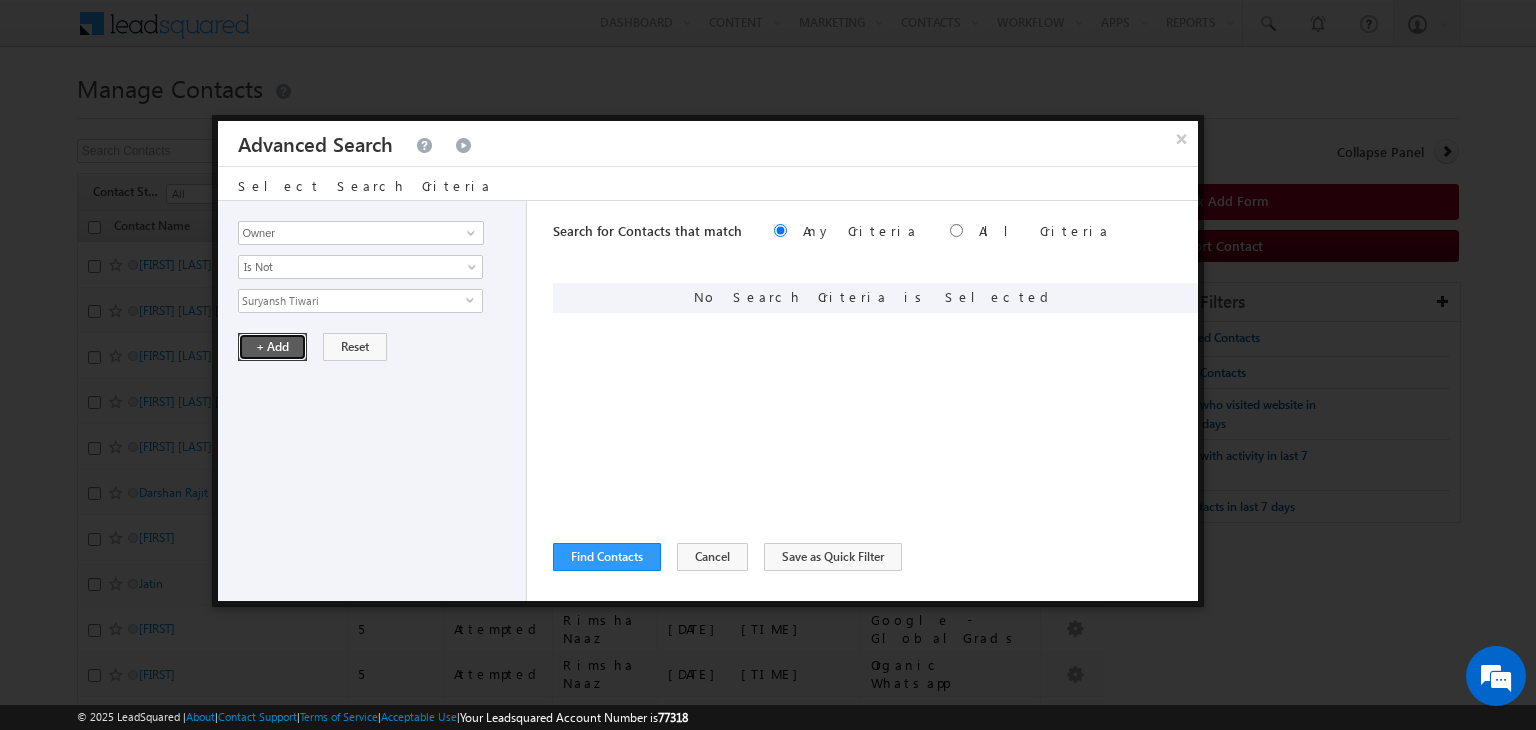 click on "+ Add" at bounding box center [272, 347] 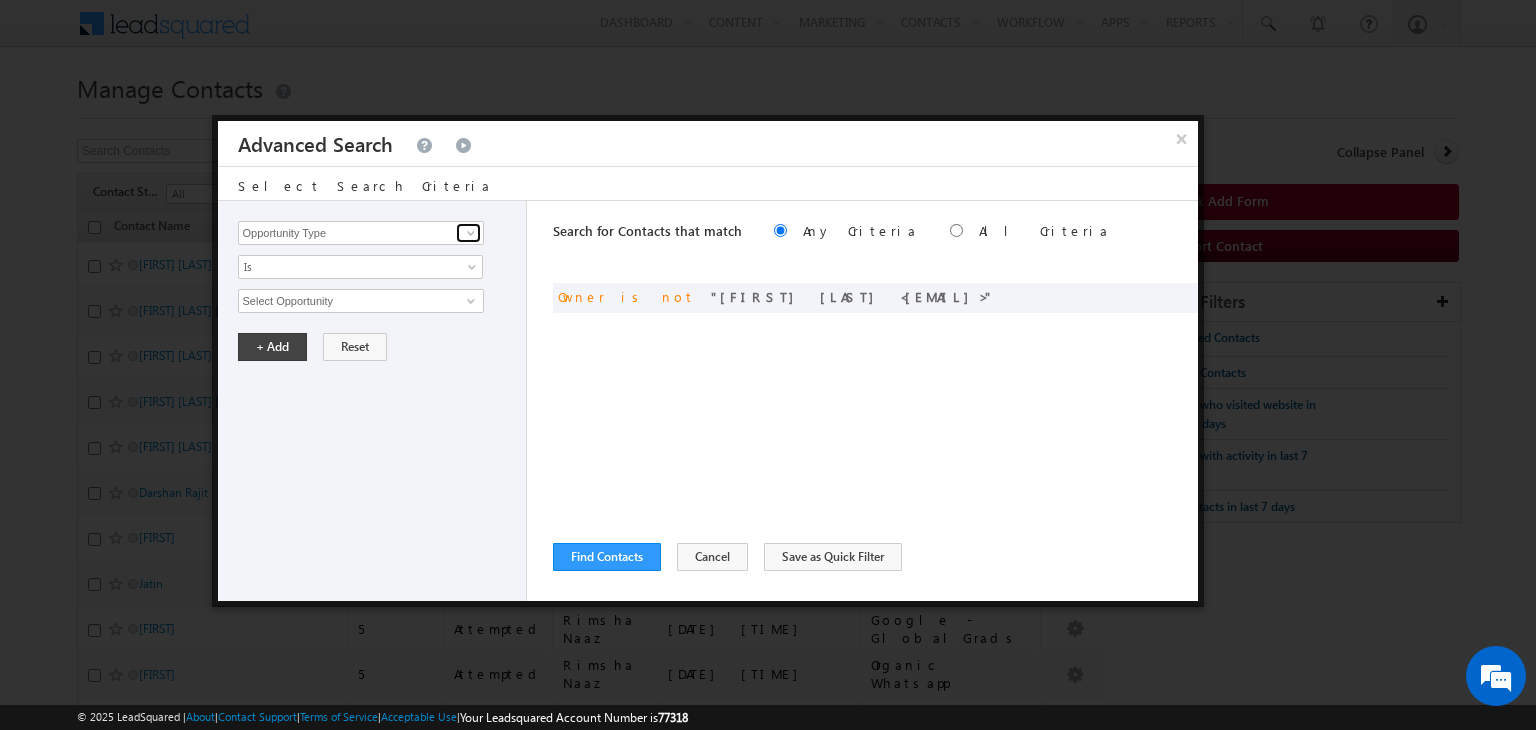 click at bounding box center (471, 233) 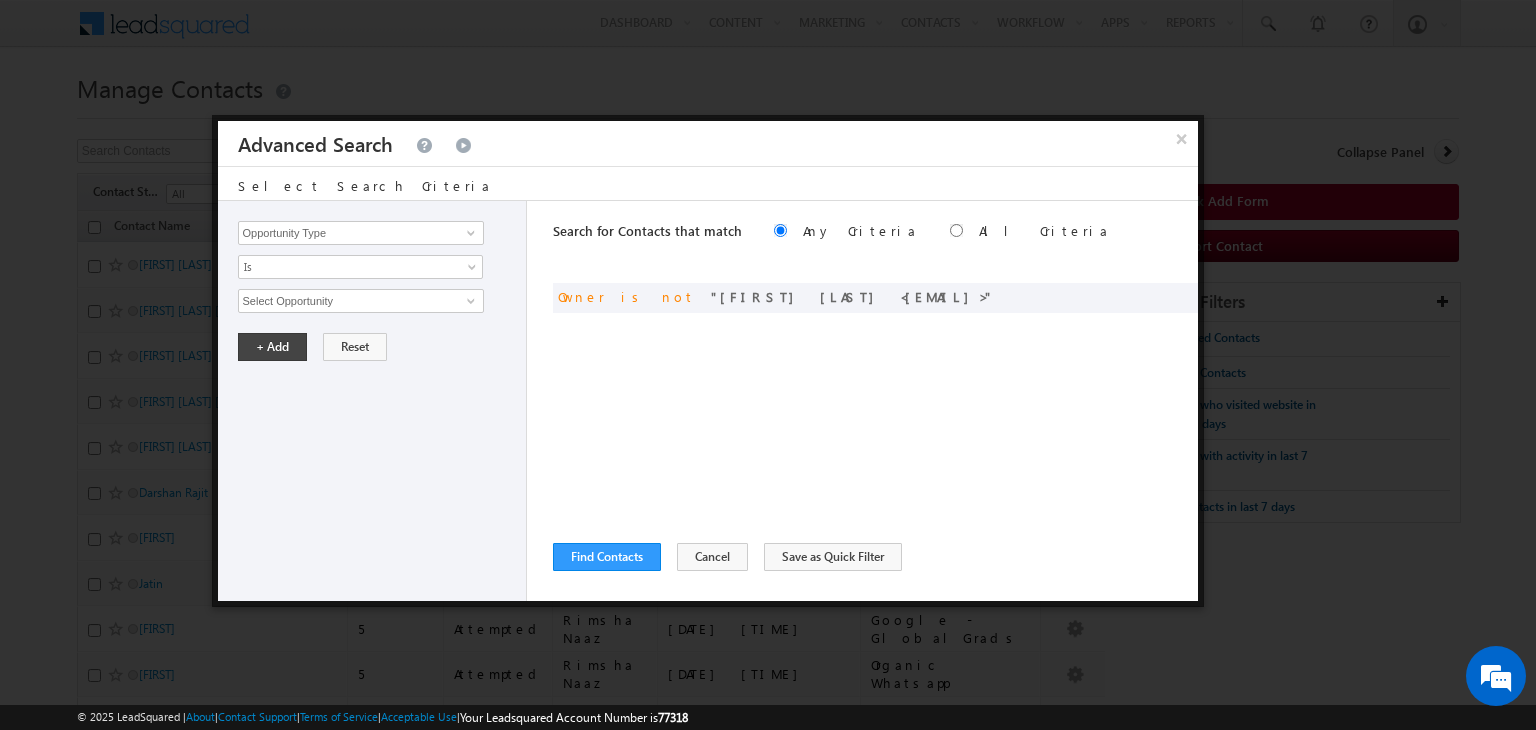 click on "Contact Name
Contact Score
Contact Stage
Owner
21" at bounding box center [875, 401] 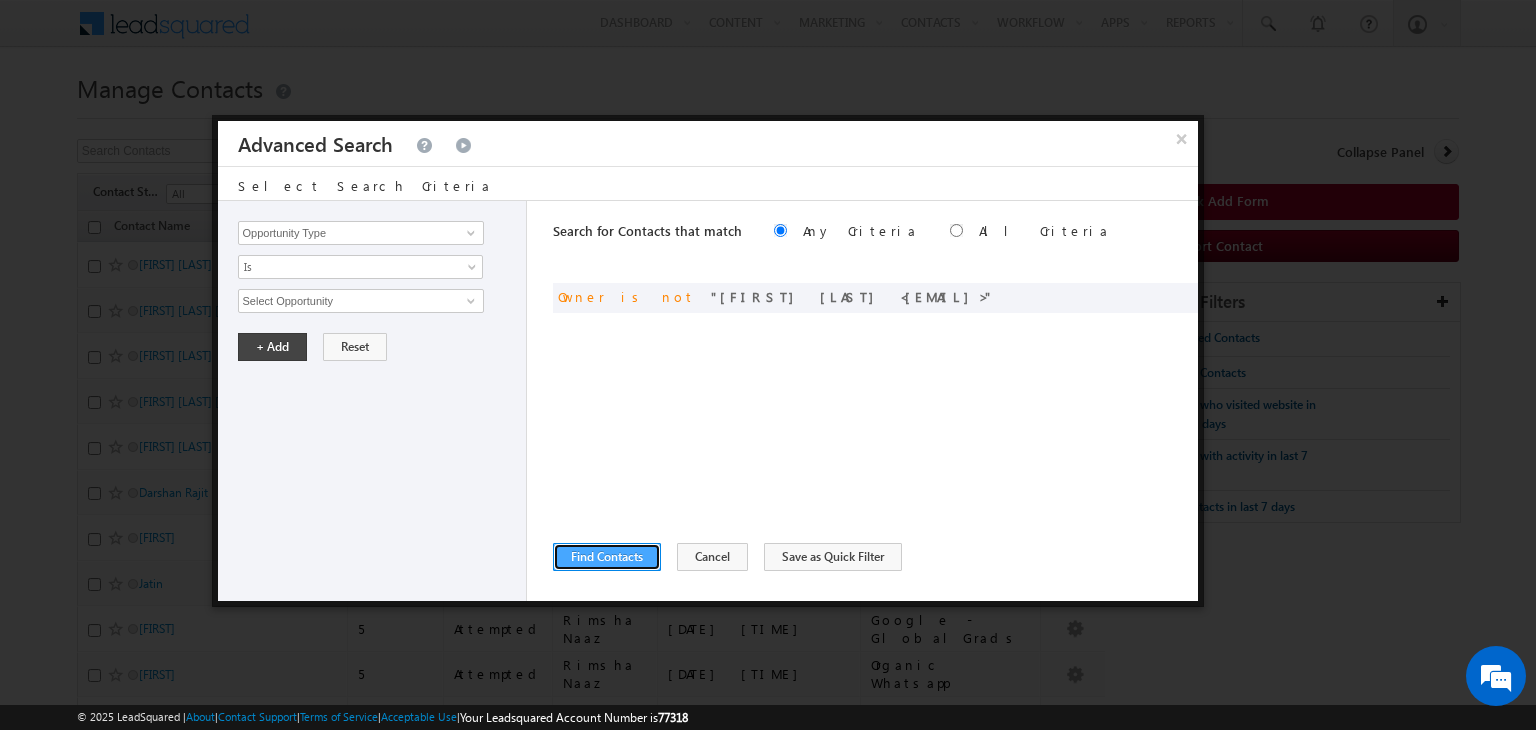 click on "Find Contacts" at bounding box center (607, 557) 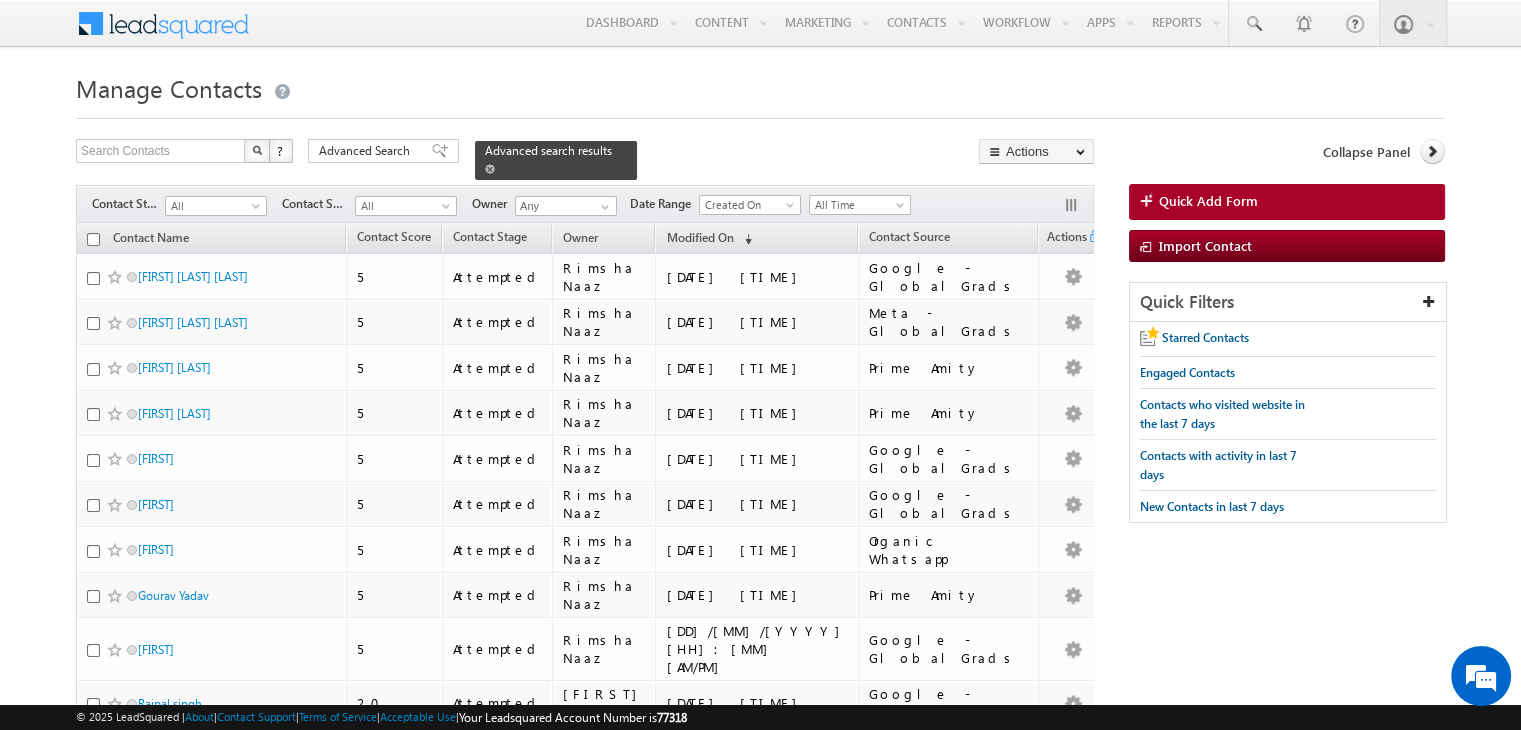 click on "Advanced search results" at bounding box center (548, 150) 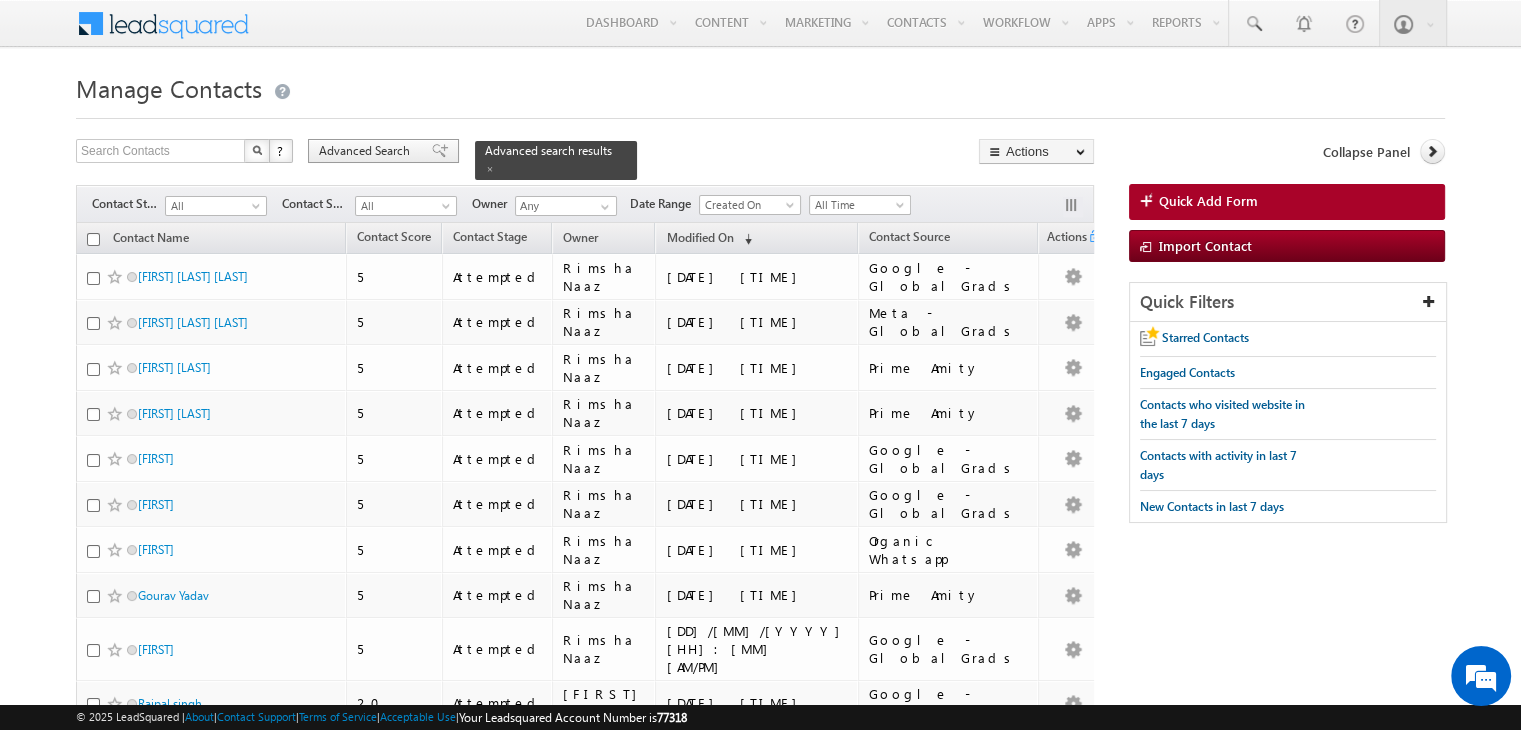 click on "Advanced Search" at bounding box center (383, 151) 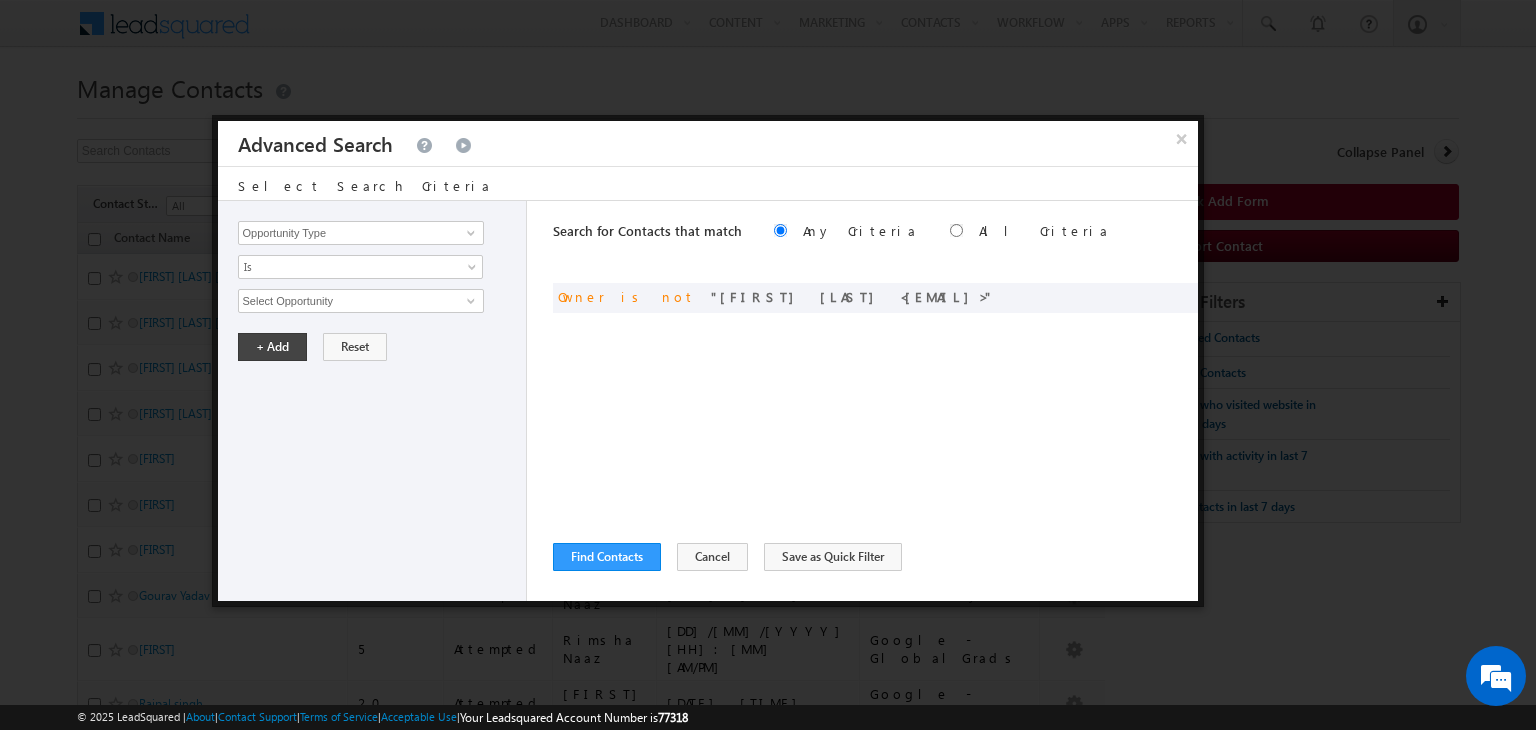 click on "Search for Contacts that match
Any Criteria
All Criteria
Note that the current triggering entity  is not considered  in the condition
If more than one opportunities are returned, the opportunity which is  most recently created  will be considered.
Descending
Ascending" at bounding box center [875, 233] 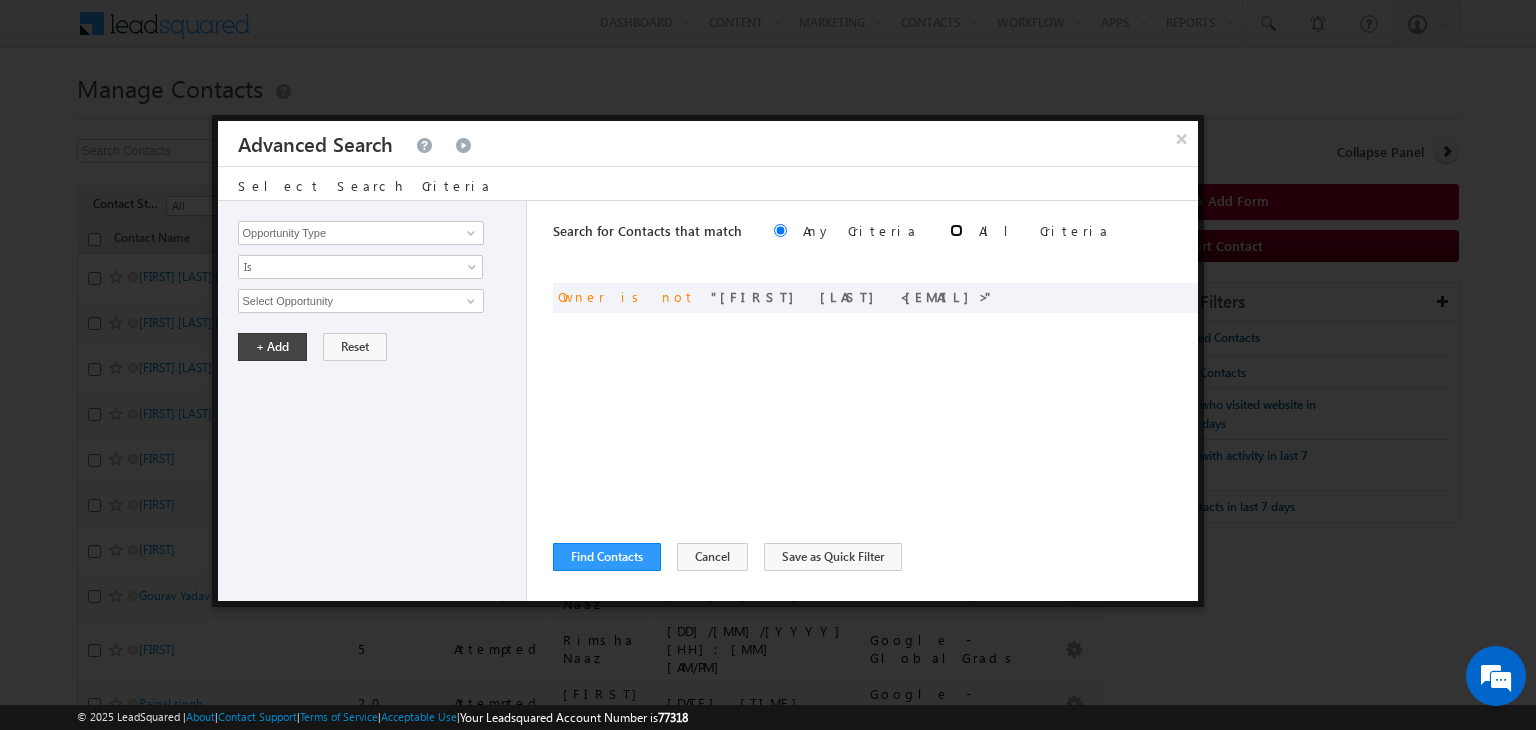 click at bounding box center (956, 230) 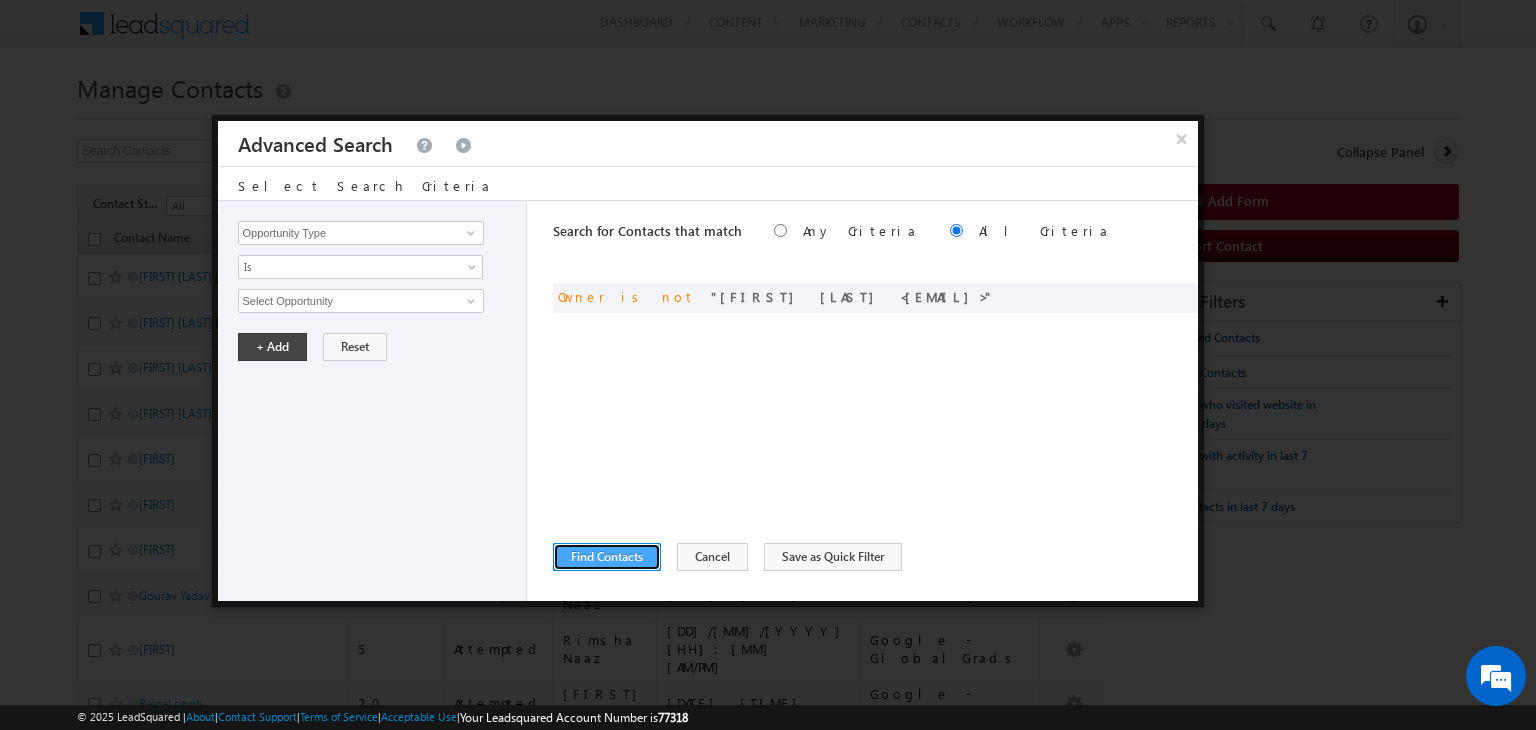 click on "Find Contacts" at bounding box center [607, 557] 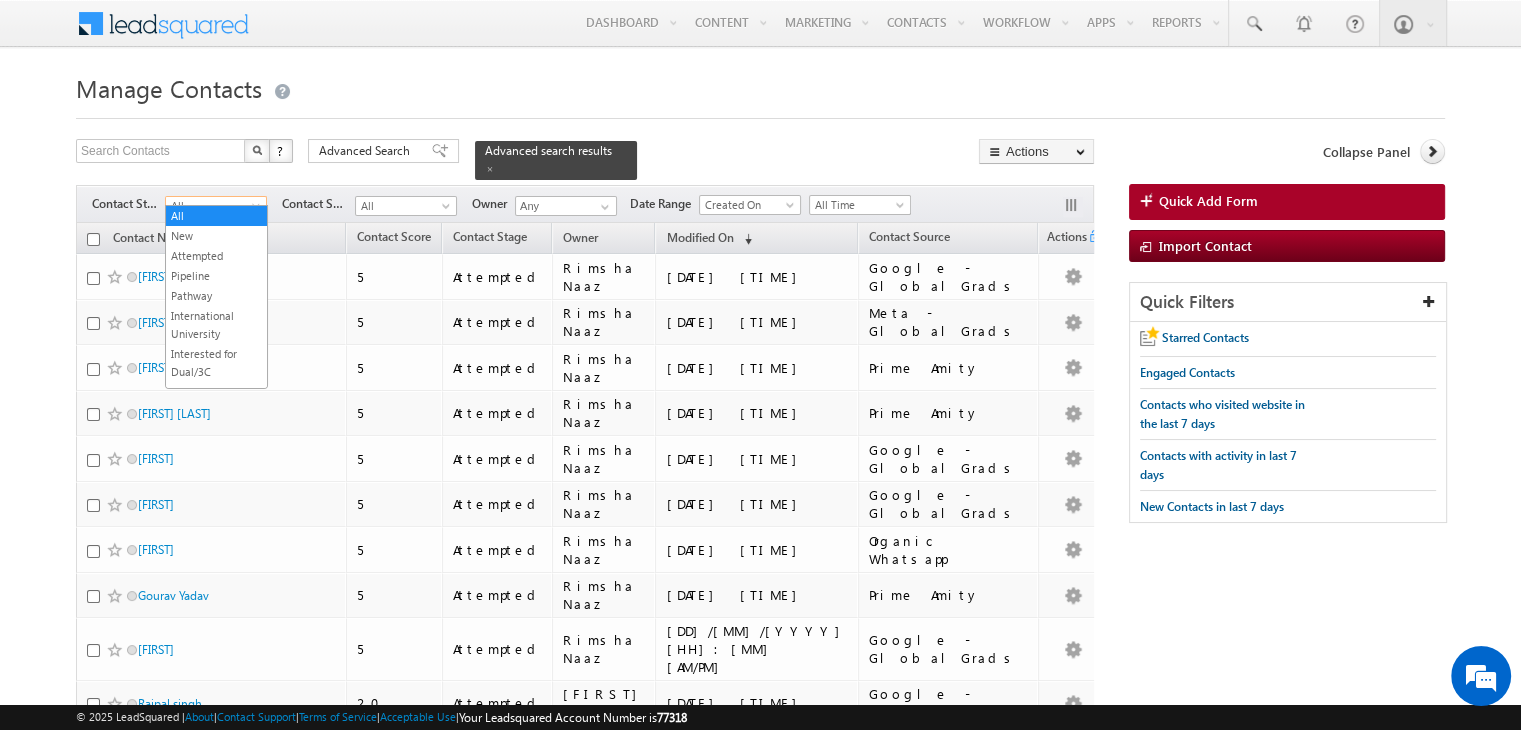 click on "All" at bounding box center [213, 206] 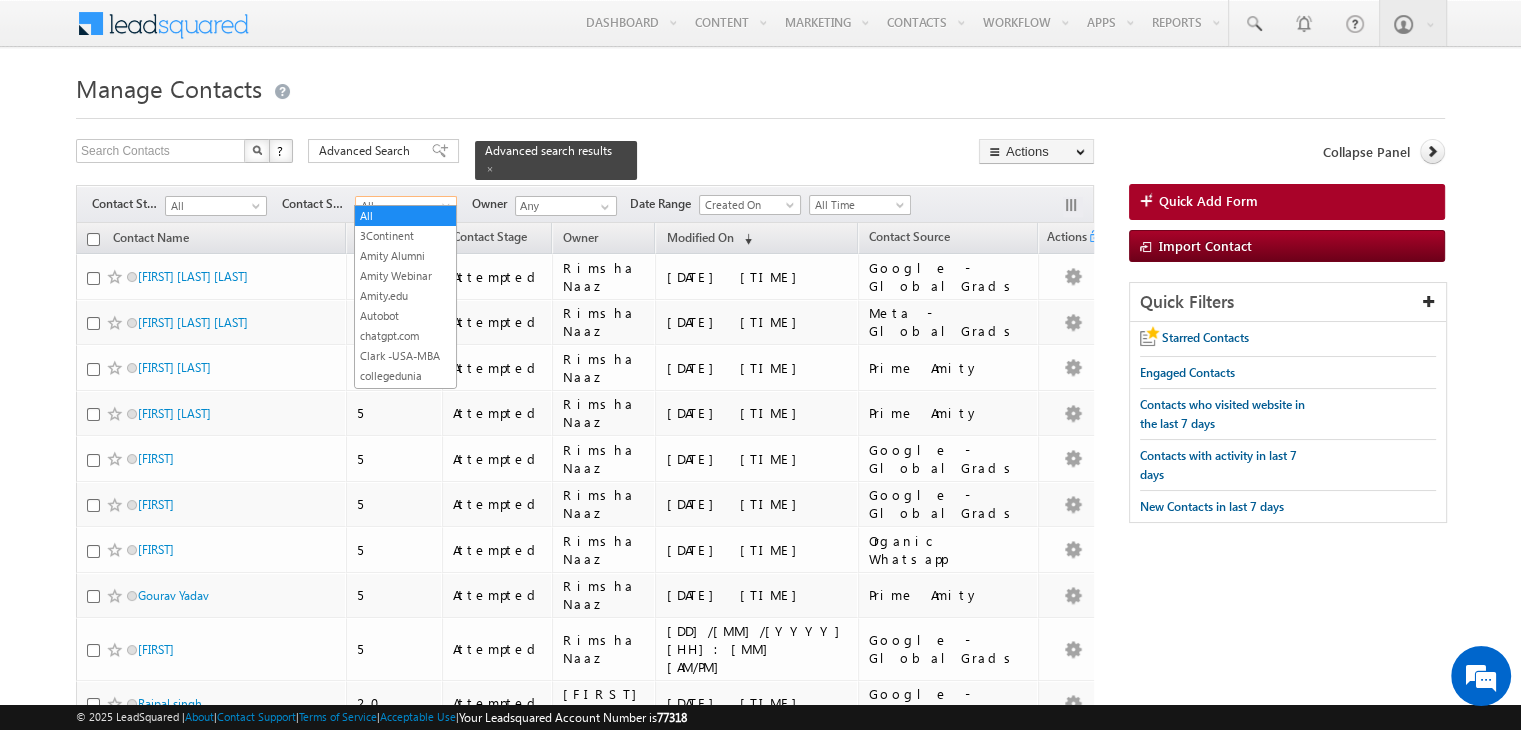 click at bounding box center (448, 210) 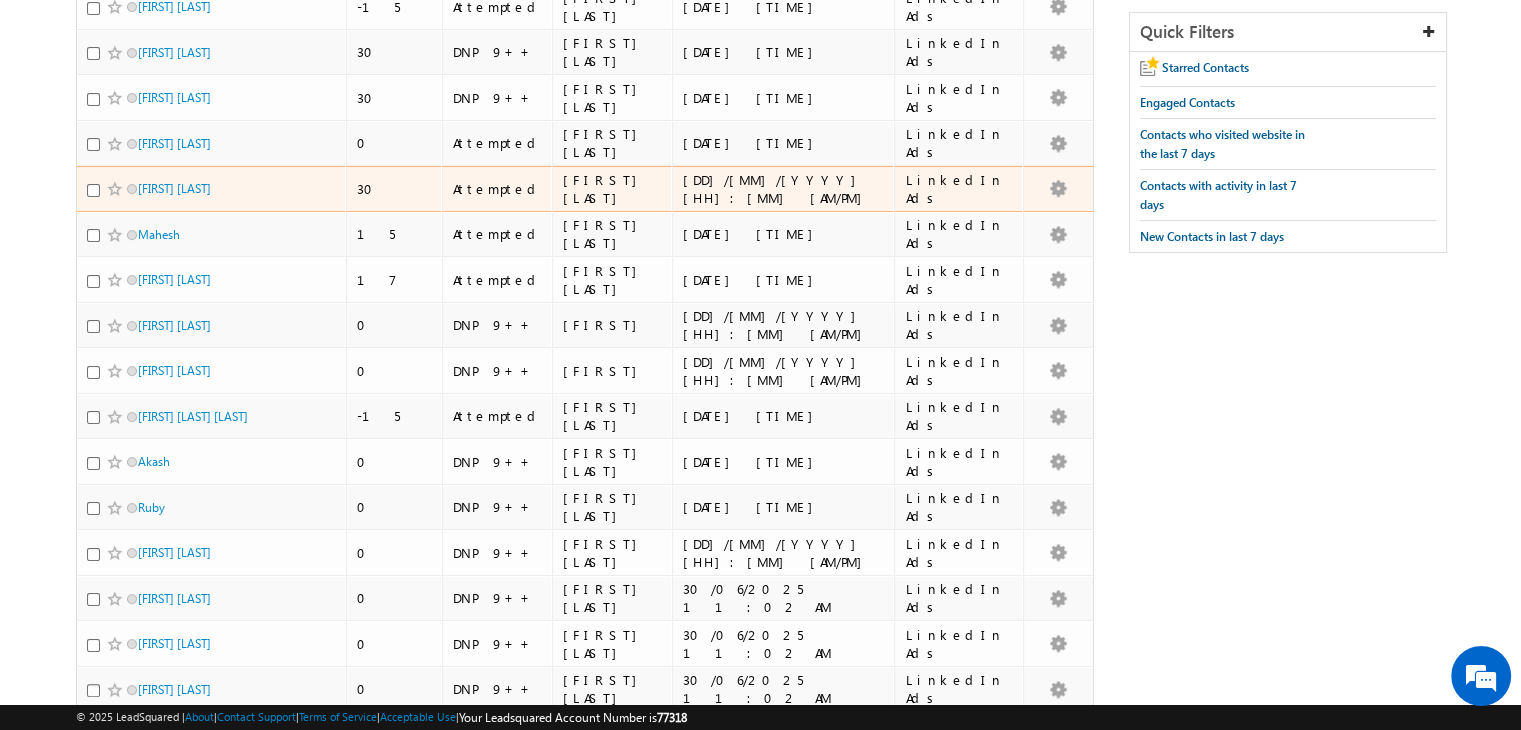 scroll, scrollTop: 0, scrollLeft: 0, axis: both 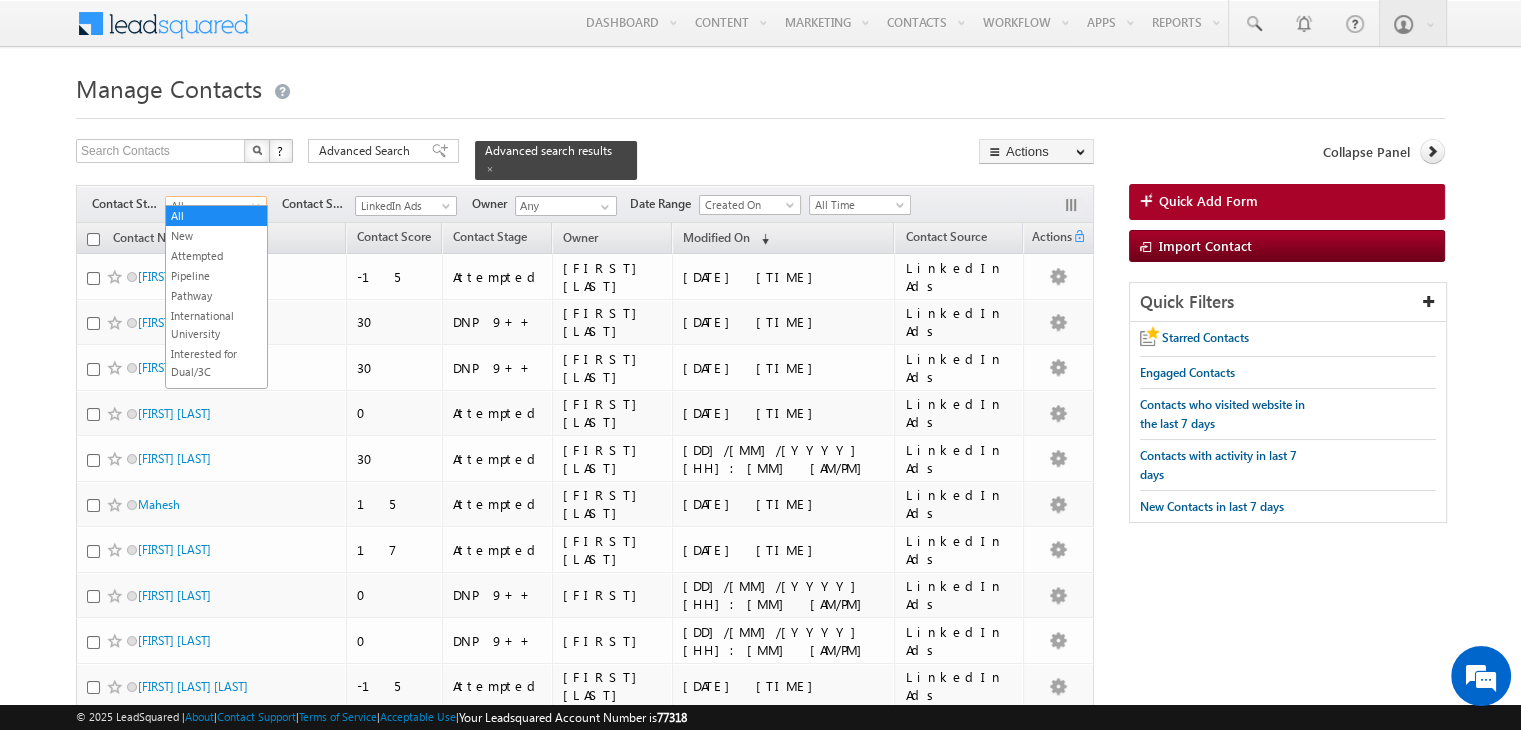 click on "All" at bounding box center (213, 206) 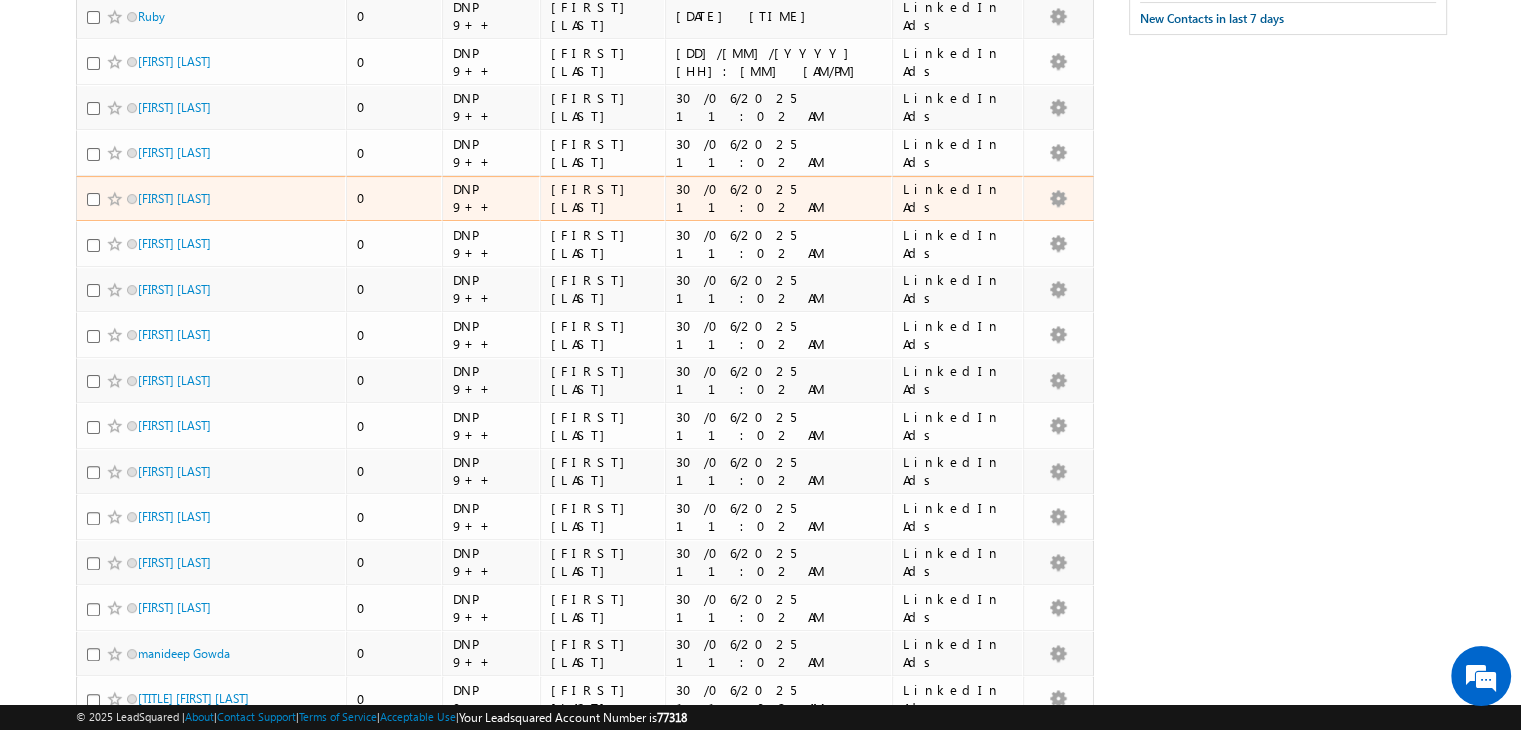 scroll, scrollTop: 799, scrollLeft: 0, axis: vertical 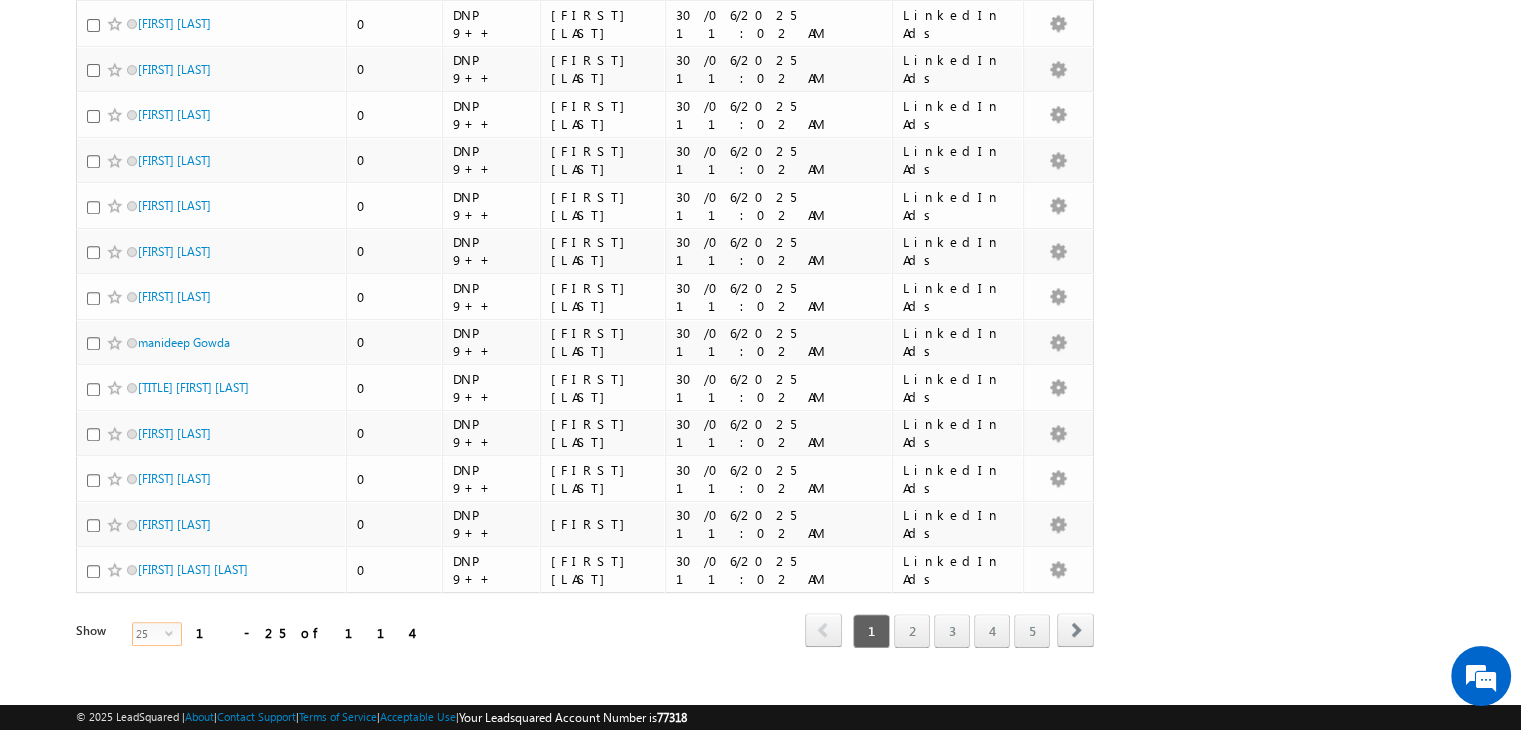 click on "select" at bounding box center (173, 632) 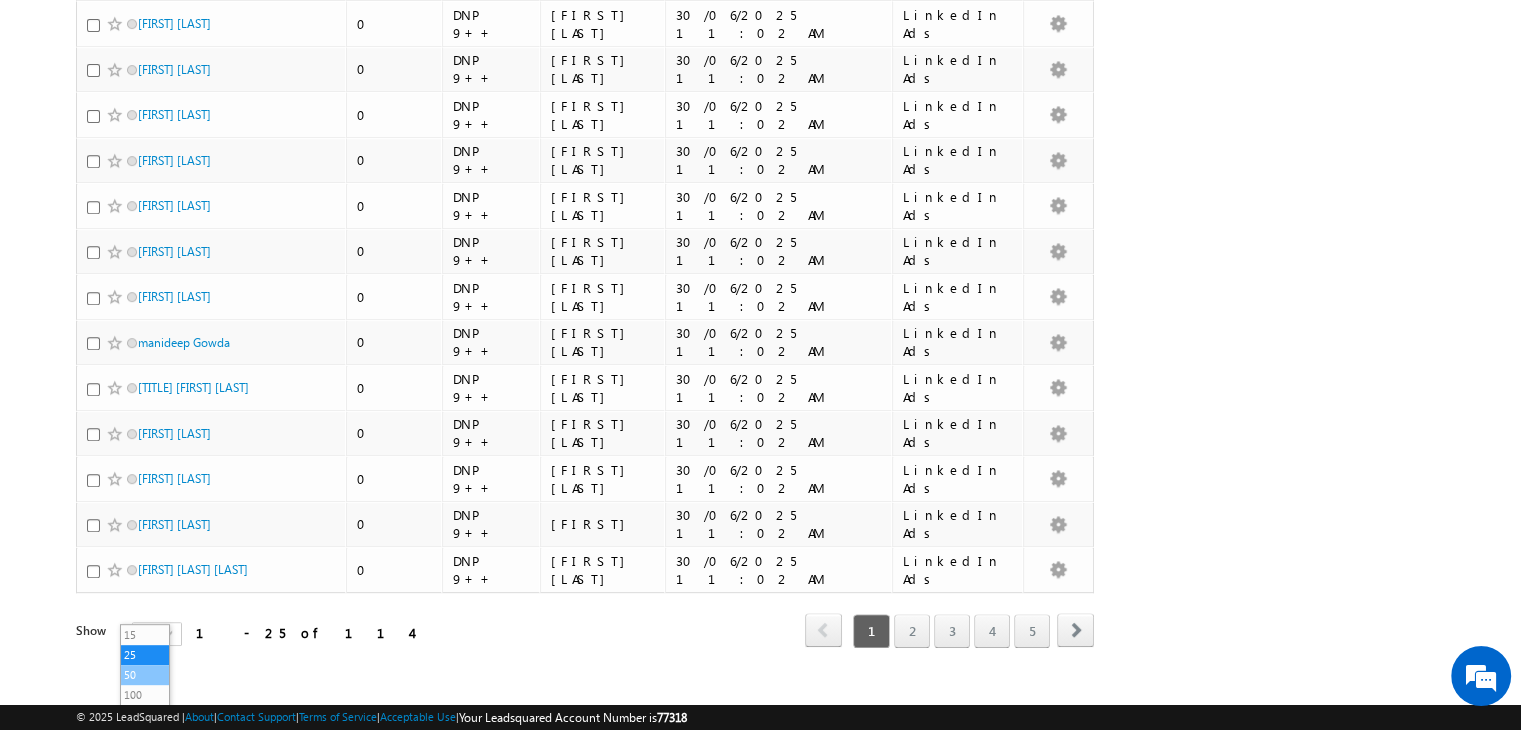 click on "50" at bounding box center [145, 675] 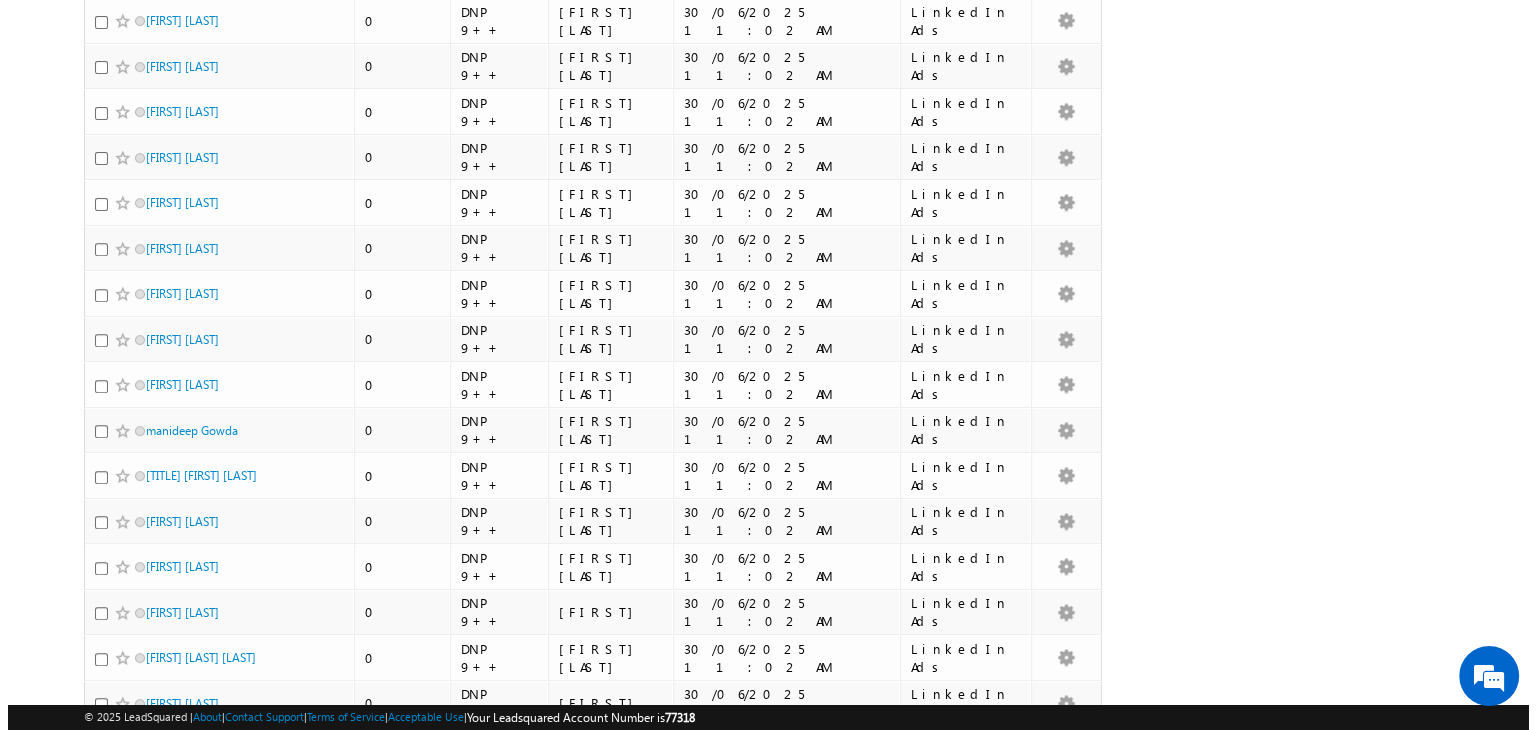 scroll, scrollTop: 0, scrollLeft: 0, axis: both 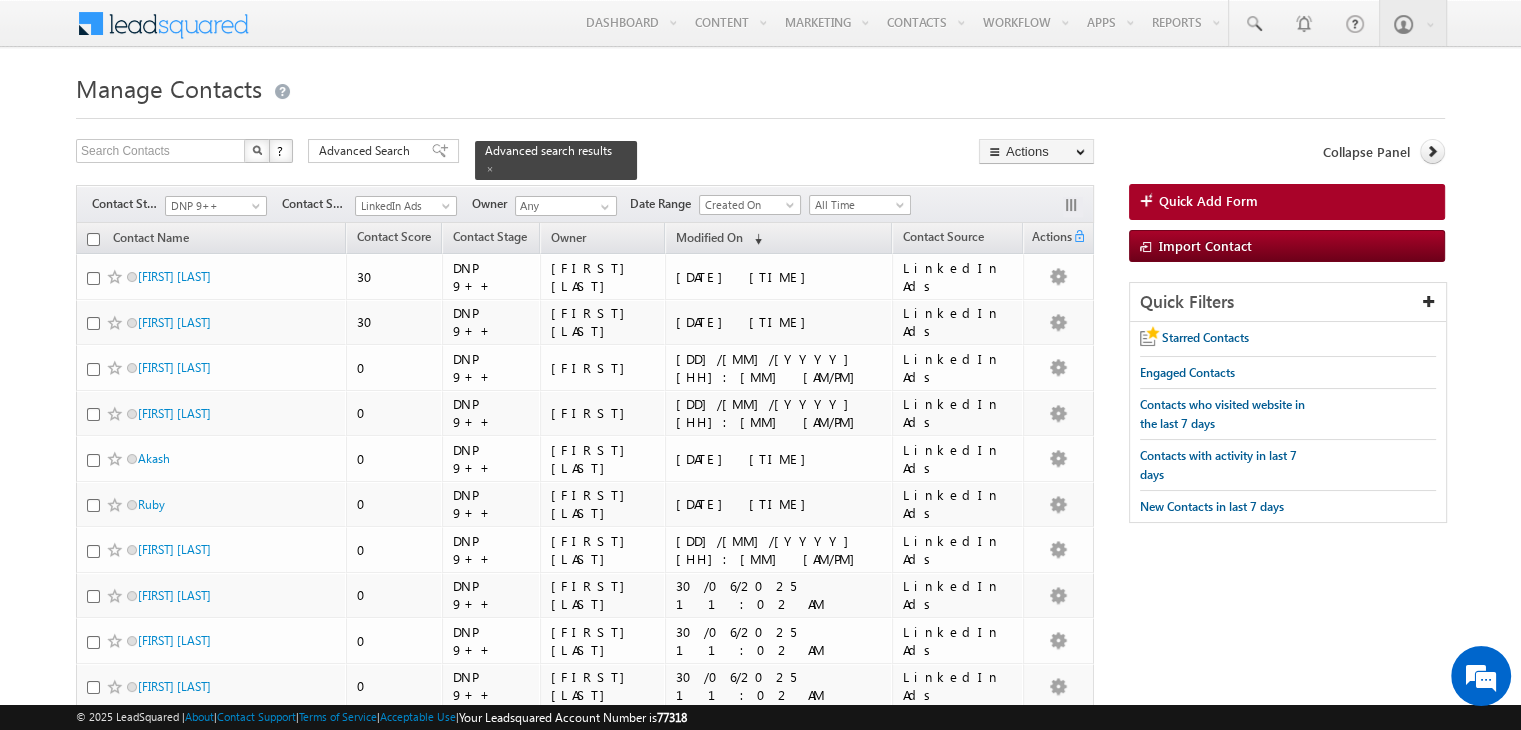 click at bounding box center [93, 239] 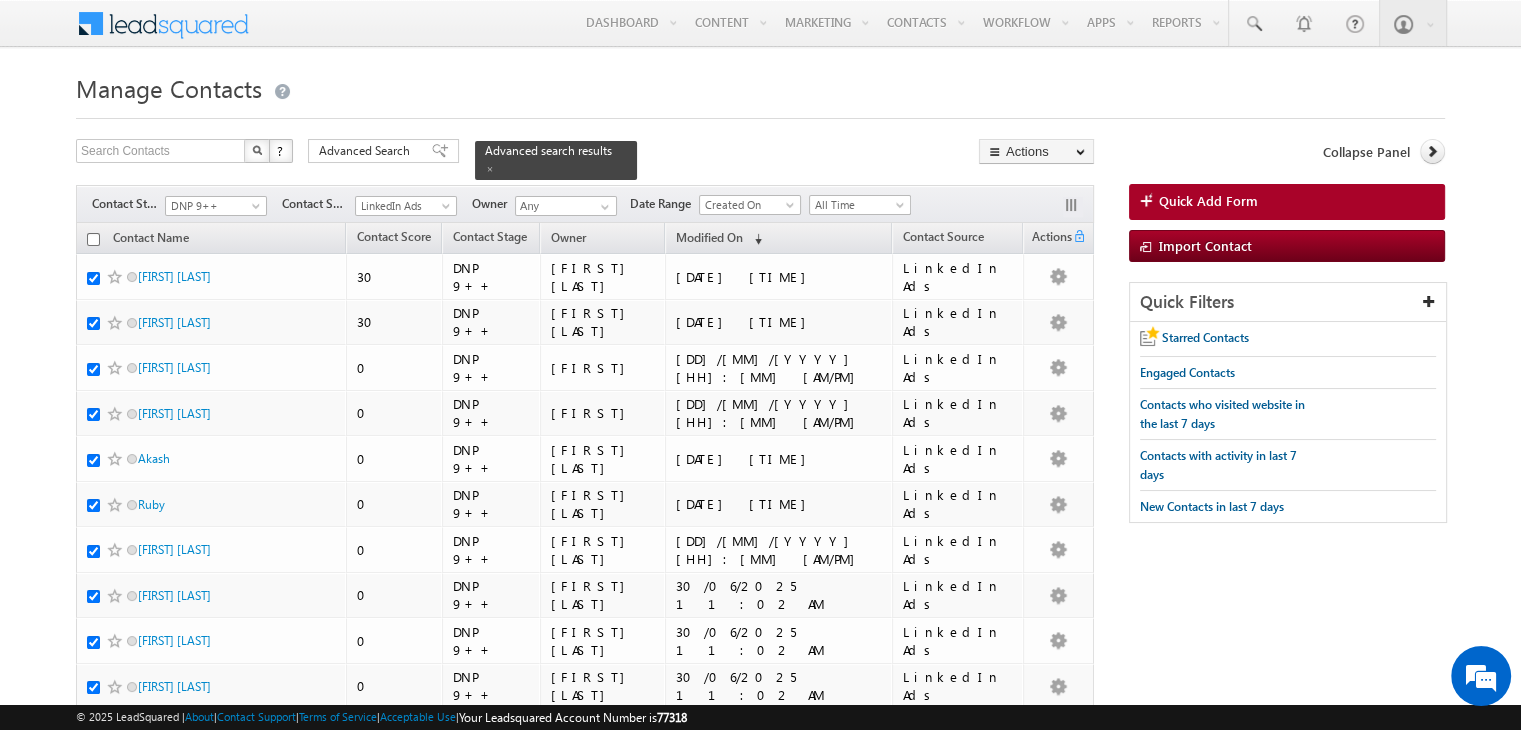 checkbox on "true" 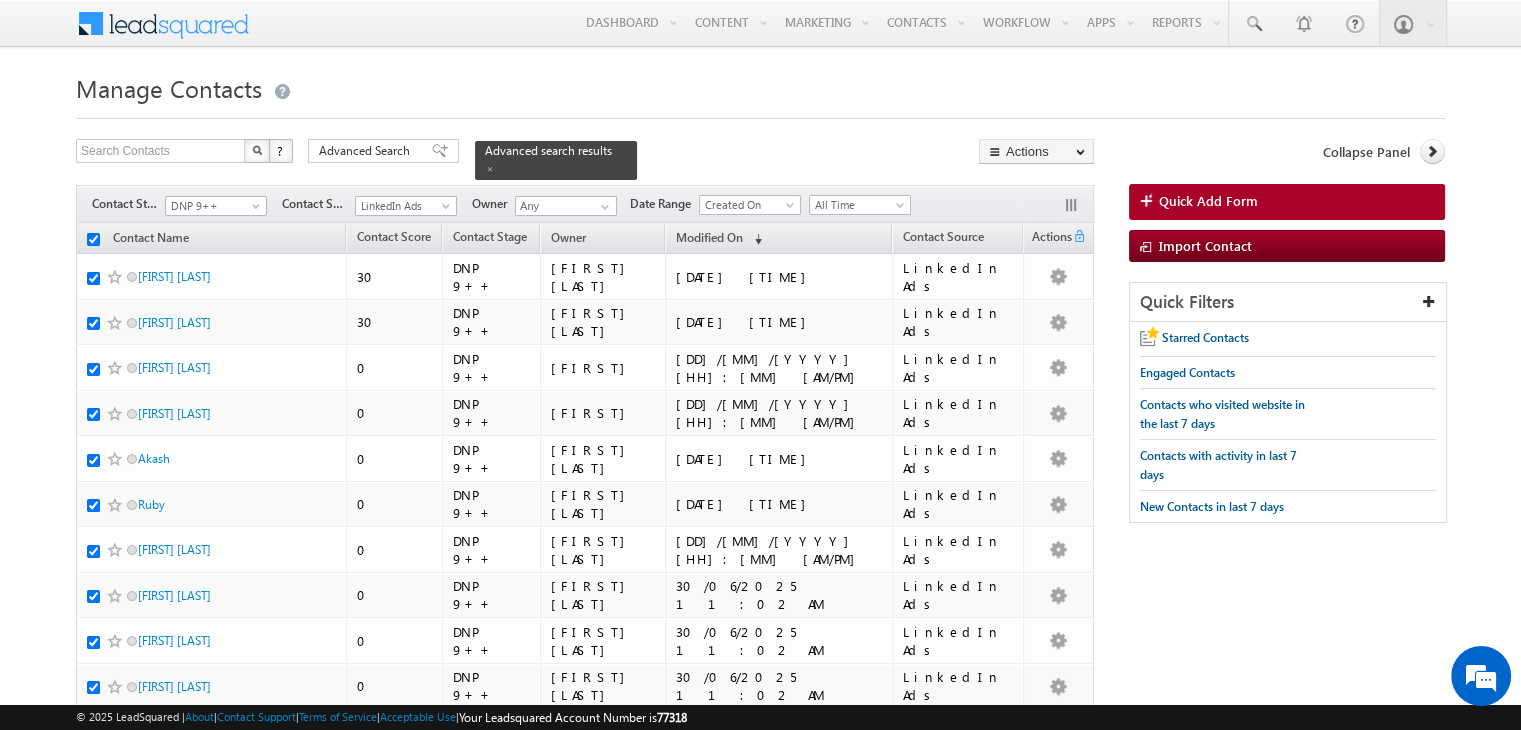 checkbox on "true" 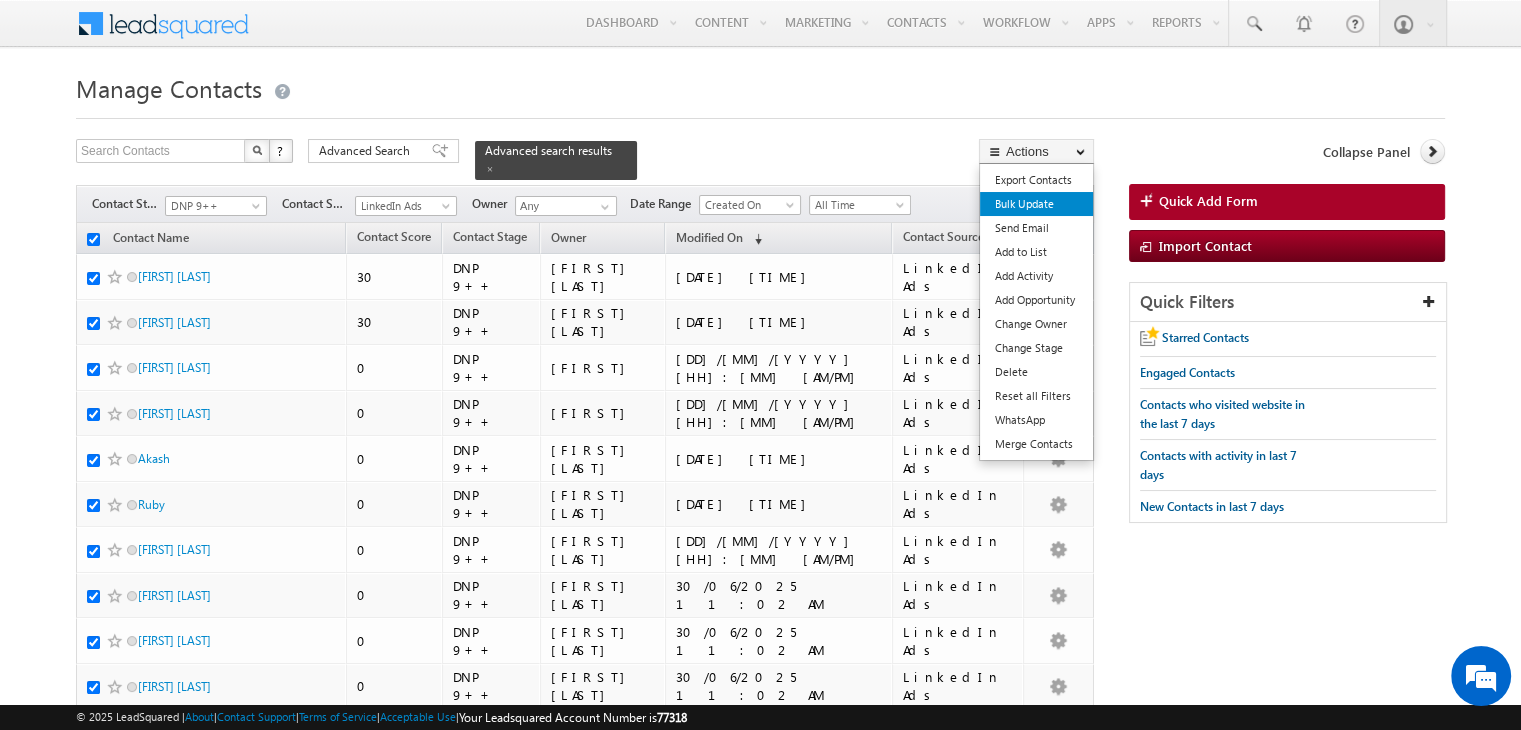 click on "Bulk Update" at bounding box center [1036, 204] 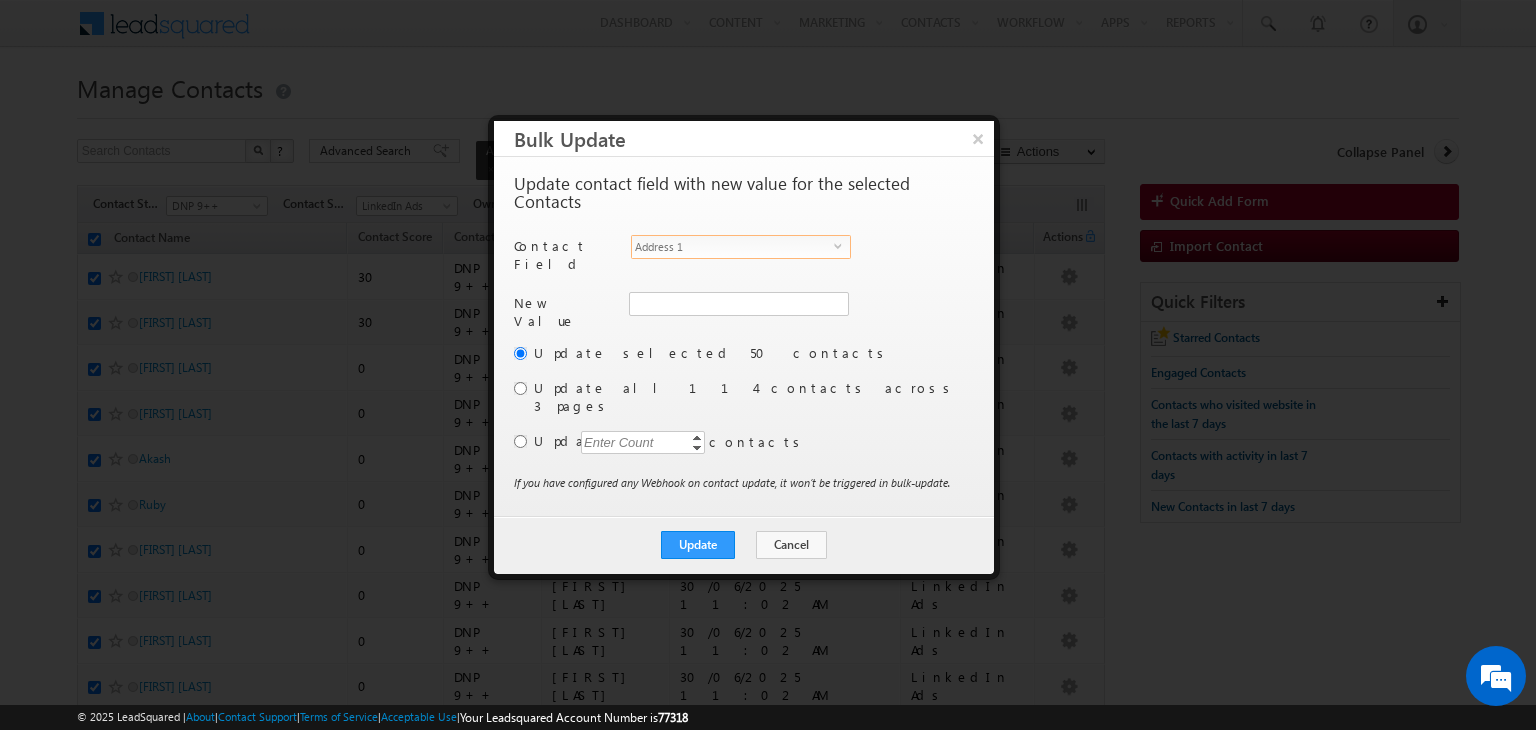 click on "select" at bounding box center (842, 245) 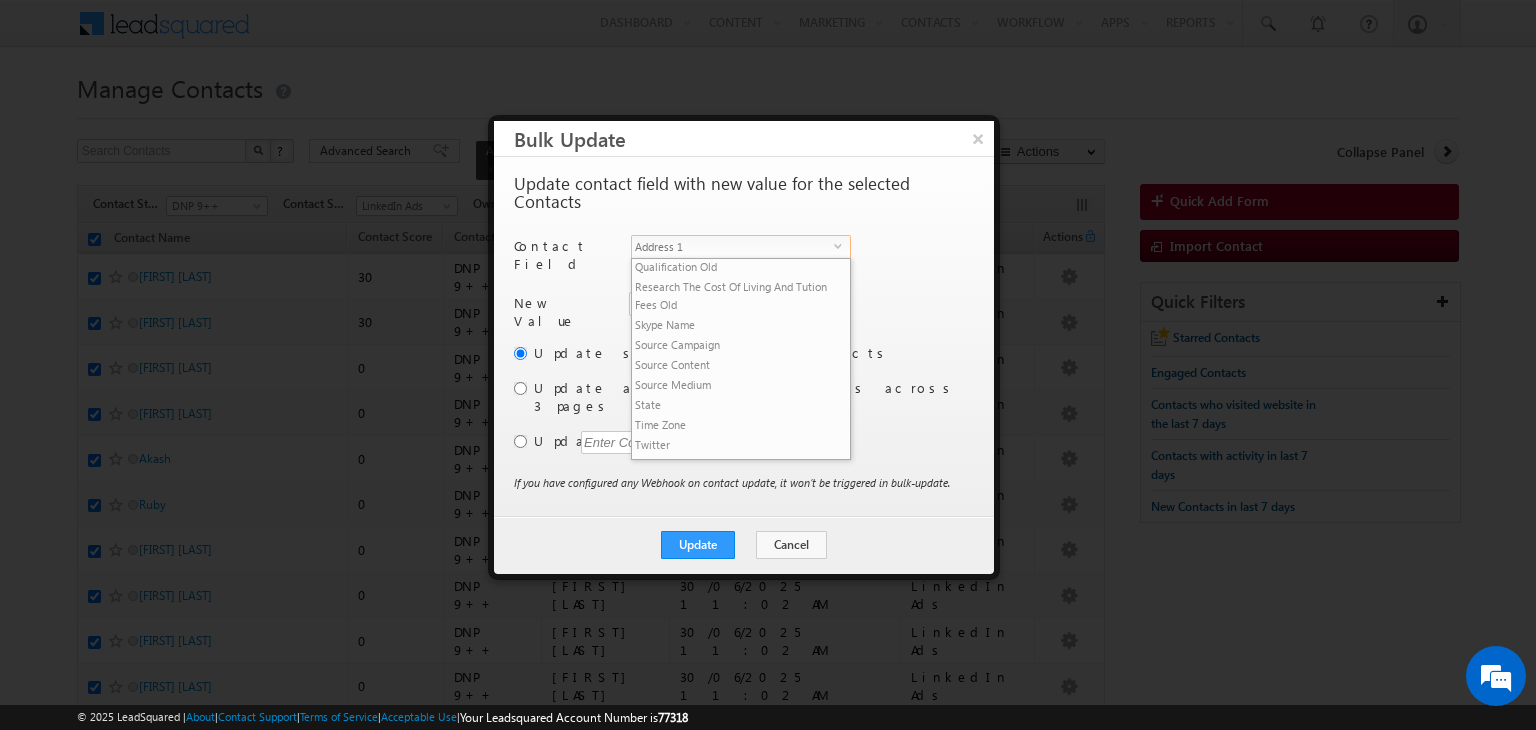 scroll, scrollTop: 1428, scrollLeft: 0, axis: vertical 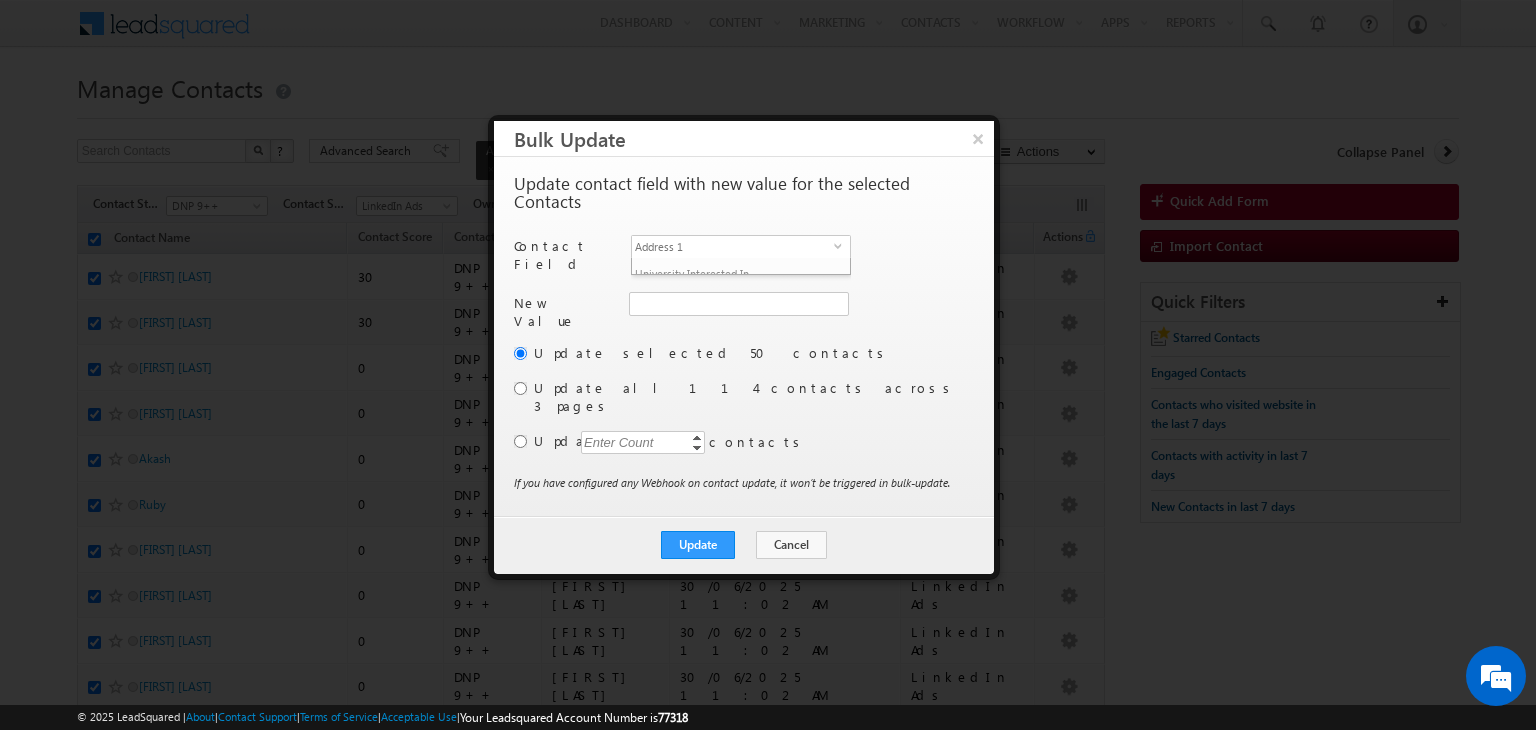 click on "Update selected 50 contacts
Update all 114 contacts across 3 pages
Update
Enter Count Increment Decrement   contacts
If you have configured any Webhook on contact update, it won’t be triggered in bulk-update." at bounding box center [742, 408] 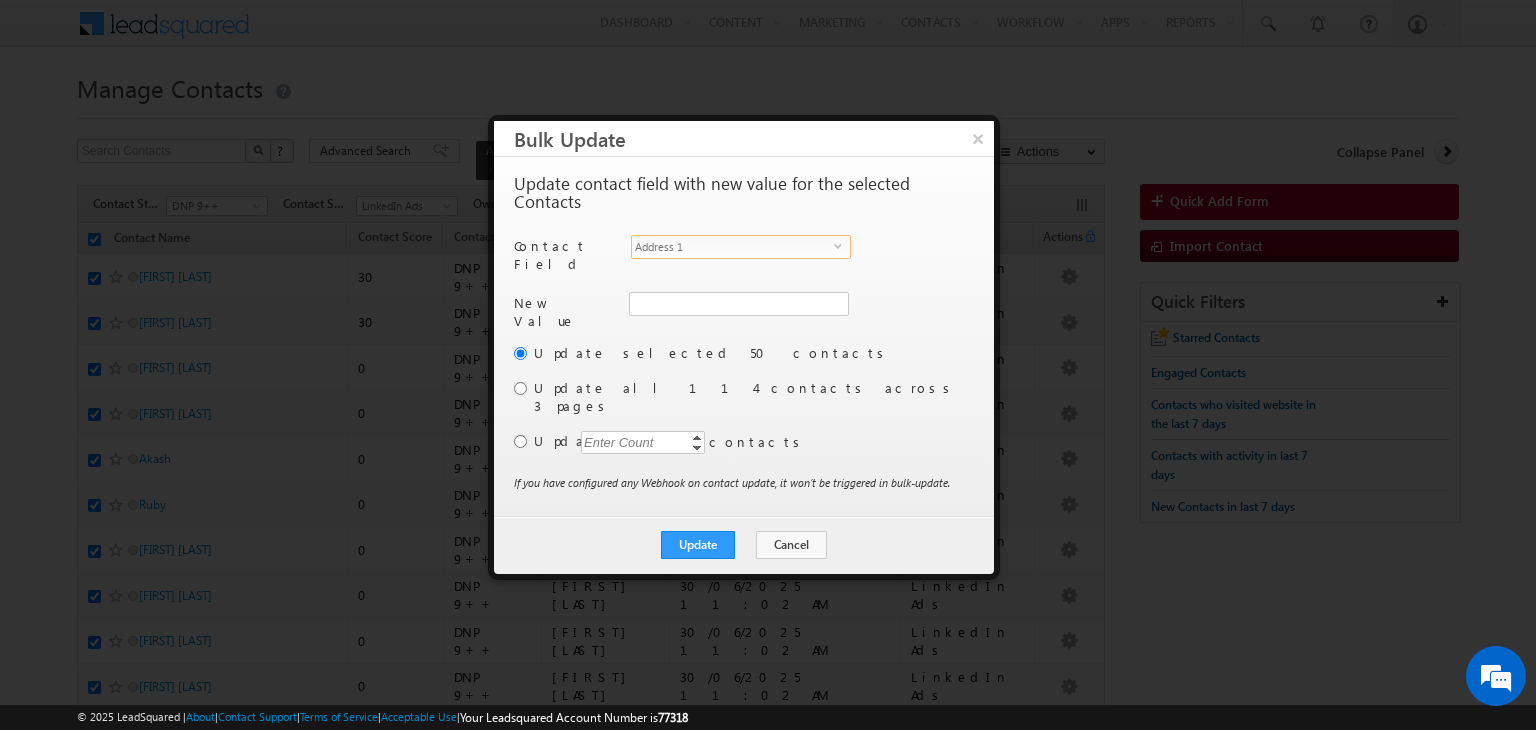 click on "Address 1" at bounding box center [733, 247] 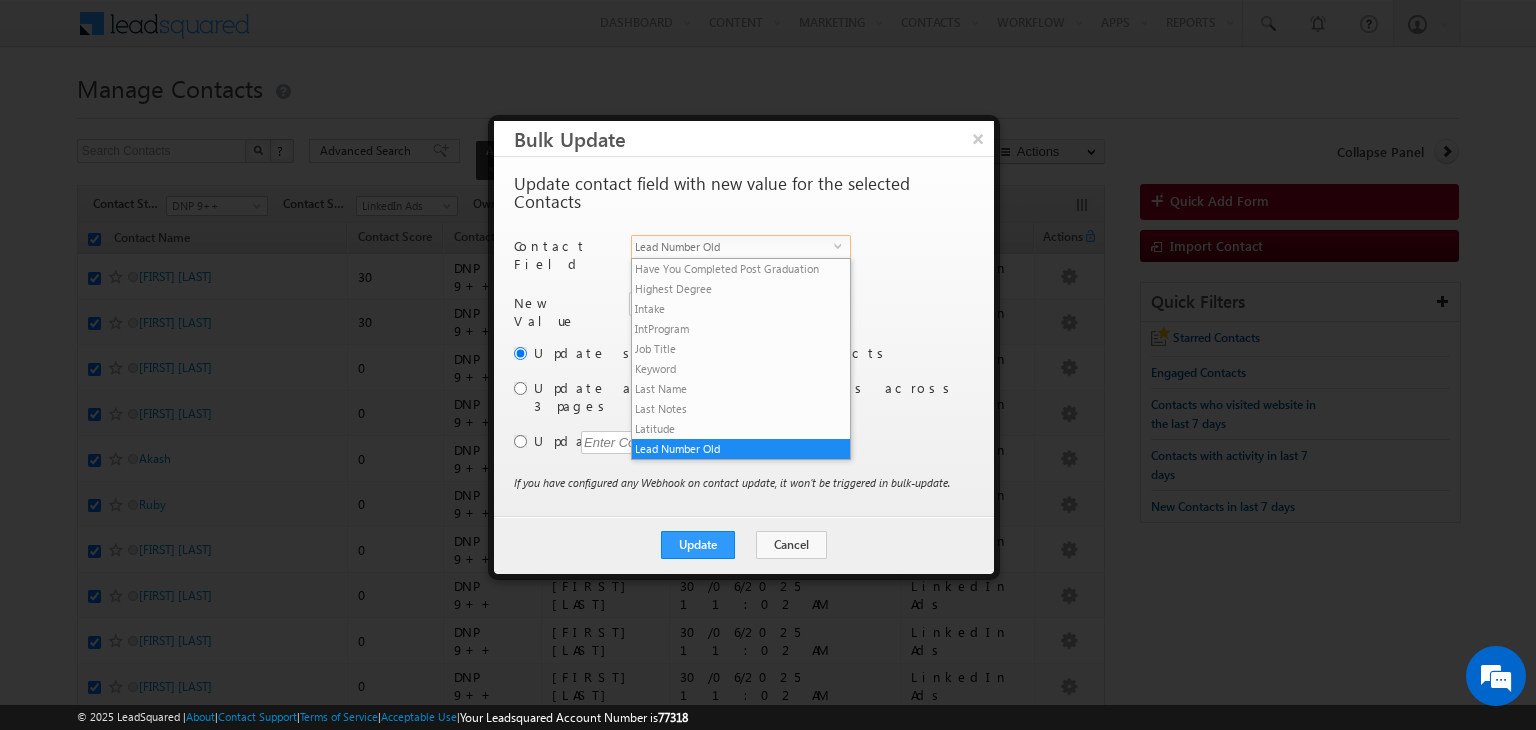 scroll, scrollTop: 100, scrollLeft: 0, axis: vertical 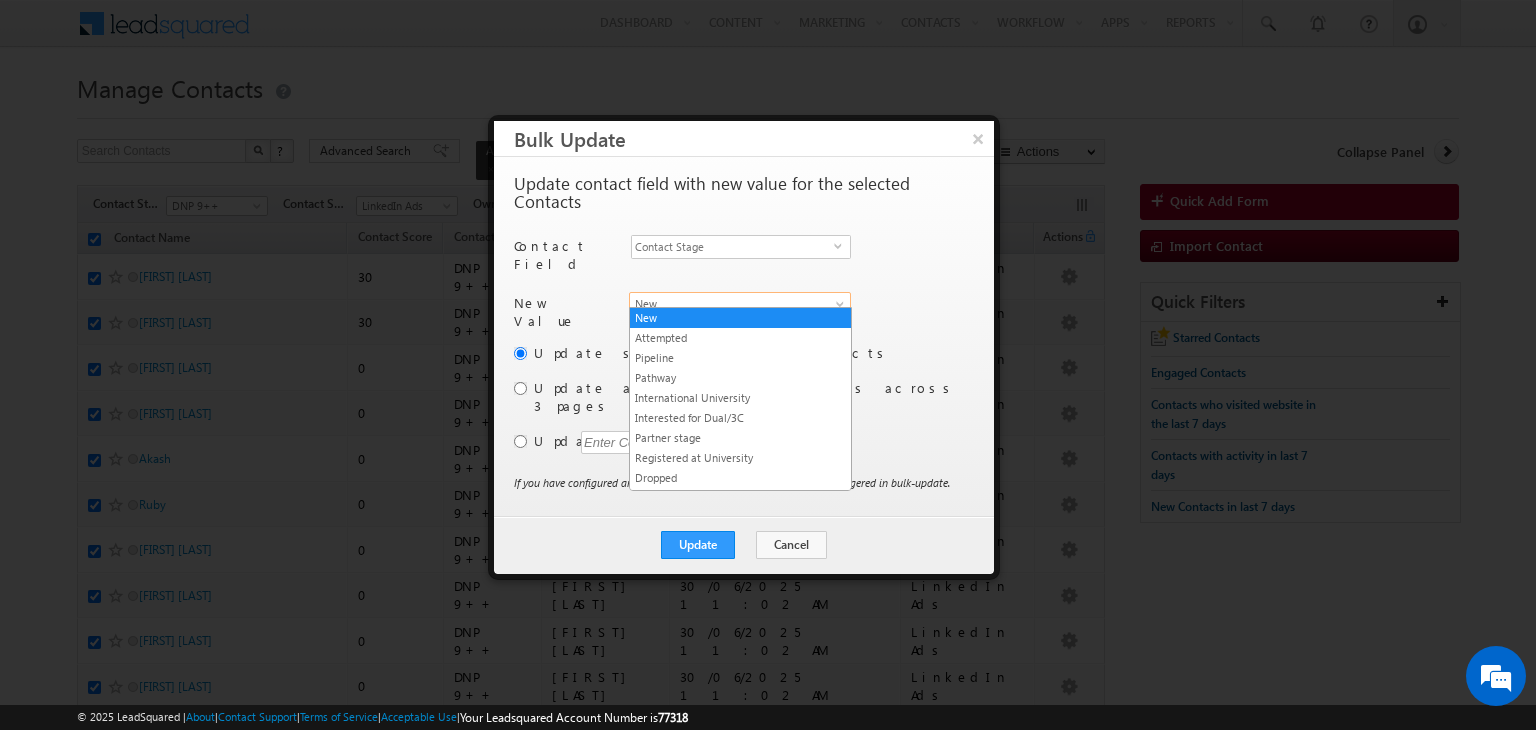 click on "New" at bounding box center (728, 304) 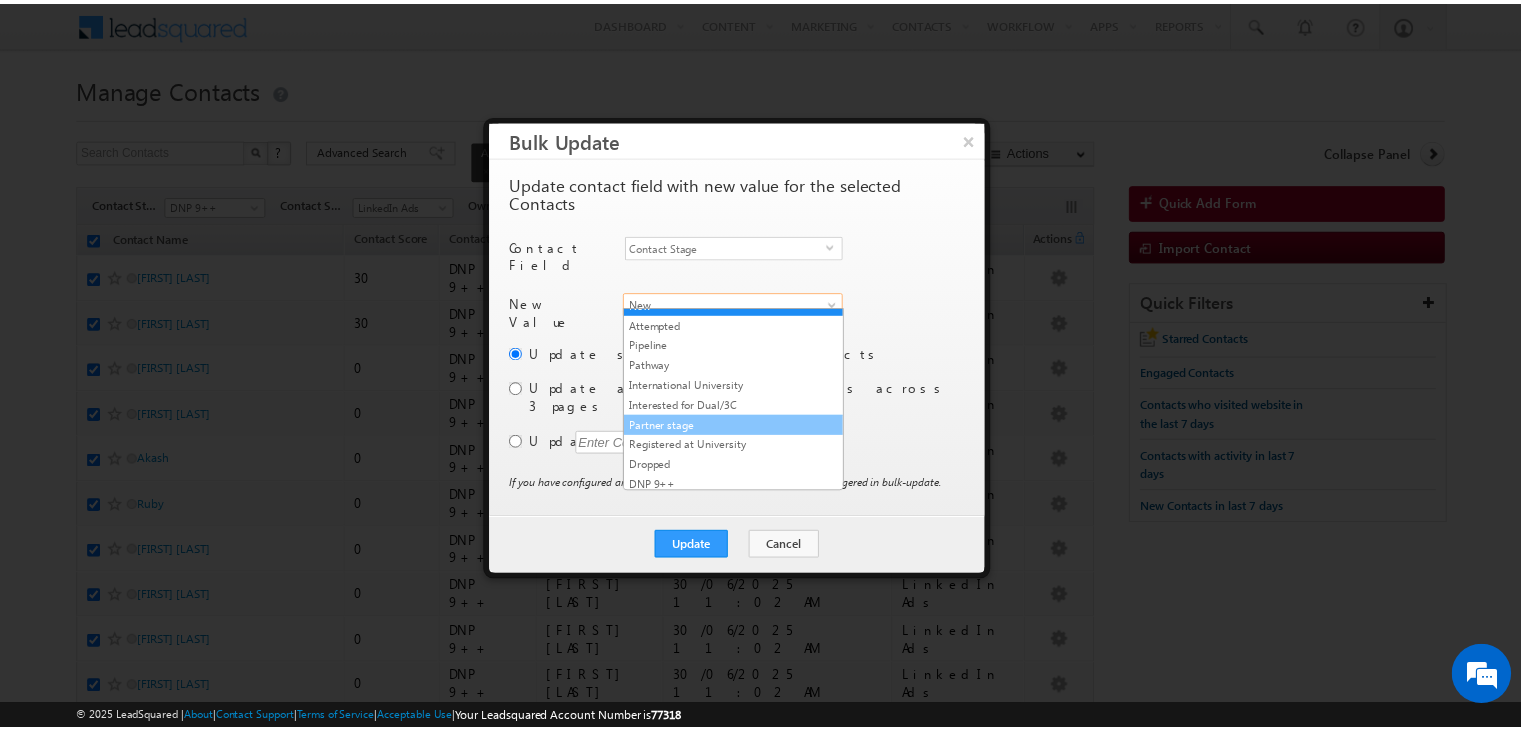 scroll, scrollTop: 0, scrollLeft: 0, axis: both 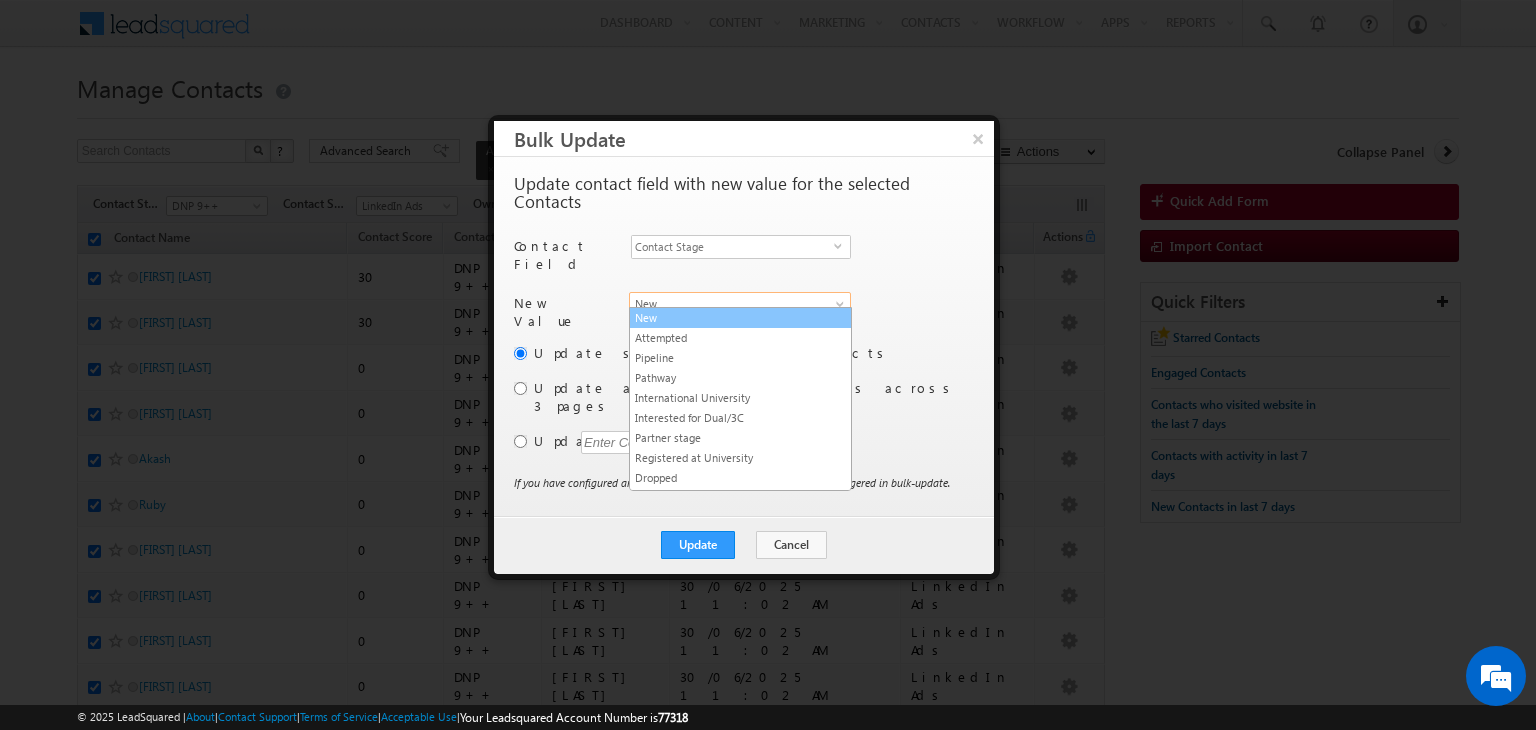 click on "New" at bounding box center (740, 318) 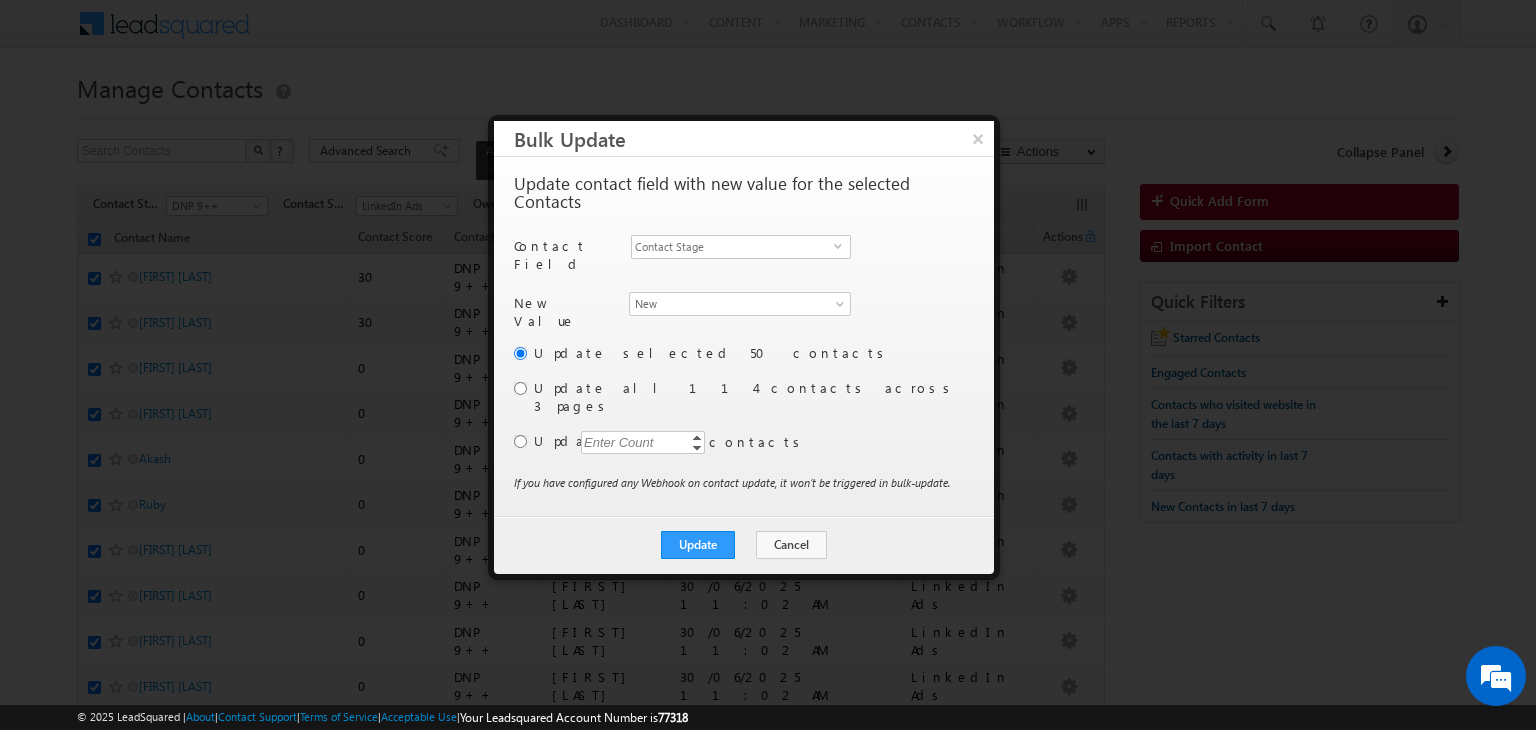 click on "Enter Count" at bounding box center [619, 442] 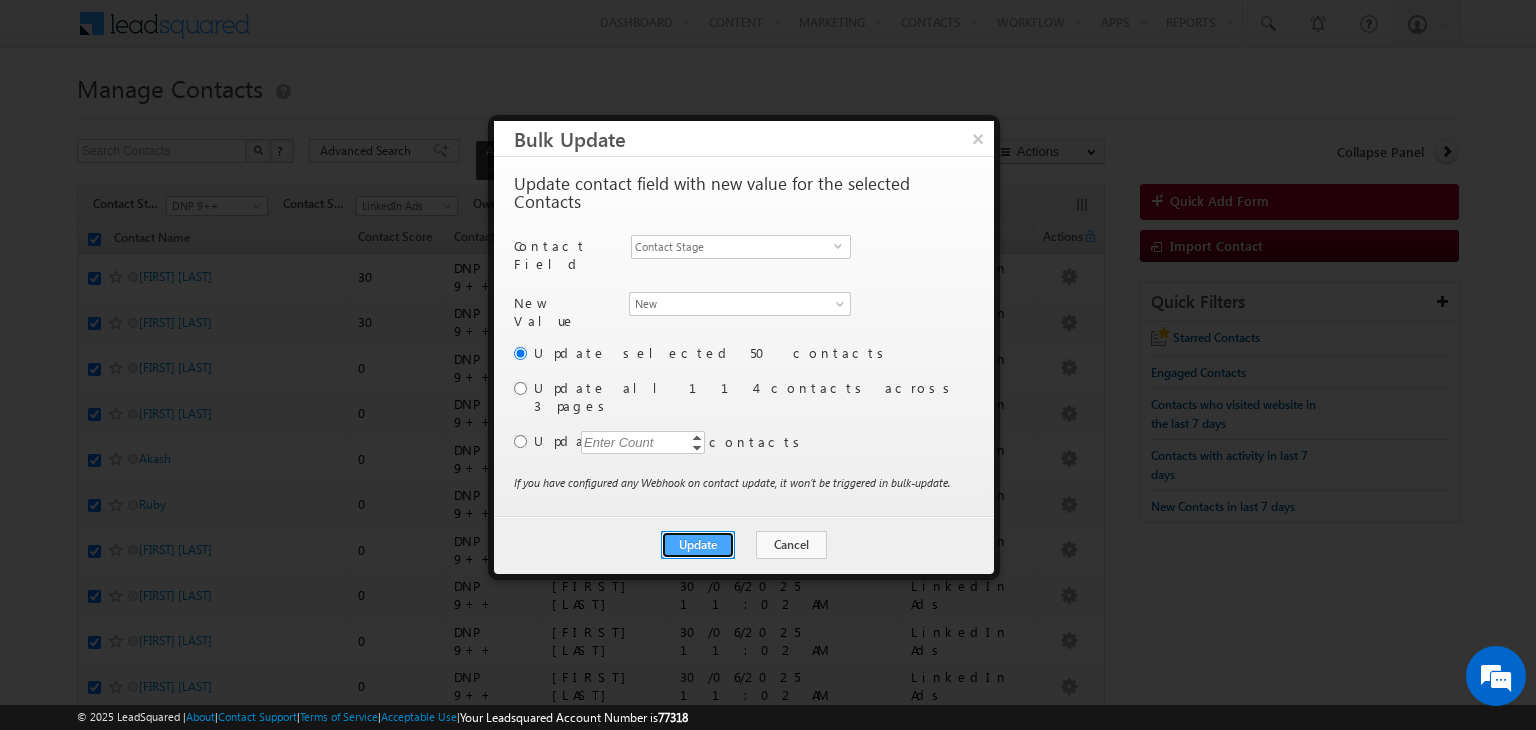 click on "Update" at bounding box center (698, 545) 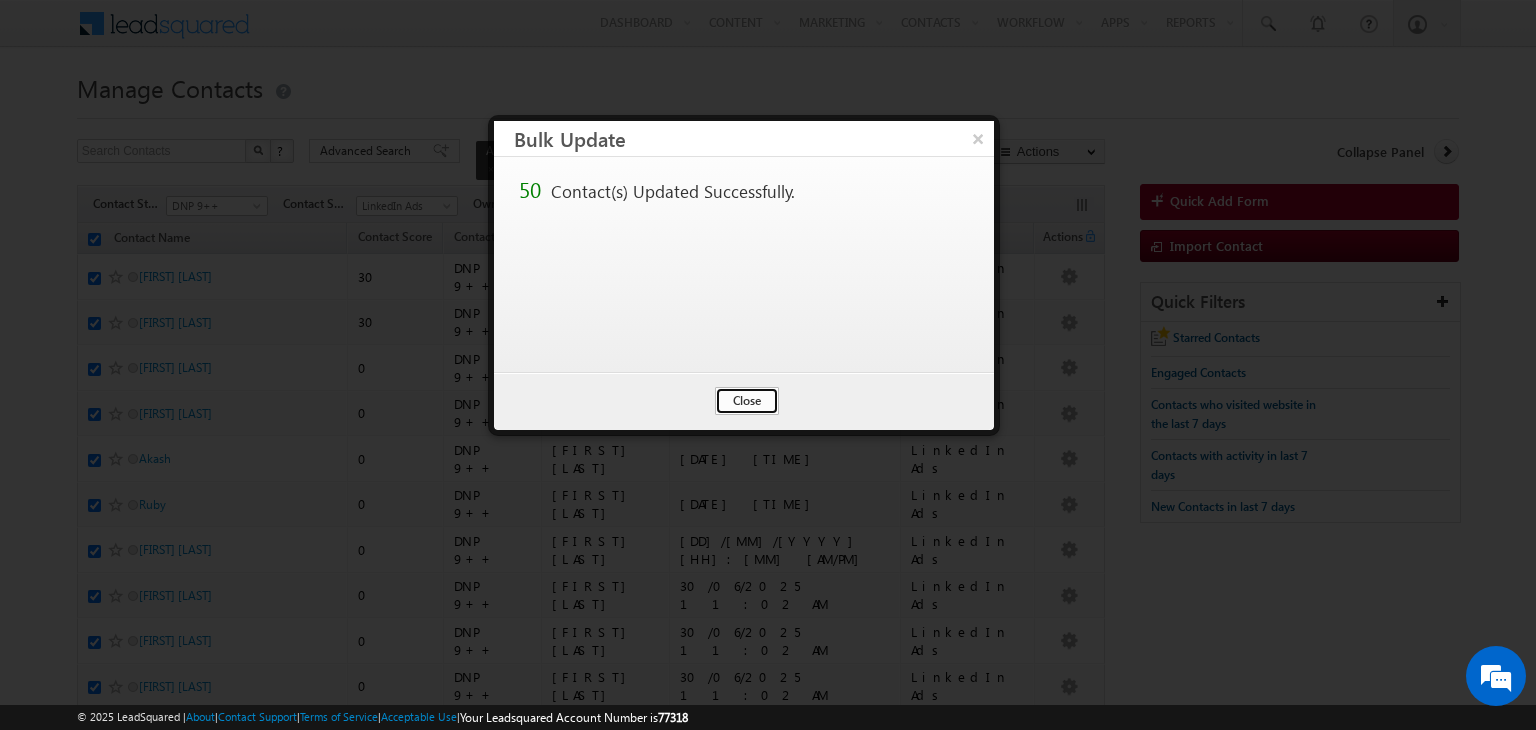 click on "Close" at bounding box center (747, 401) 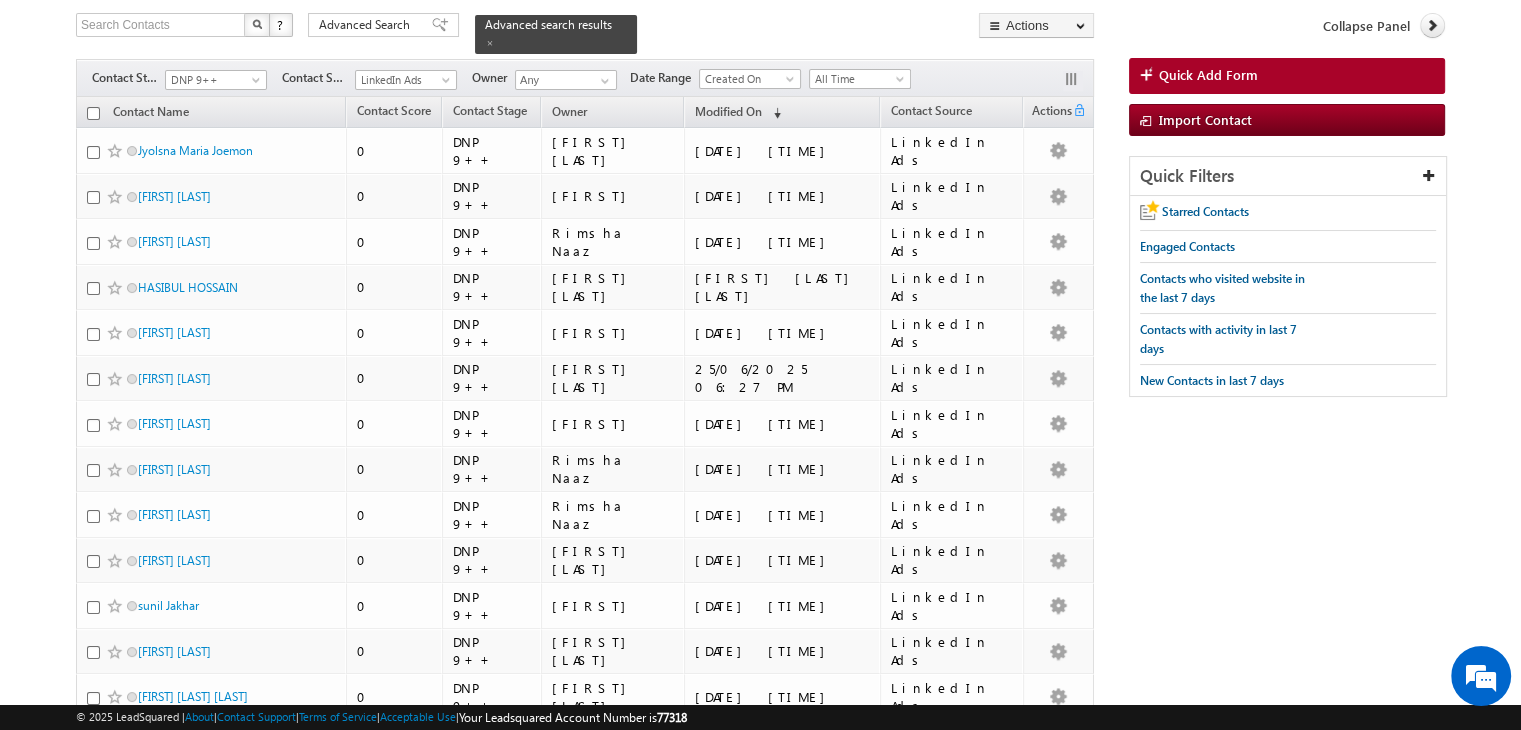 scroll, scrollTop: 0, scrollLeft: 0, axis: both 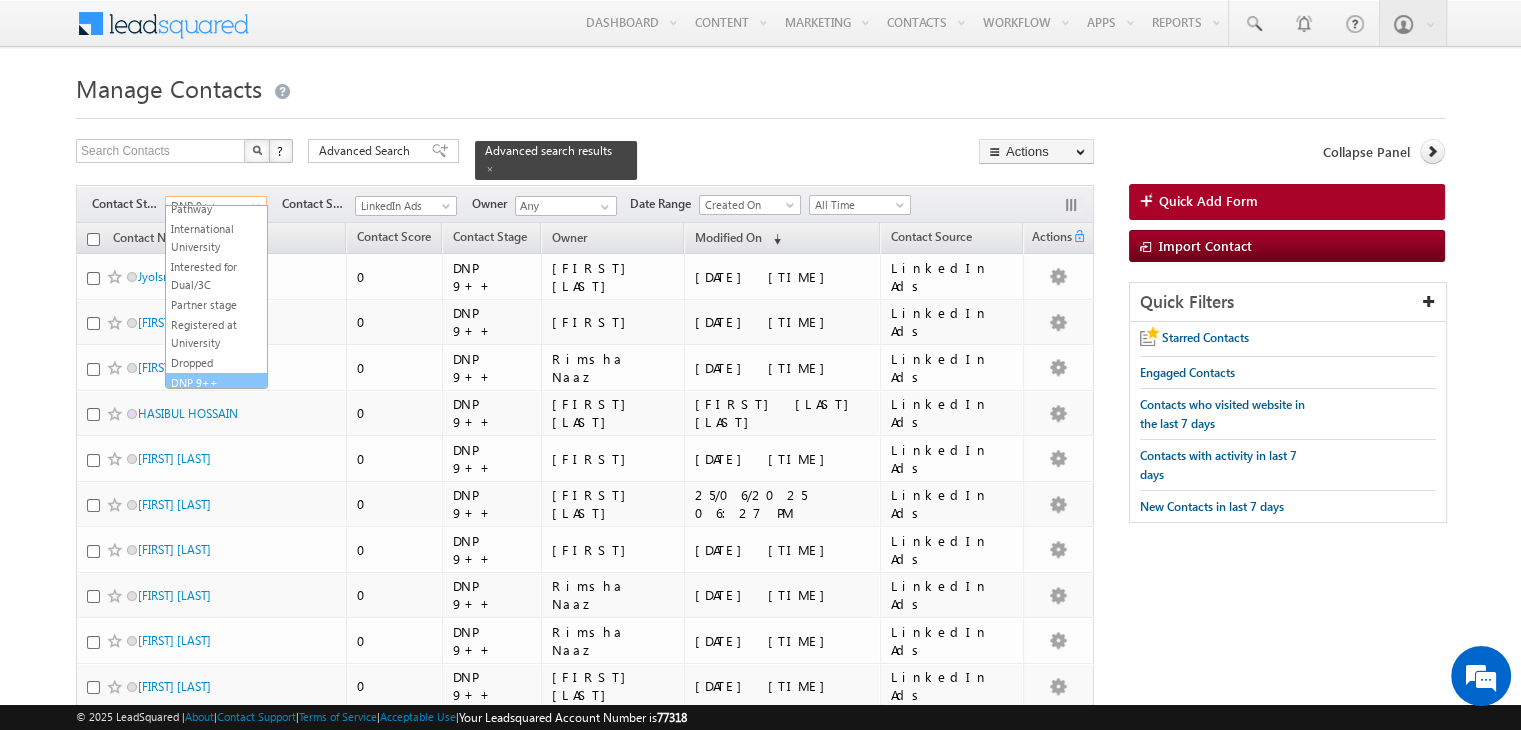 click at bounding box center [258, 210] 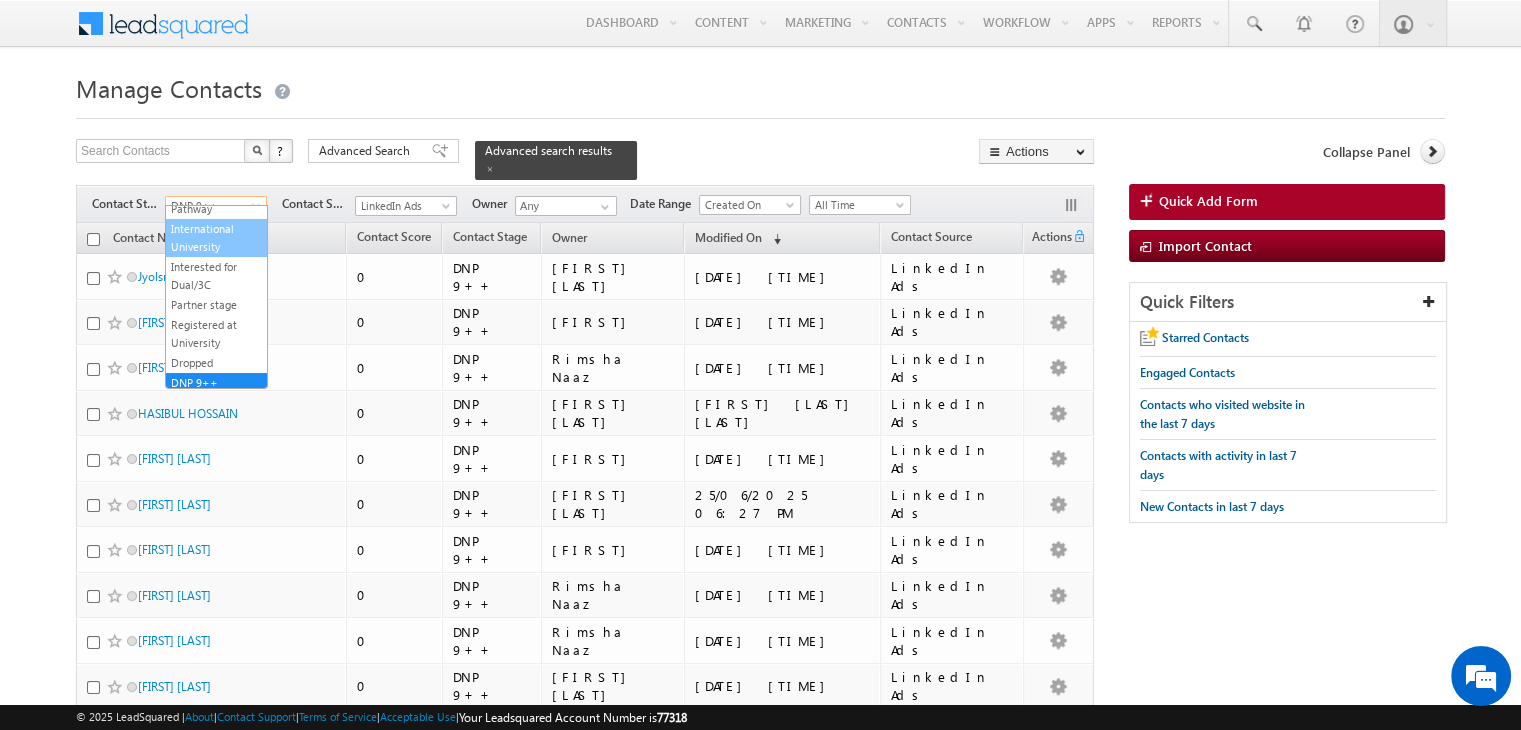 scroll, scrollTop: 0, scrollLeft: 0, axis: both 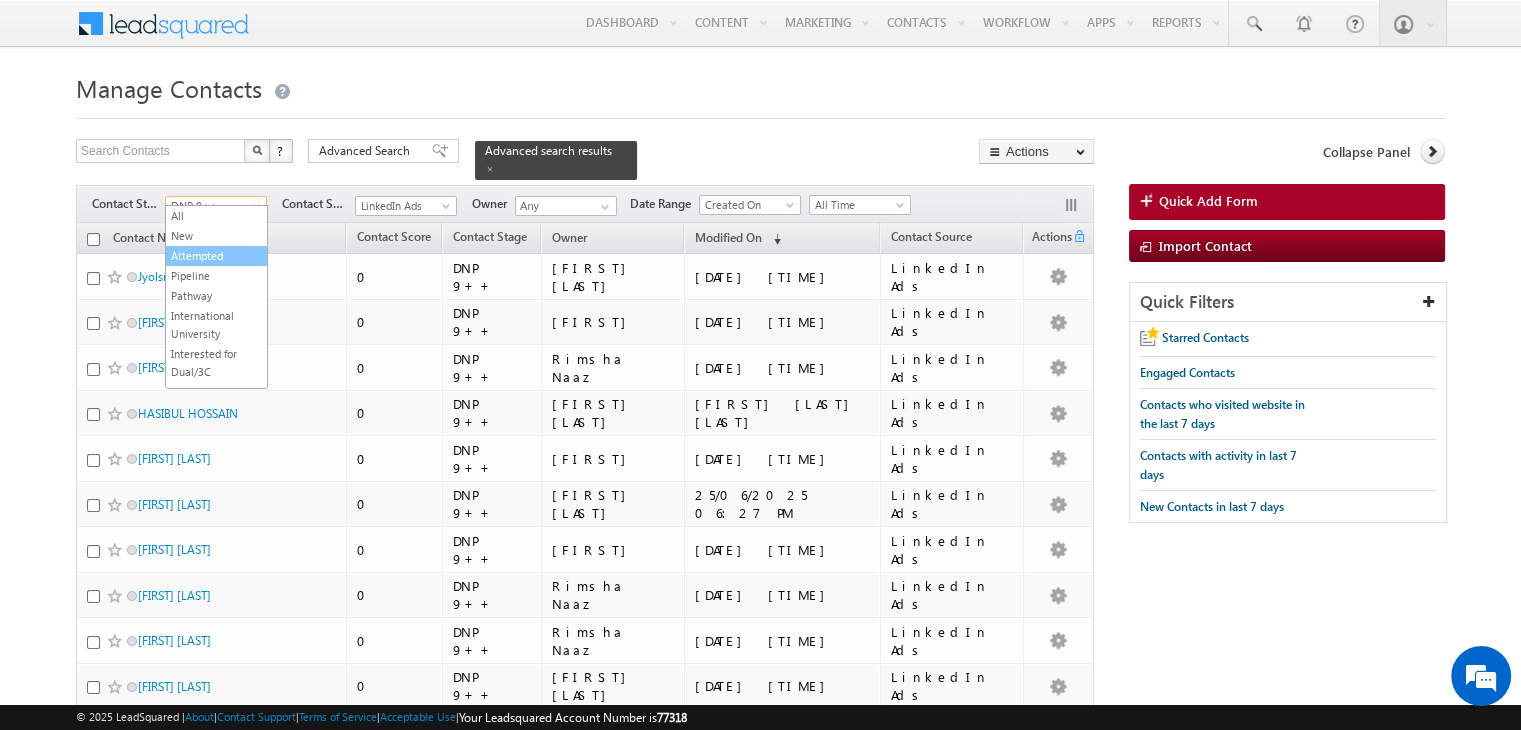 click on "Attempted" at bounding box center [216, 256] 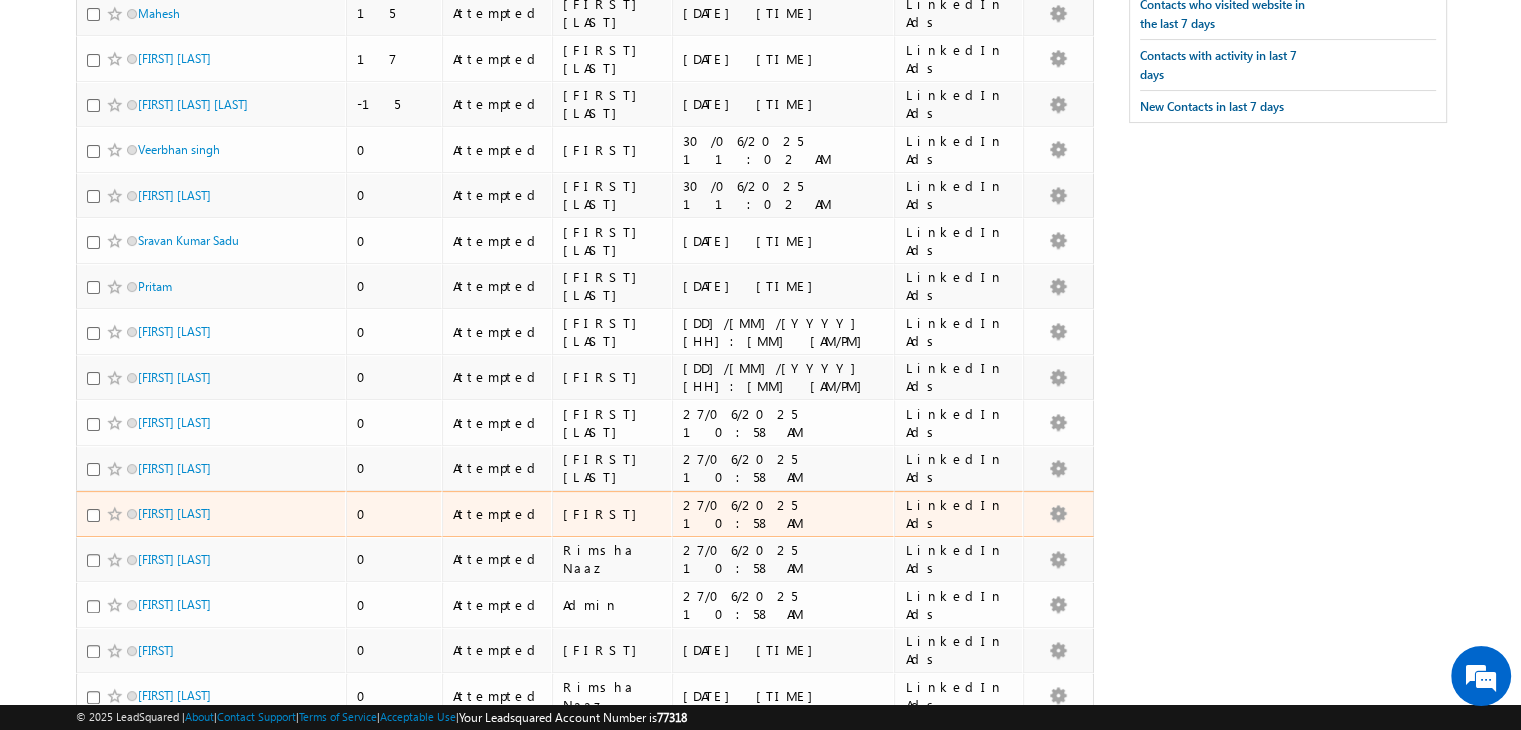scroll, scrollTop: 0, scrollLeft: 0, axis: both 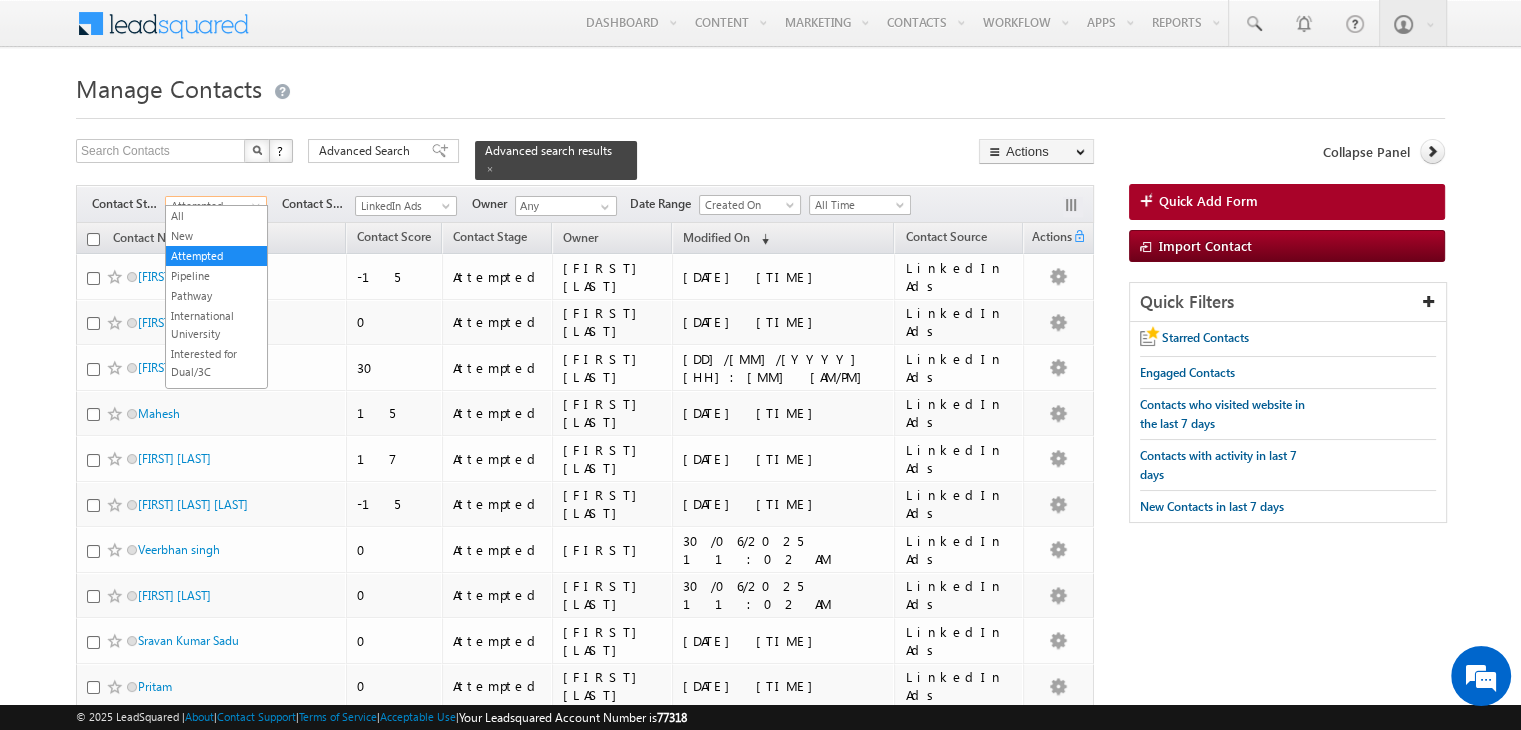 click on "Attempted" at bounding box center [213, 206] 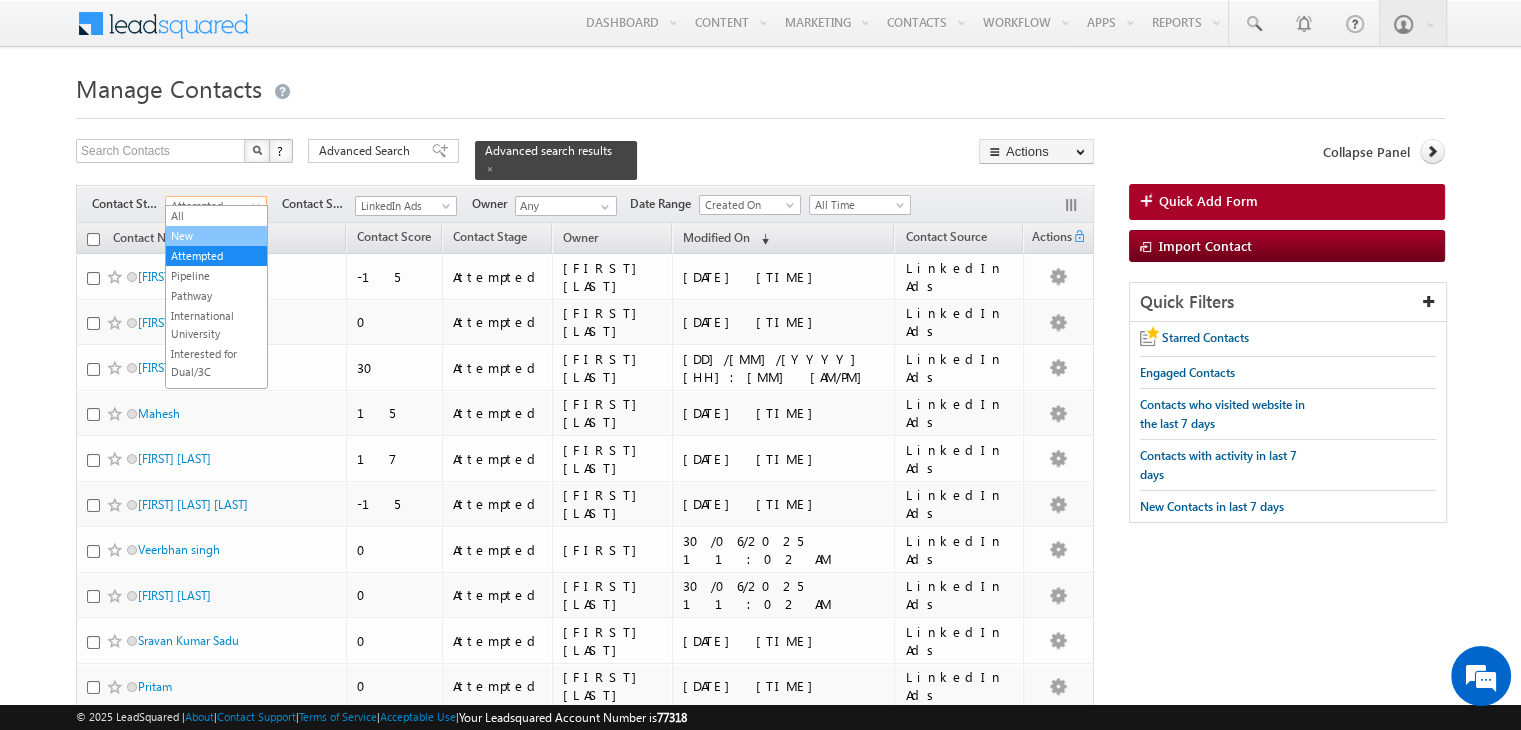 click on "New" at bounding box center [216, 236] 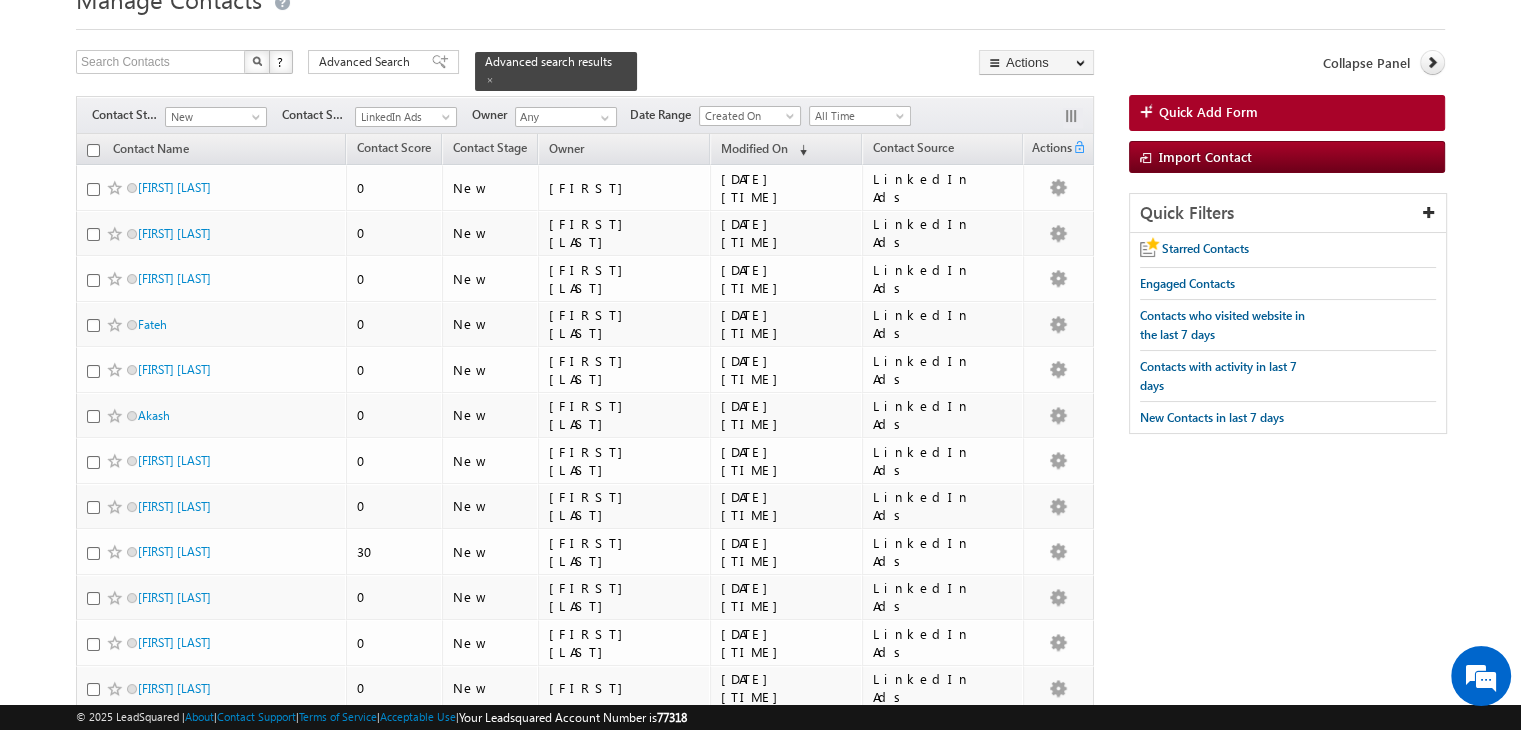 scroll, scrollTop: 0, scrollLeft: 0, axis: both 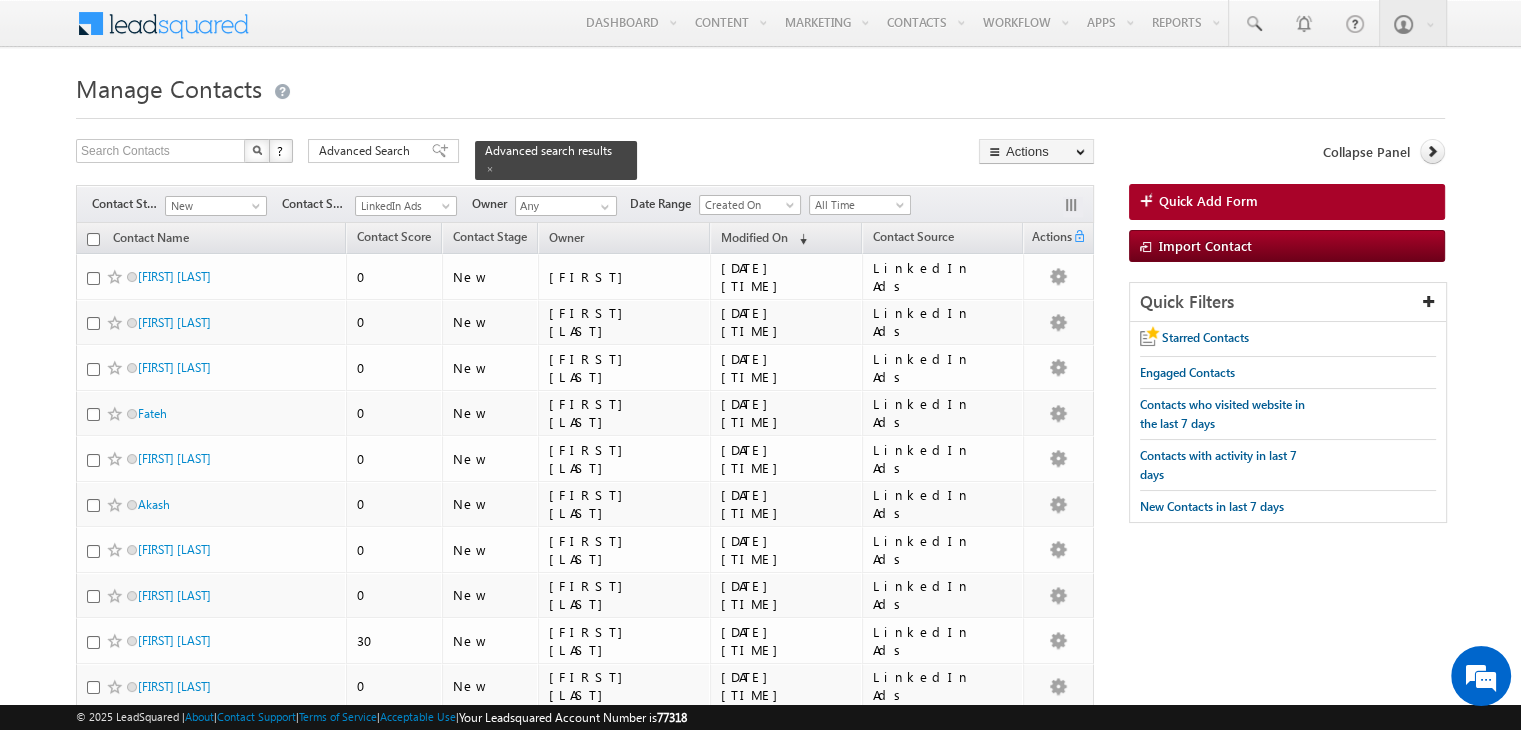 click at bounding box center [93, 239] 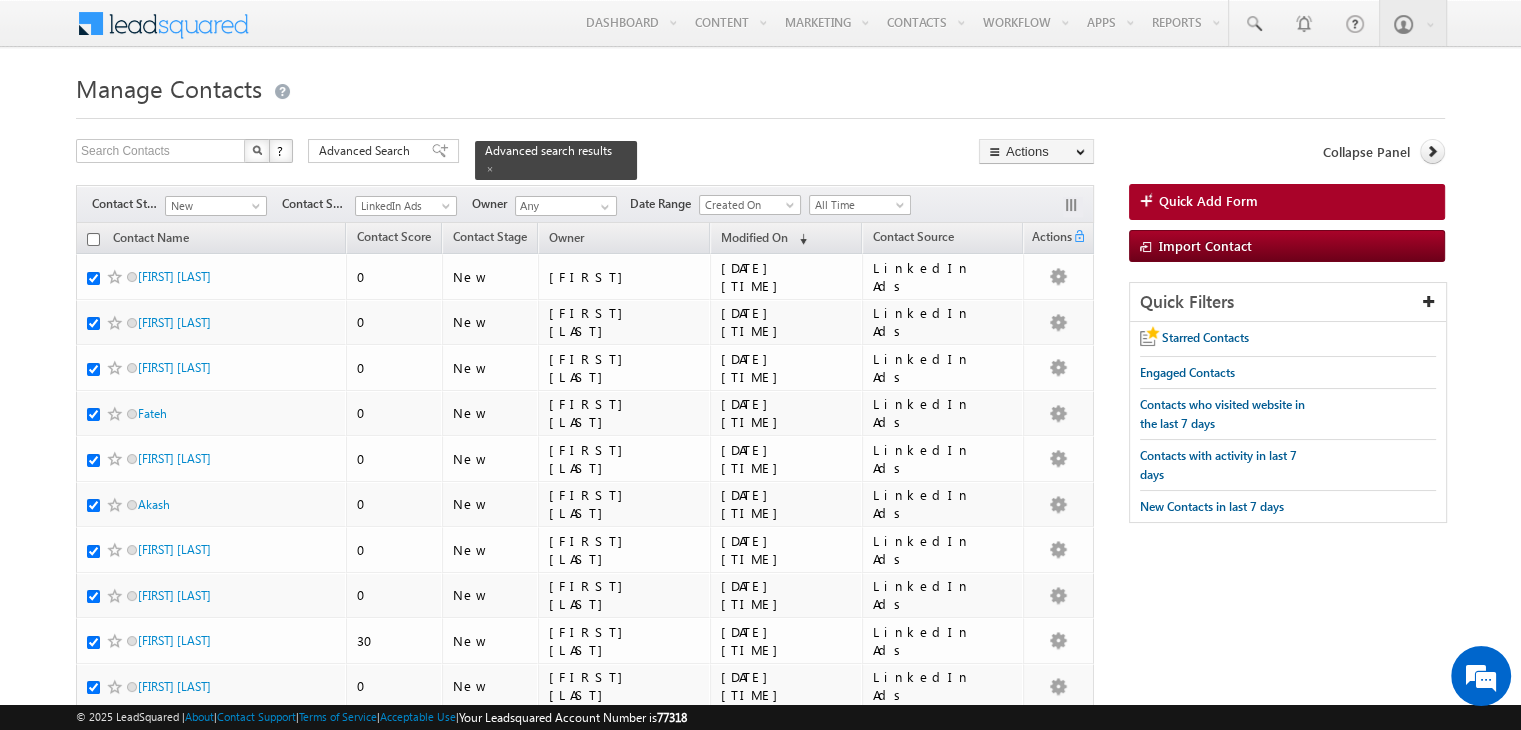 checkbox on "true" 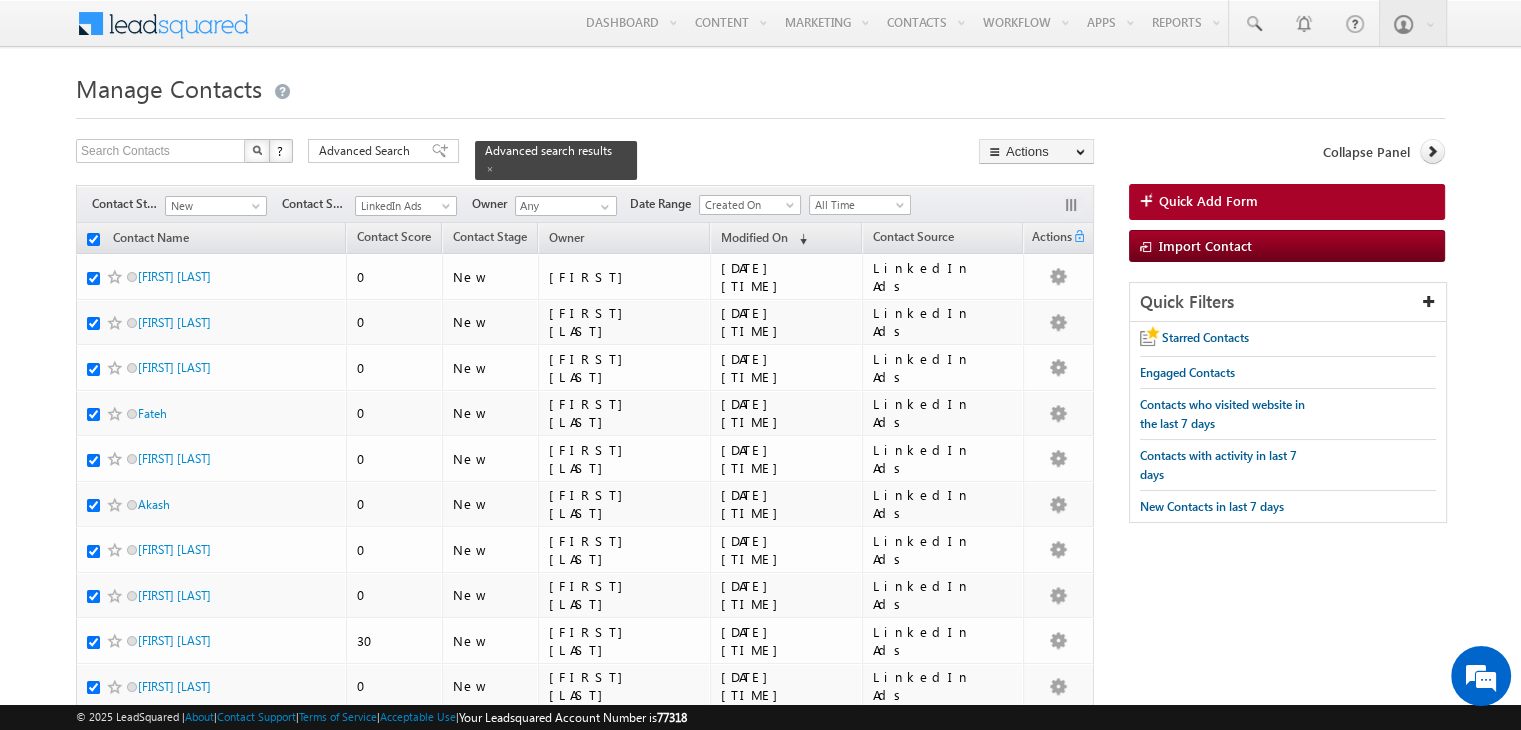 checkbox on "true" 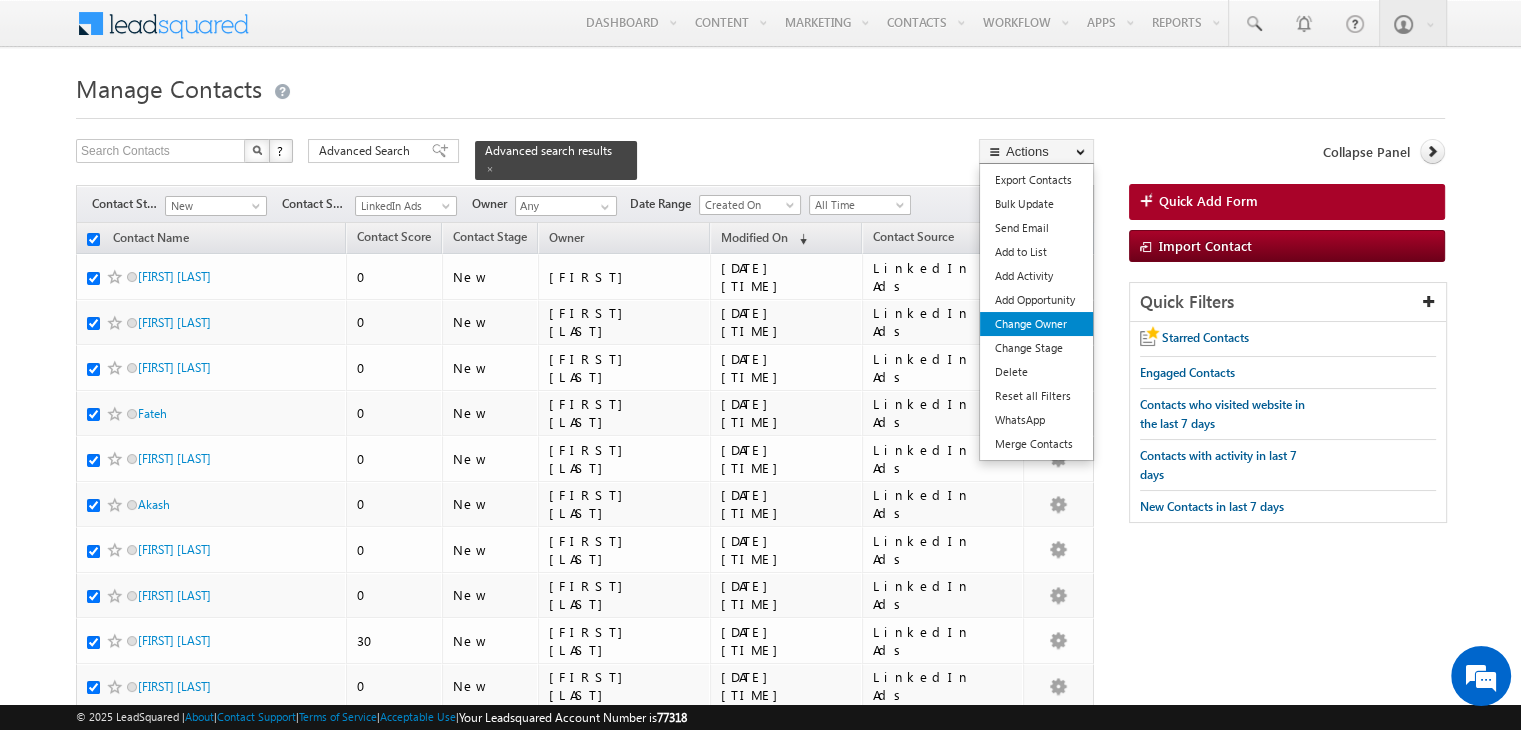 click on "Change Owner" at bounding box center (1036, 324) 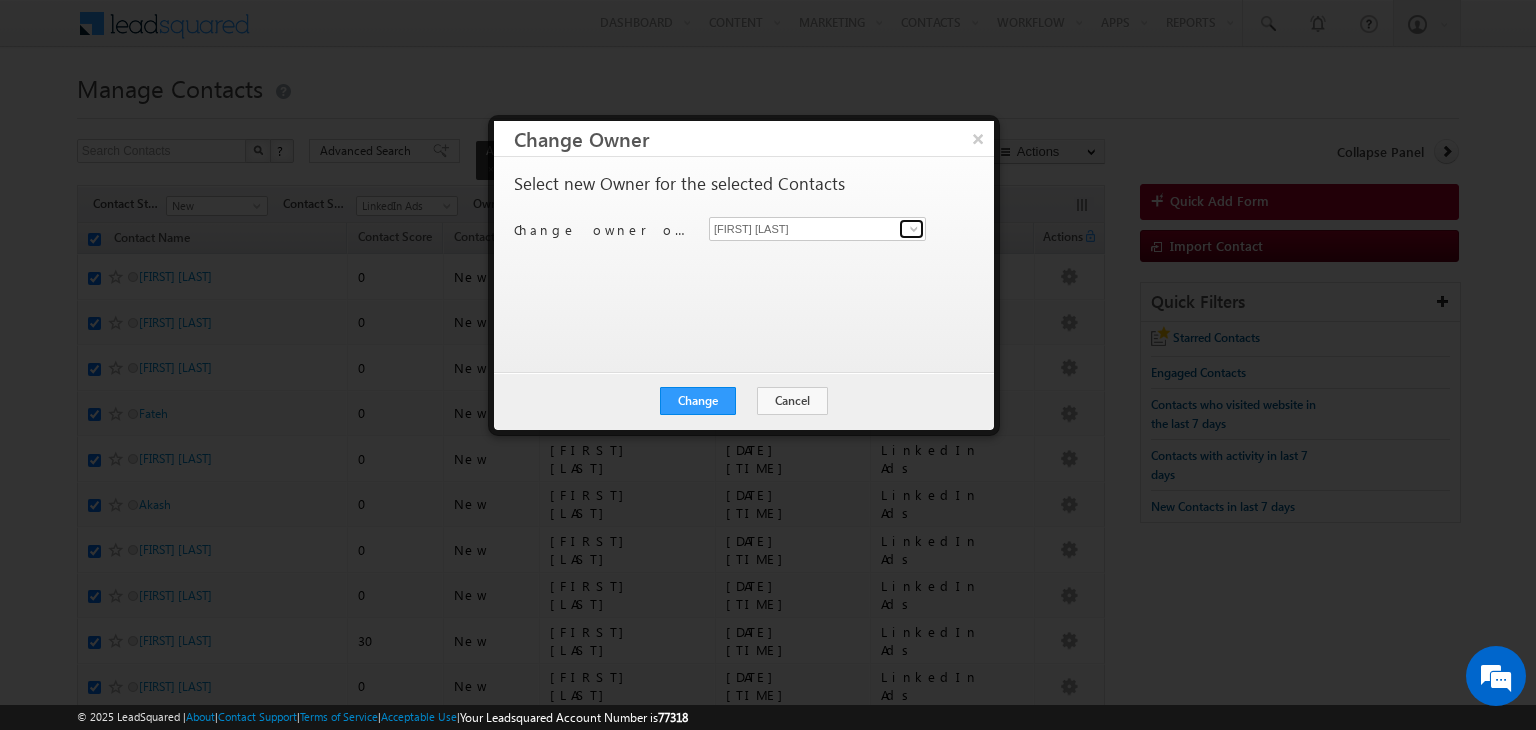 click at bounding box center (914, 229) 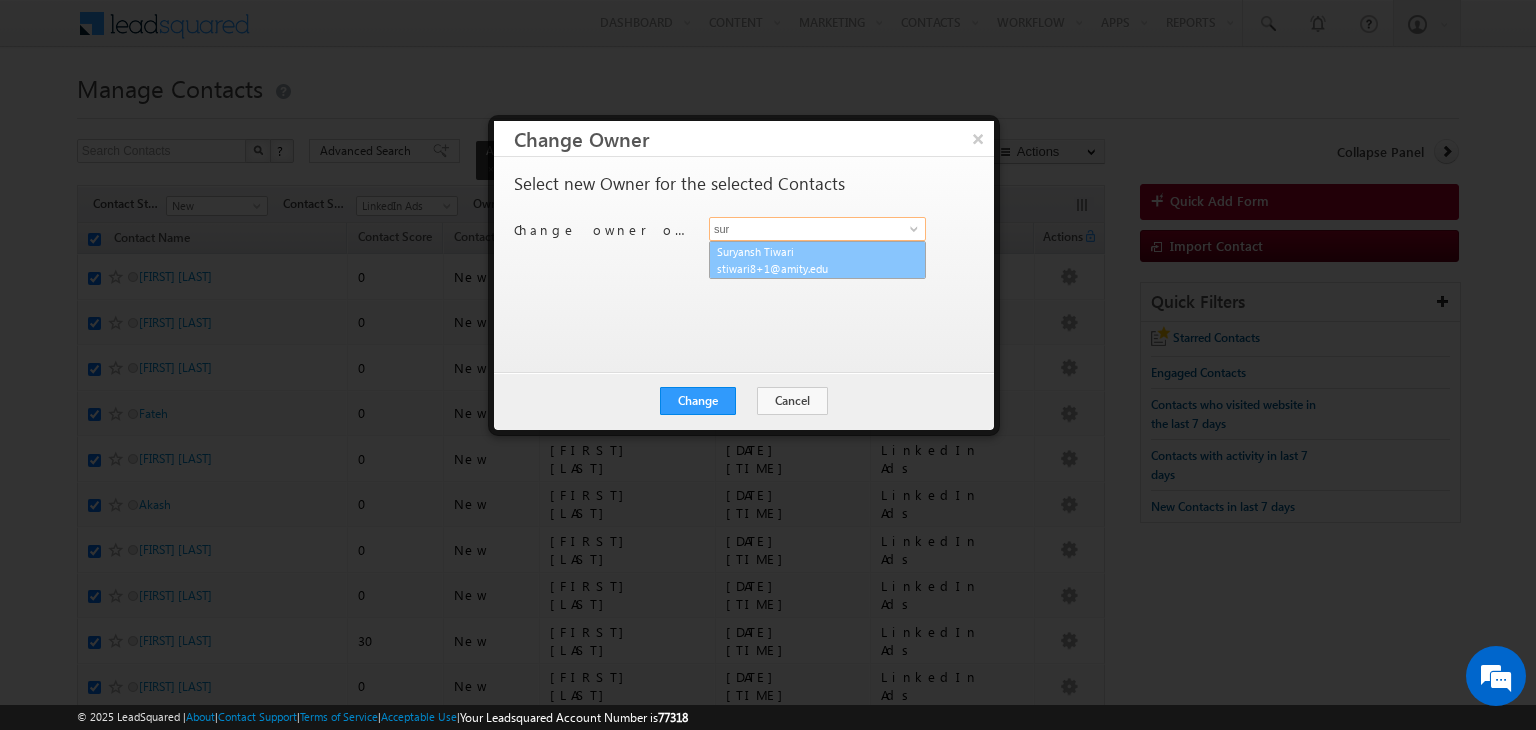 click on "Suryansh Tiwari [EMAIL]" at bounding box center (817, 260) 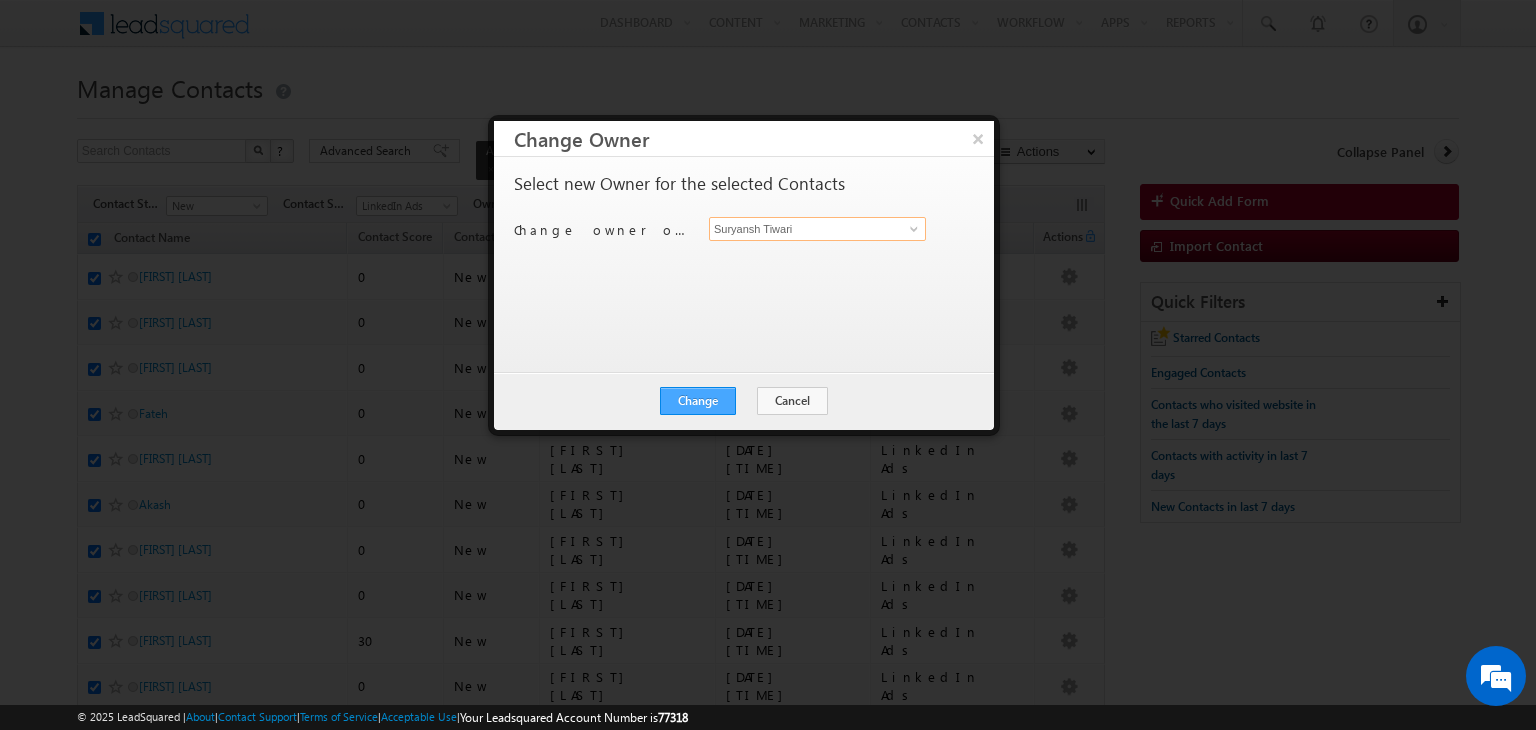 type on "Suryansh Tiwari" 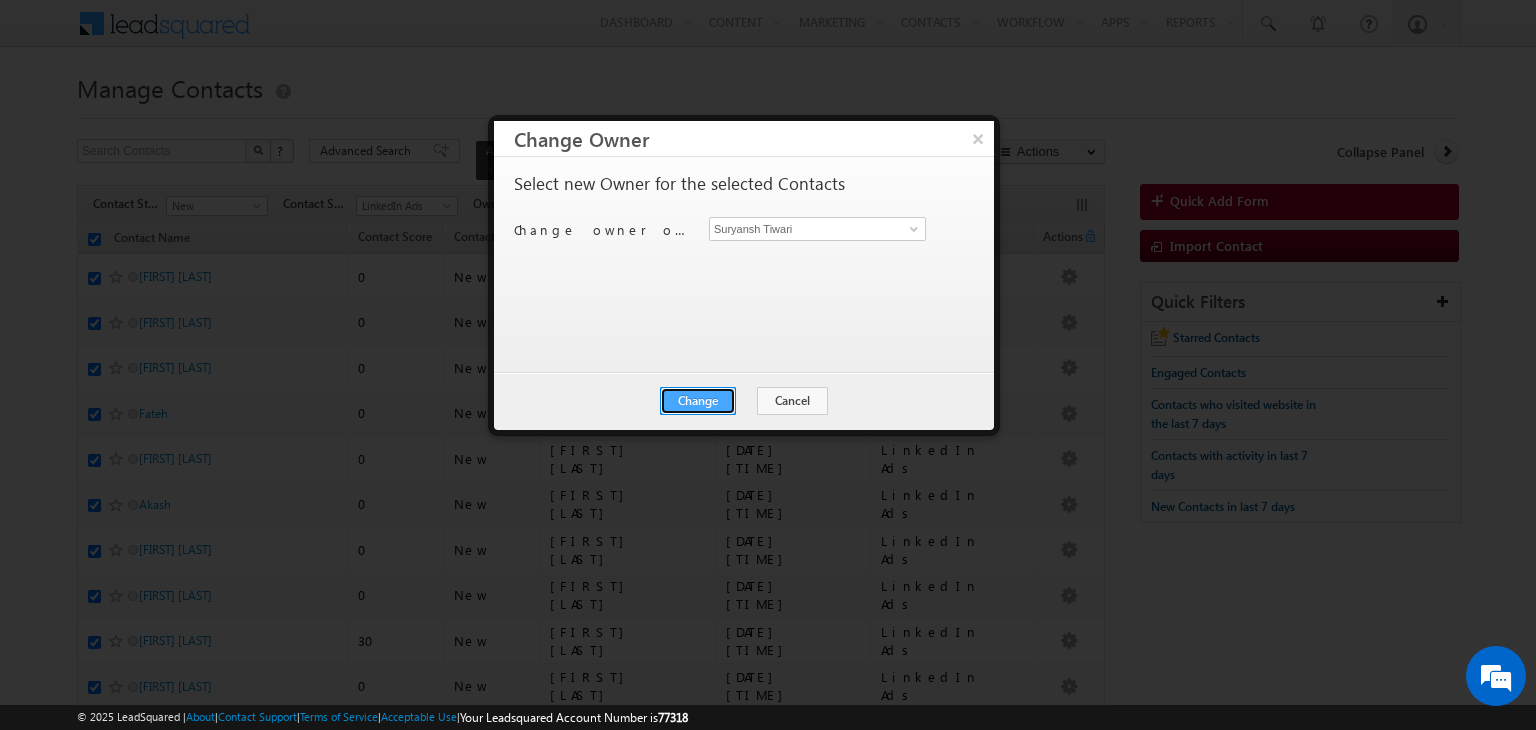click on "Change" at bounding box center [698, 401] 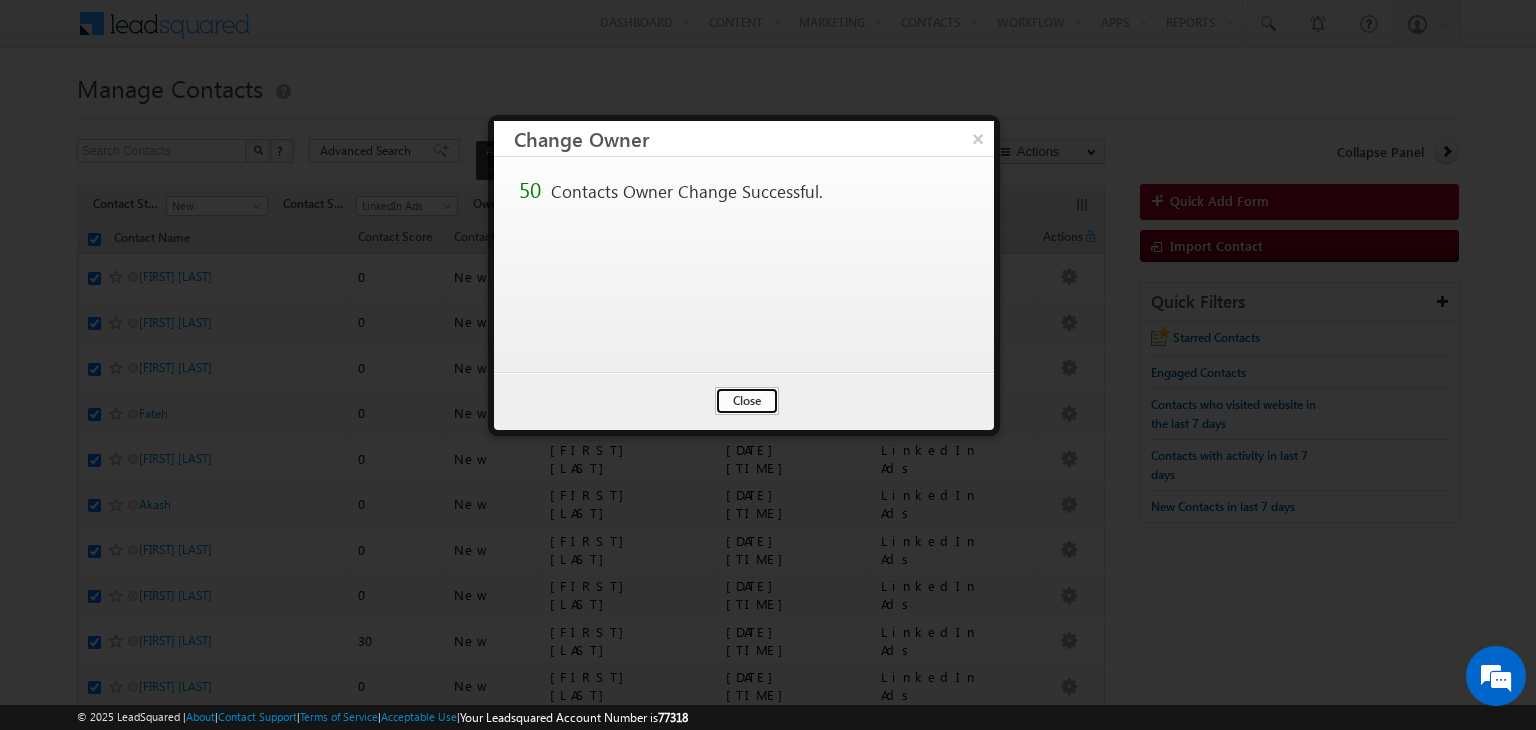 click on "Close" at bounding box center (747, 401) 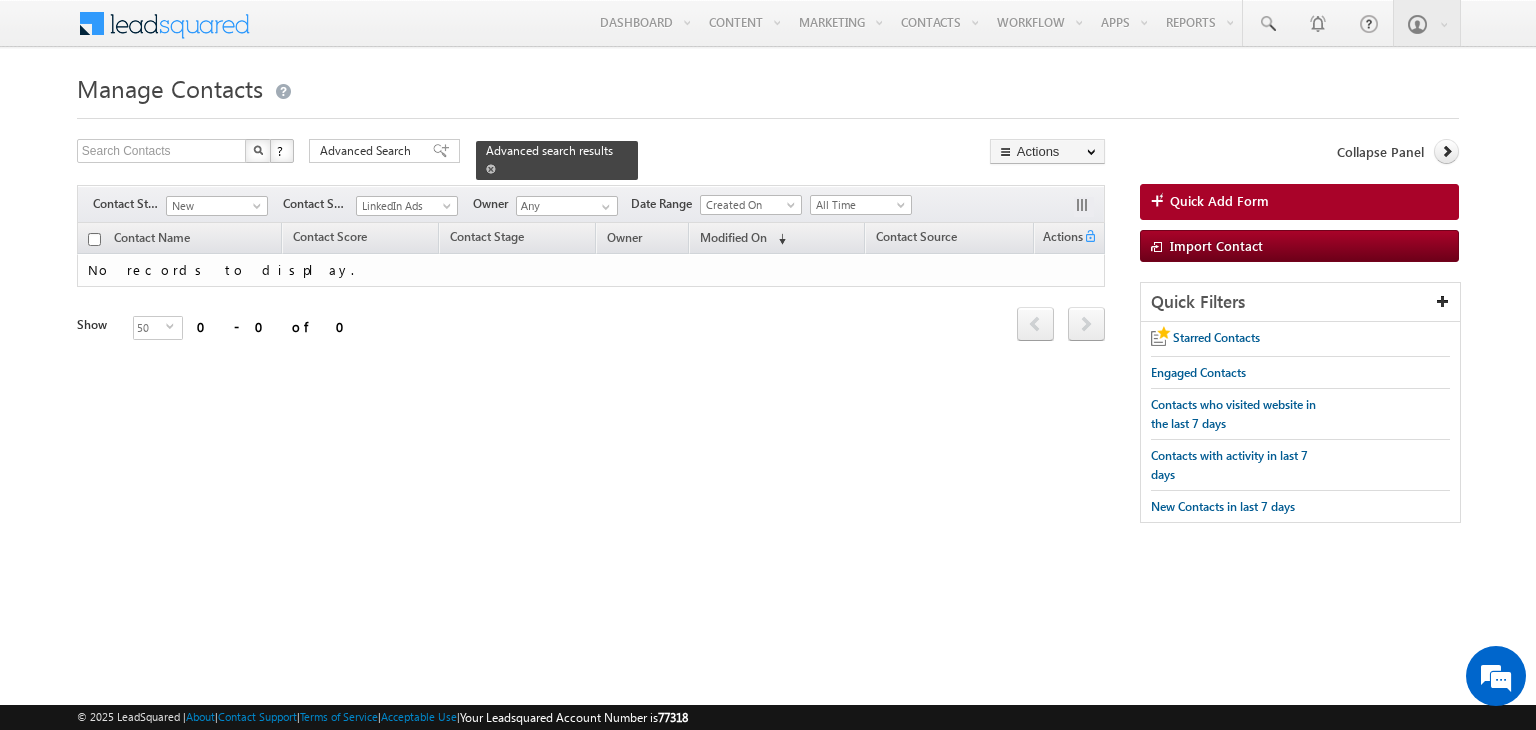 click at bounding box center [491, 168] 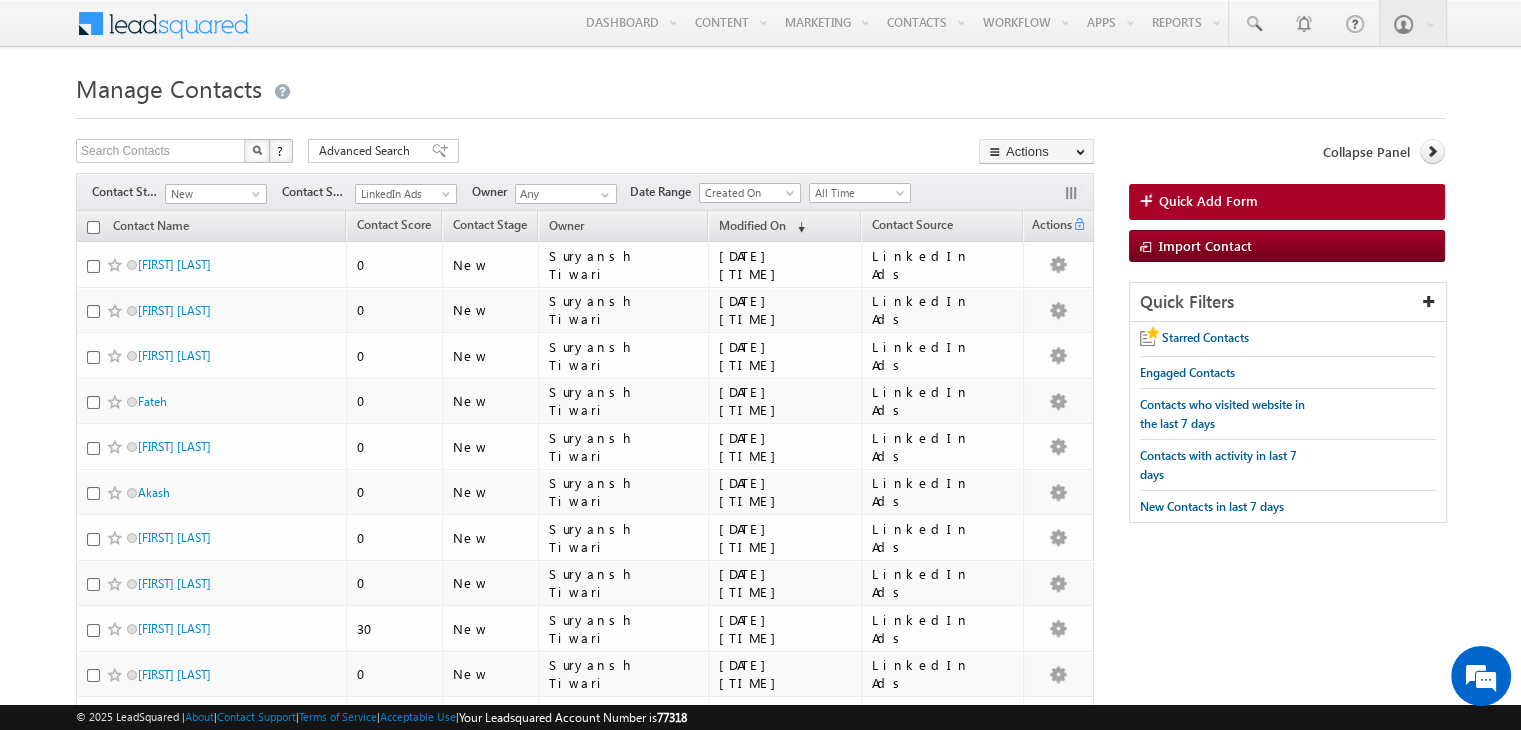 click on "Contact Name" at bounding box center (211, 226) 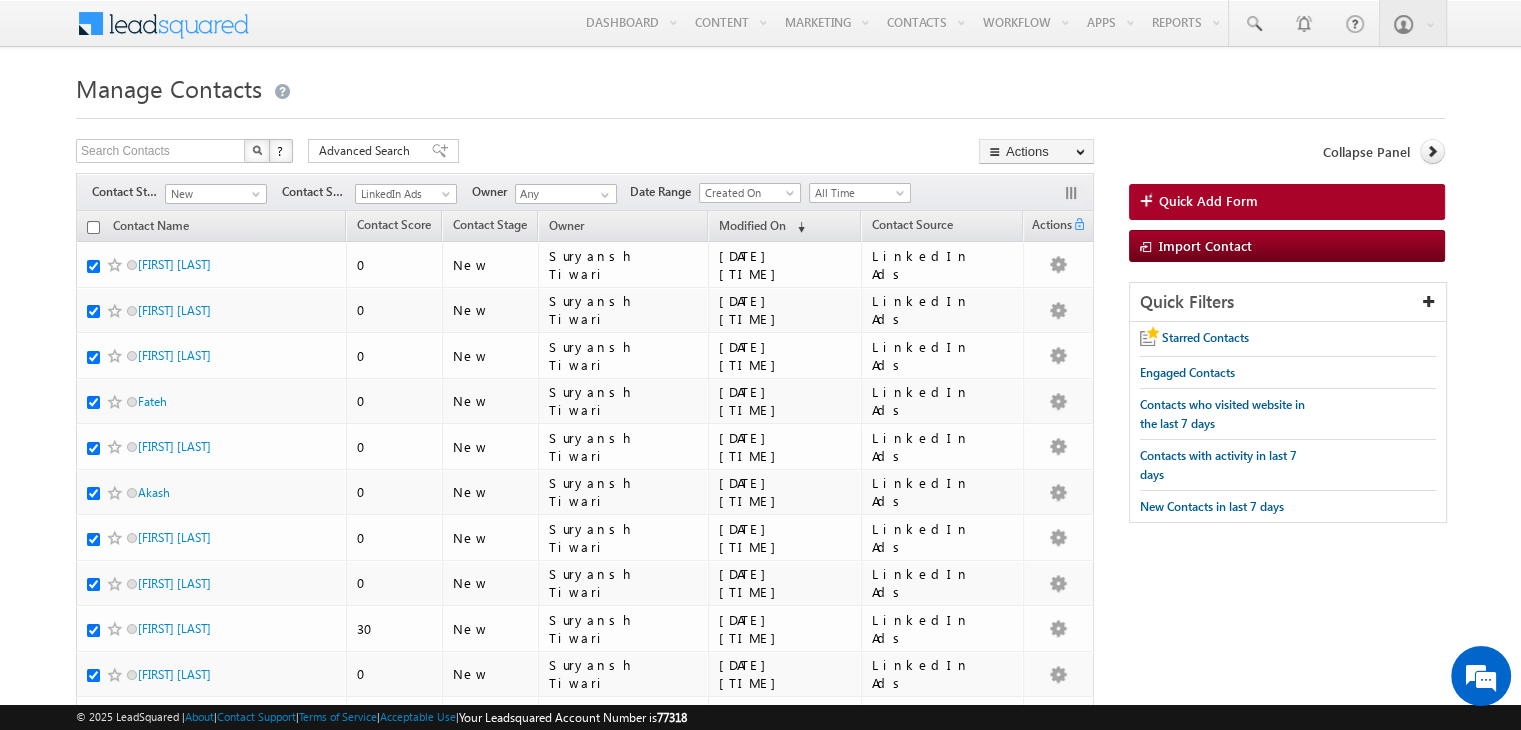 checkbox on "true" 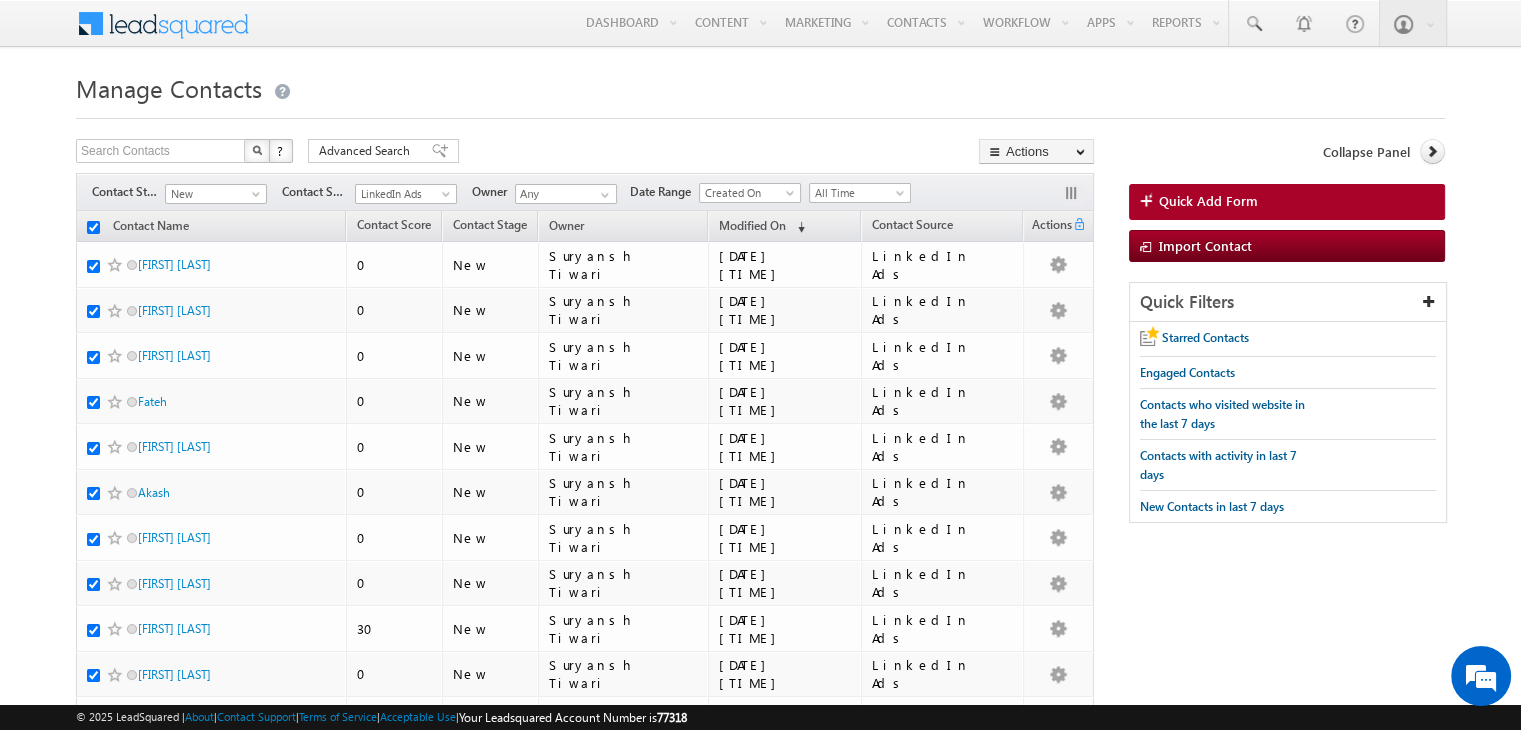 checkbox on "true" 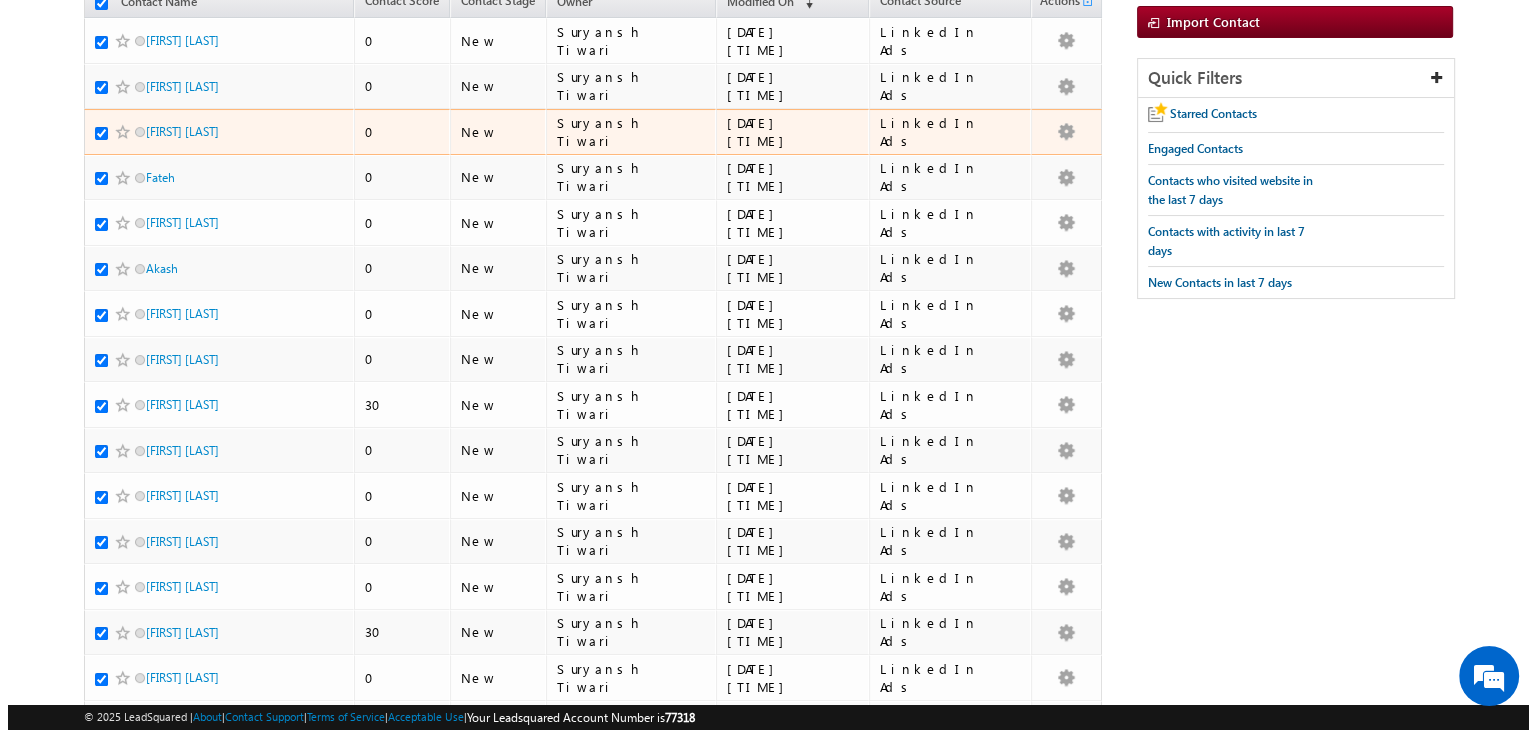 scroll, scrollTop: 0, scrollLeft: 0, axis: both 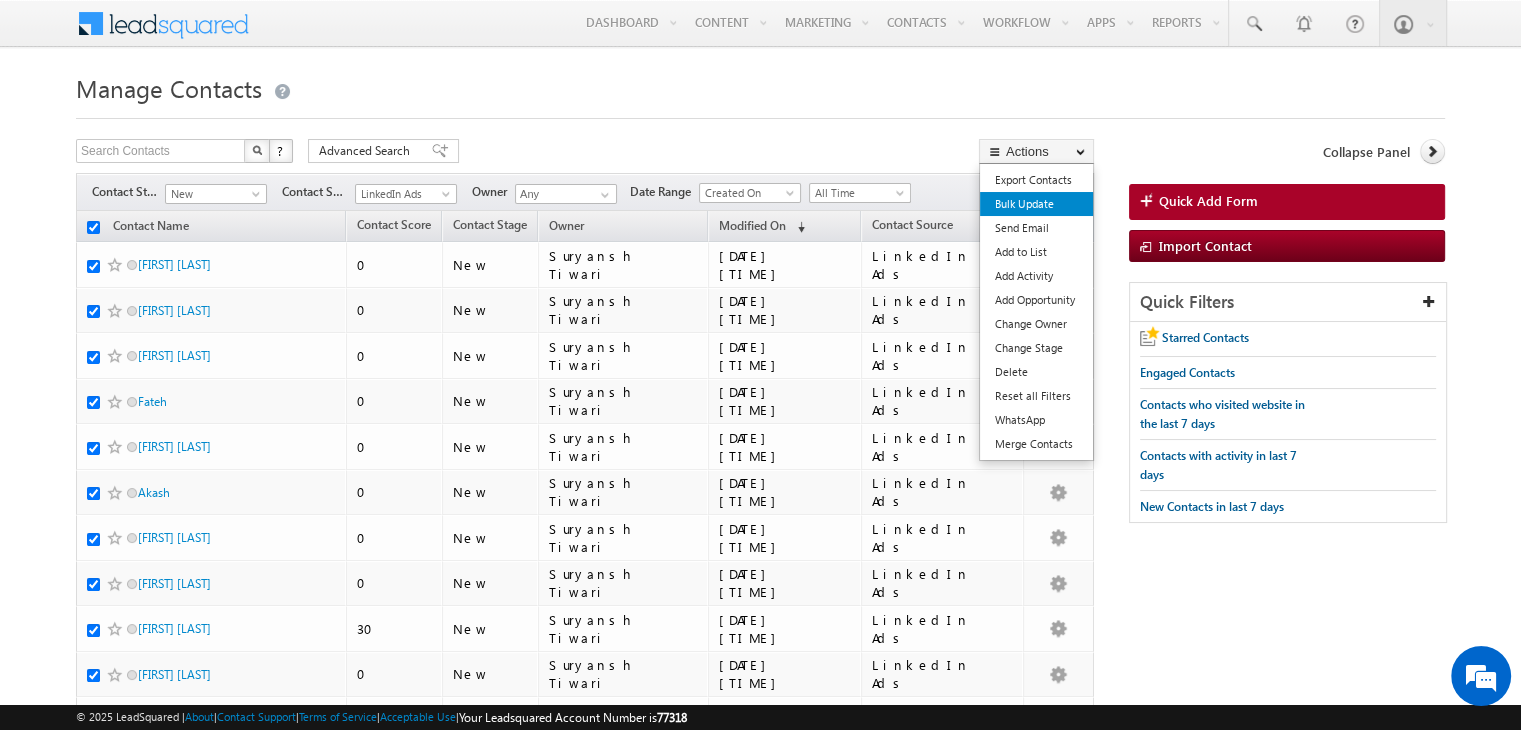 click on "Bulk Update" at bounding box center [1036, 204] 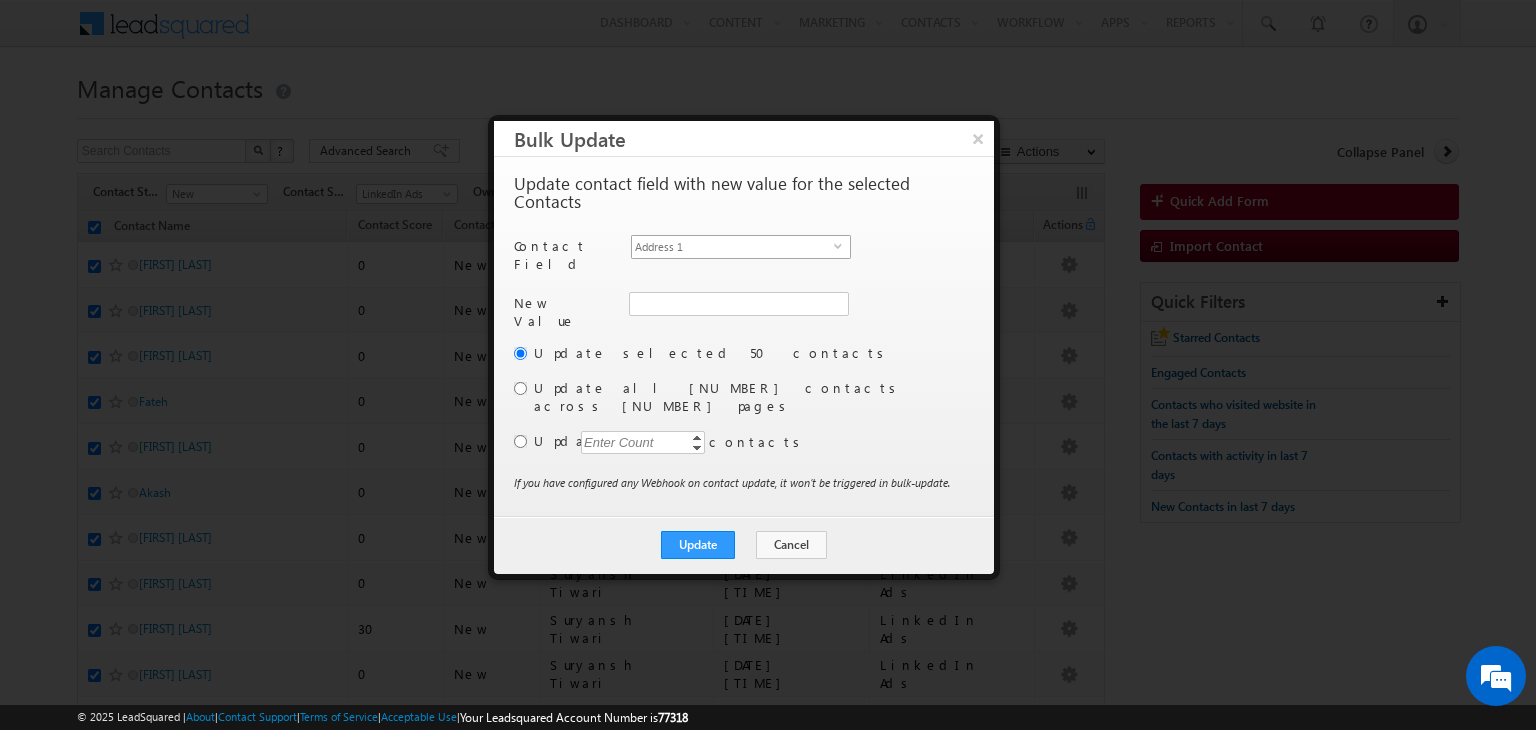 click on "select" at bounding box center [842, 253] 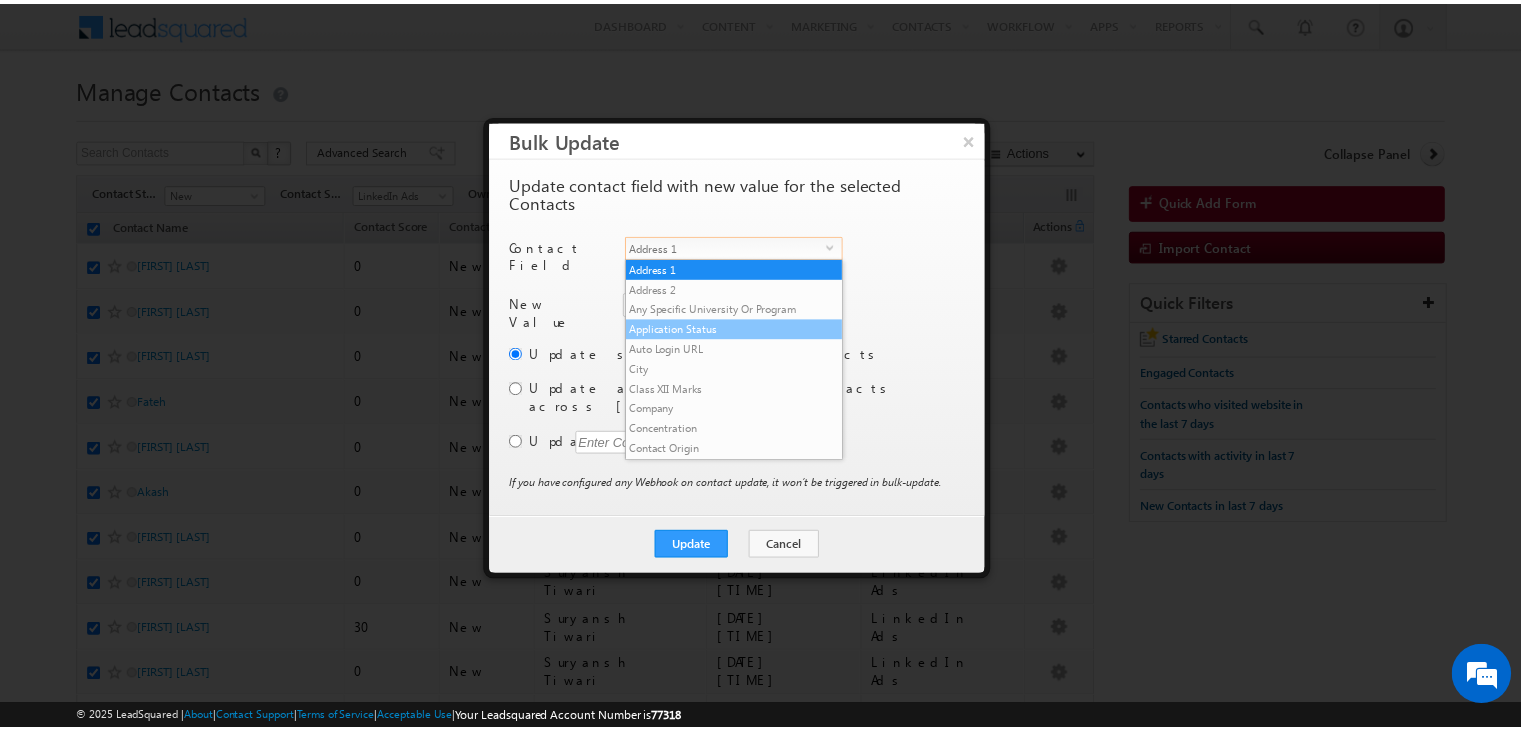 scroll, scrollTop: 820, scrollLeft: 0, axis: vertical 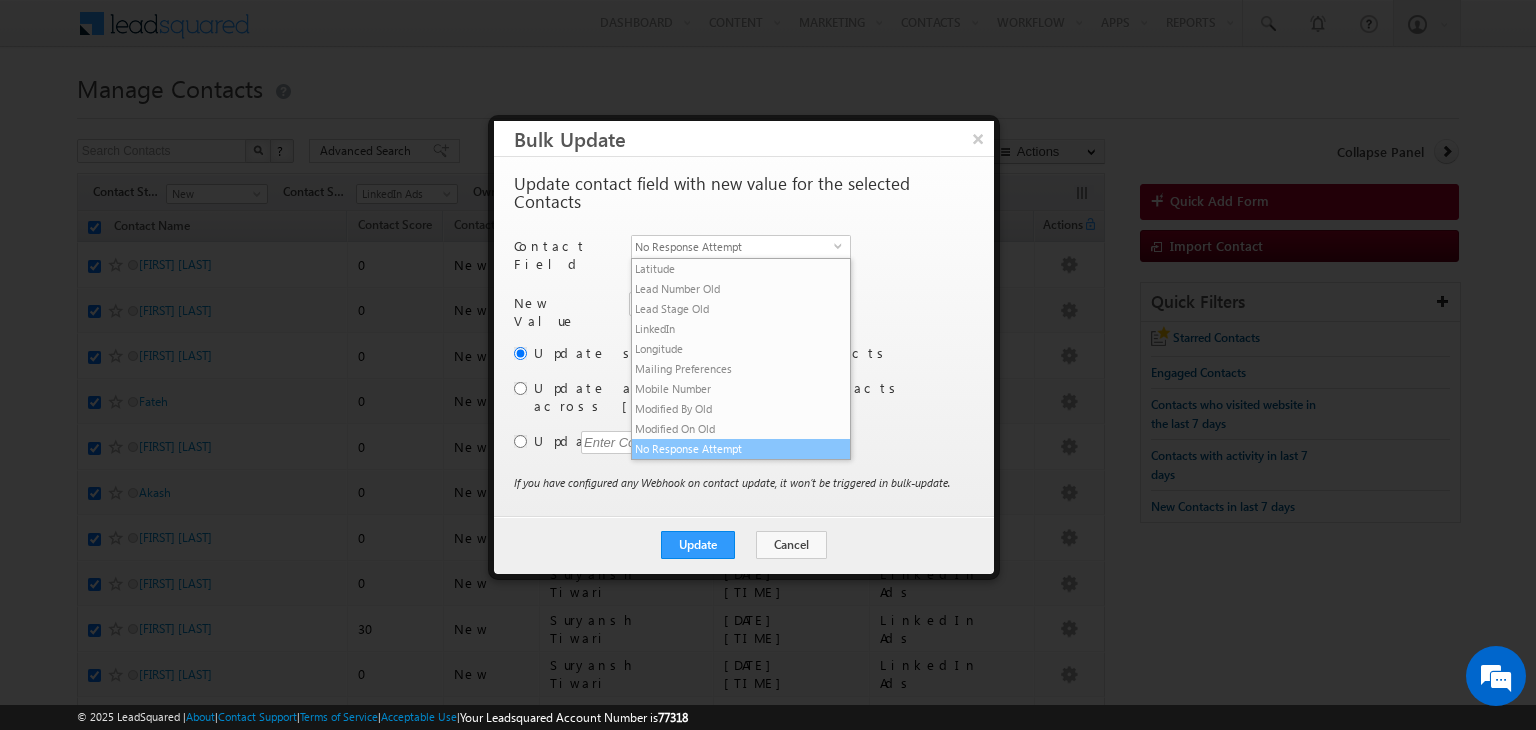 click on "No Response Attempt" at bounding box center (741, 449) 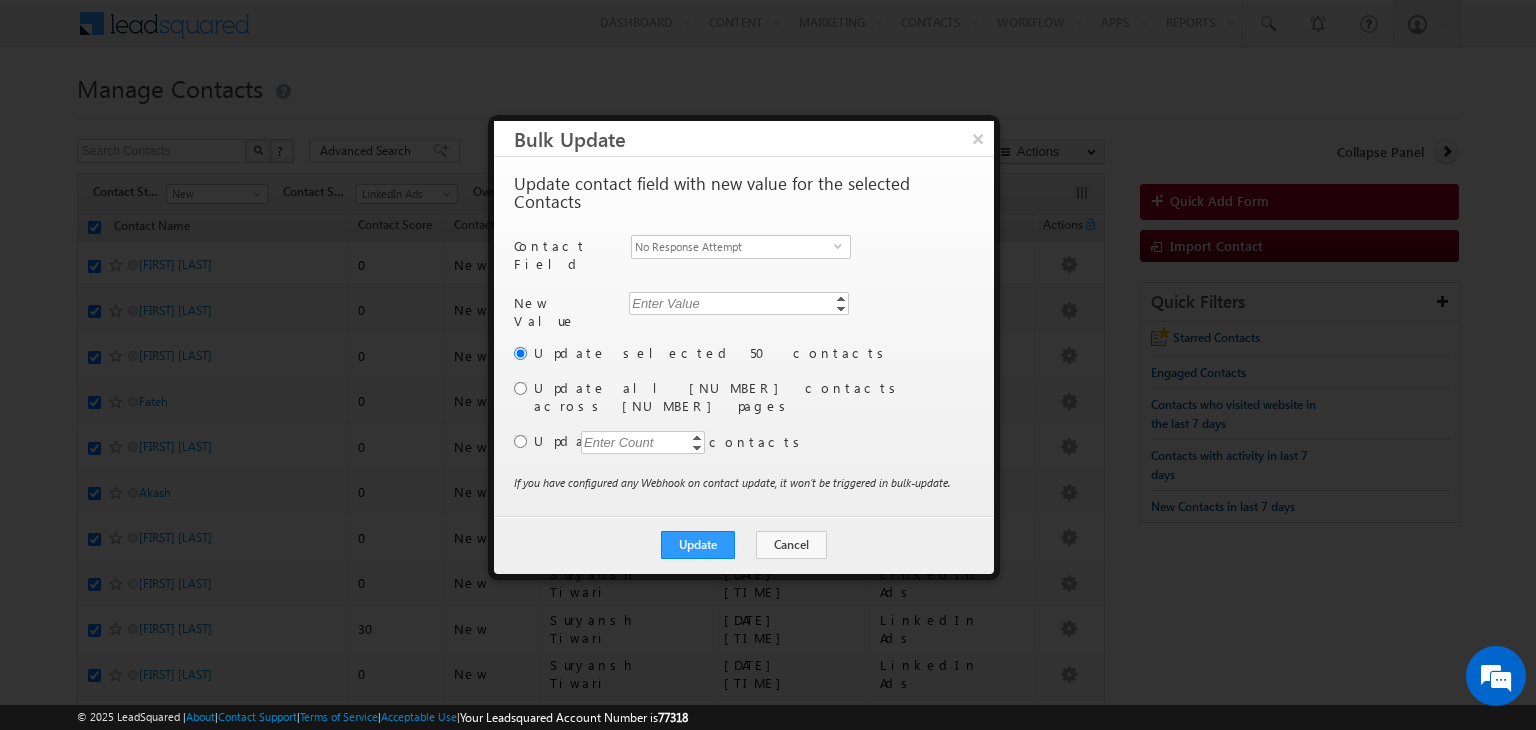 click on "Enter Value" at bounding box center [740, 303] 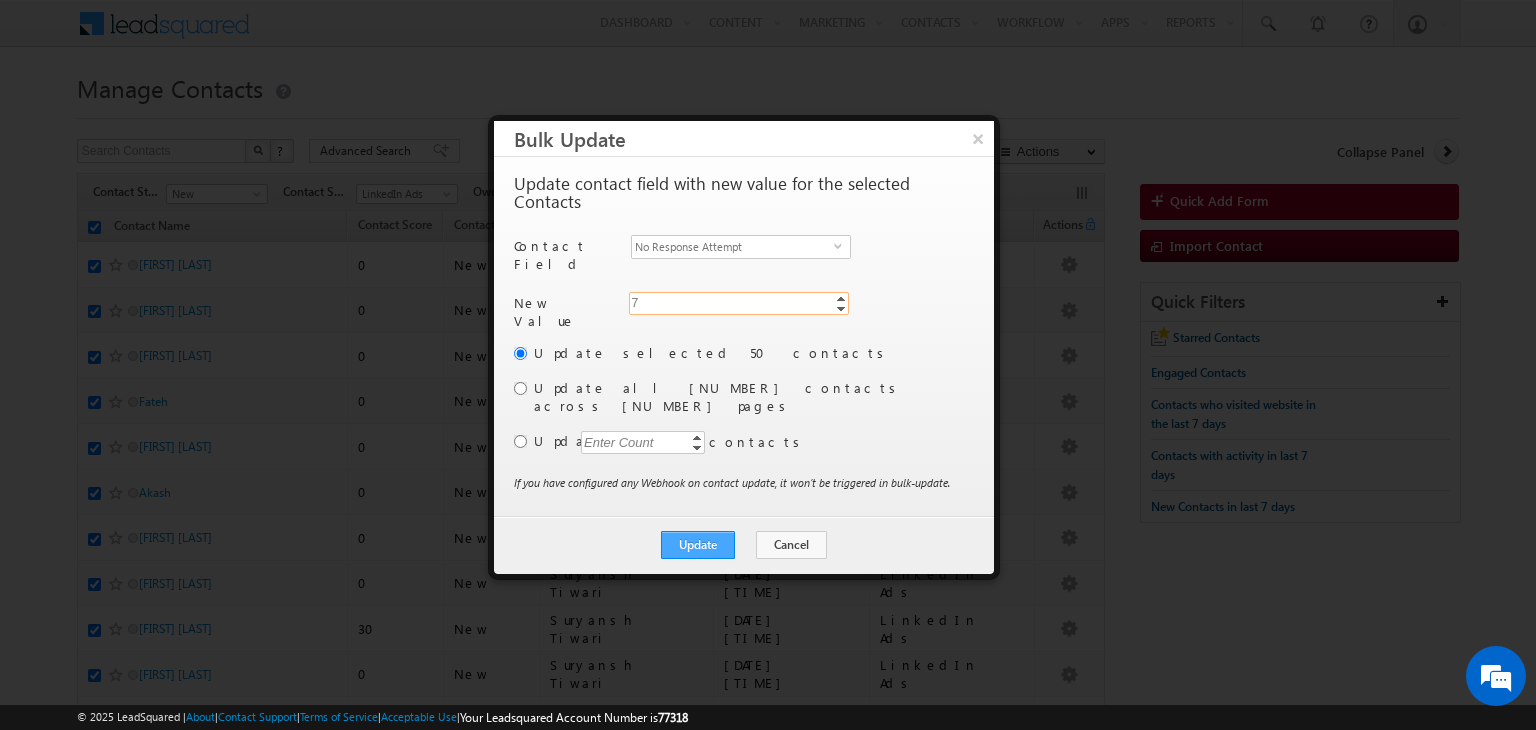 type on "7" 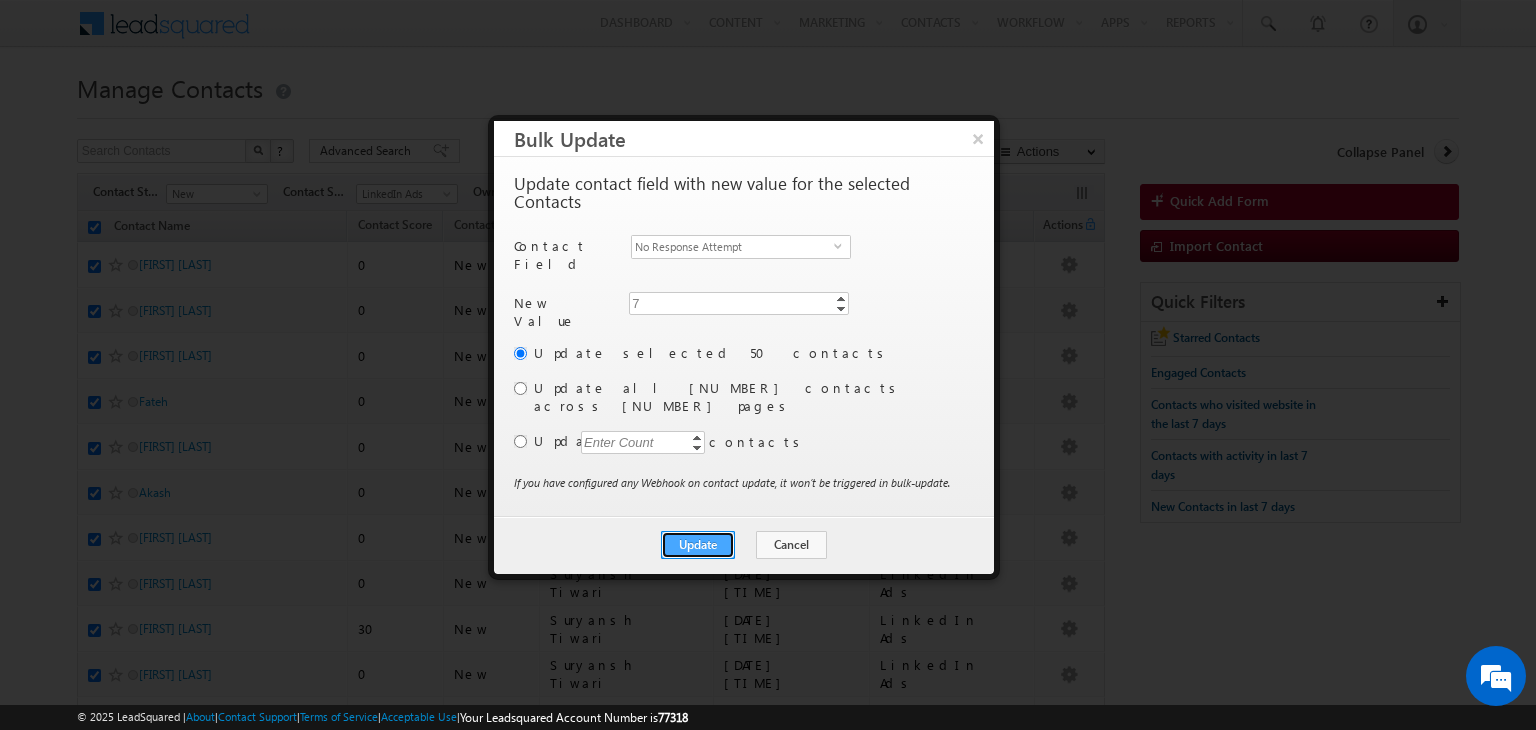 click on "Update" at bounding box center (698, 545) 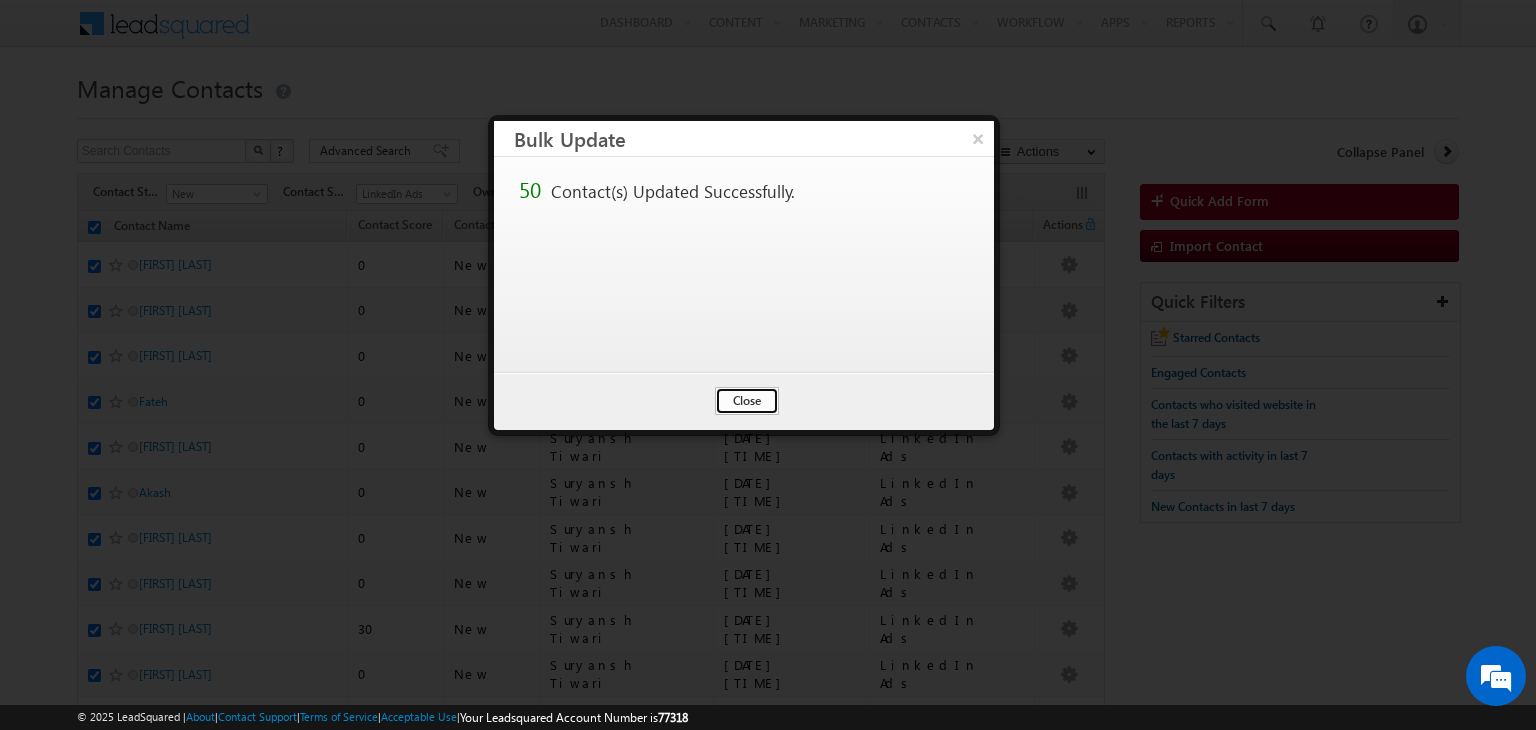 click on "Close" at bounding box center (747, 401) 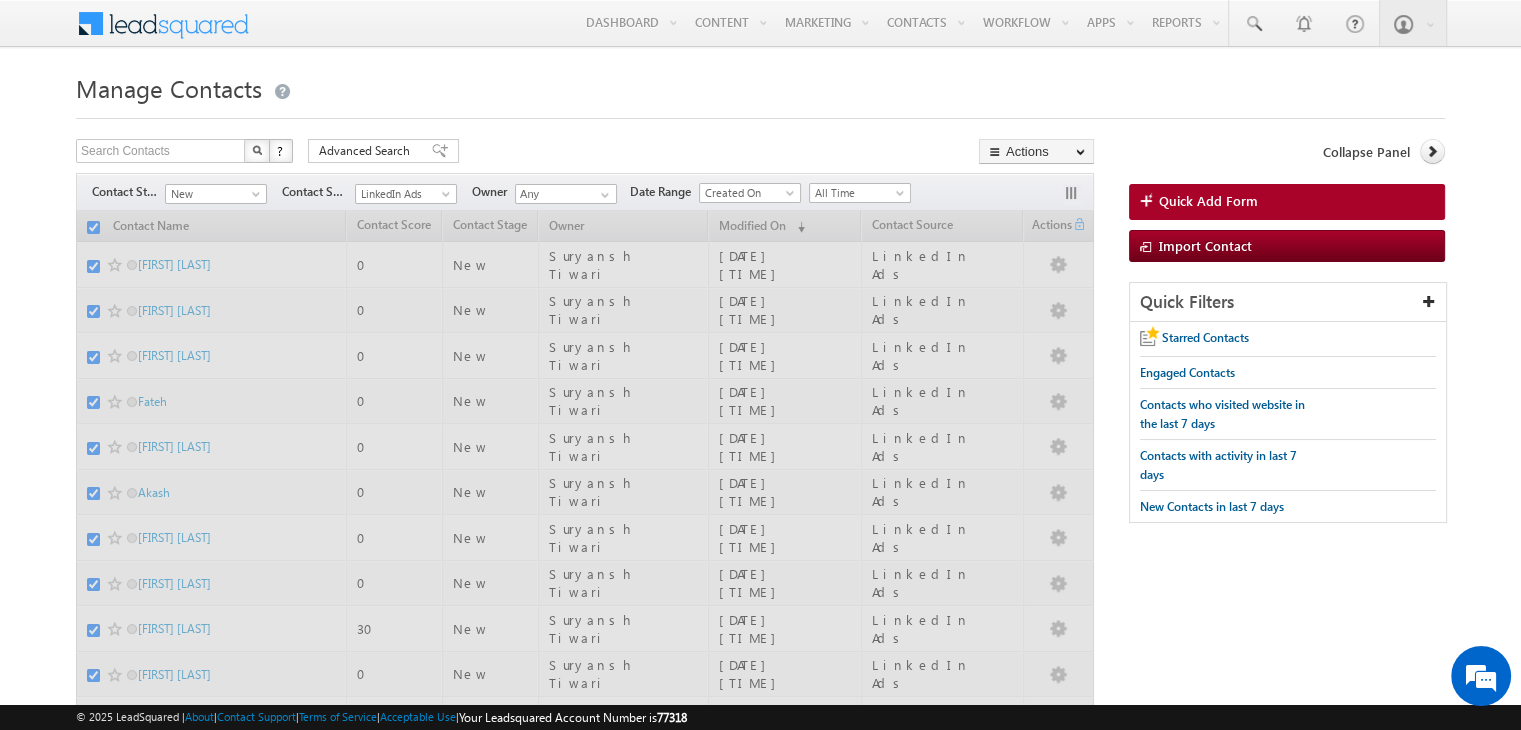 checkbox on "false" 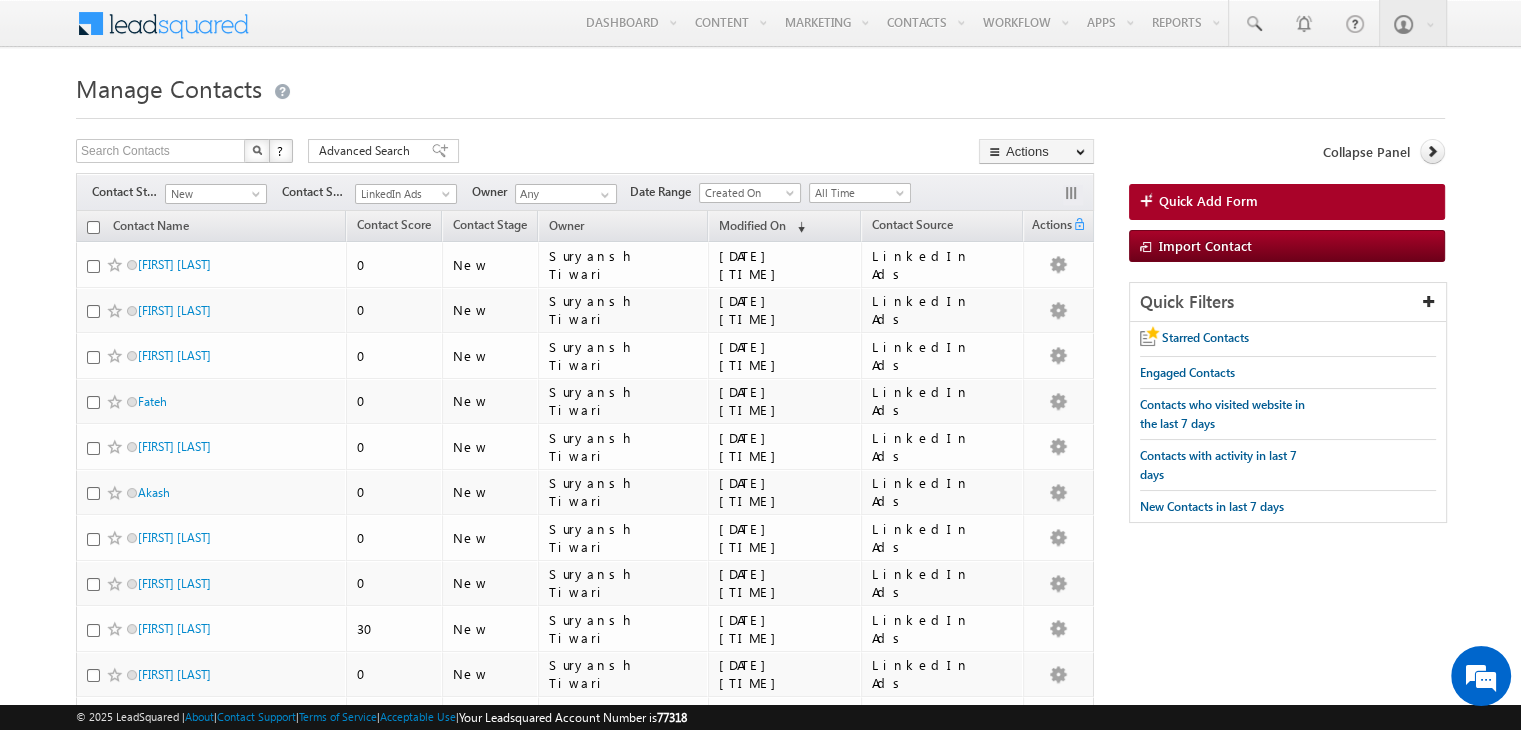 click on "Manage Contacts
Search Contacts X ?   50 results found
Advanced Search
Advanced Search
Advanced search results" at bounding box center [760, 1347] 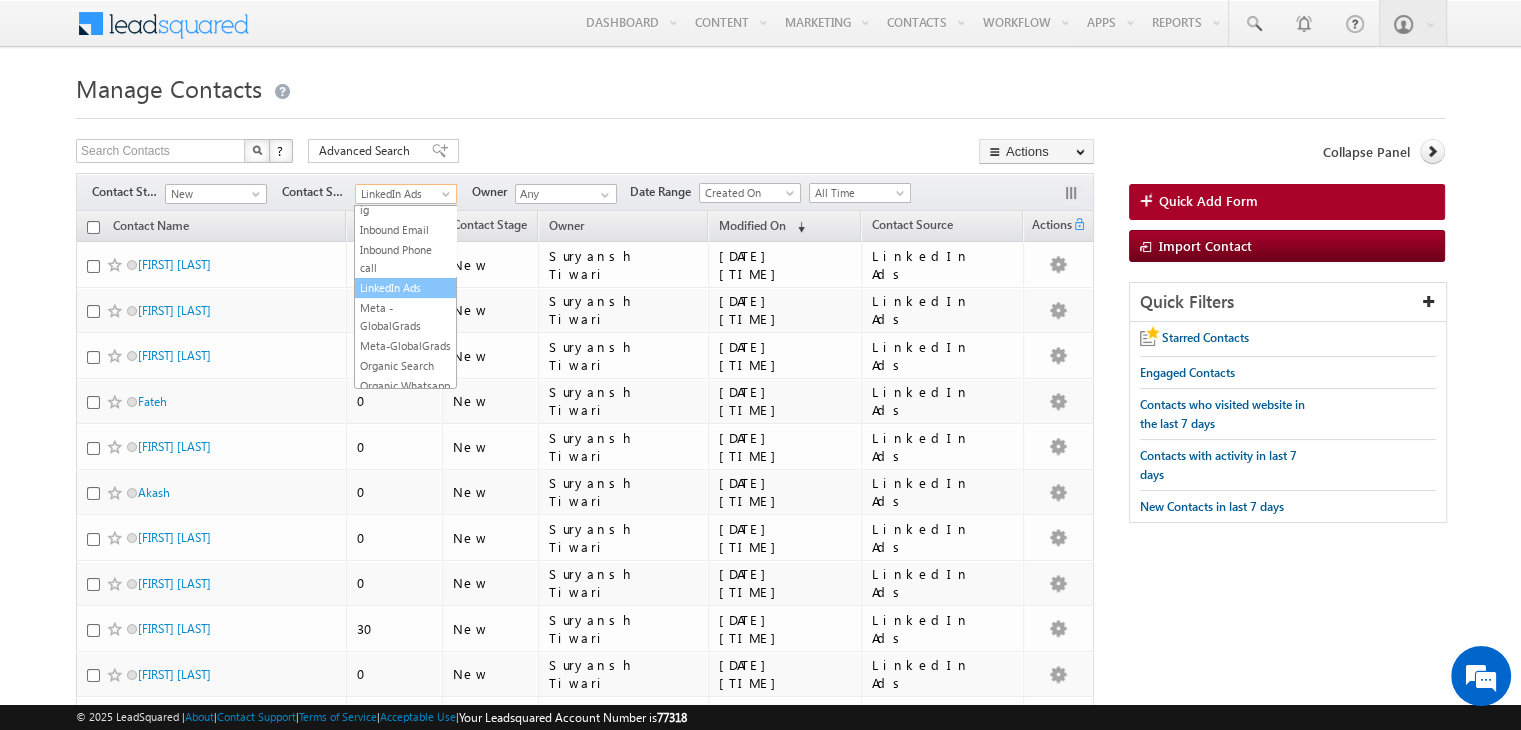 click on "LinkedIn Ads" at bounding box center (403, 194) 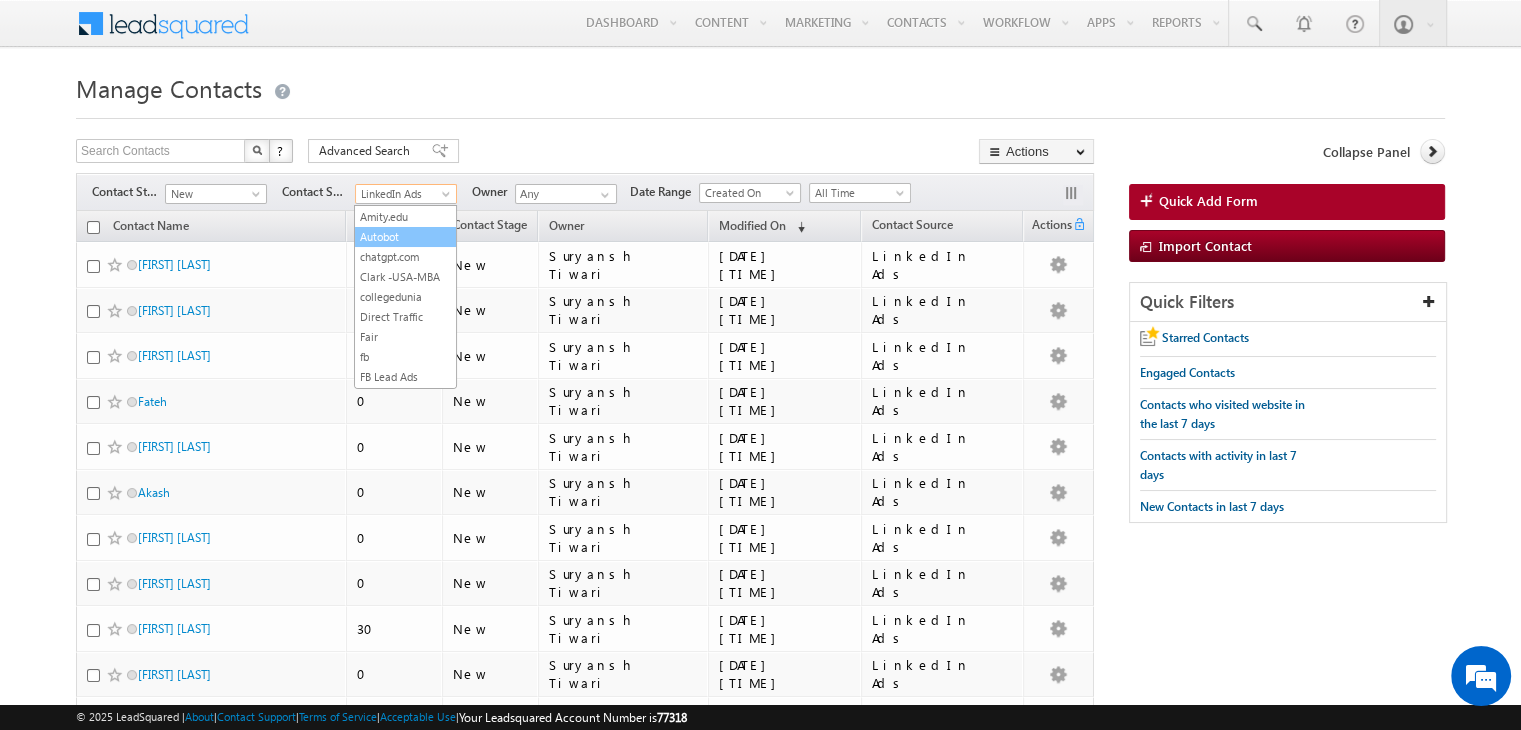 scroll, scrollTop: 0, scrollLeft: 0, axis: both 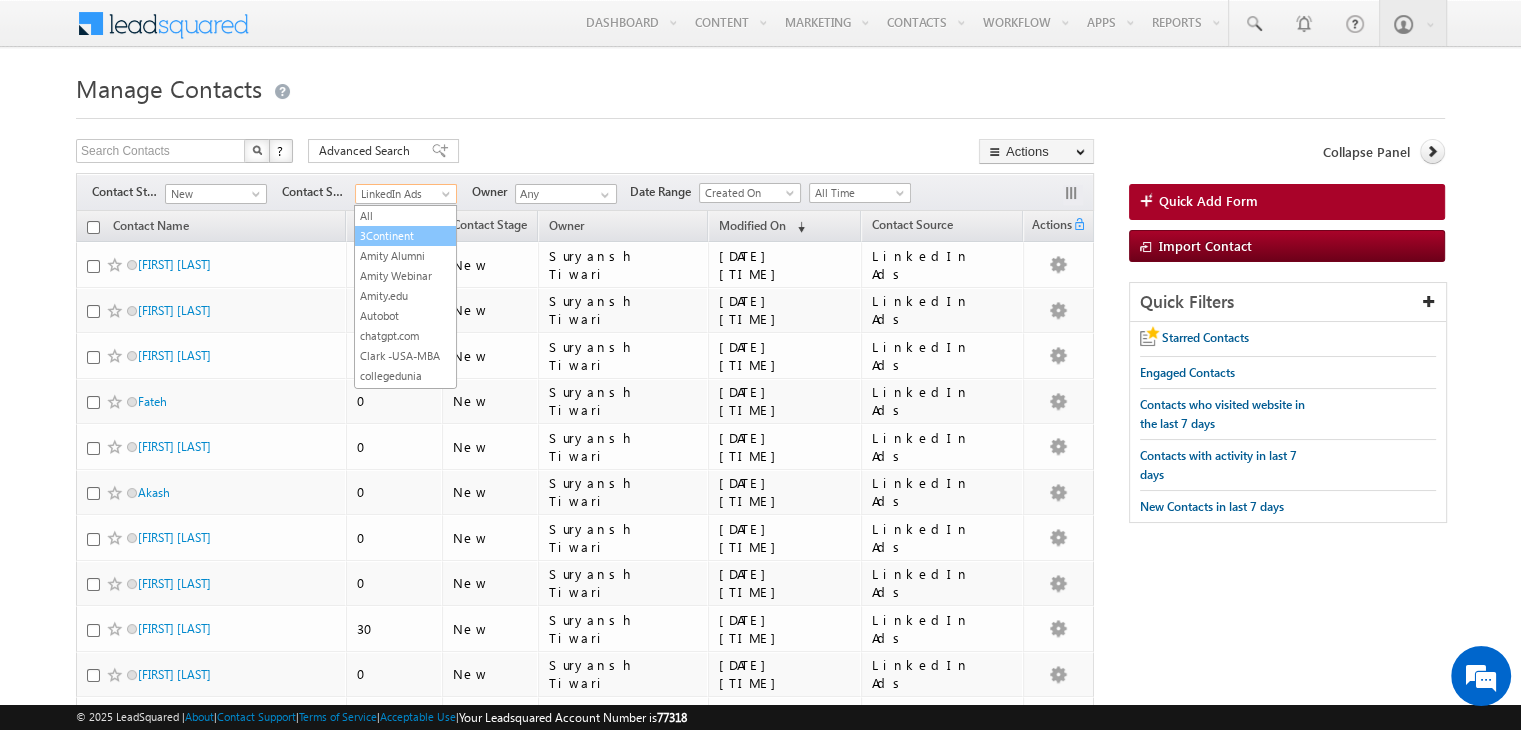 click on "3Continent" at bounding box center (405, 236) 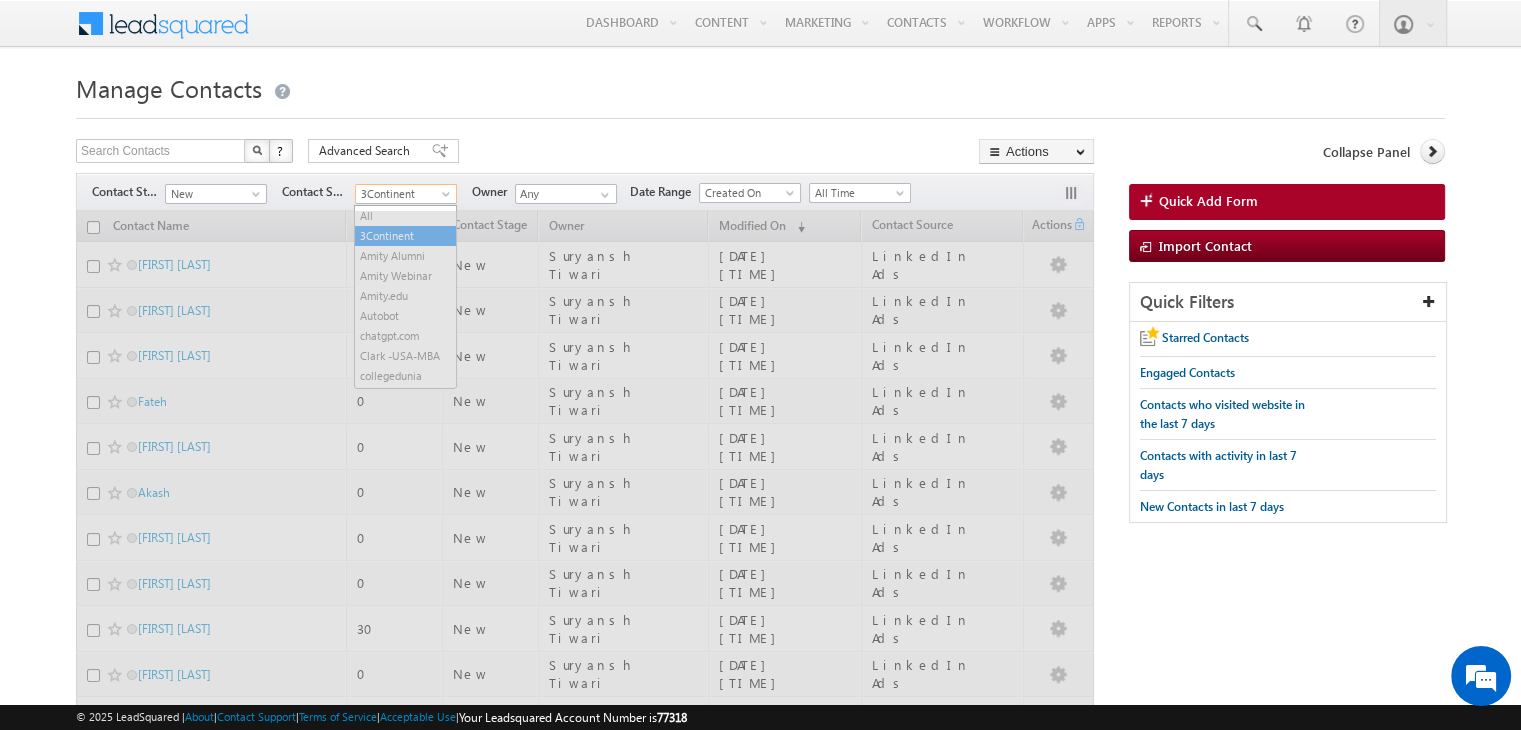 click on "3Continent" at bounding box center (403, 194) 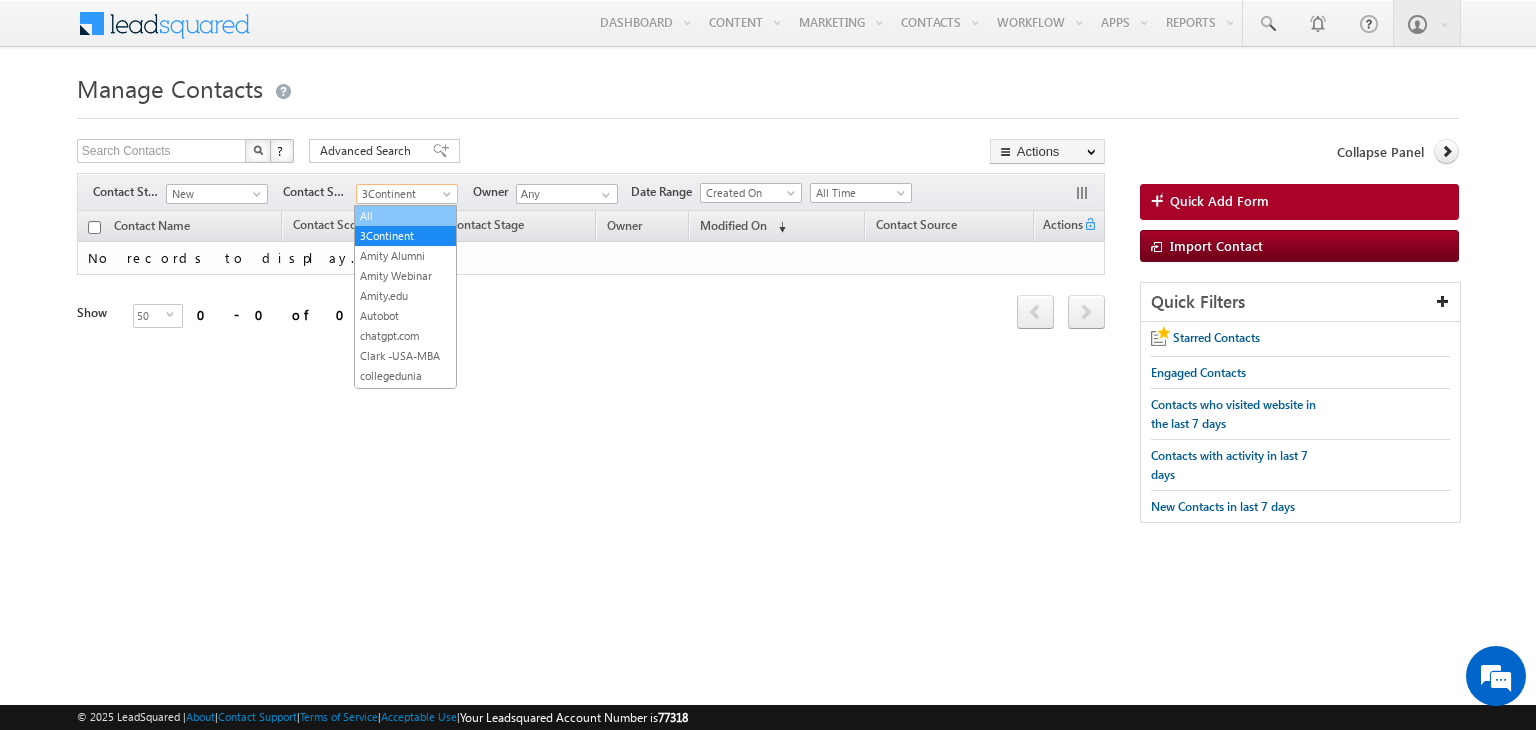 click on "All" at bounding box center [405, 216] 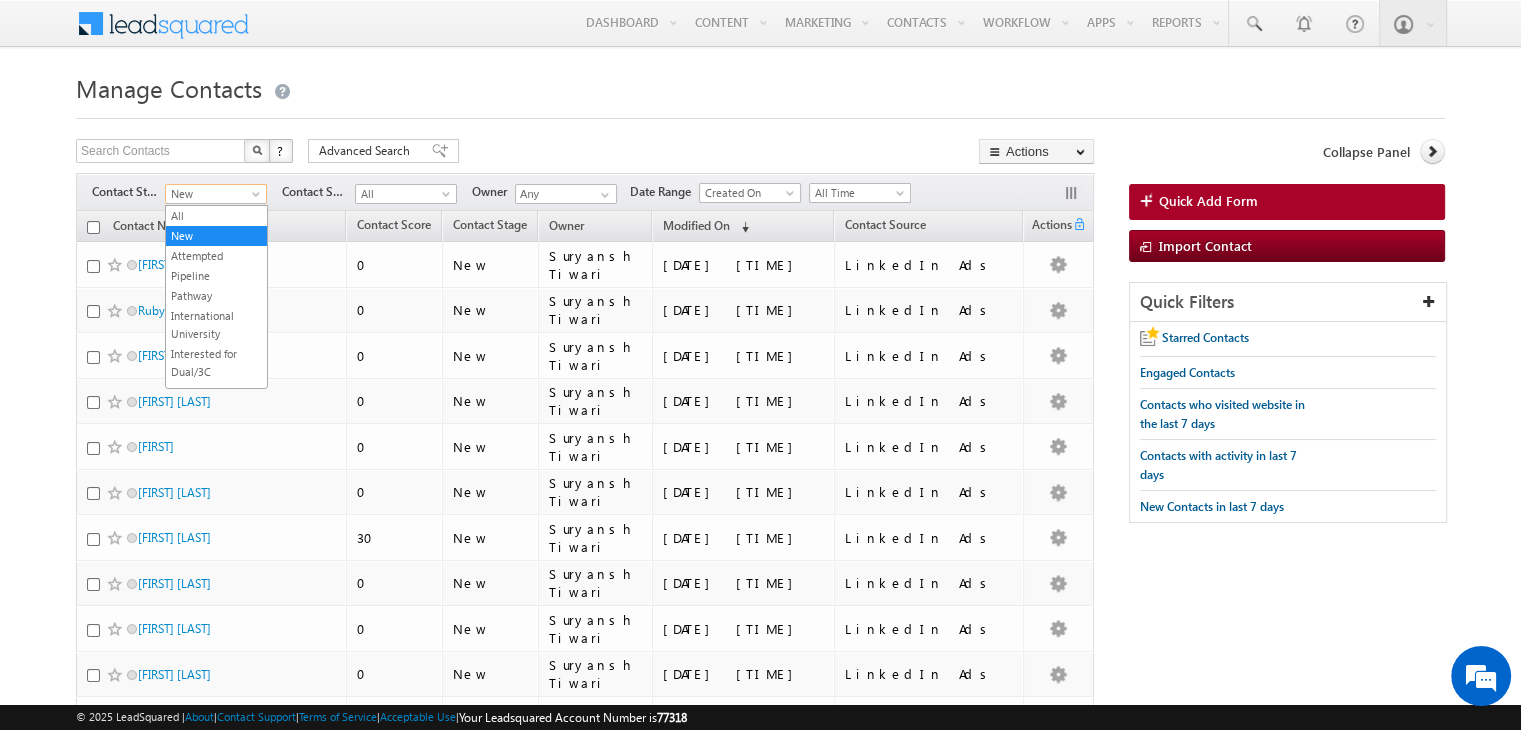 click at bounding box center [258, 198] 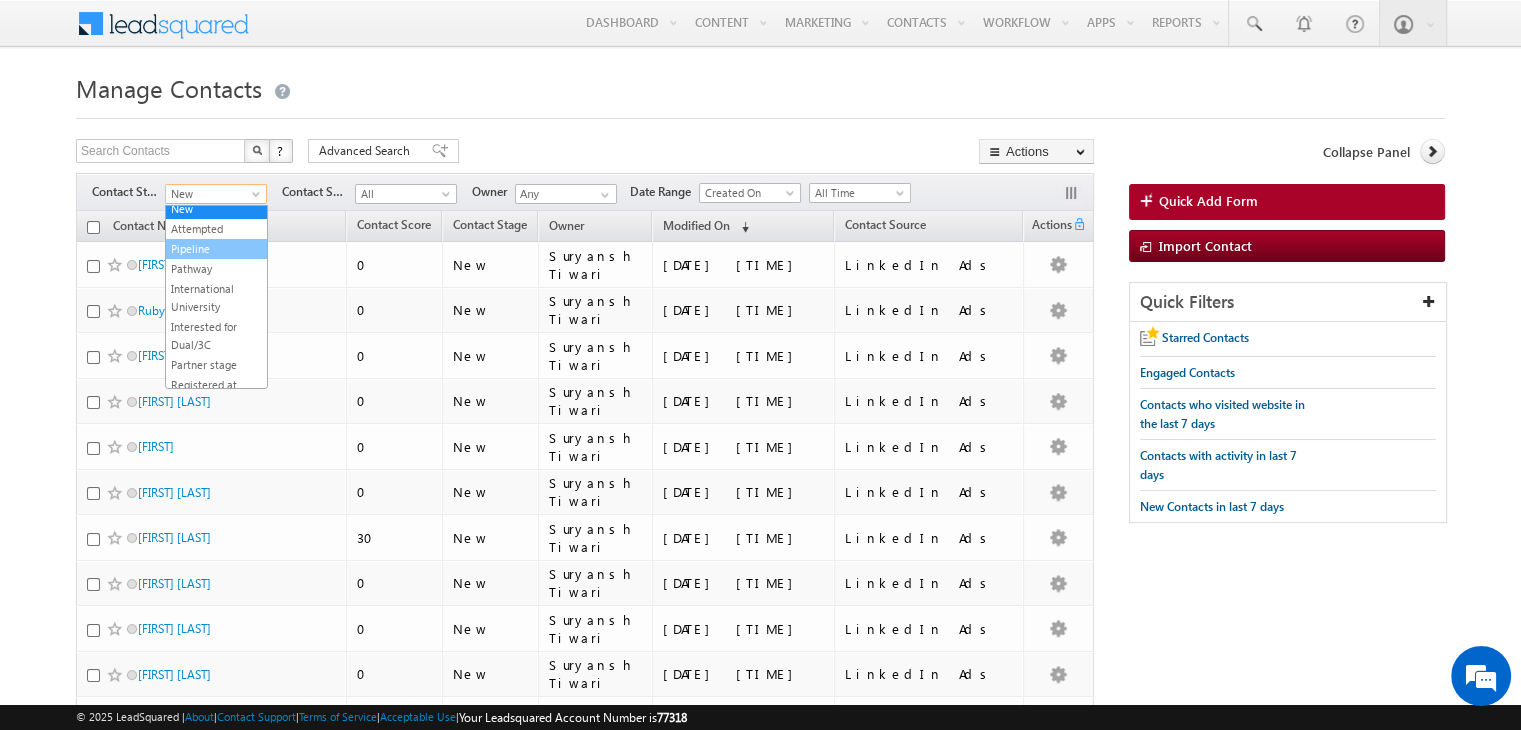 scroll, scrollTop: 26, scrollLeft: 0, axis: vertical 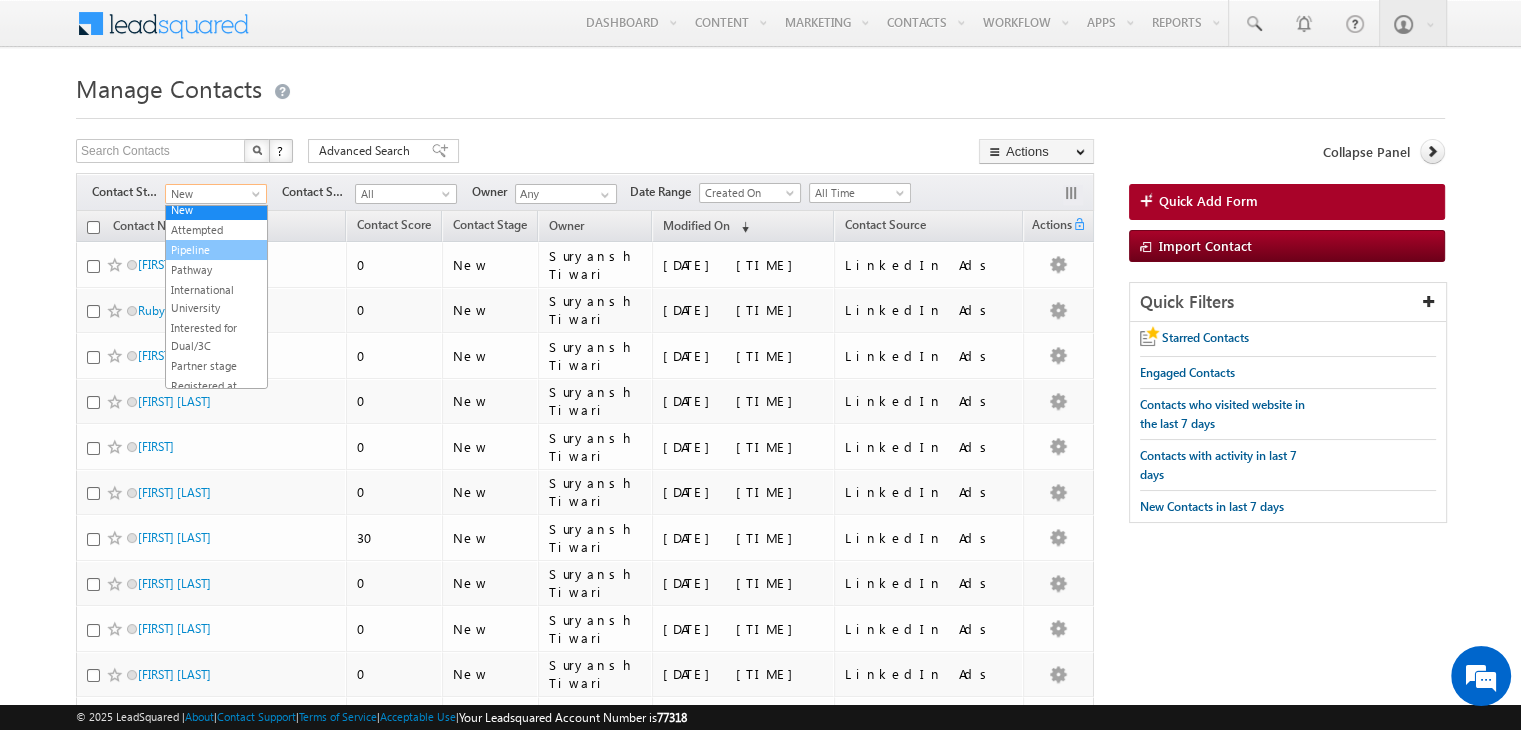 click on "Pipeline" at bounding box center (216, 250) 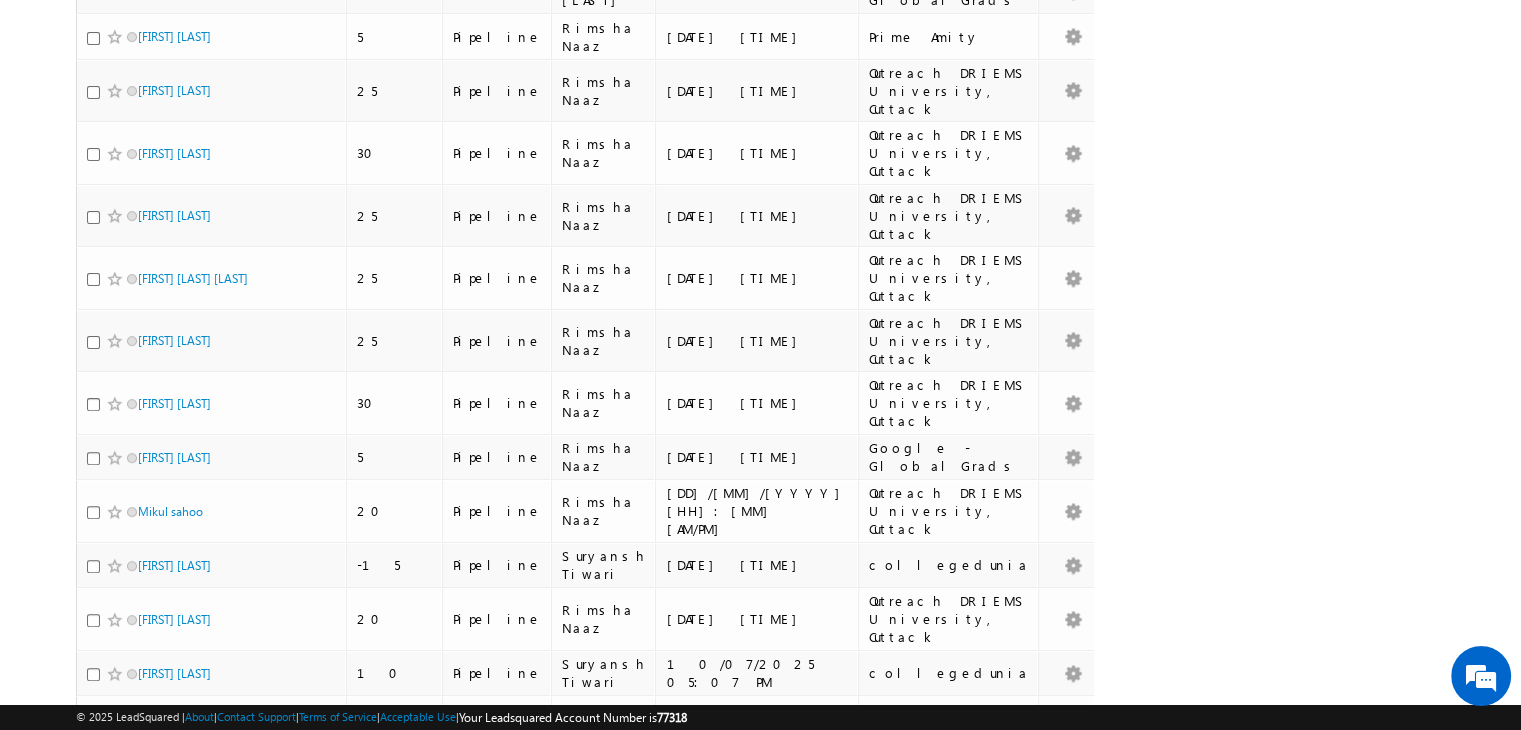 scroll, scrollTop: 0, scrollLeft: 0, axis: both 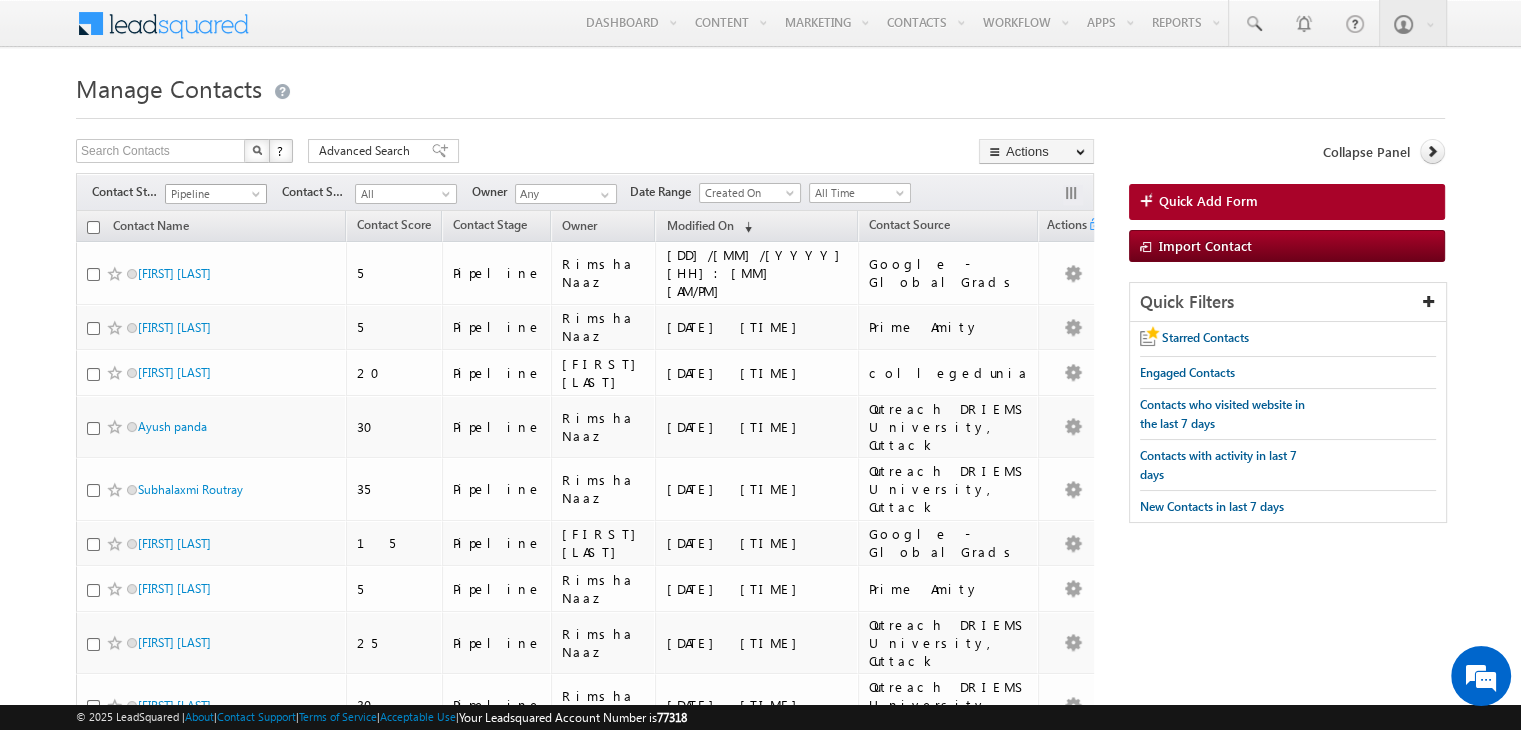 click on "Pipeline" at bounding box center (213, 194) 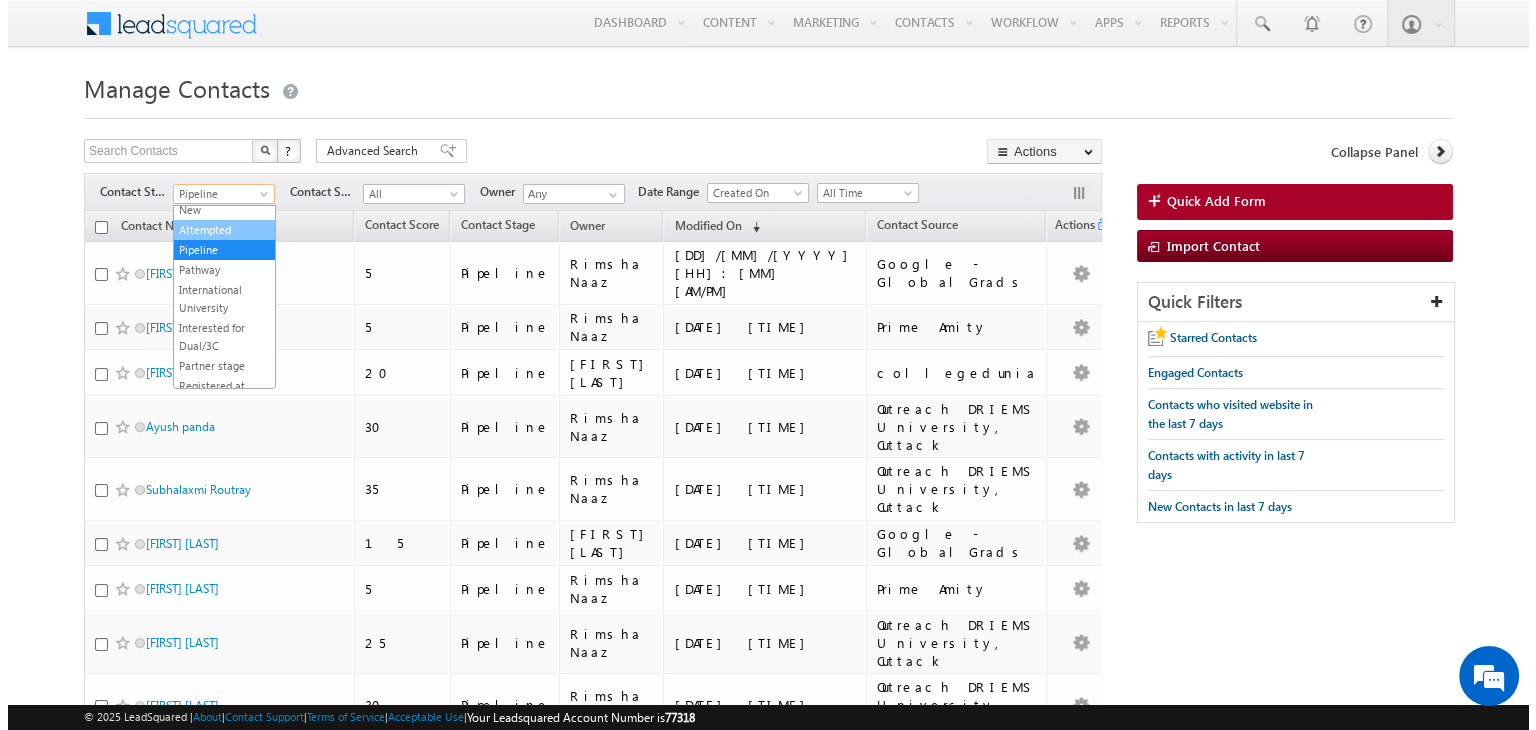 scroll, scrollTop: 0, scrollLeft: 0, axis: both 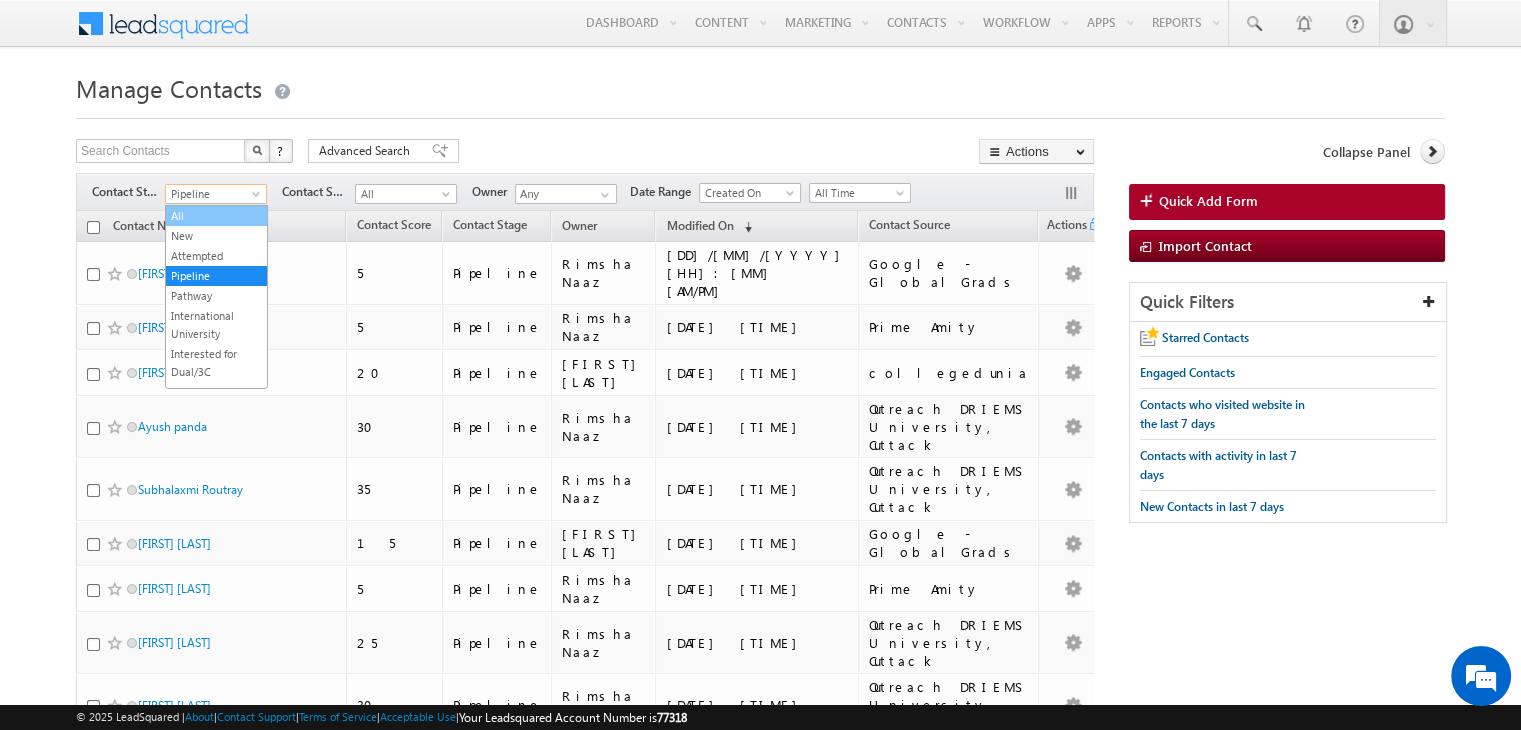 click on "All" at bounding box center (216, 216) 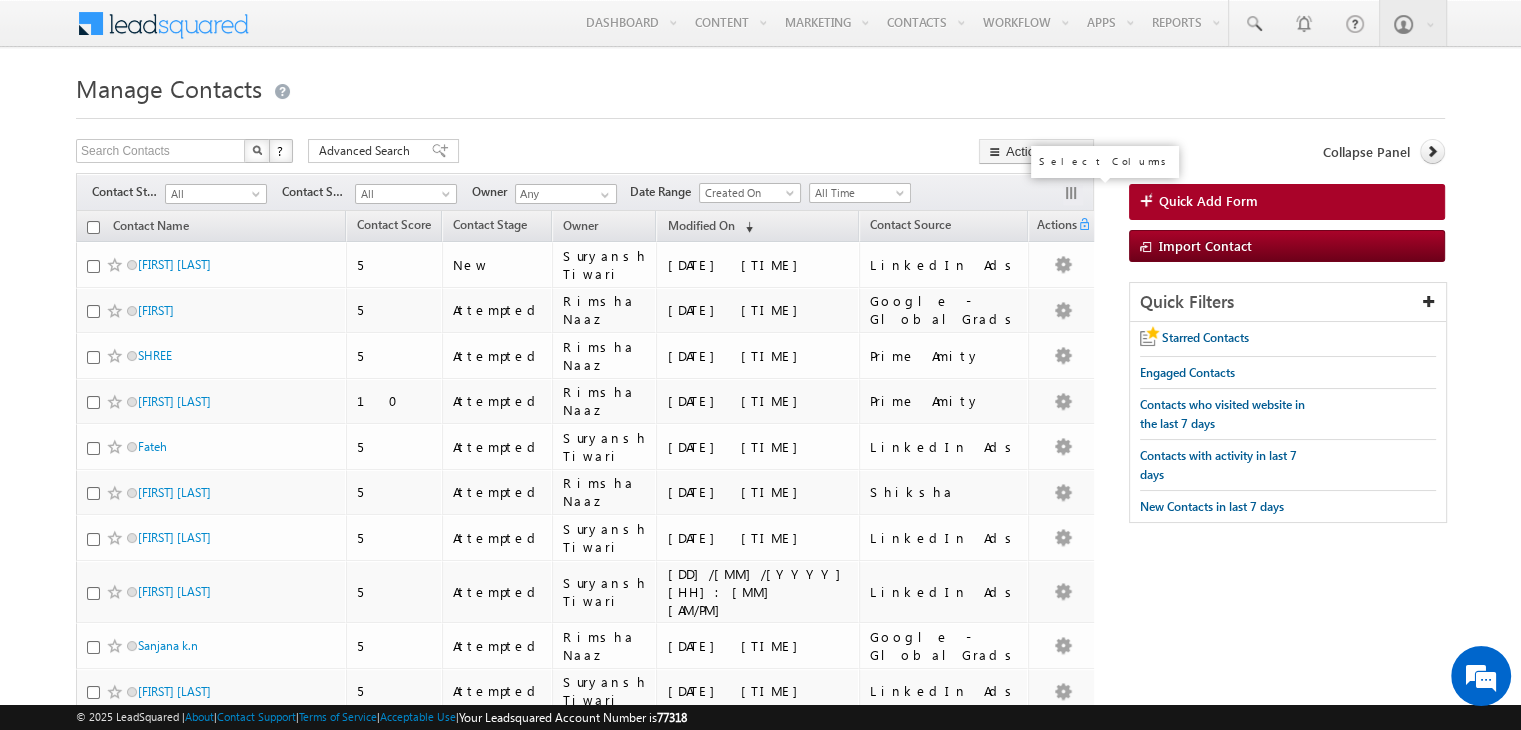 click at bounding box center [1073, 195] 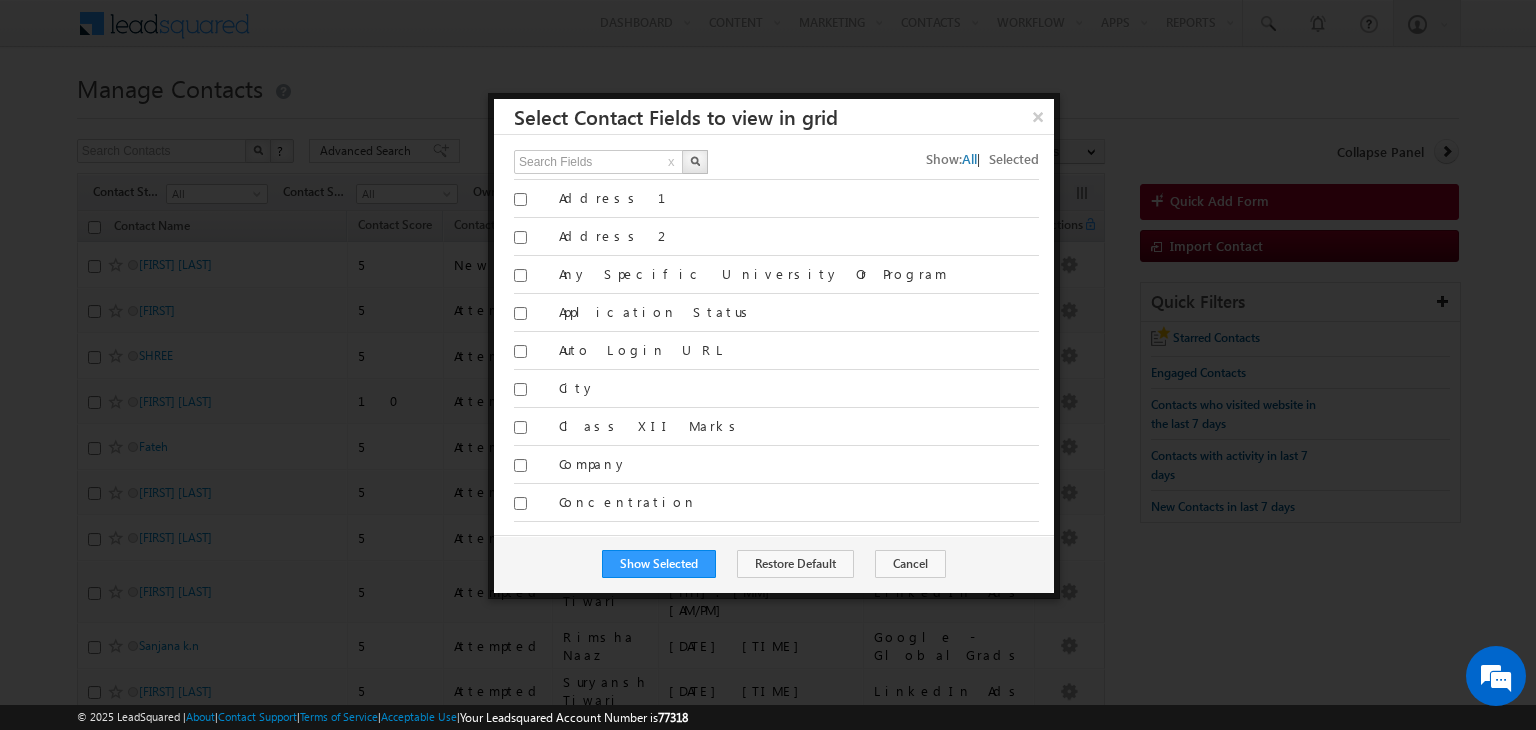 scroll, scrollTop: 0, scrollLeft: 0, axis: both 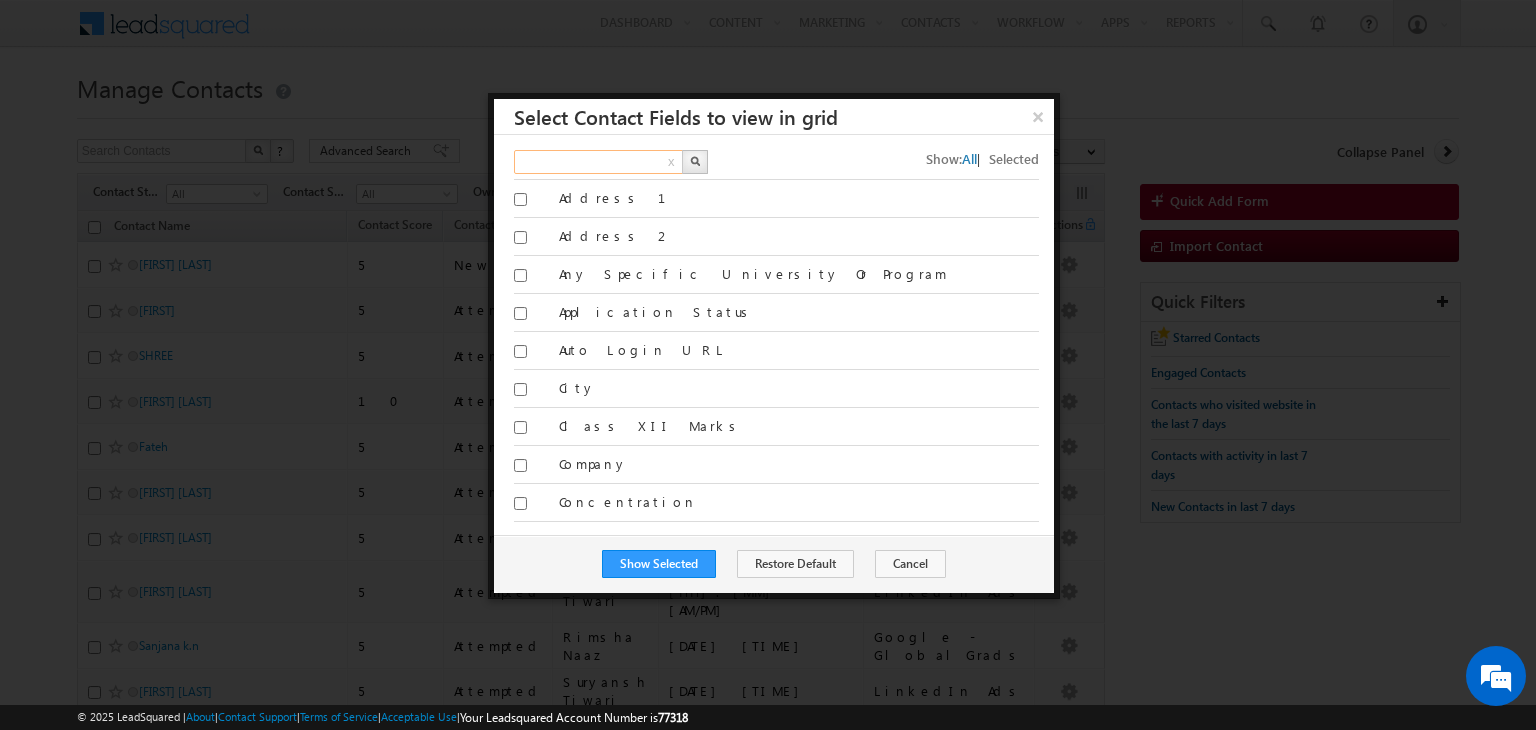 click at bounding box center [599, 162] 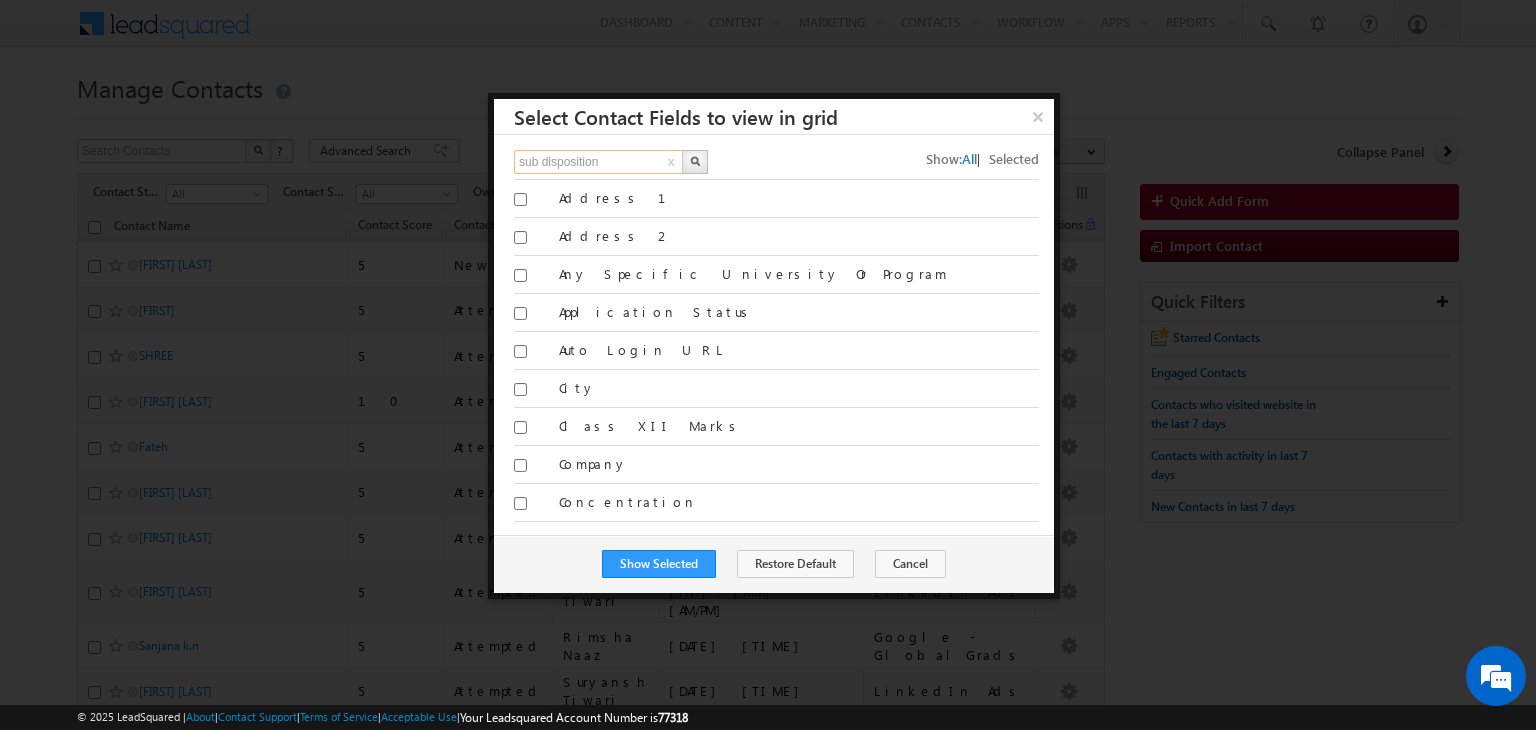 type on "sub disposition" 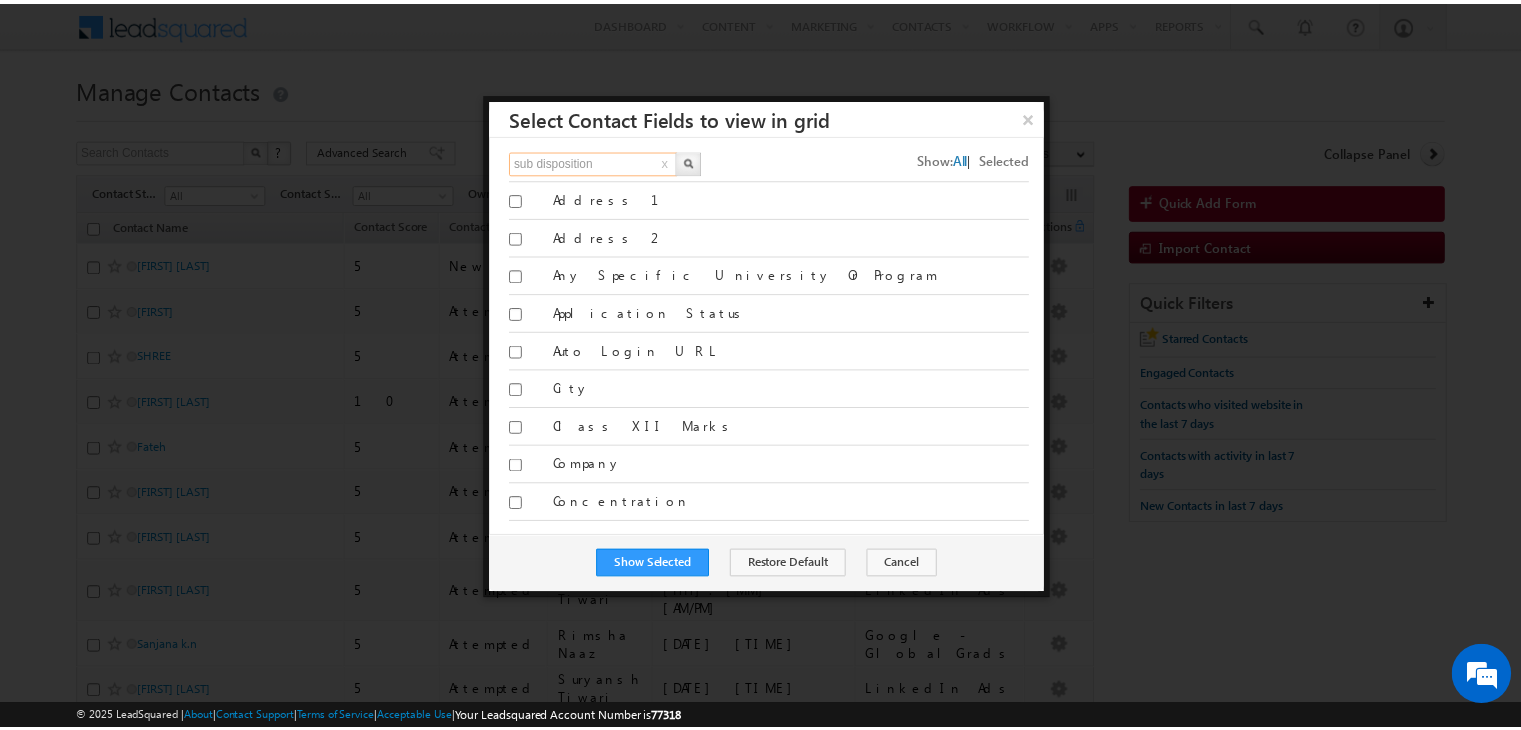 scroll, scrollTop: 0, scrollLeft: 0, axis: both 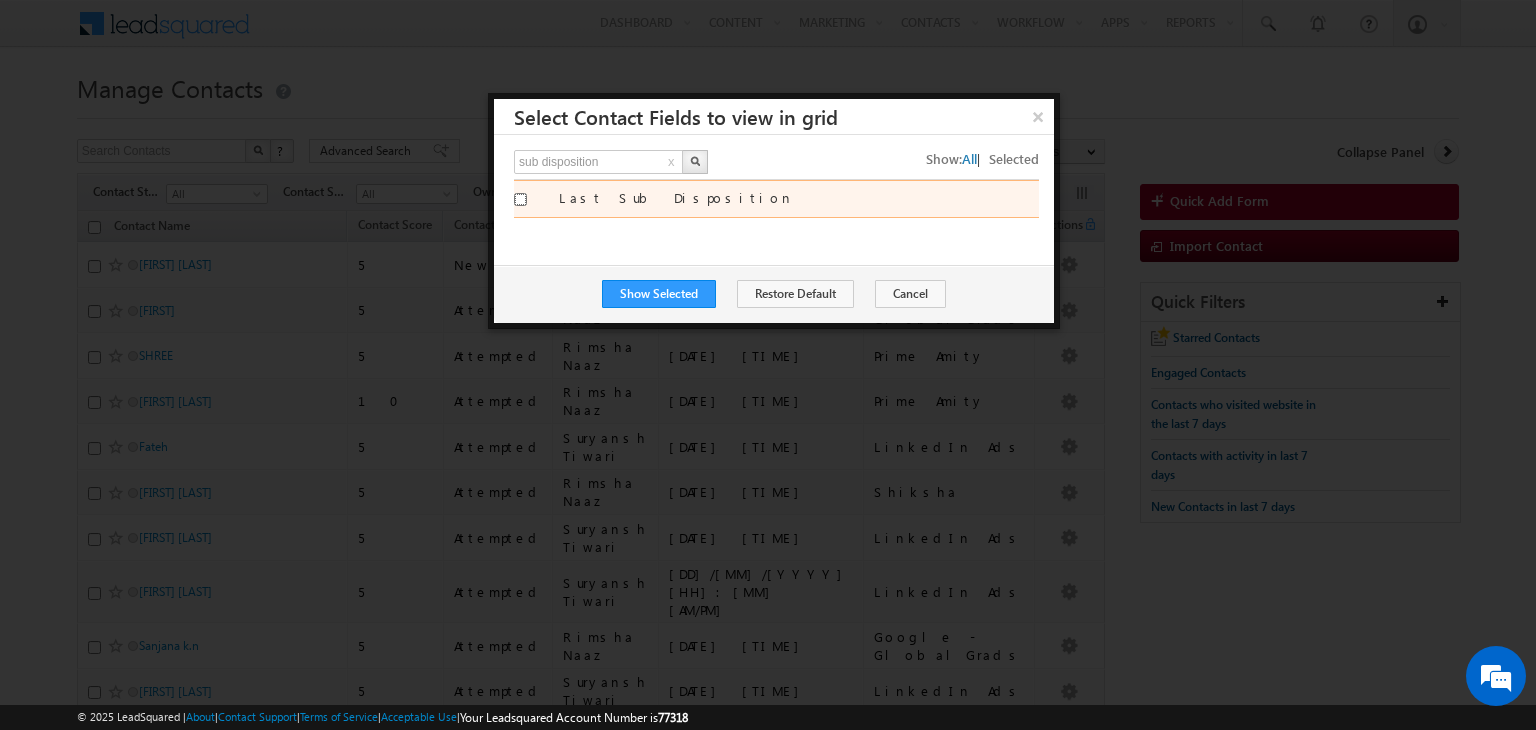 click on "Last Sub Disposition" at bounding box center [520, 199] 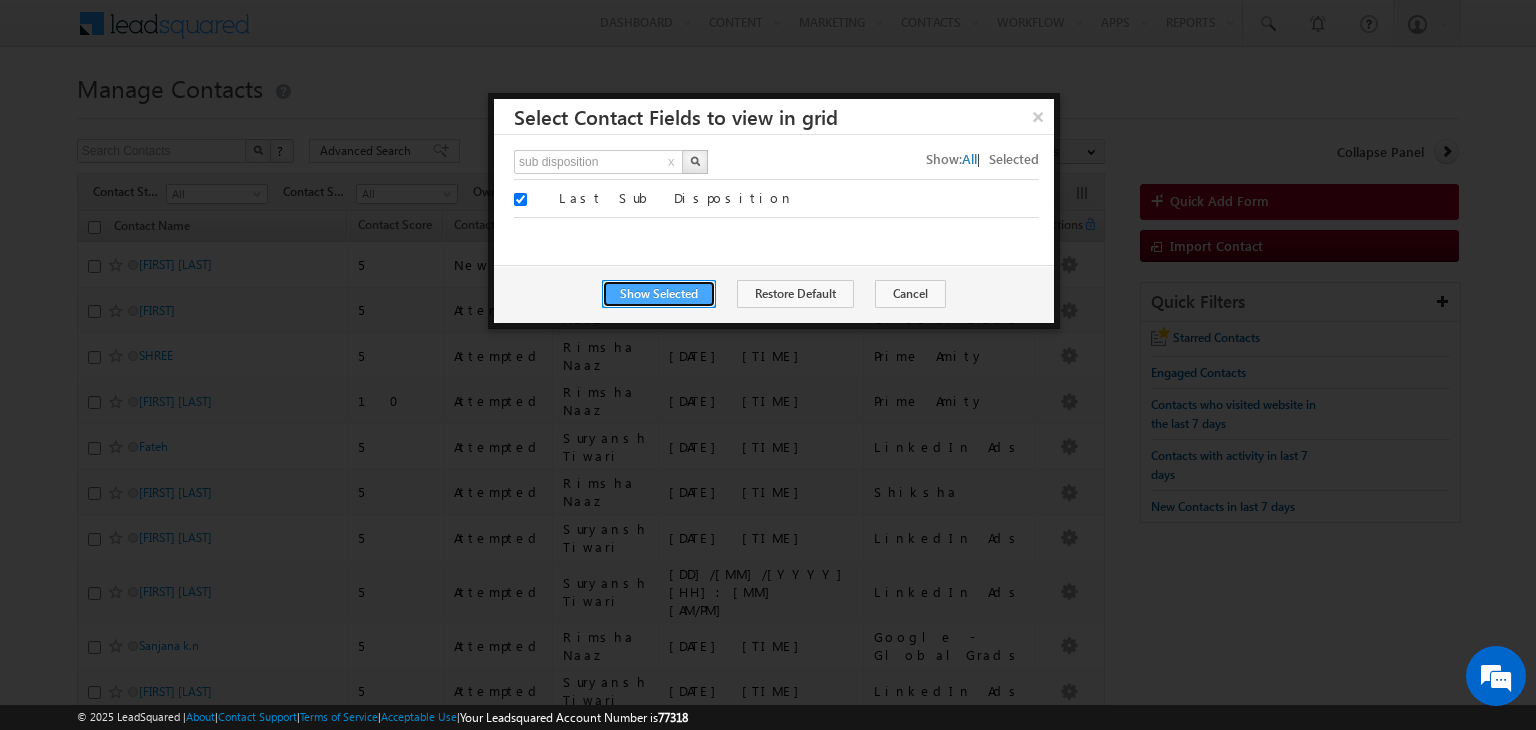 click on "Show Selected" at bounding box center [659, 294] 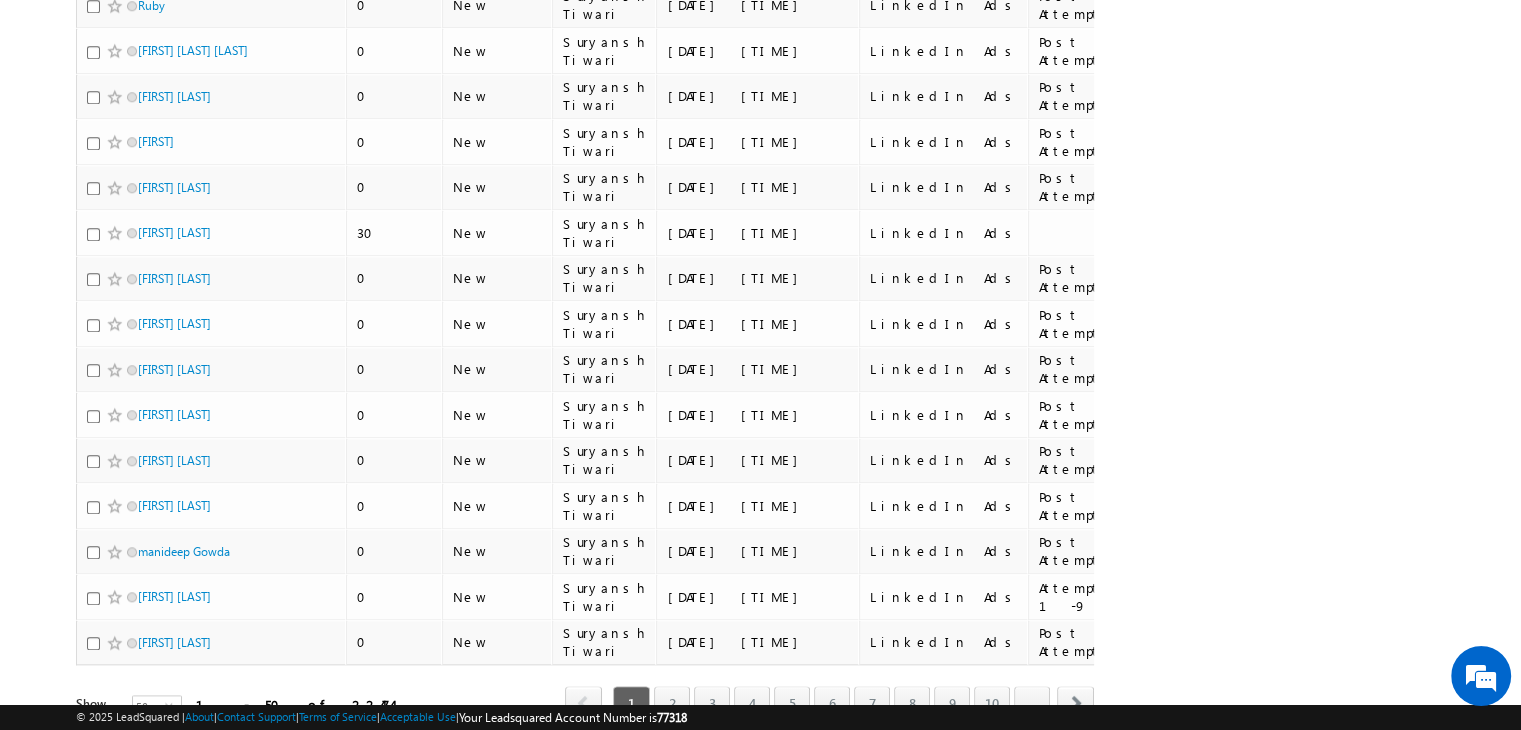 scroll, scrollTop: 1926, scrollLeft: 0, axis: vertical 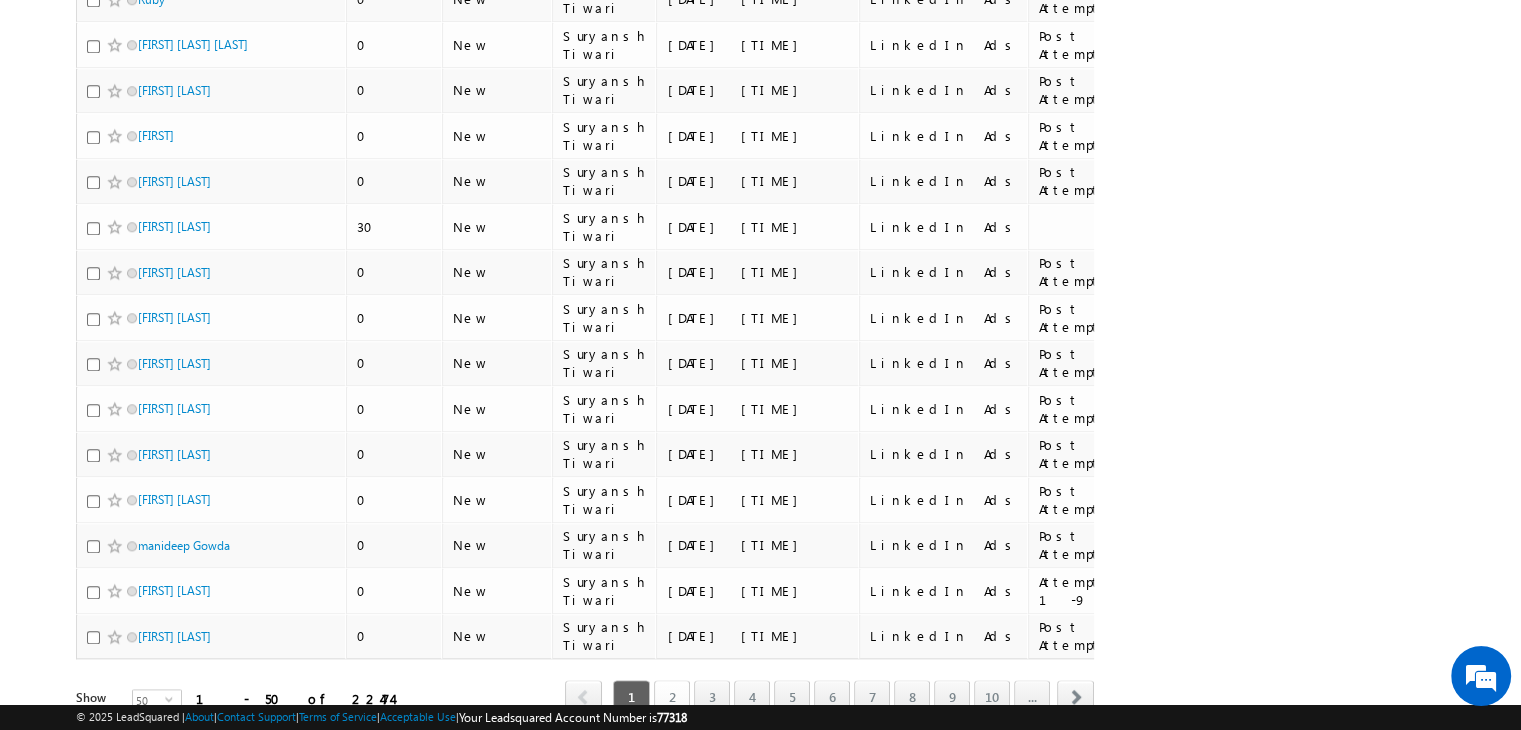 click on "2" at bounding box center (672, 697) 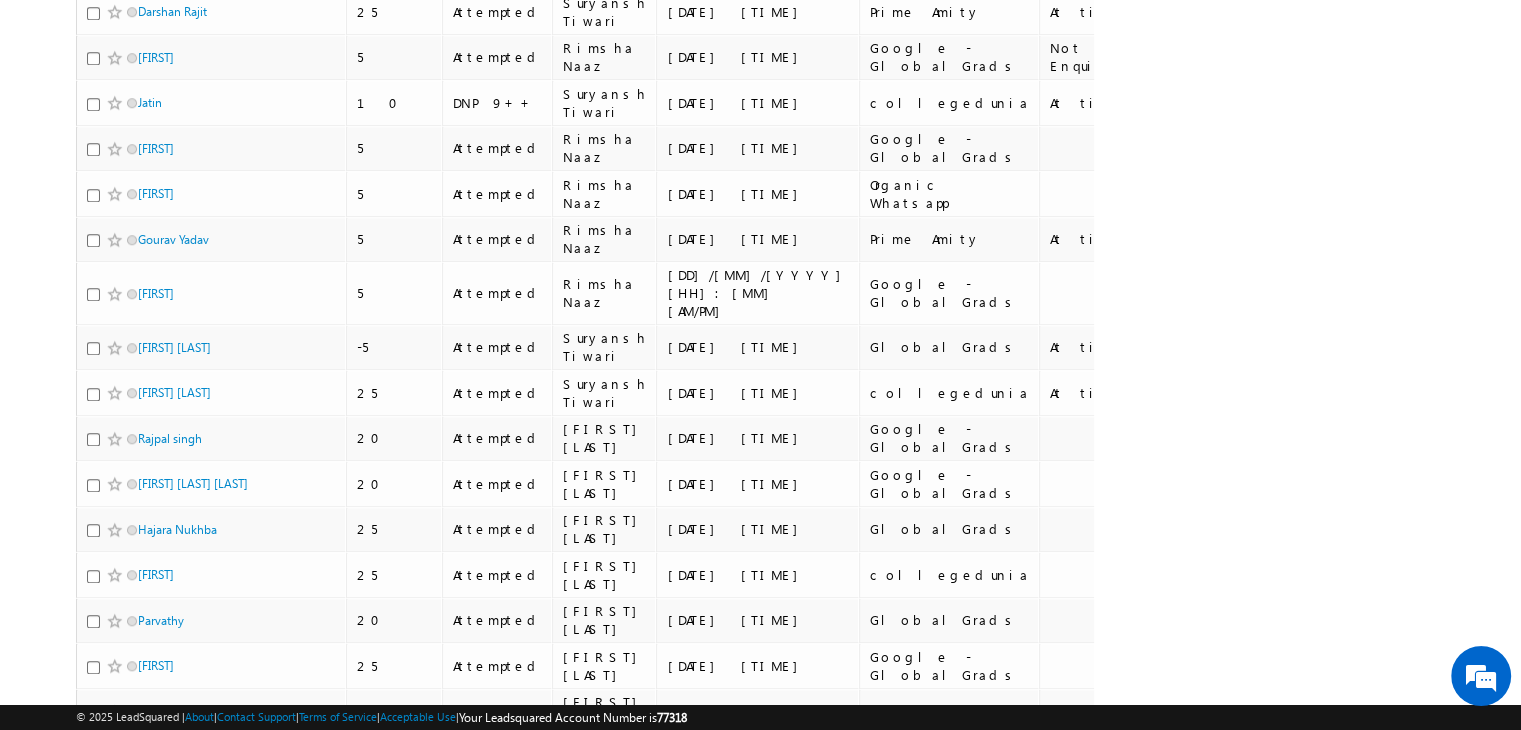 scroll, scrollTop: 1936, scrollLeft: 0, axis: vertical 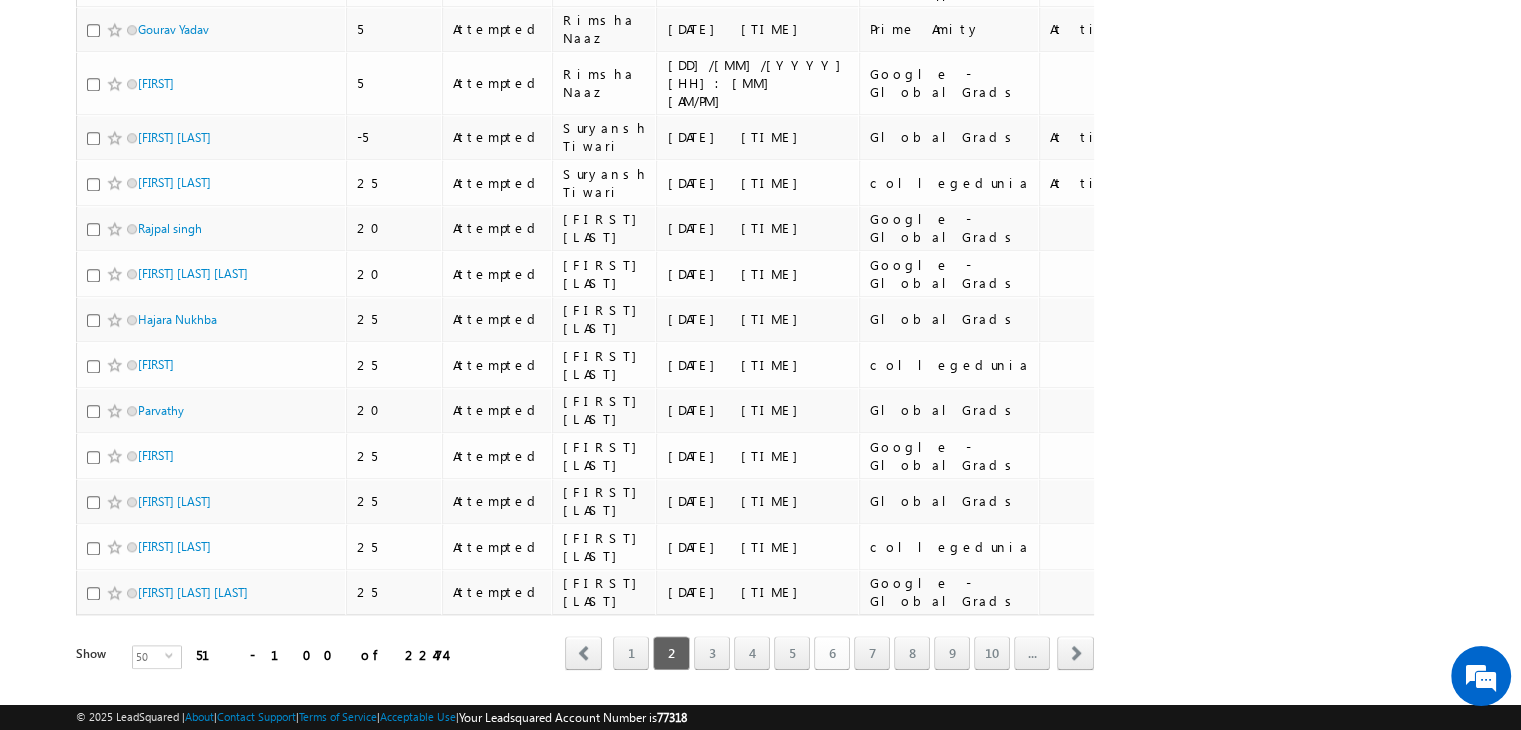 click on "6" at bounding box center (832, 653) 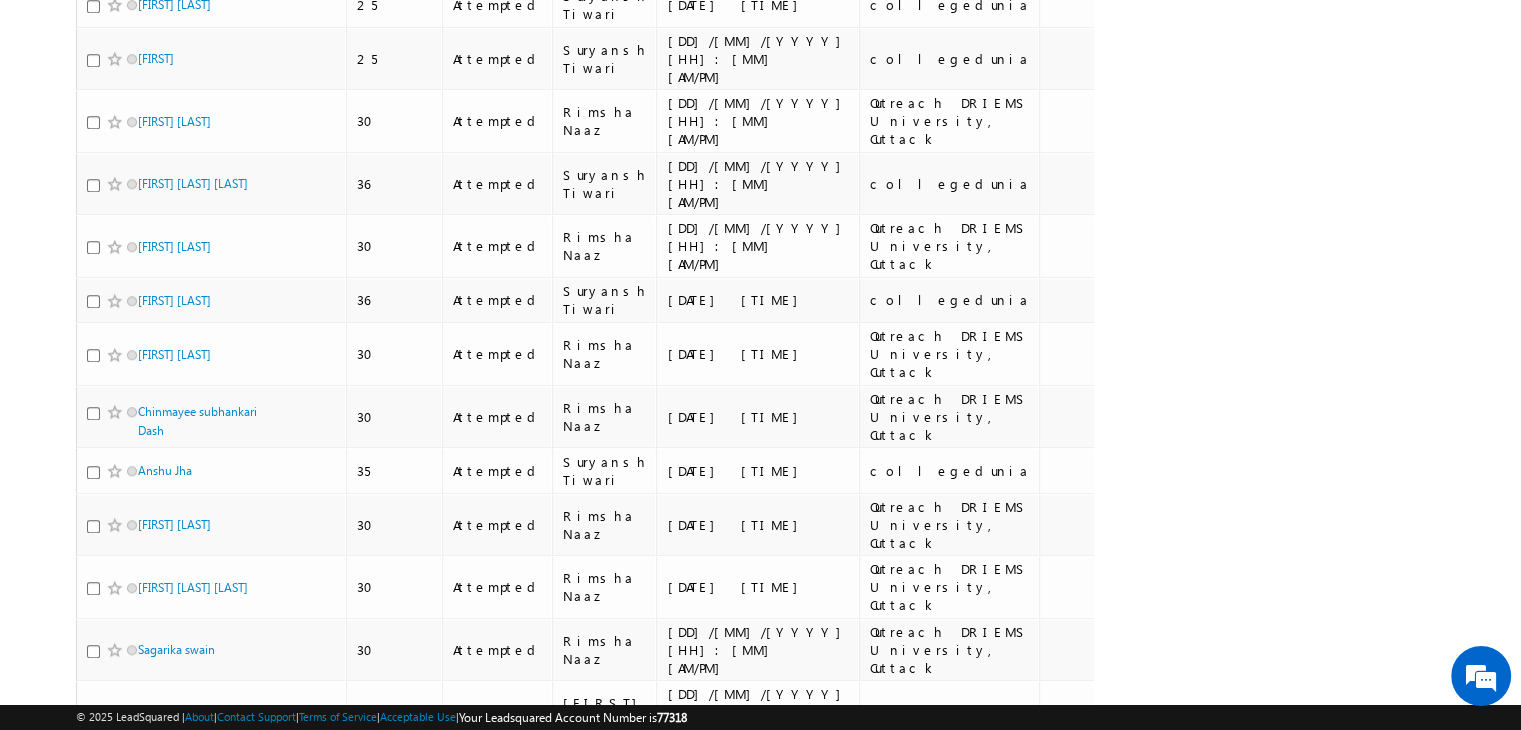 scroll, scrollTop: 1936, scrollLeft: 0, axis: vertical 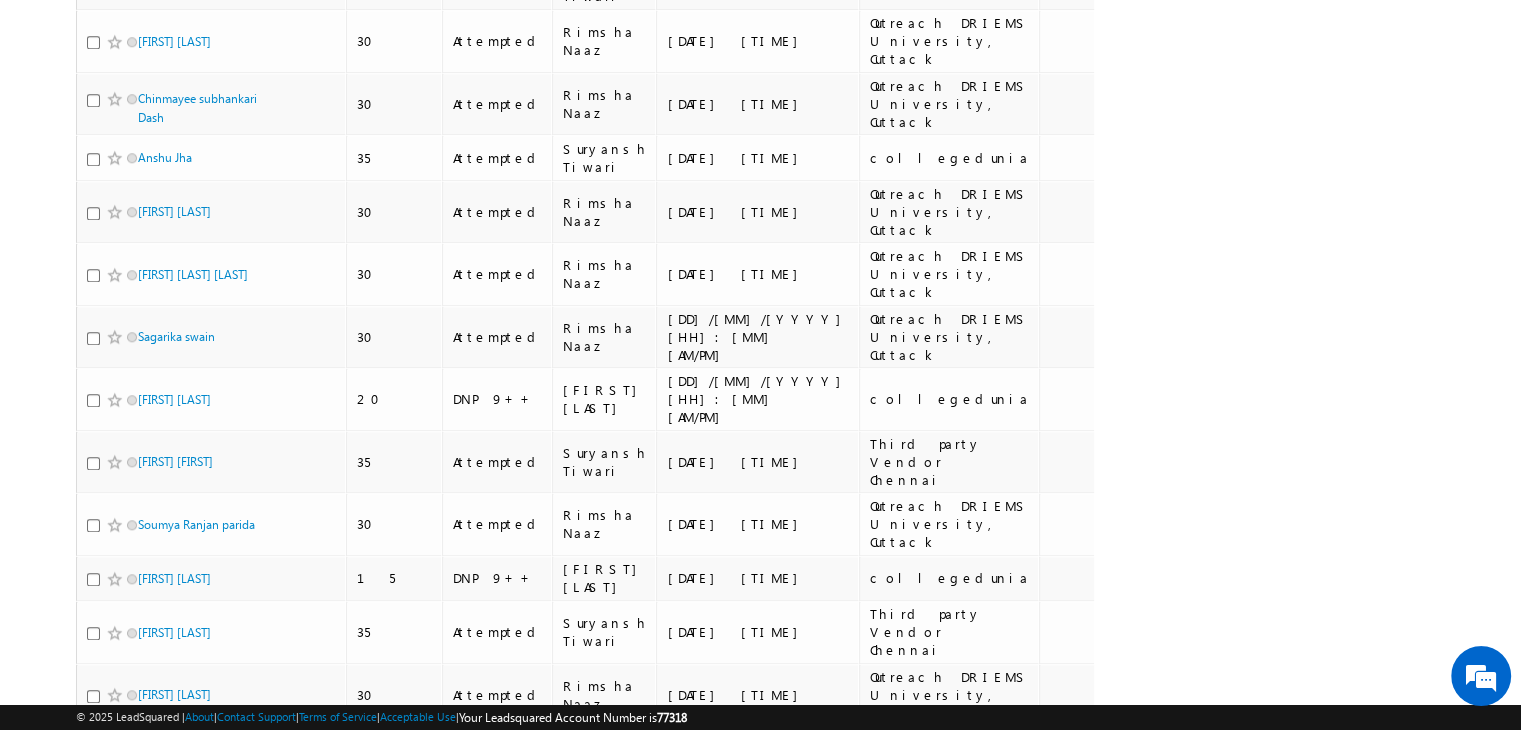 click on "8" at bounding box center (912, 1139) 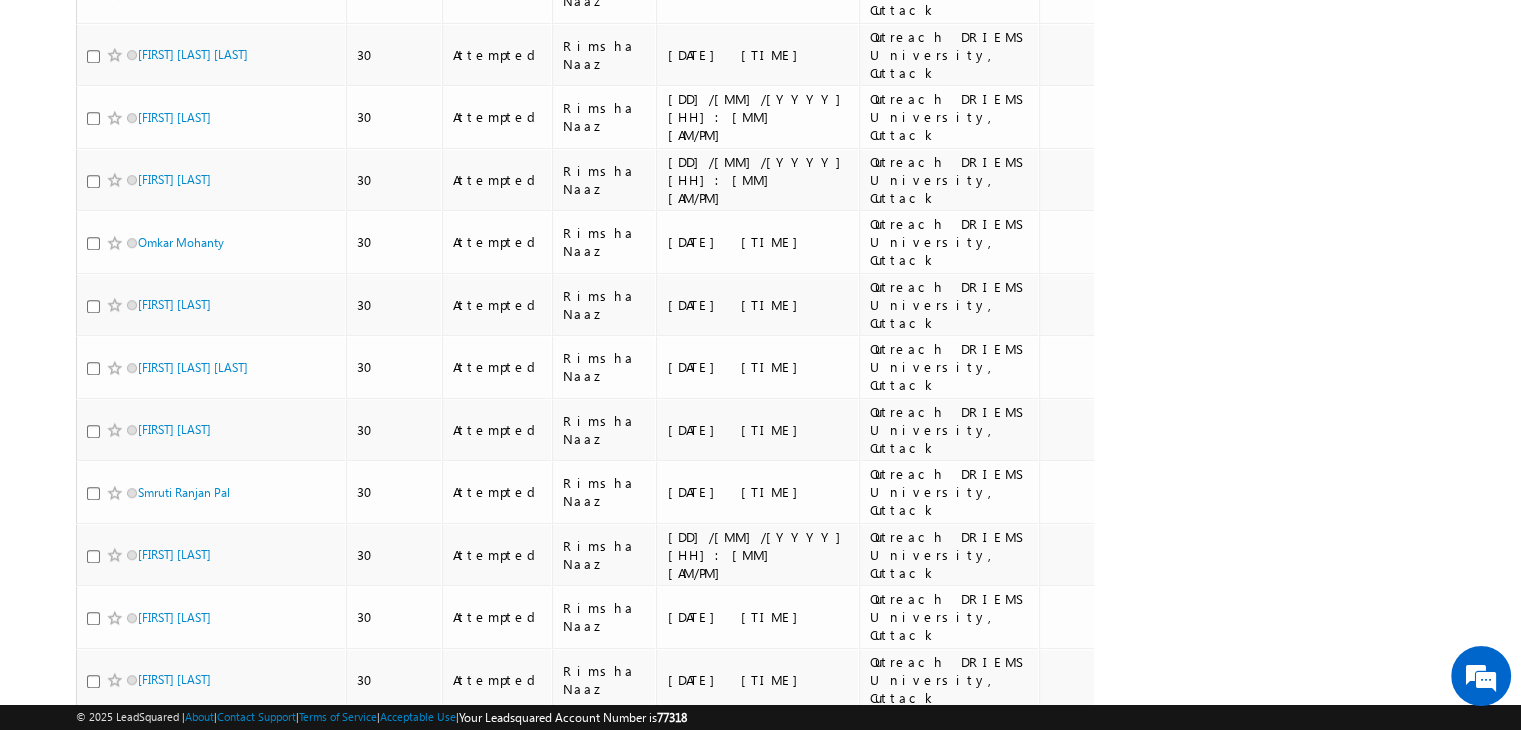 scroll, scrollTop: 1936, scrollLeft: 0, axis: vertical 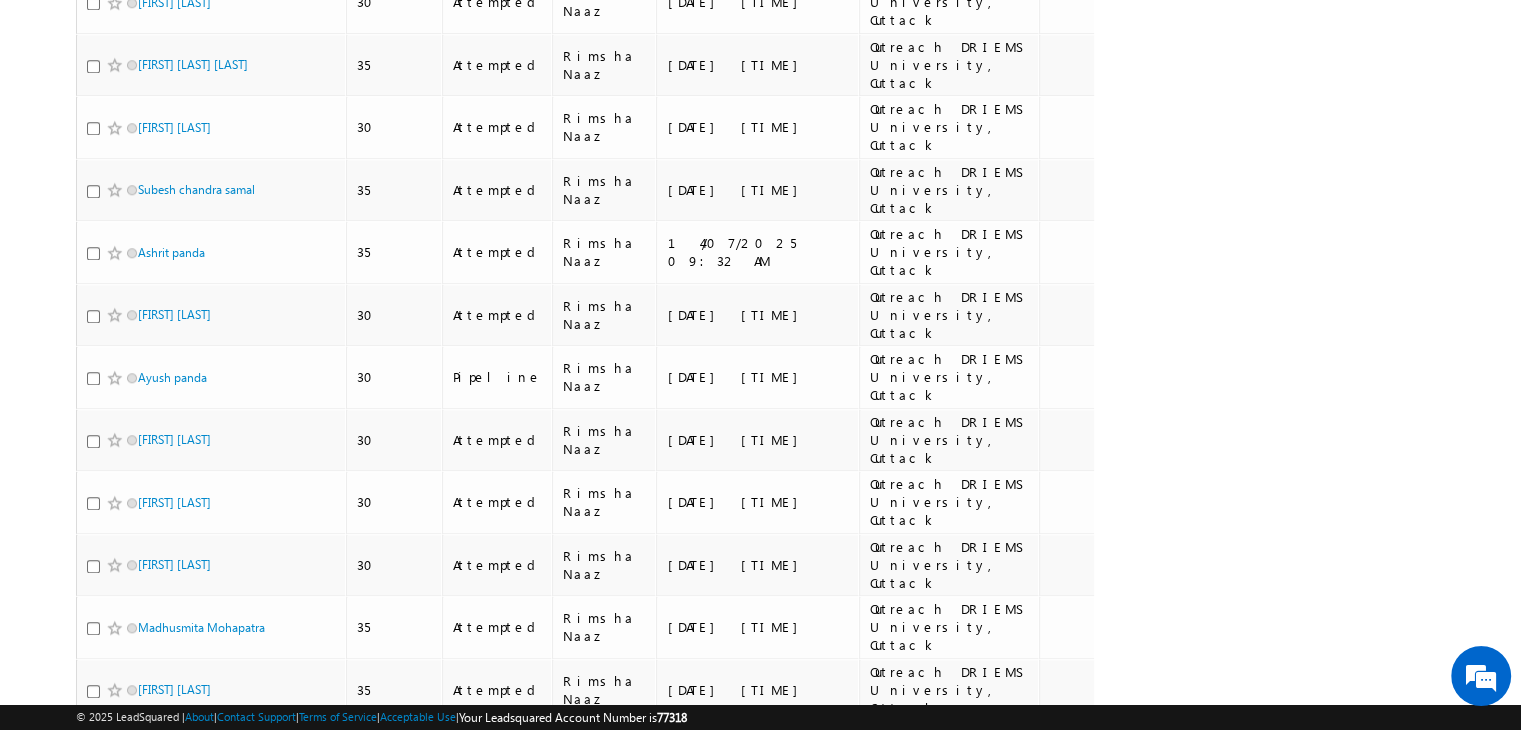 click on "Contact Name
Contact Score
Contact Stage
Owner
21" at bounding box center [585, -147] 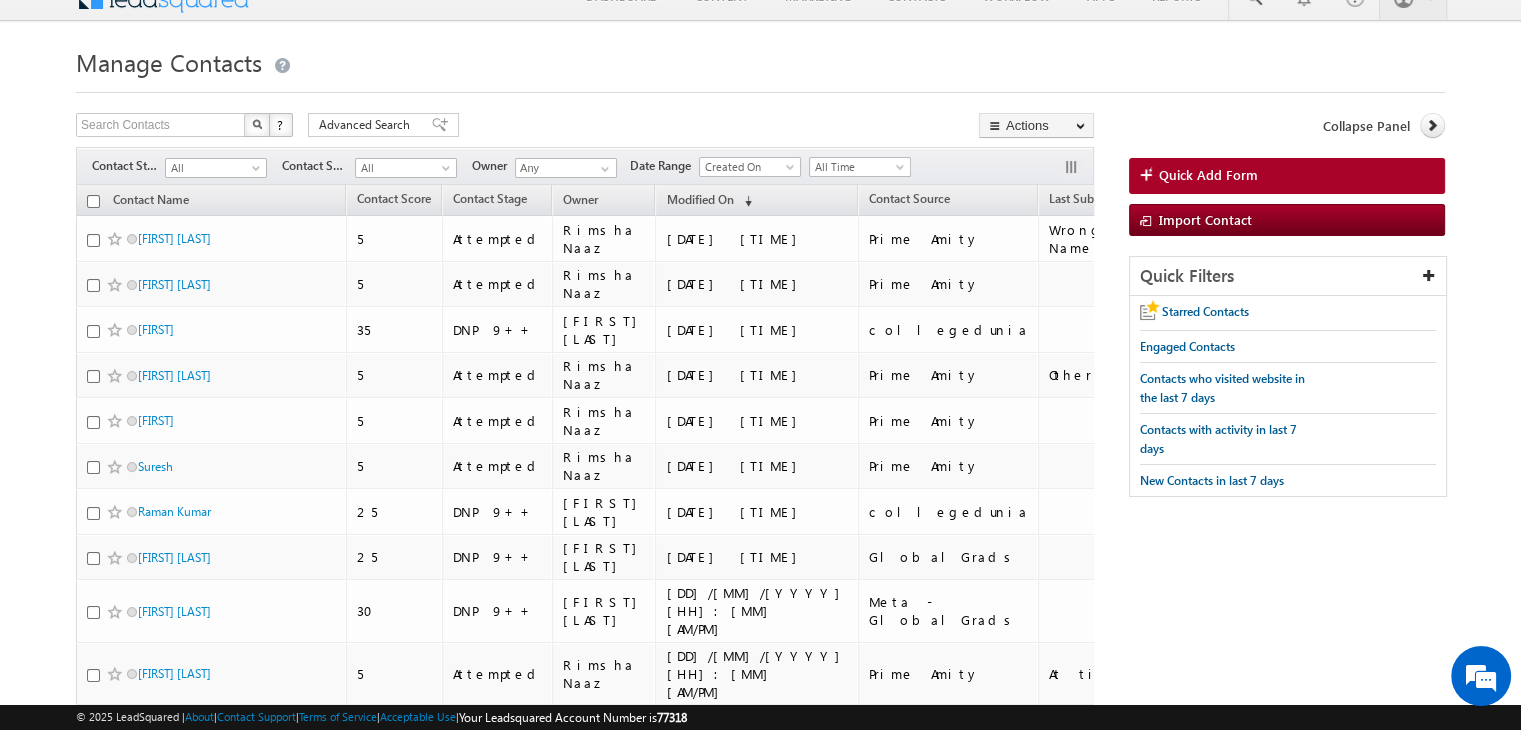 scroll, scrollTop: 0, scrollLeft: 0, axis: both 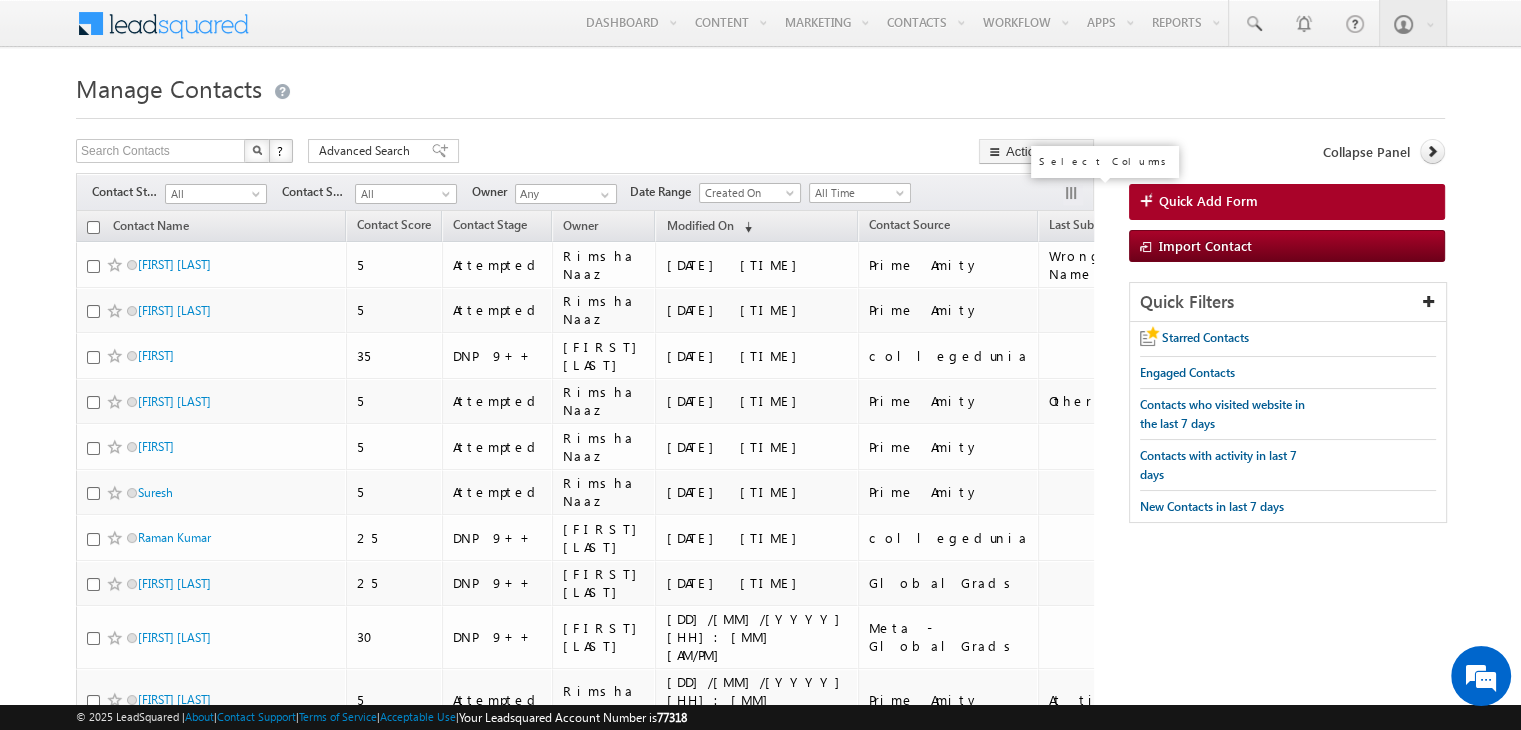 click at bounding box center [1073, 195] 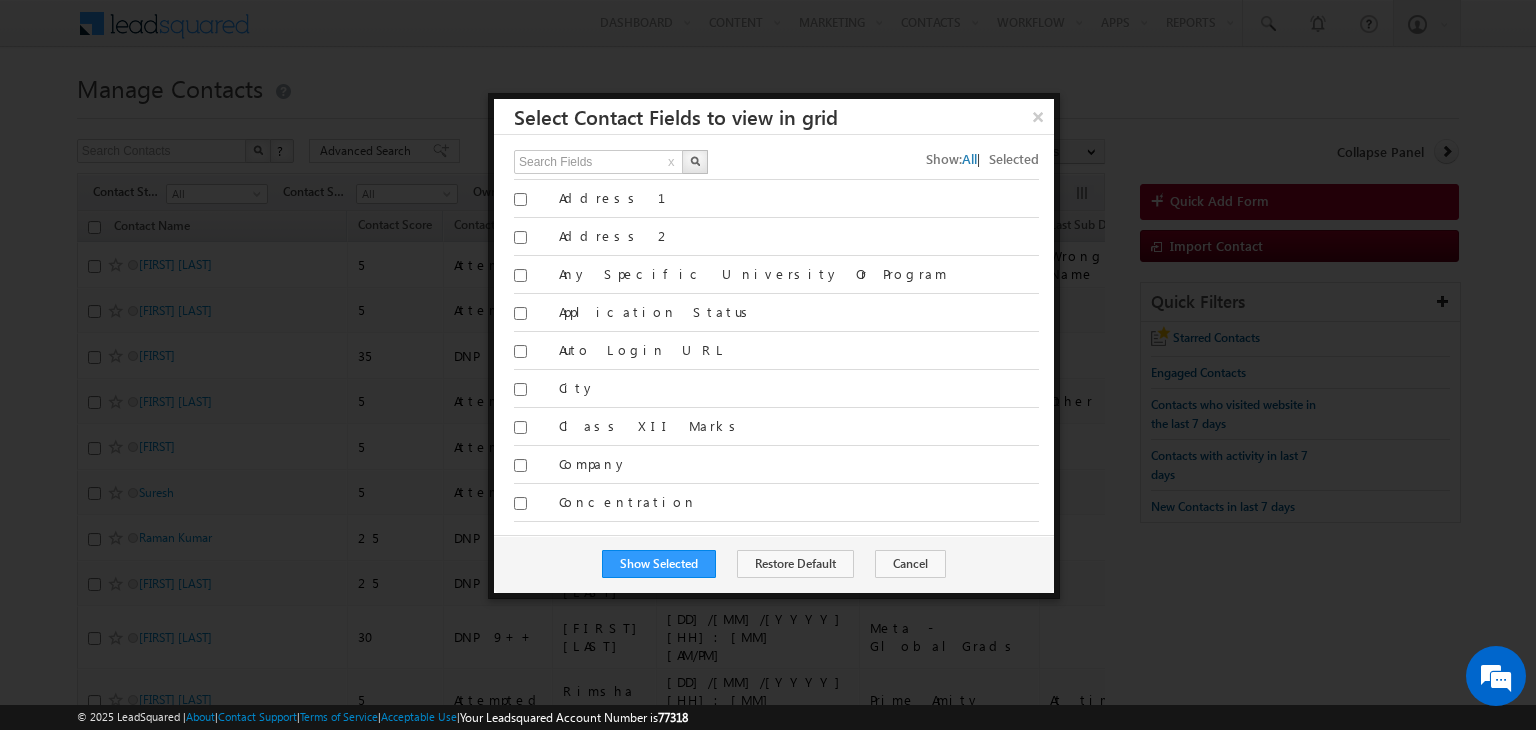 click on "x" at bounding box center [671, 163] 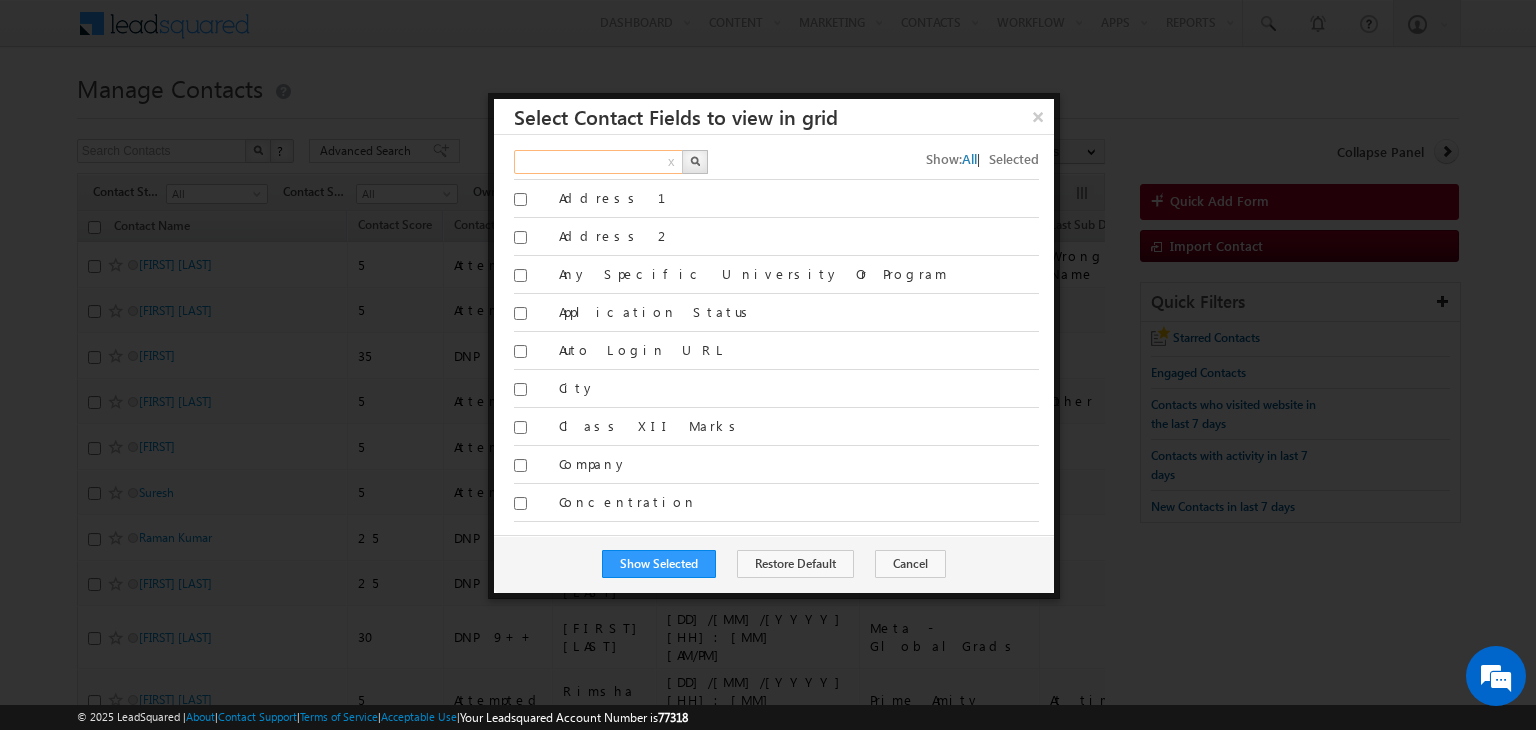 click at bounding box center [599, 162] 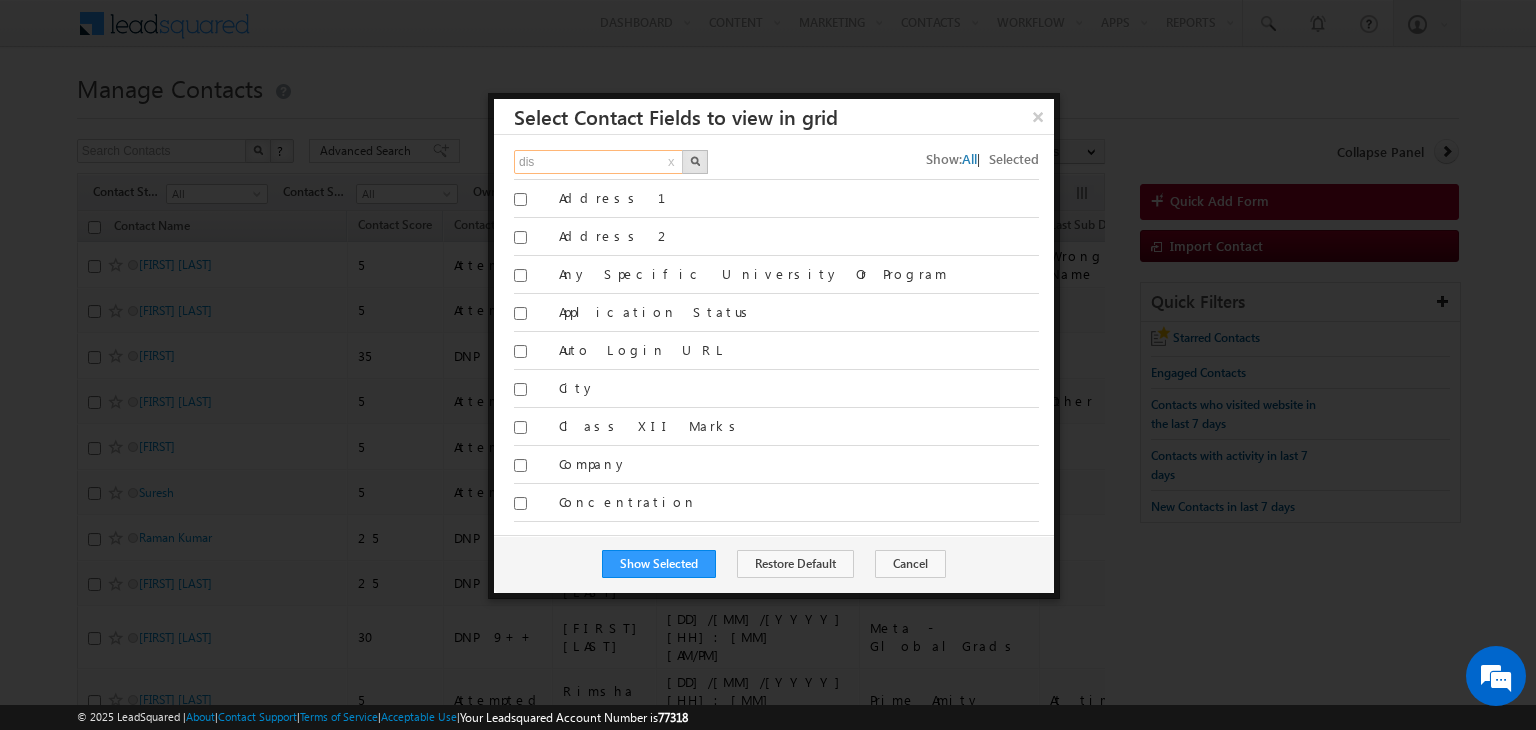 type on "dis" 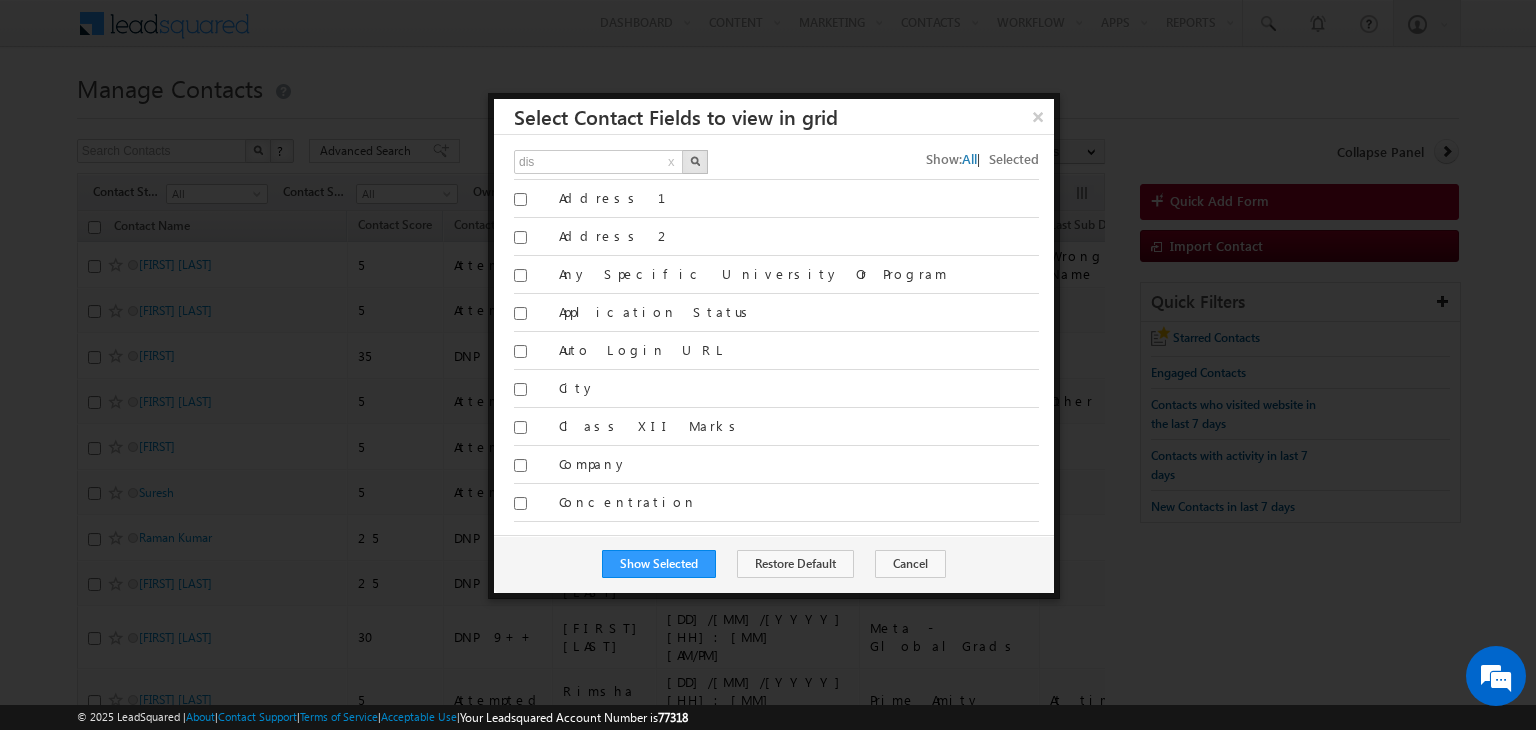 click at bounding box center (695, 162) 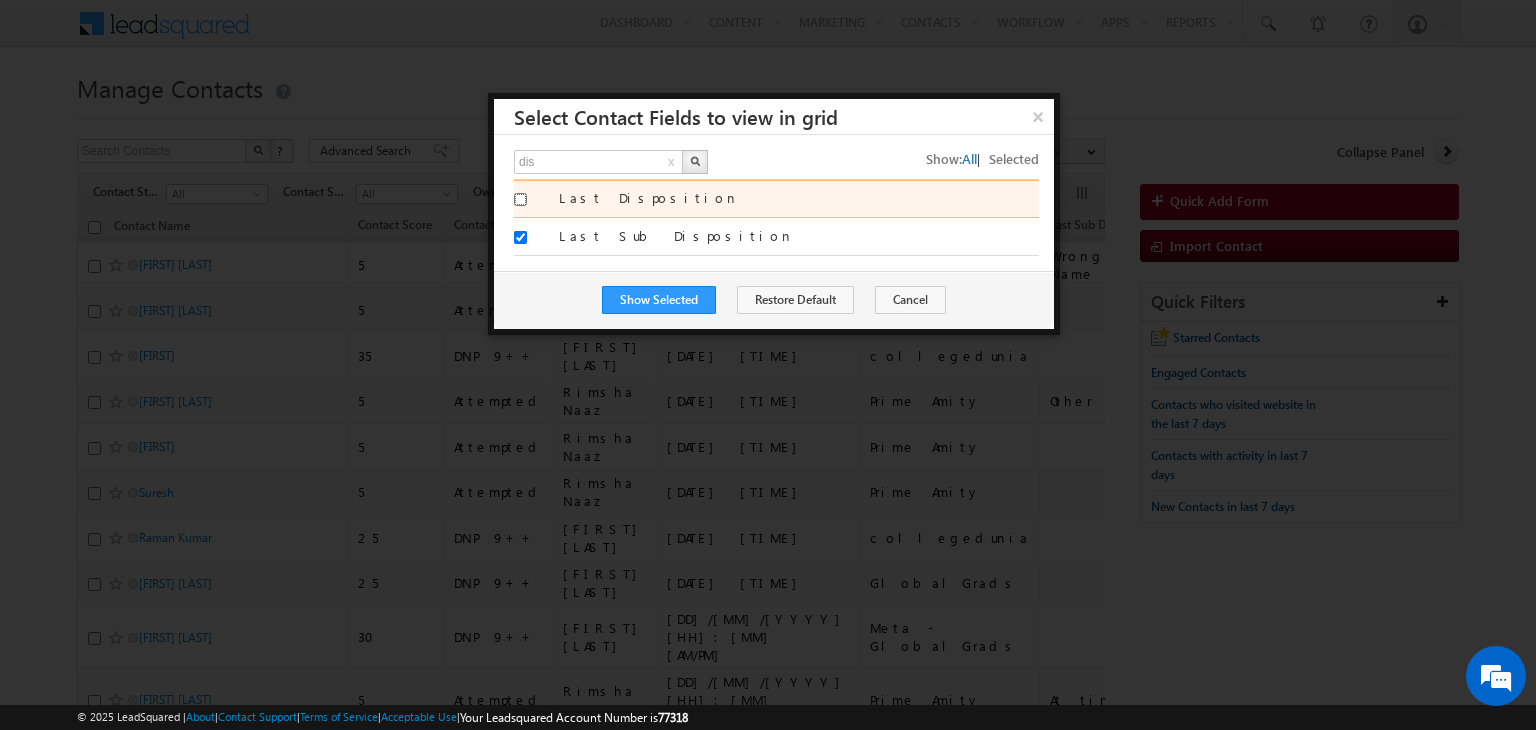 click on "Last Disposition" at bounding box center [520, 199] 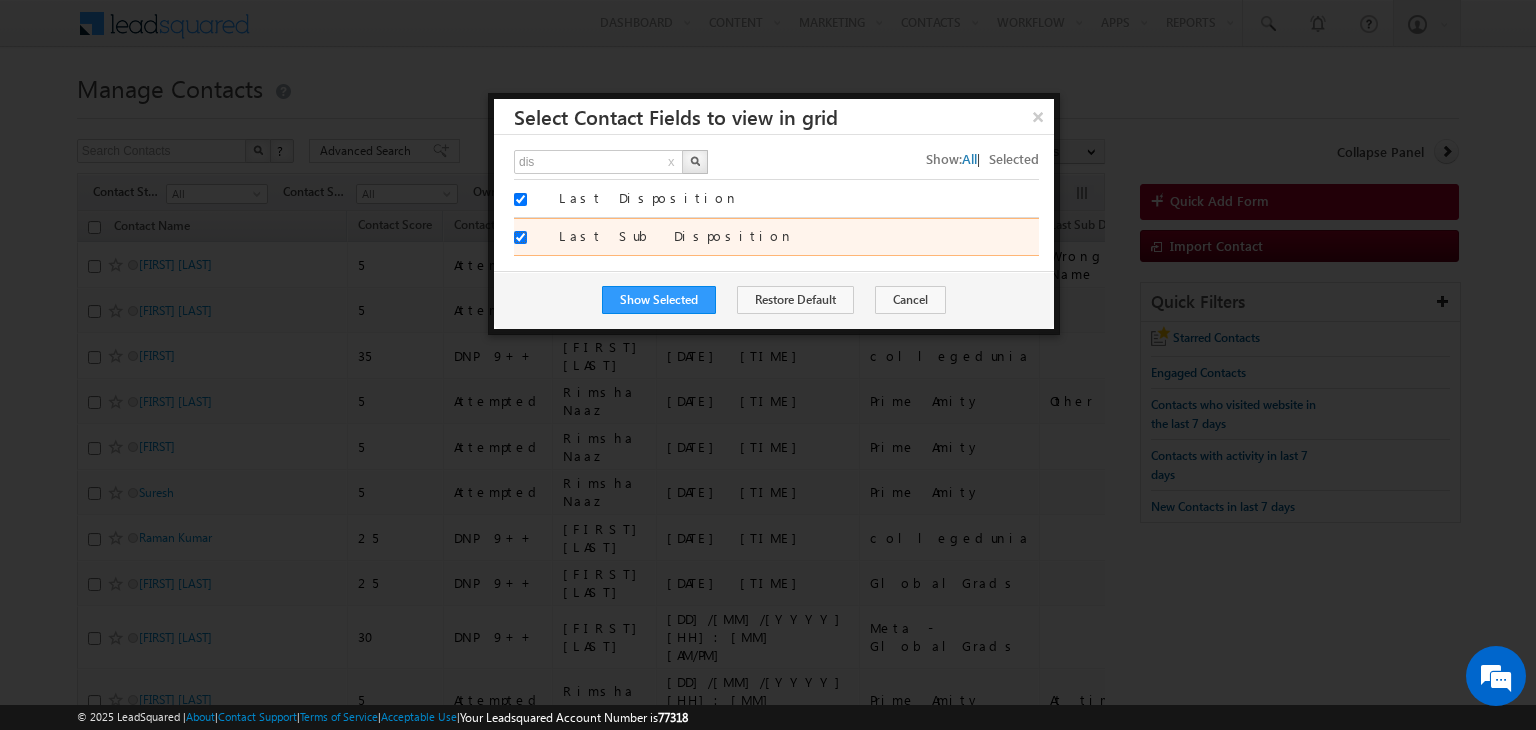 click on "Last Sub Disposition" at bounding box center (520, 237) 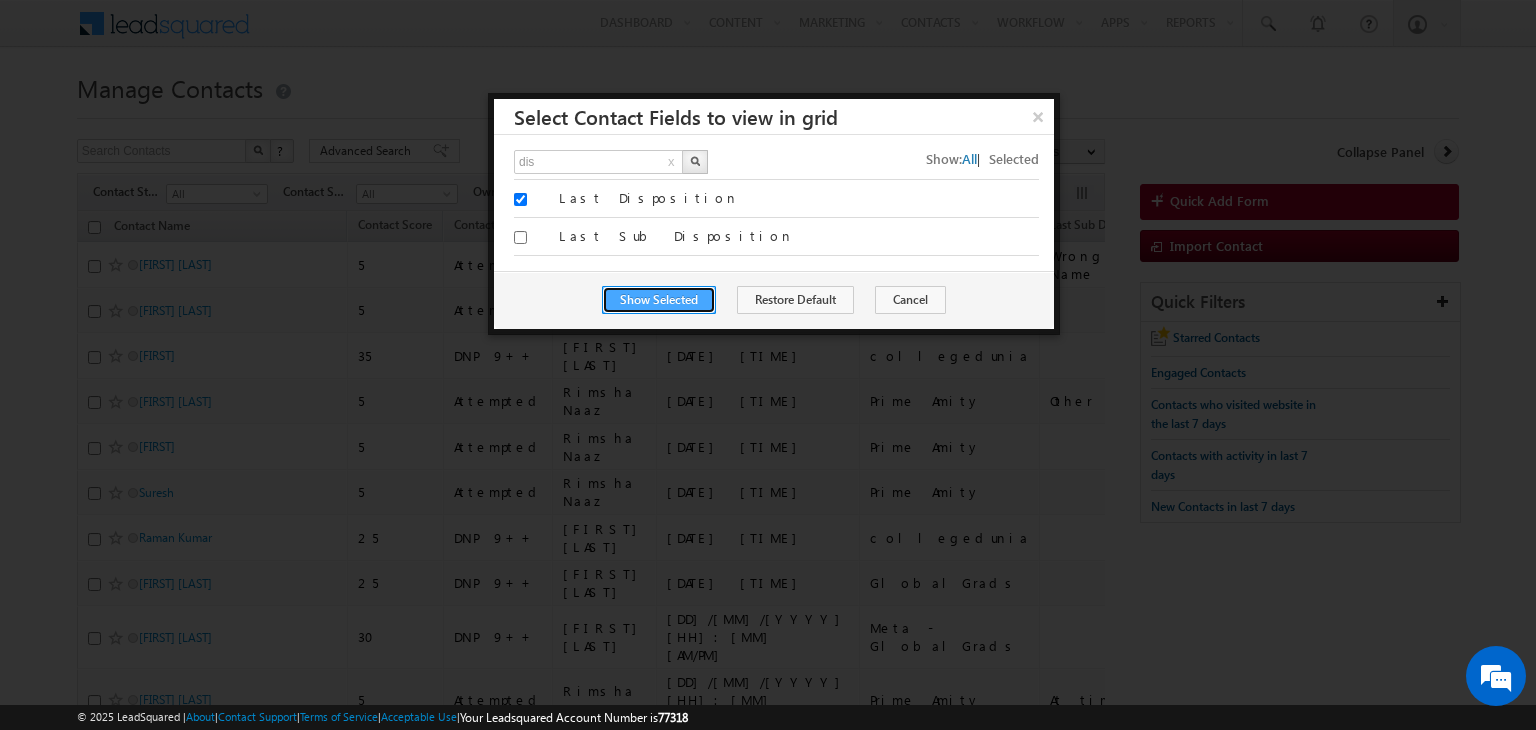 click on "Show Selected" at bounding box center (659, 300) 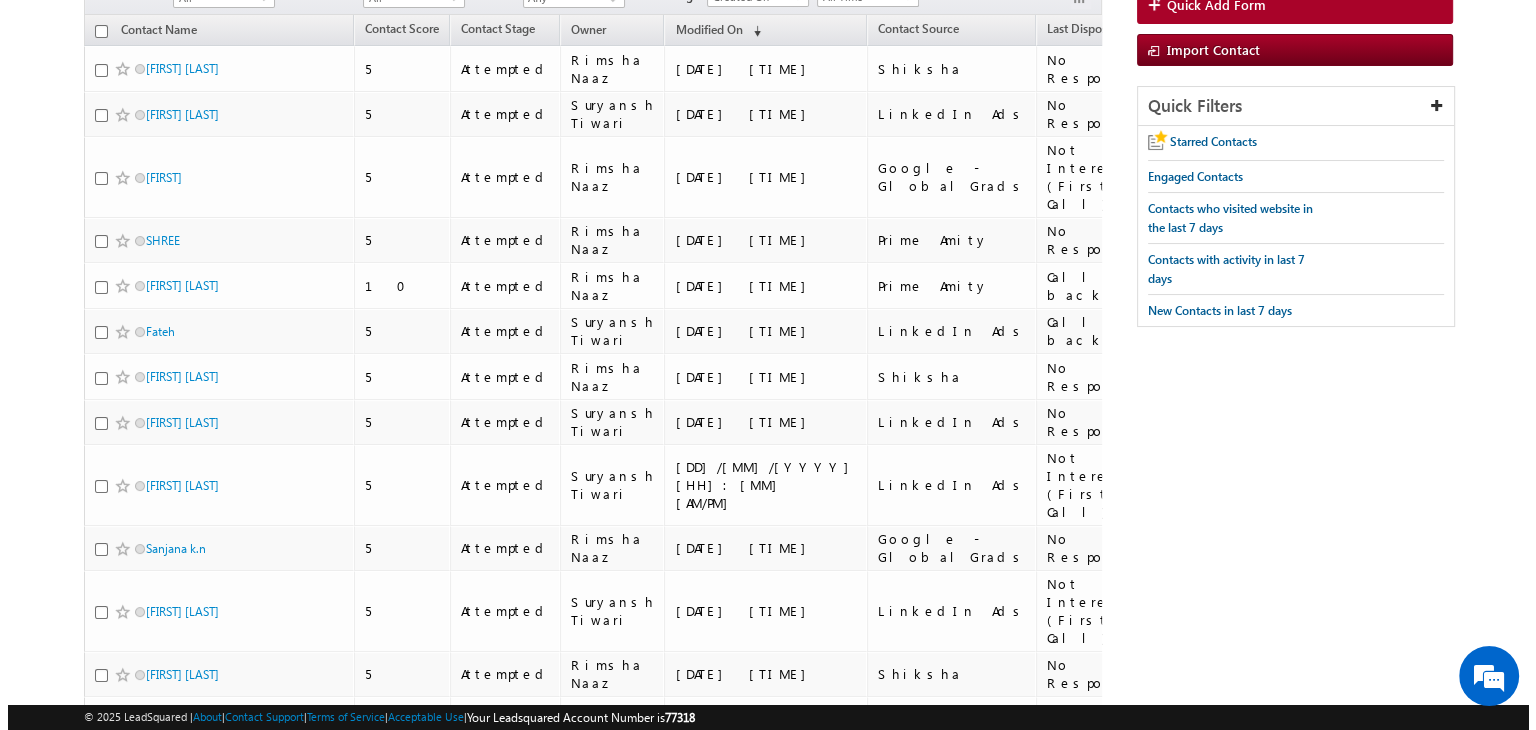 scroll, scrollTop: 0, scrollLeft: 0, axis: both 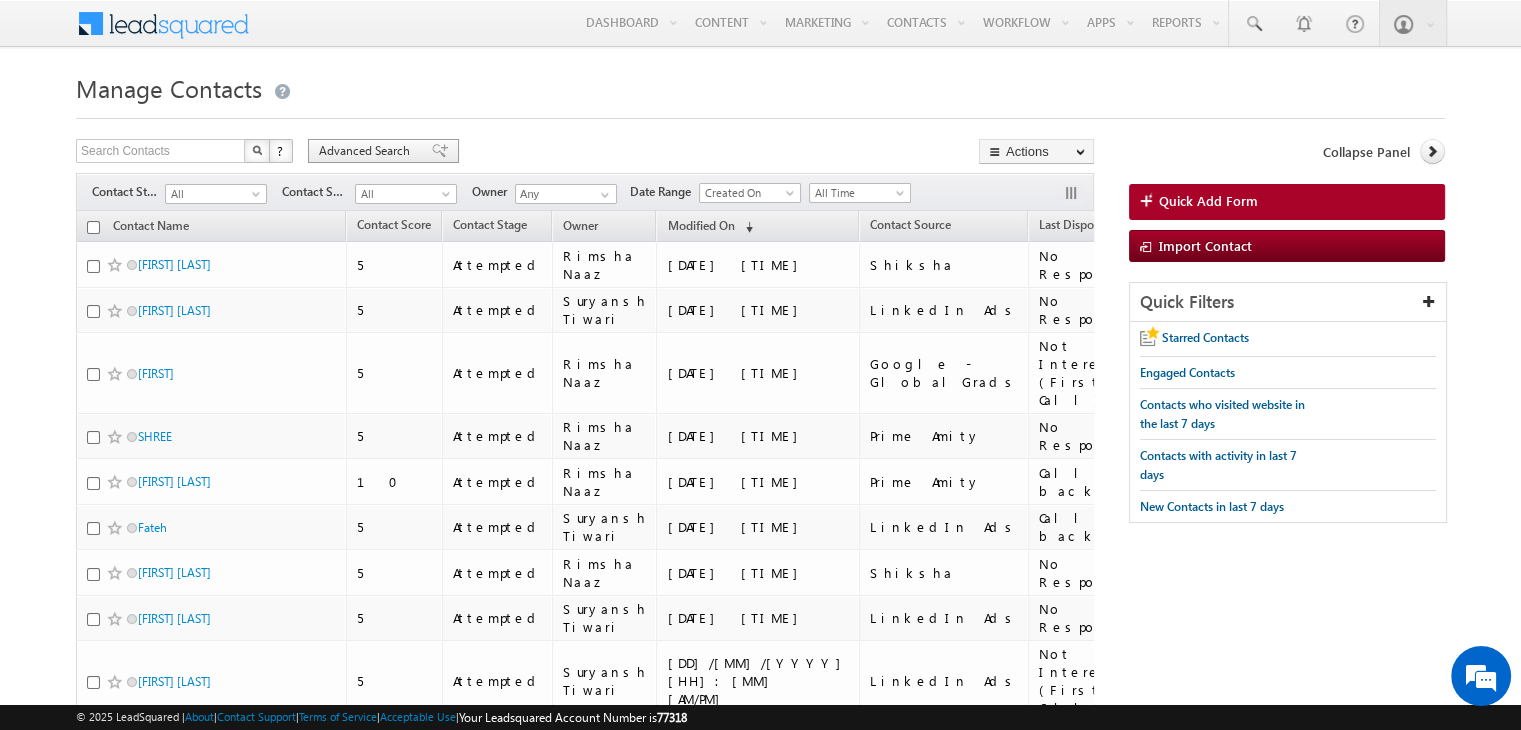 click on "Advanced Search" at bounding box center [367, 151] 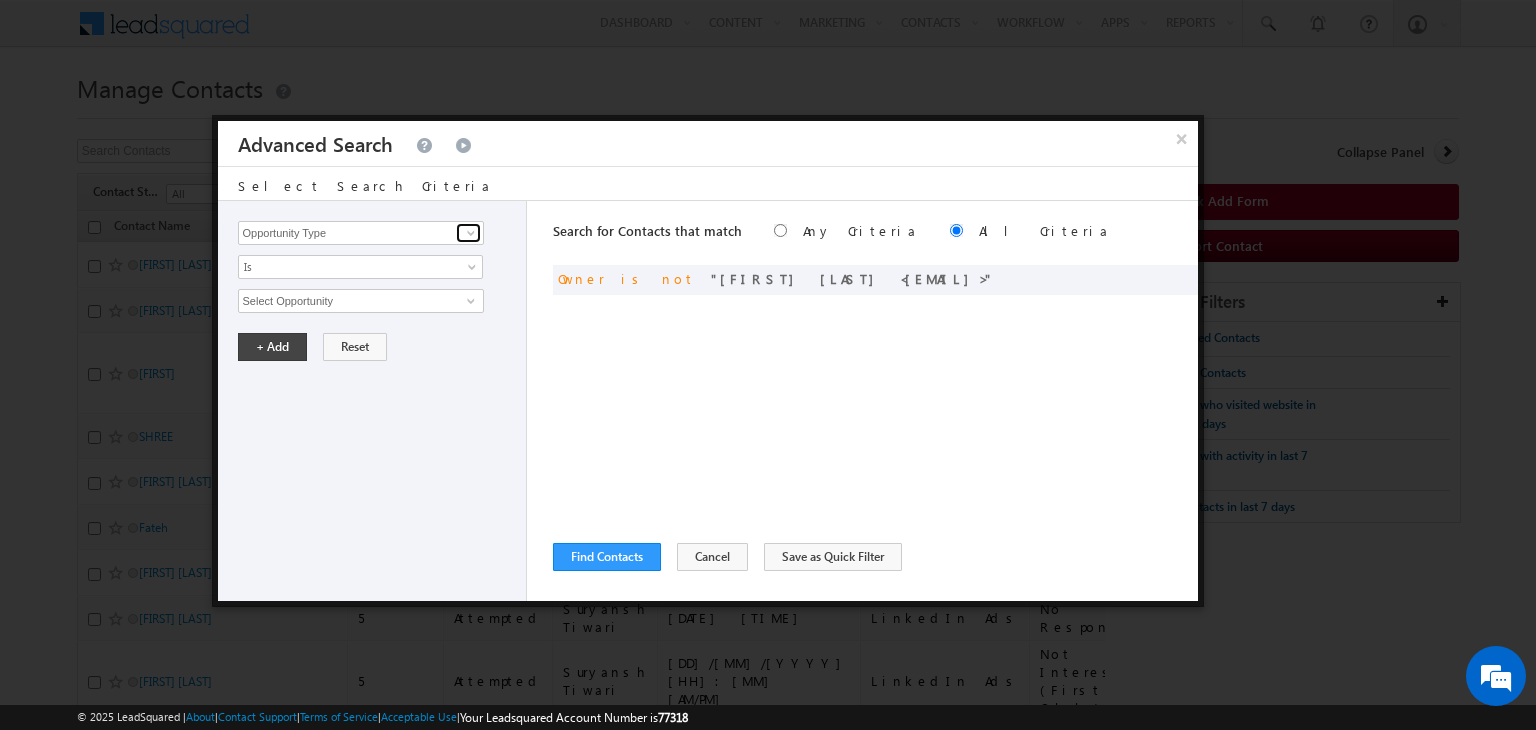 click at bounding box center (471, 233) 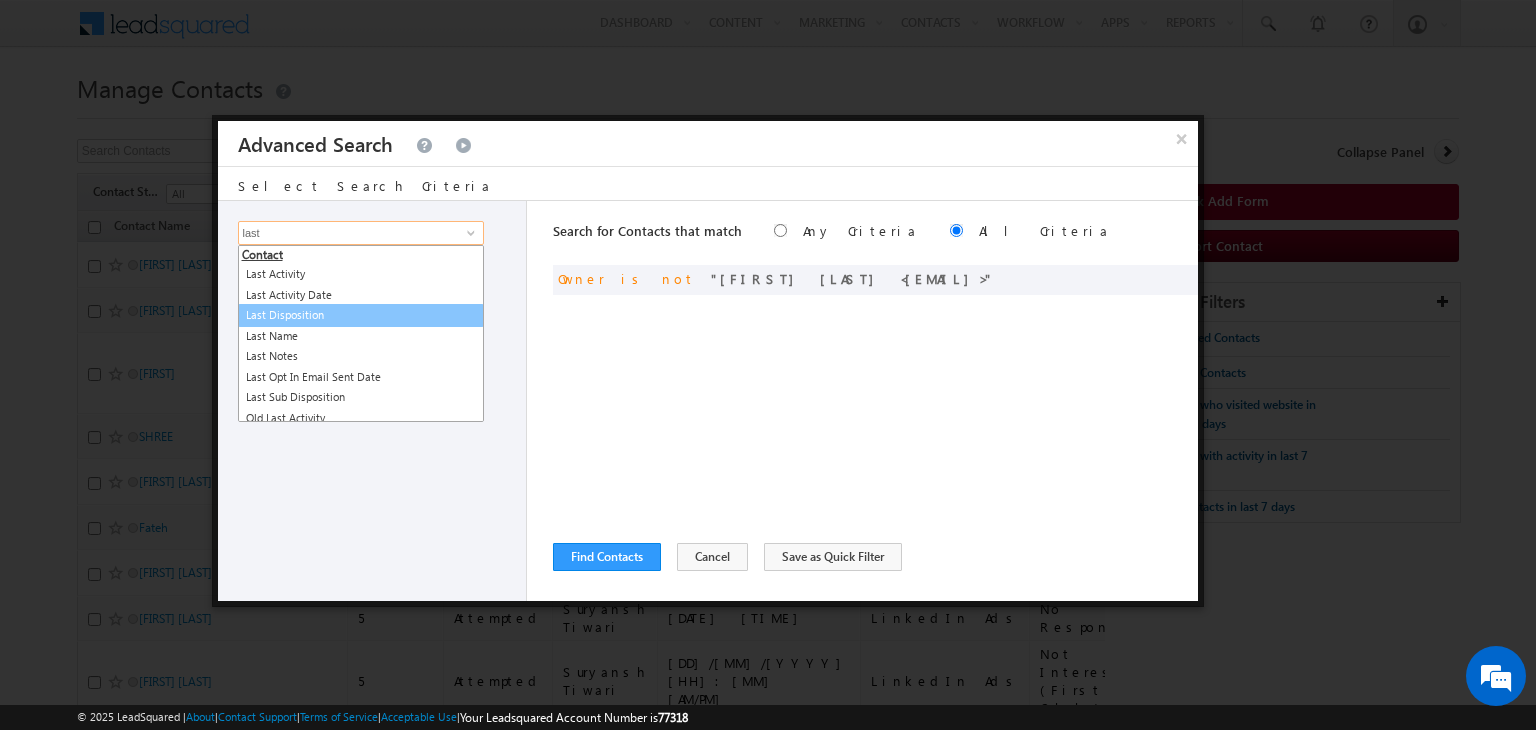 click on "Last Disposition" at bounding box center [361, 315] 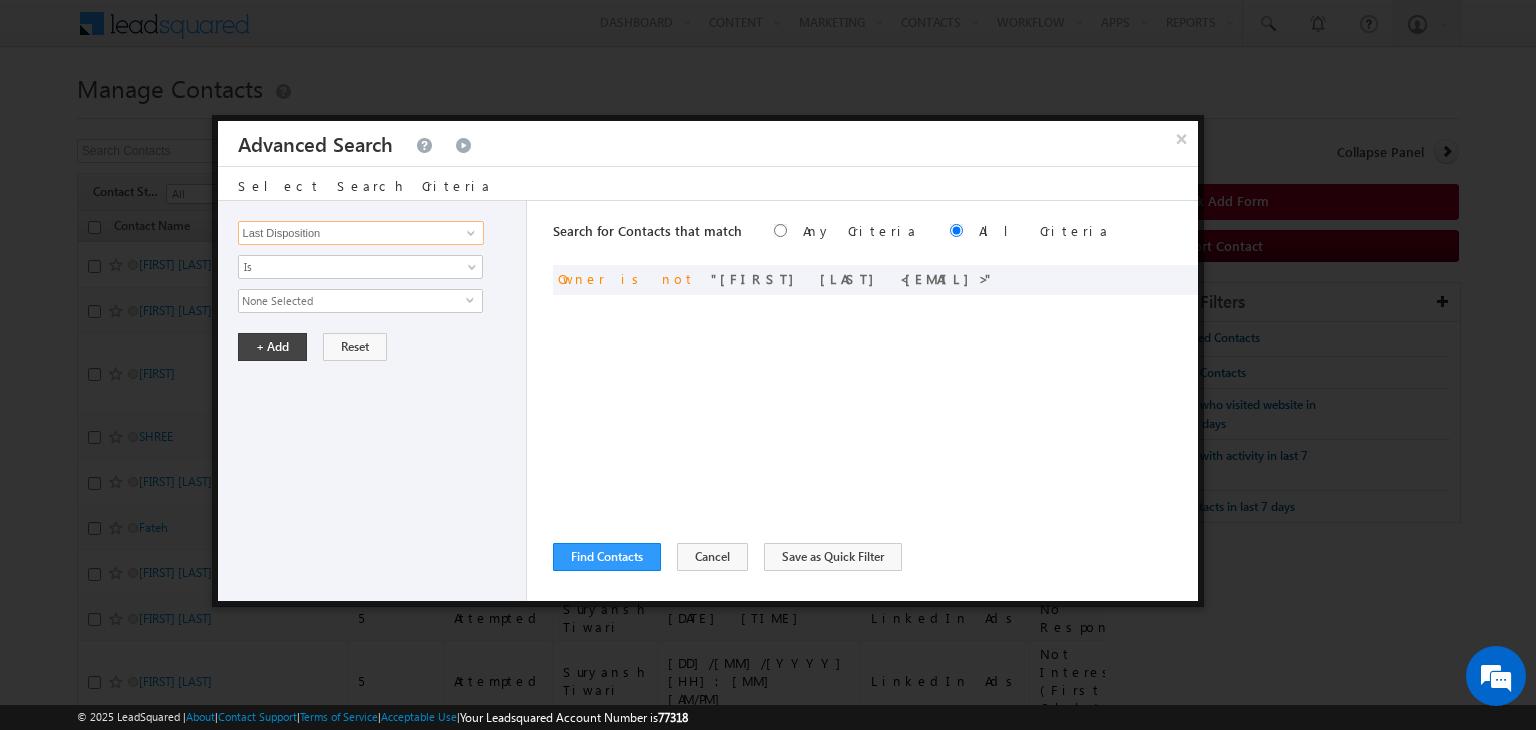 type on "Last Disposition" 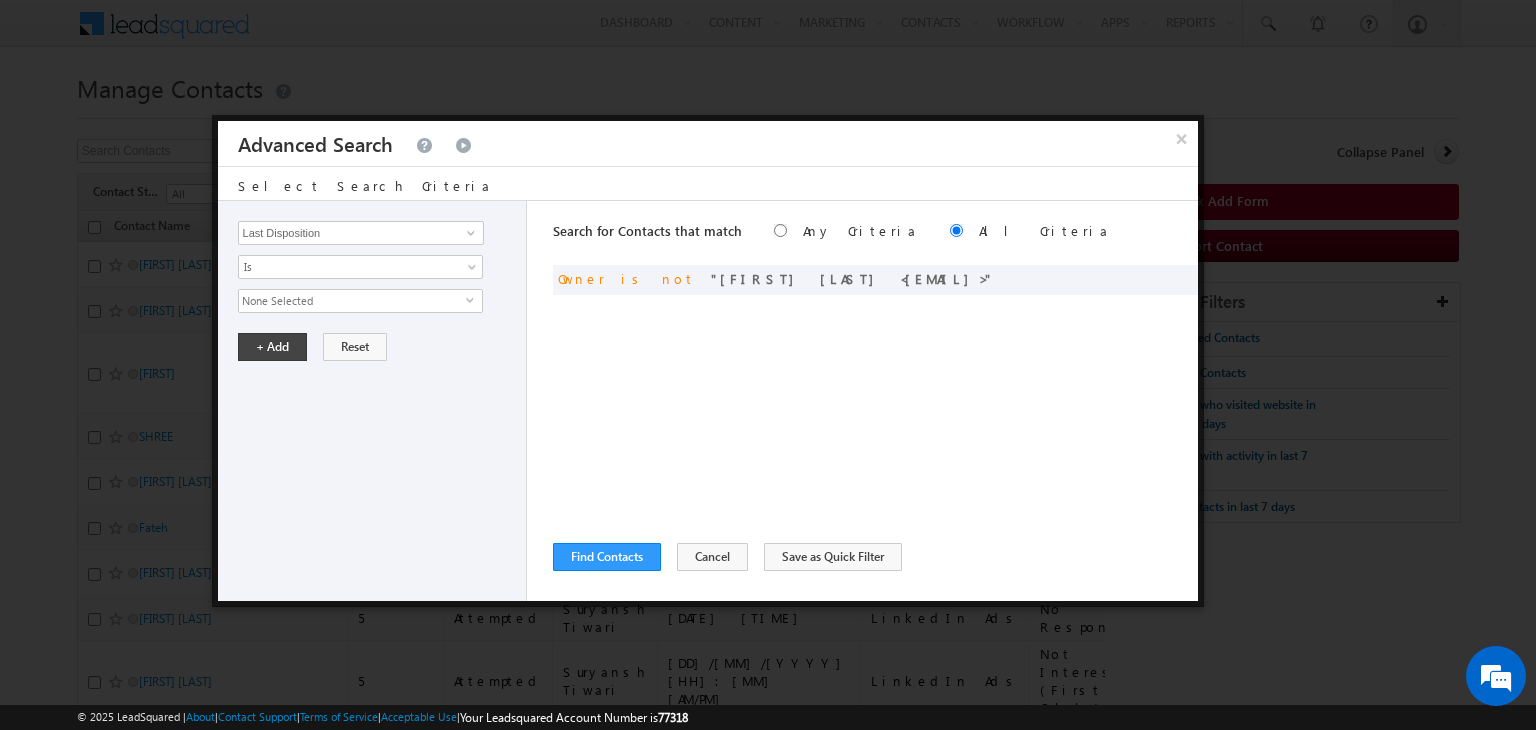 click on "None Selected" at bounding box center (352, 301) 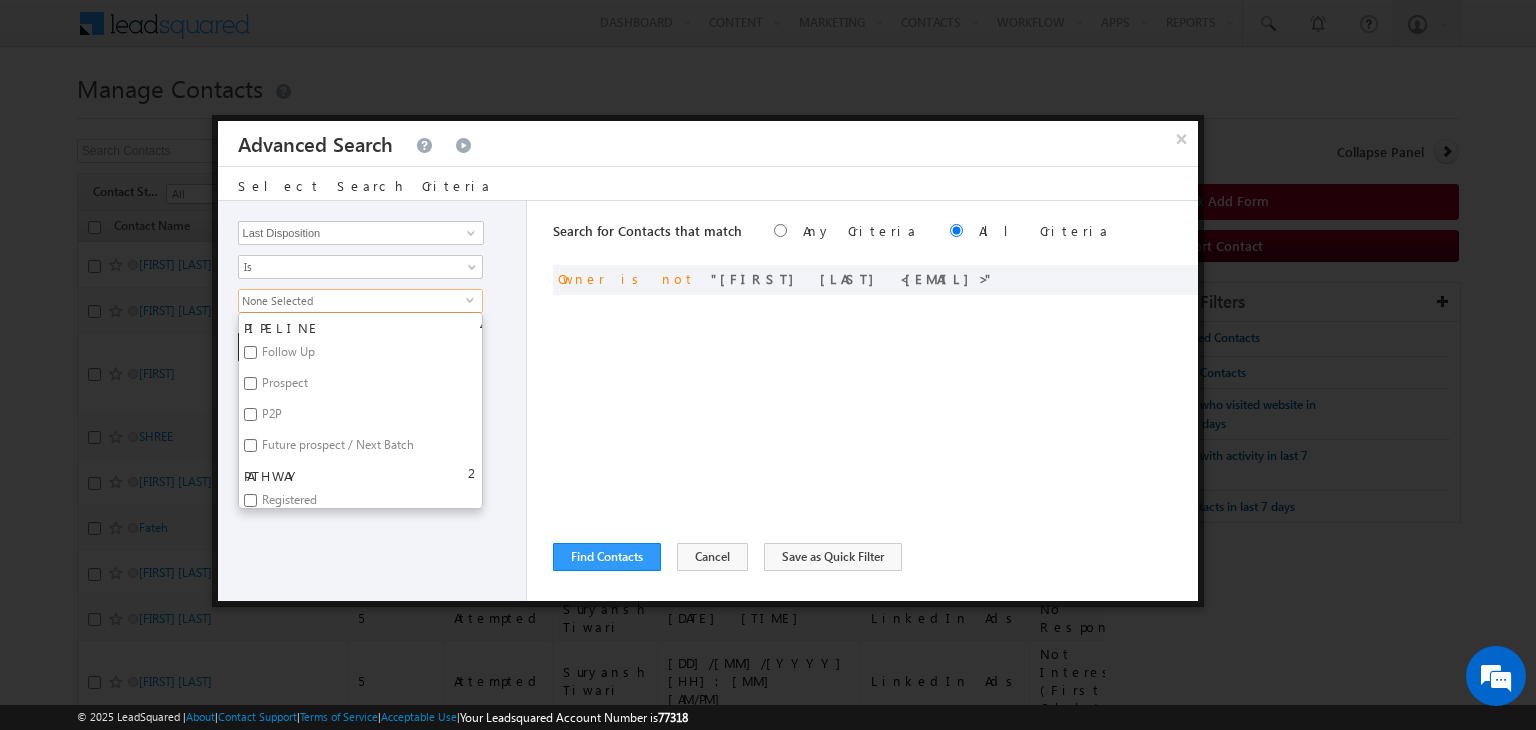 scroll, scrollTop: 422, scrollLeft: 0, axis: vertical 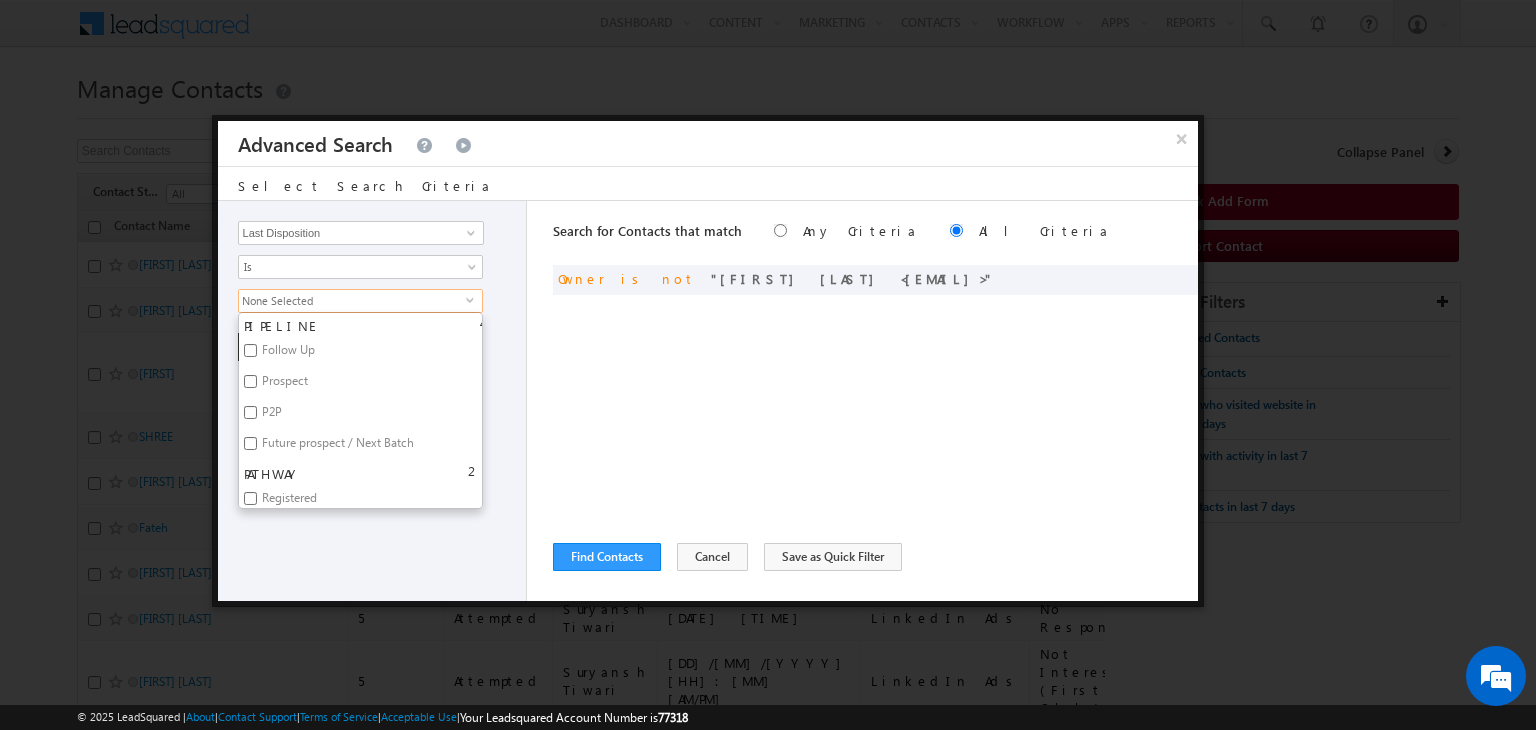 click on "Future prospect / Next Batch" at bounding box center (336, 446) 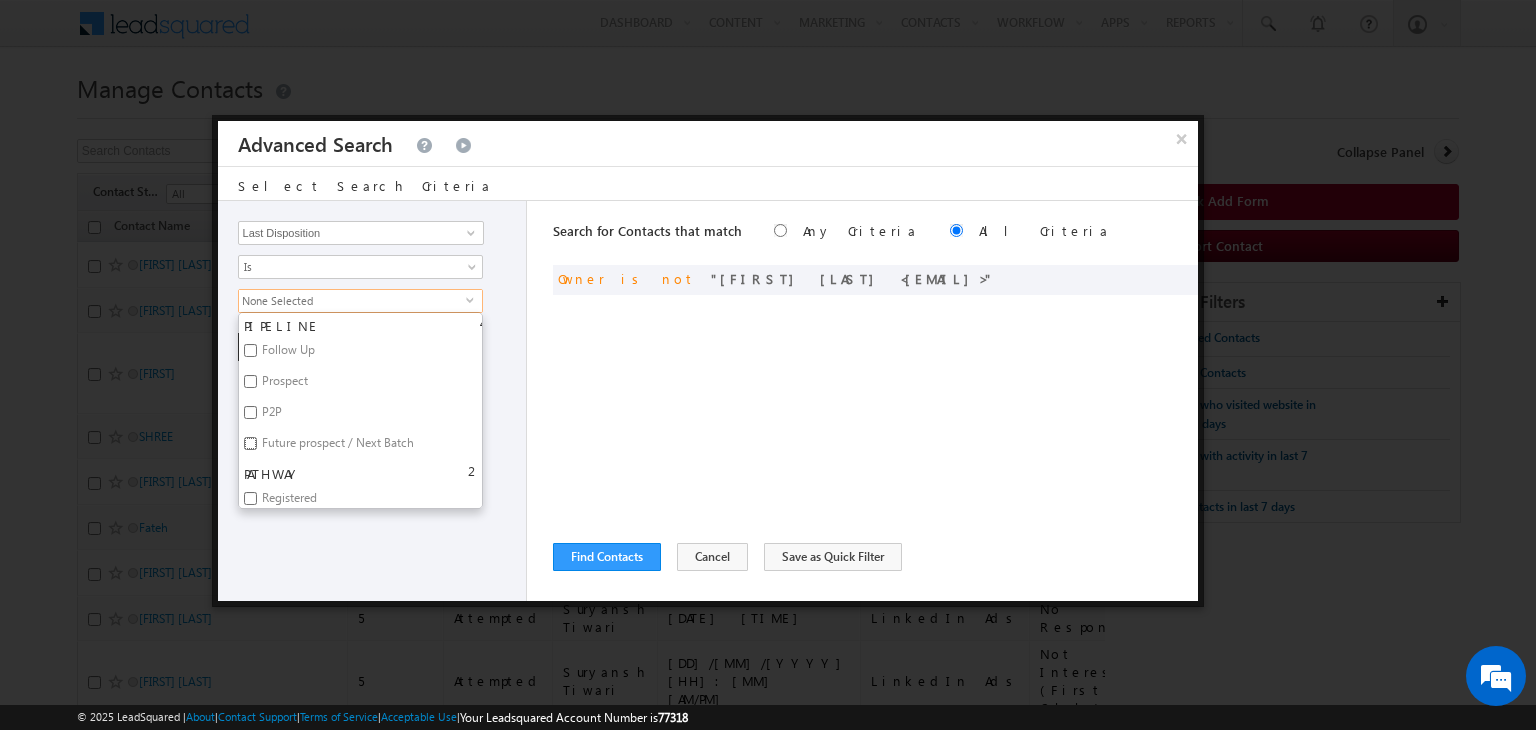 click on "Future prospect / Next Batch" at bounding box center (250, 443) 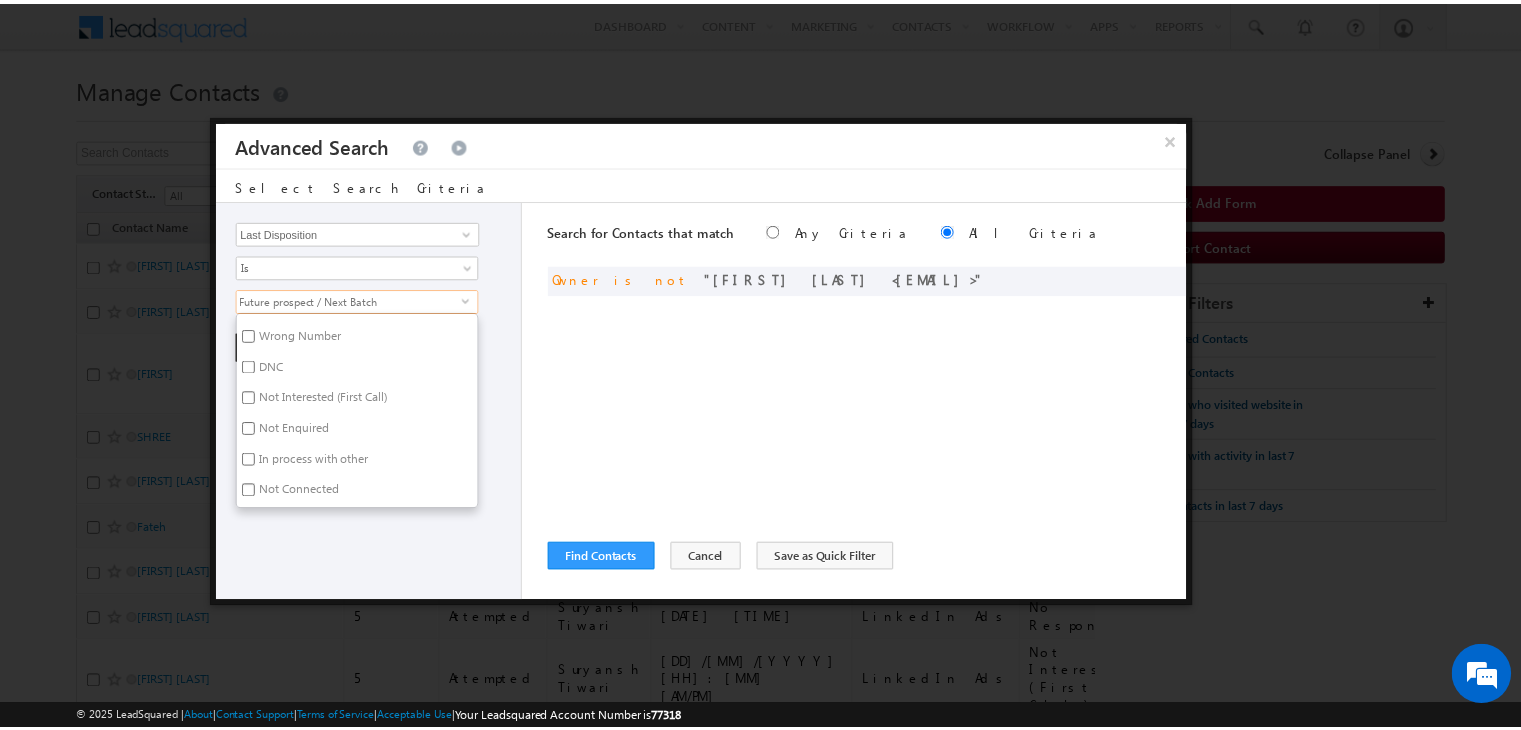 scroll, scrollTop: 0, scrollLeft: 0, axis: both 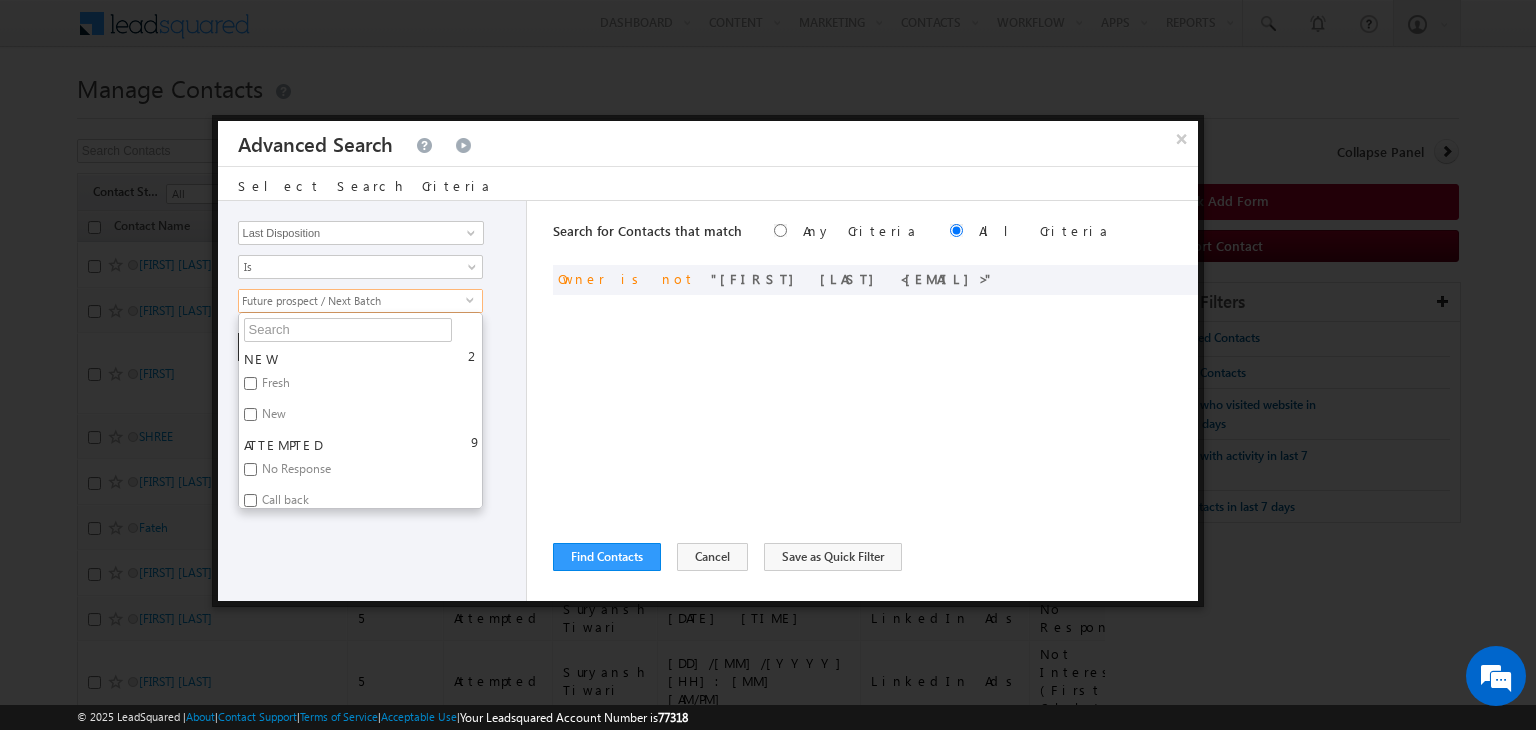 click on "Search for Contacts that match
Any Criteria
All Criteria
Note that the current triggering entity  is not considered  in the condition
If more than one opportunities are returned, the opportunity which is  most recently created  will be considered.
Descending
Ascending
and  Owner   is not
Find Contacts" at bounding box center (875, 401) 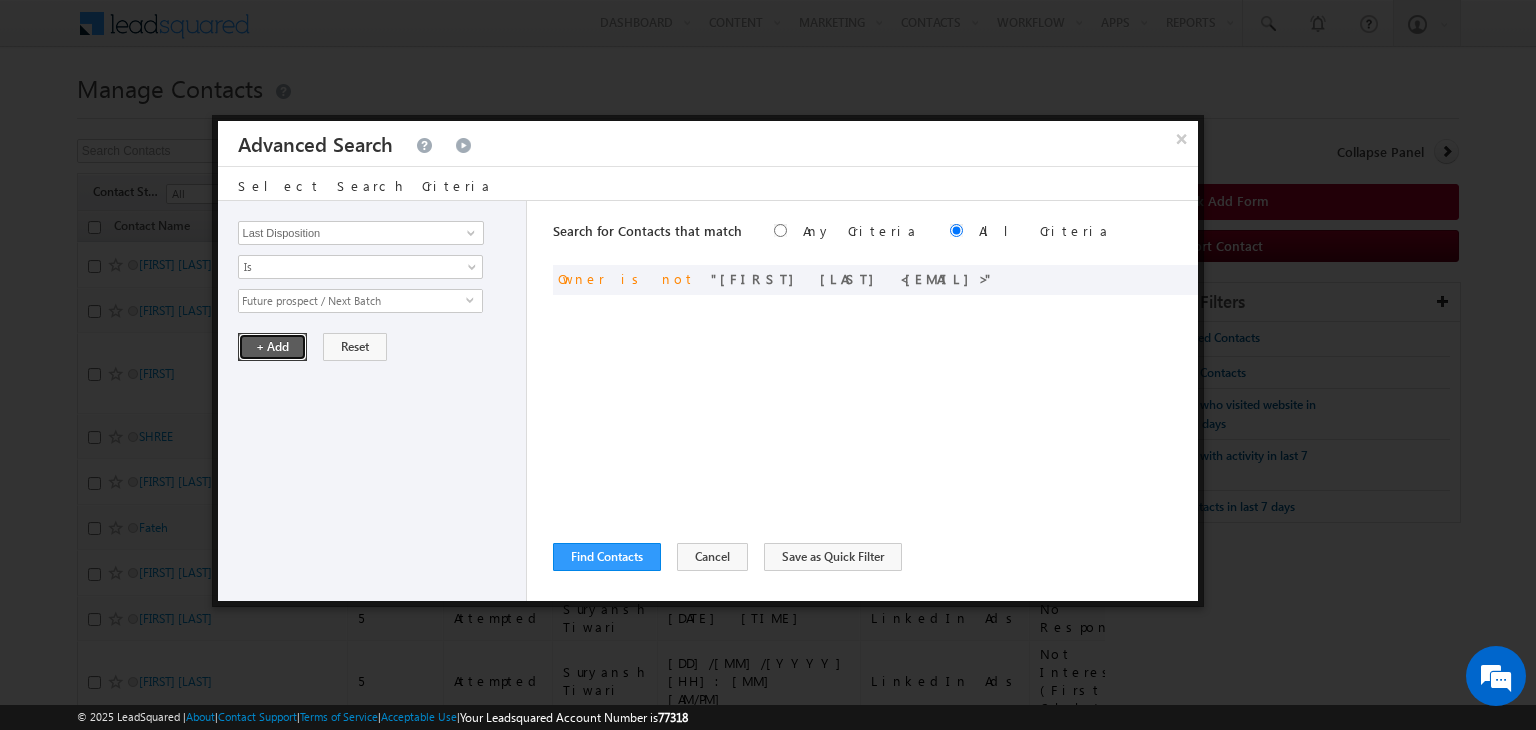 click on "+ Add" at bounding box center [272, 347] 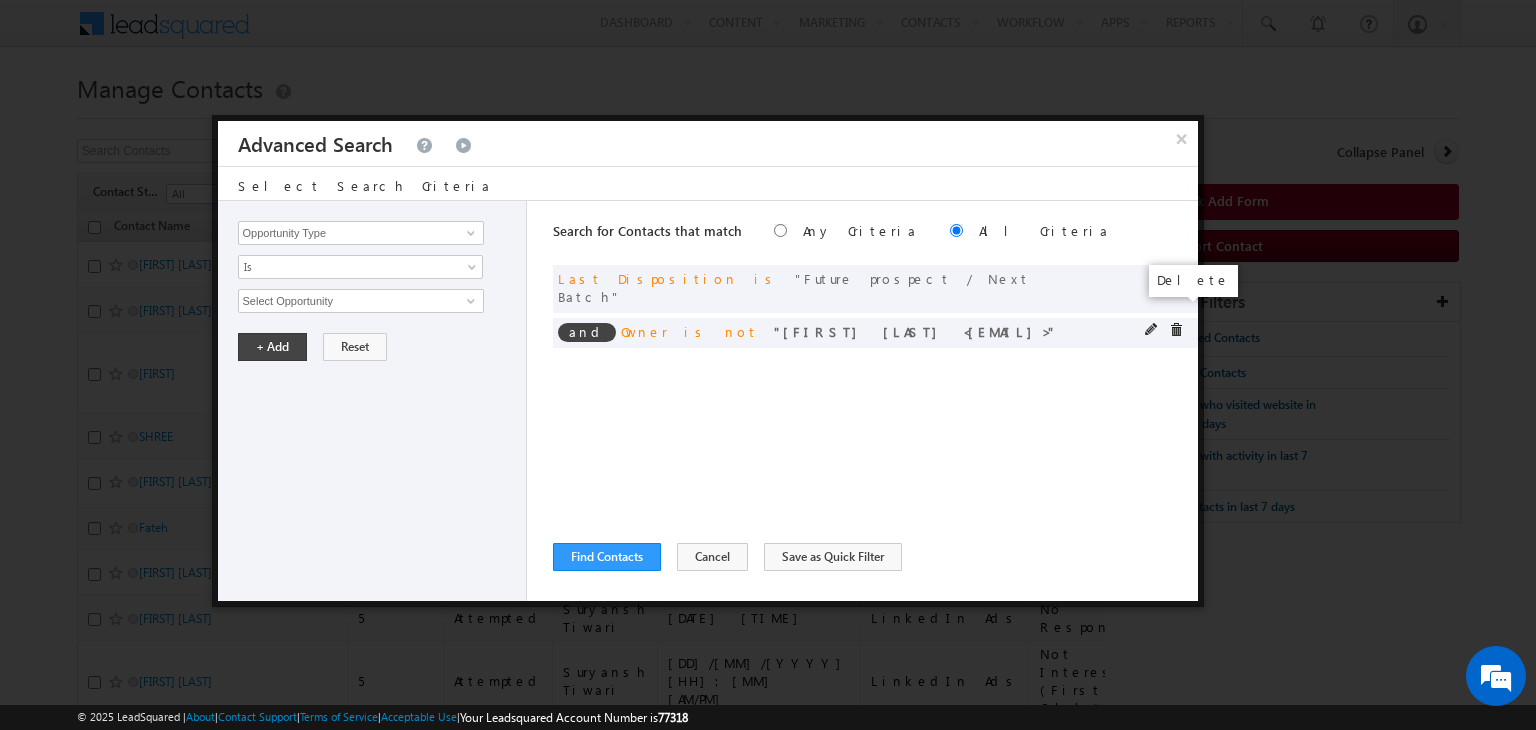 click at bounding box center (1176, 330) 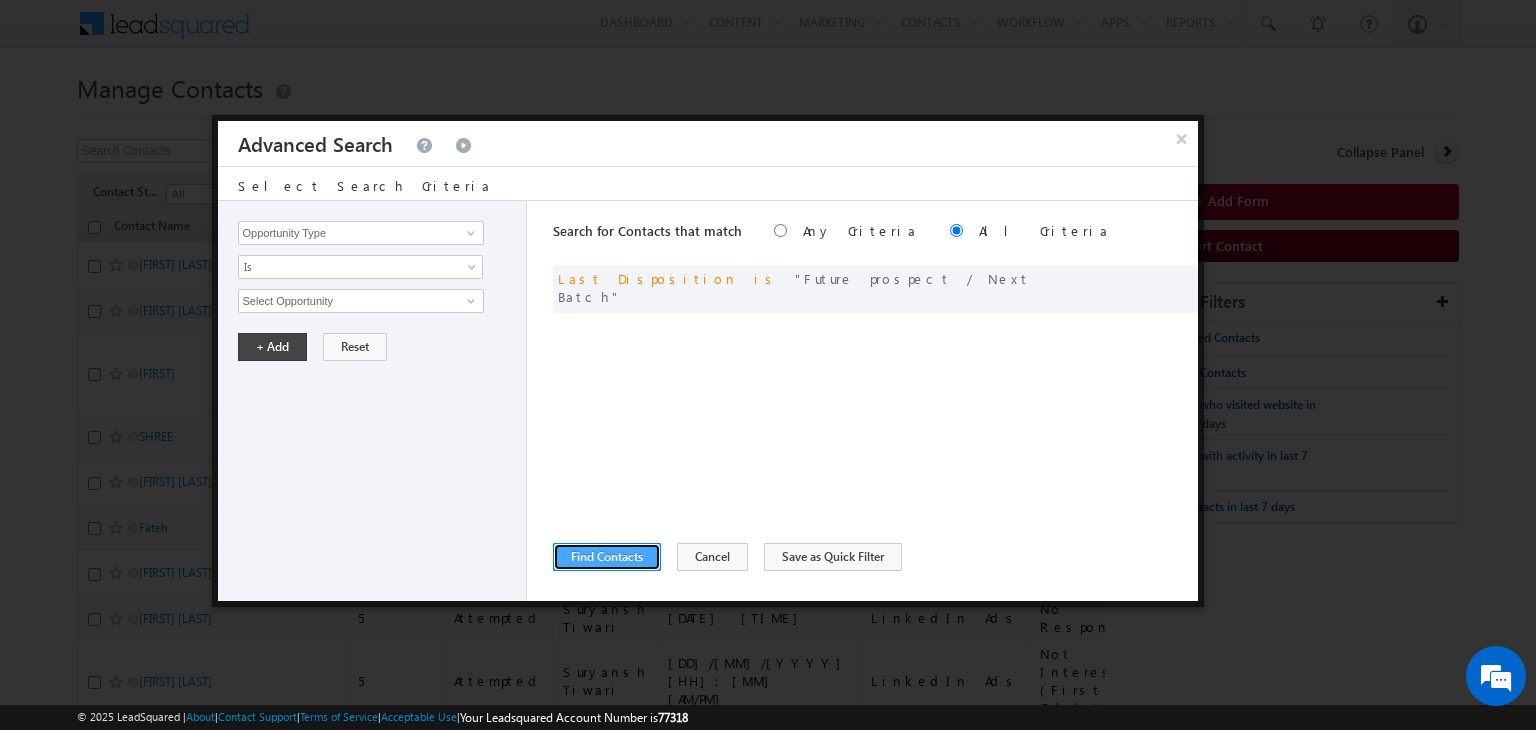 click on "Find Contacts" at bounding box center (607, 557) 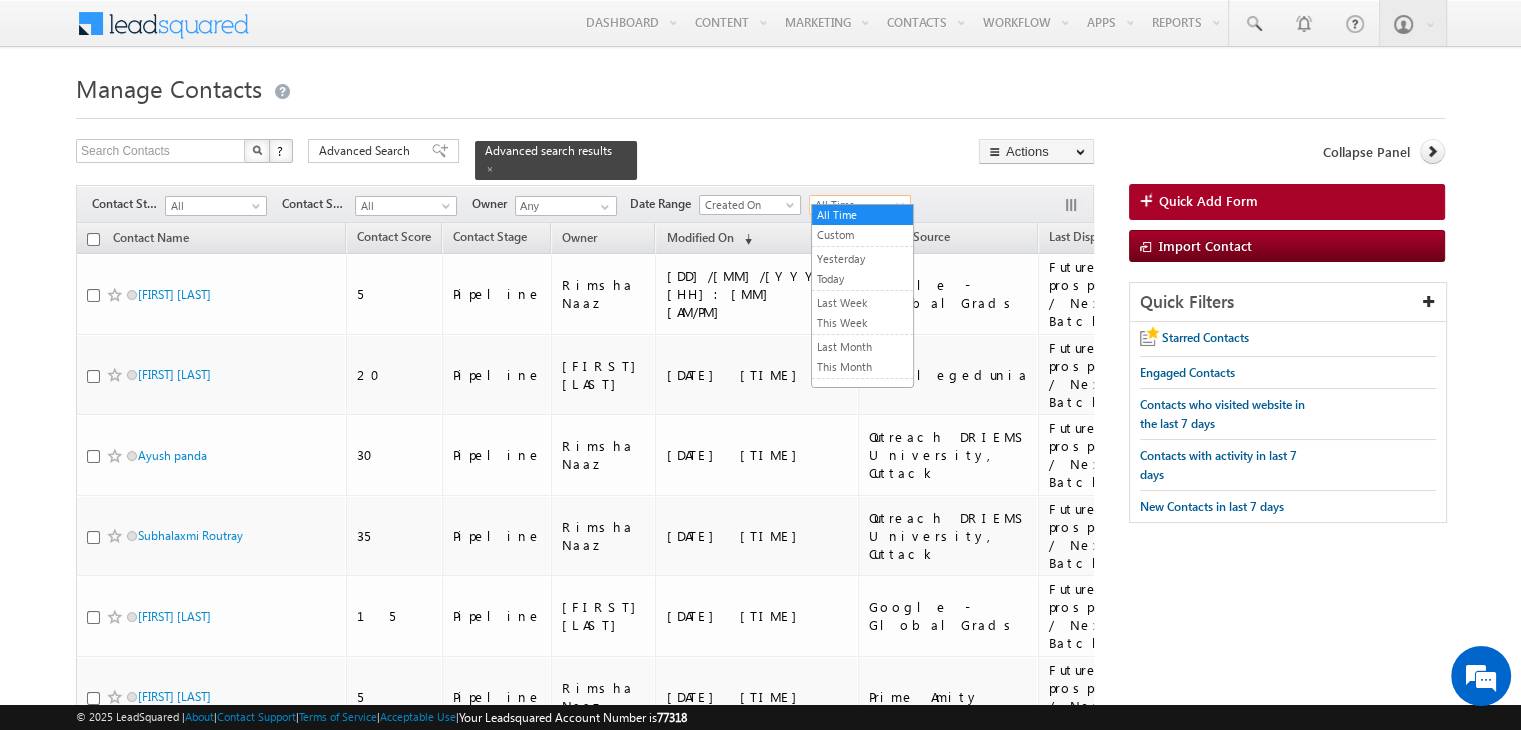 click on "All Time" at bounding box center [857, 205] 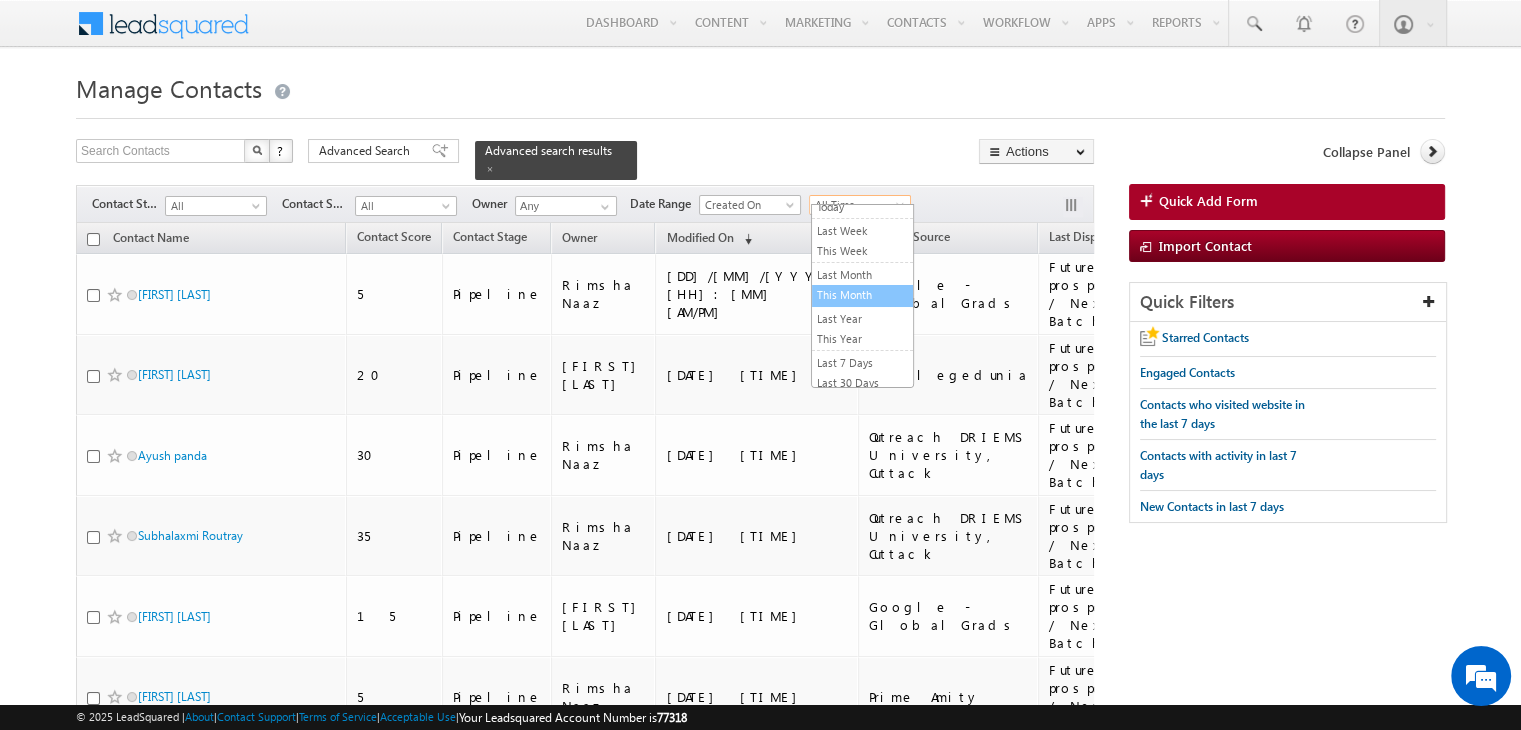 scroll, scrollTop: 0, scrollLeft: 0, axis: both 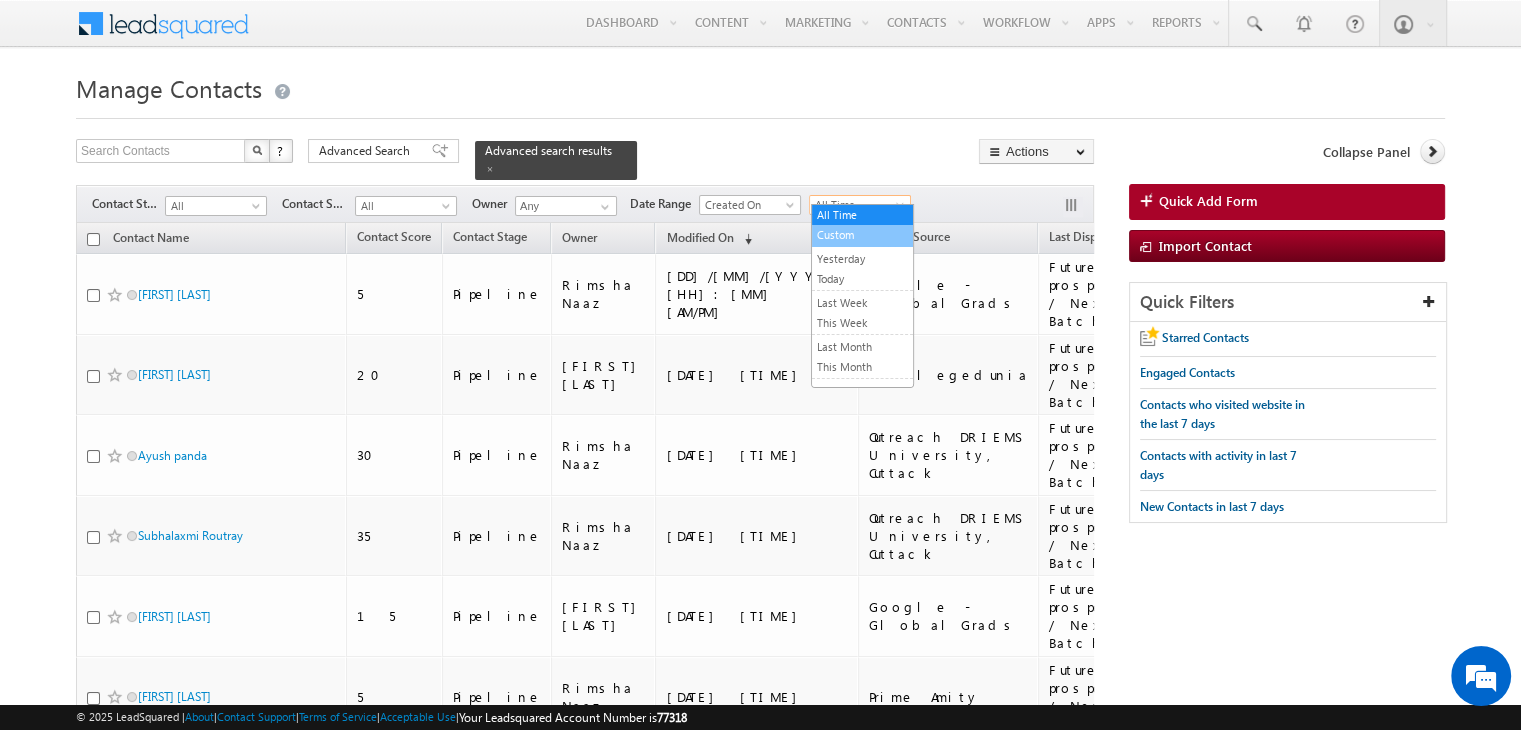click on "Custom" at bounding box center [862, 235] 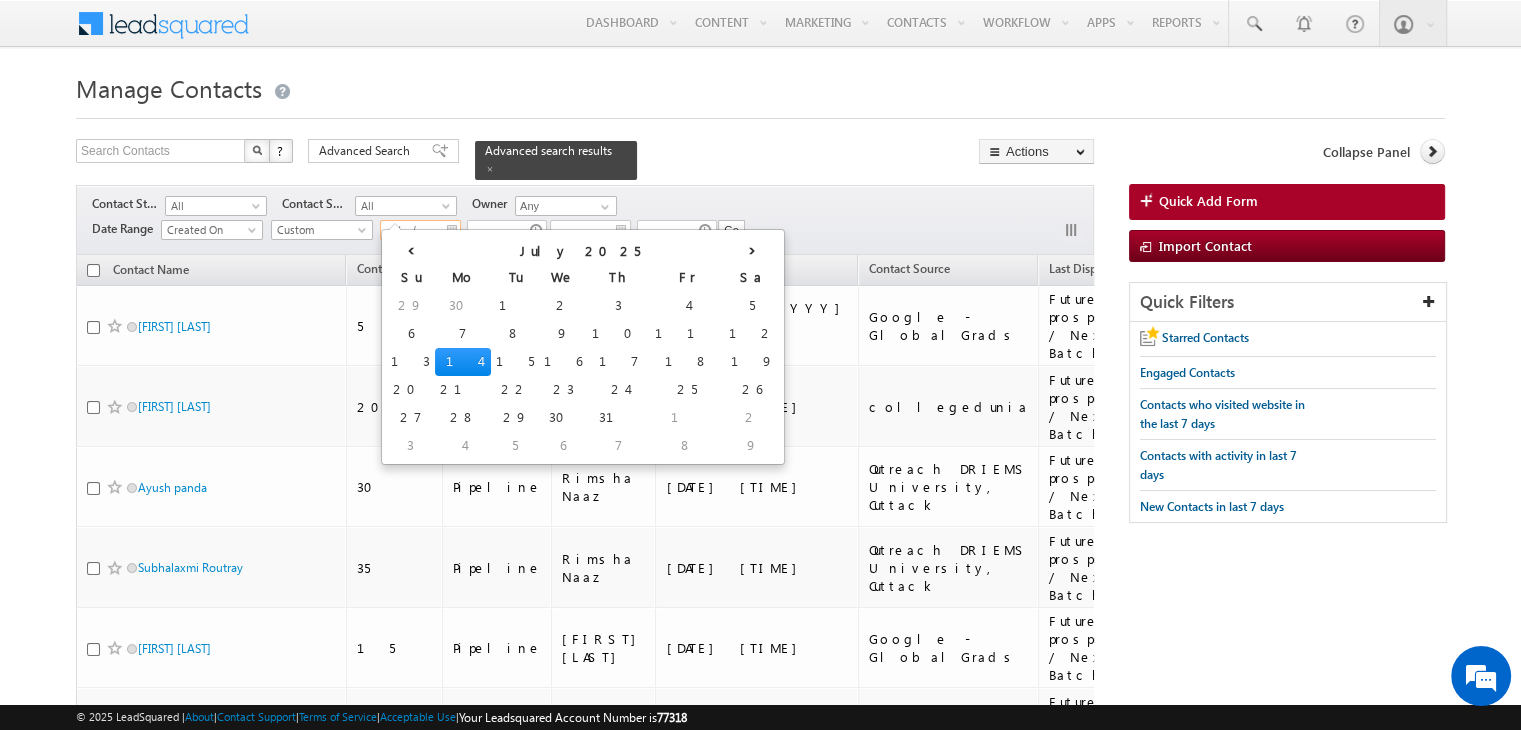 click on "__/__/____" at bounding box center (420, 230) 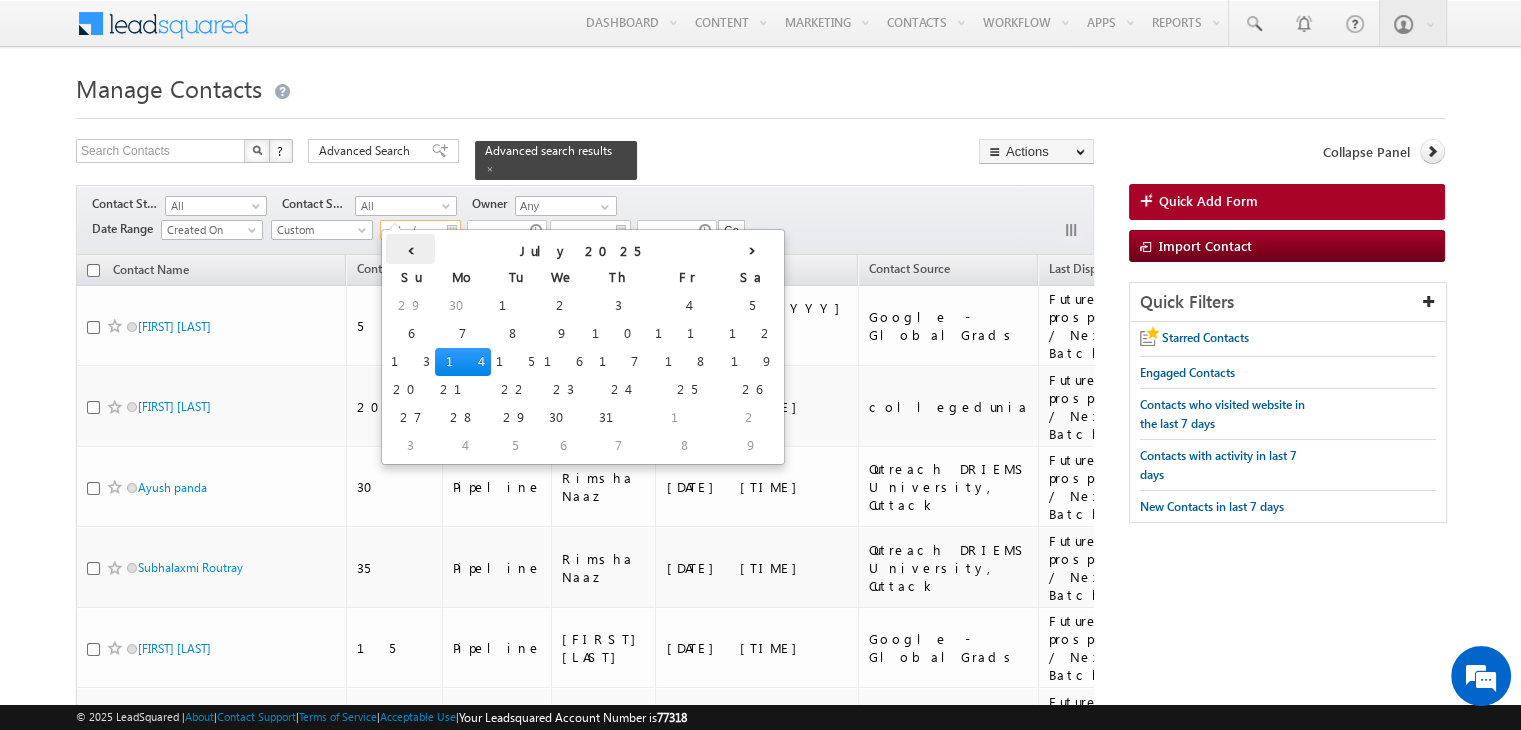 click on "‹" at bounding box center [410, 249] 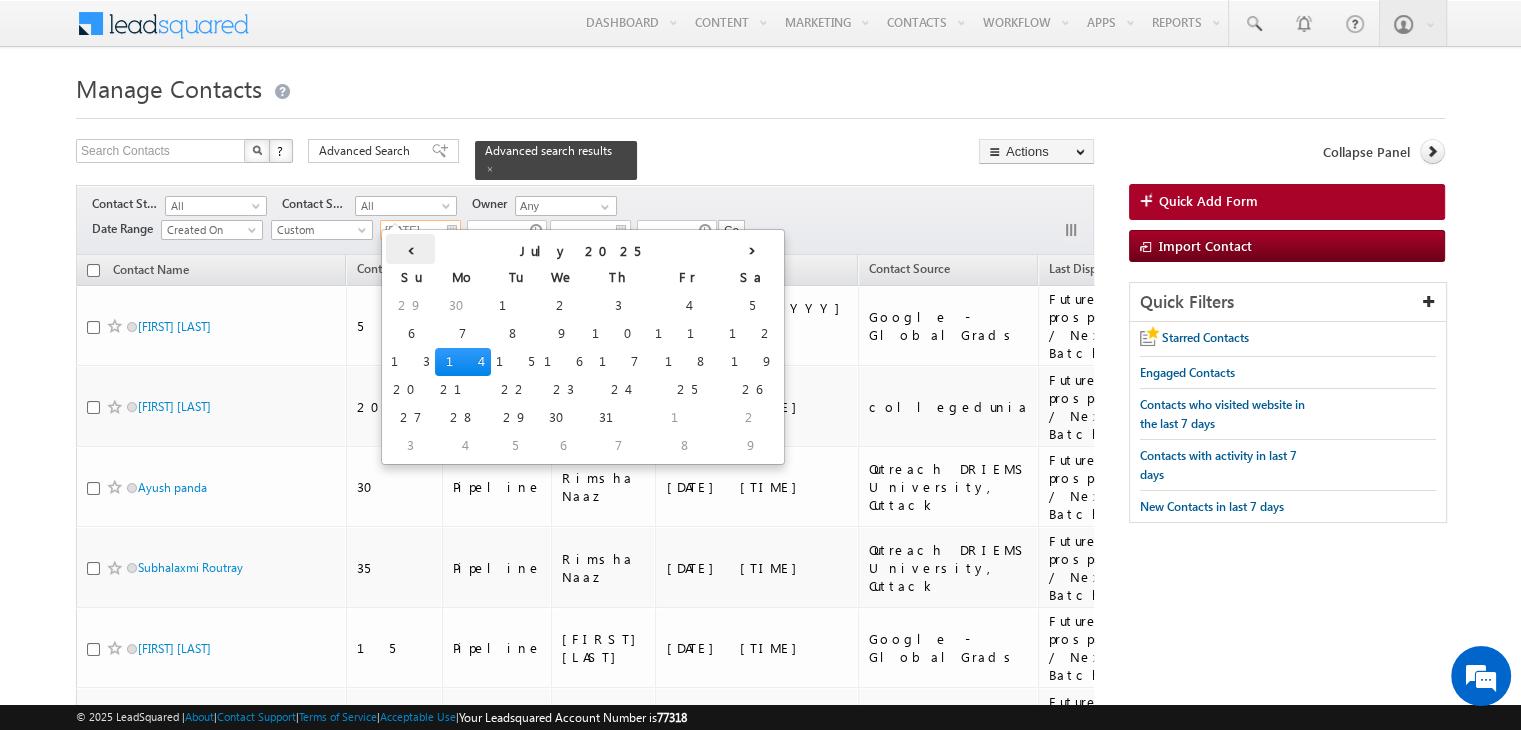 click on "‹" at bounding box center (410, 249) 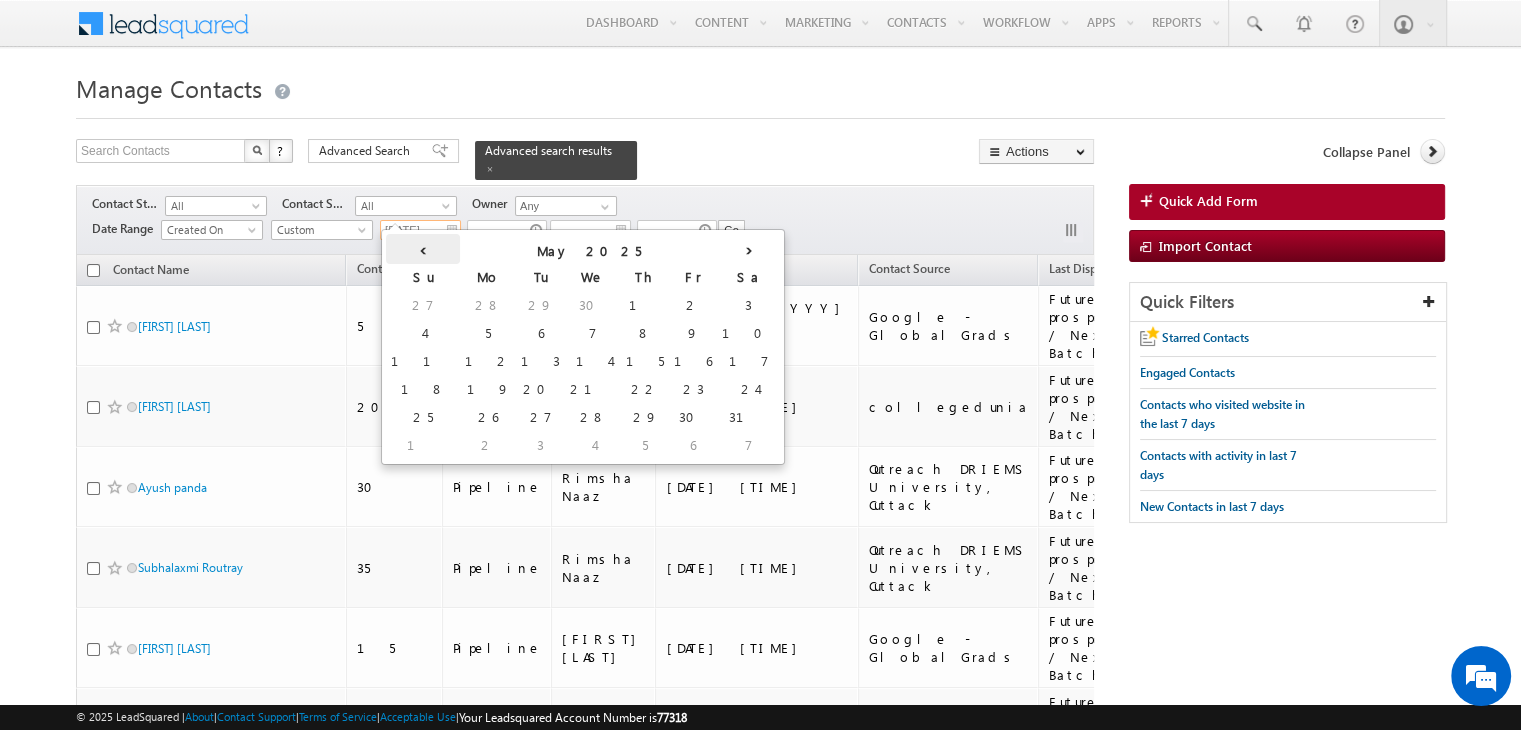 click on "‹" at bounding box center [423, 249] 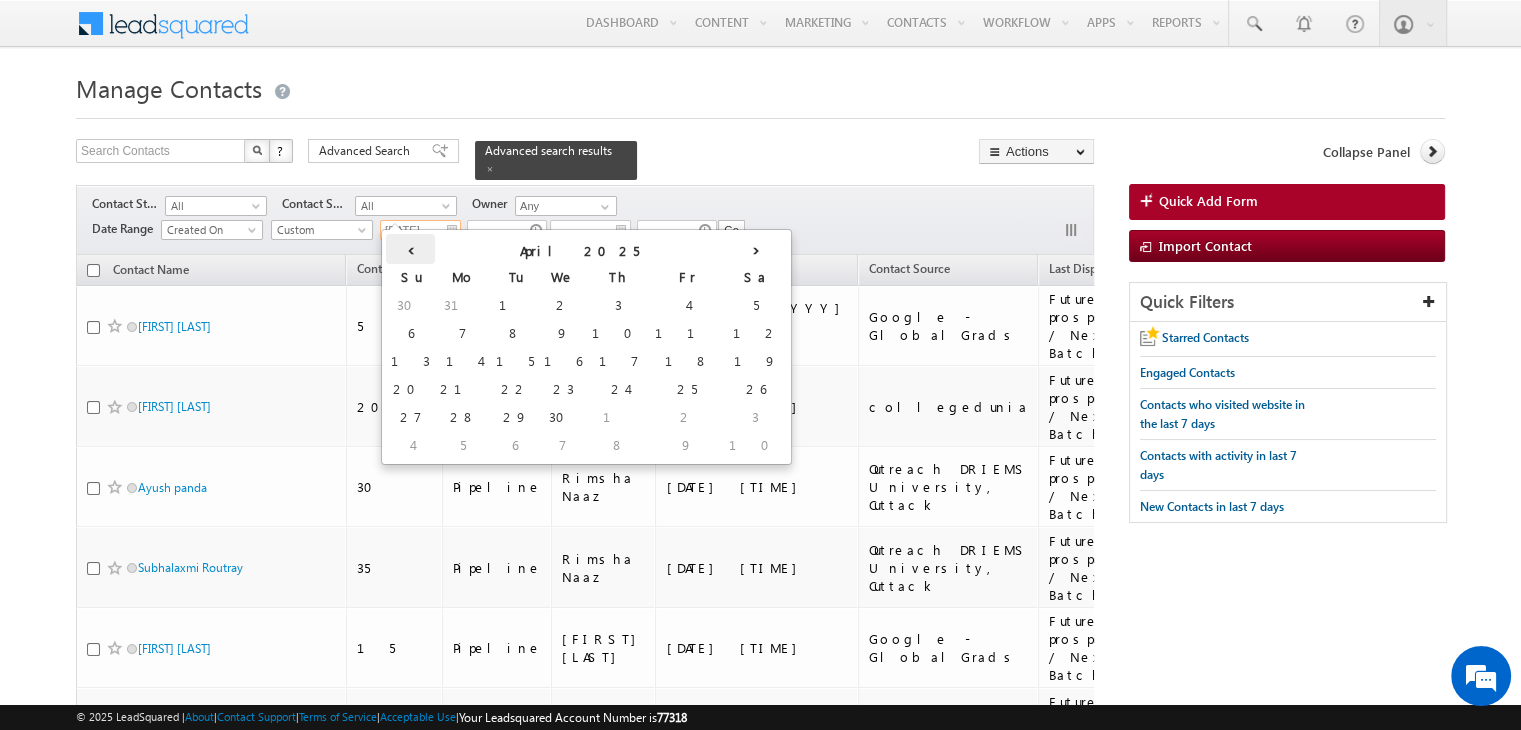 click on "‹" at bounding box center [410, 249] 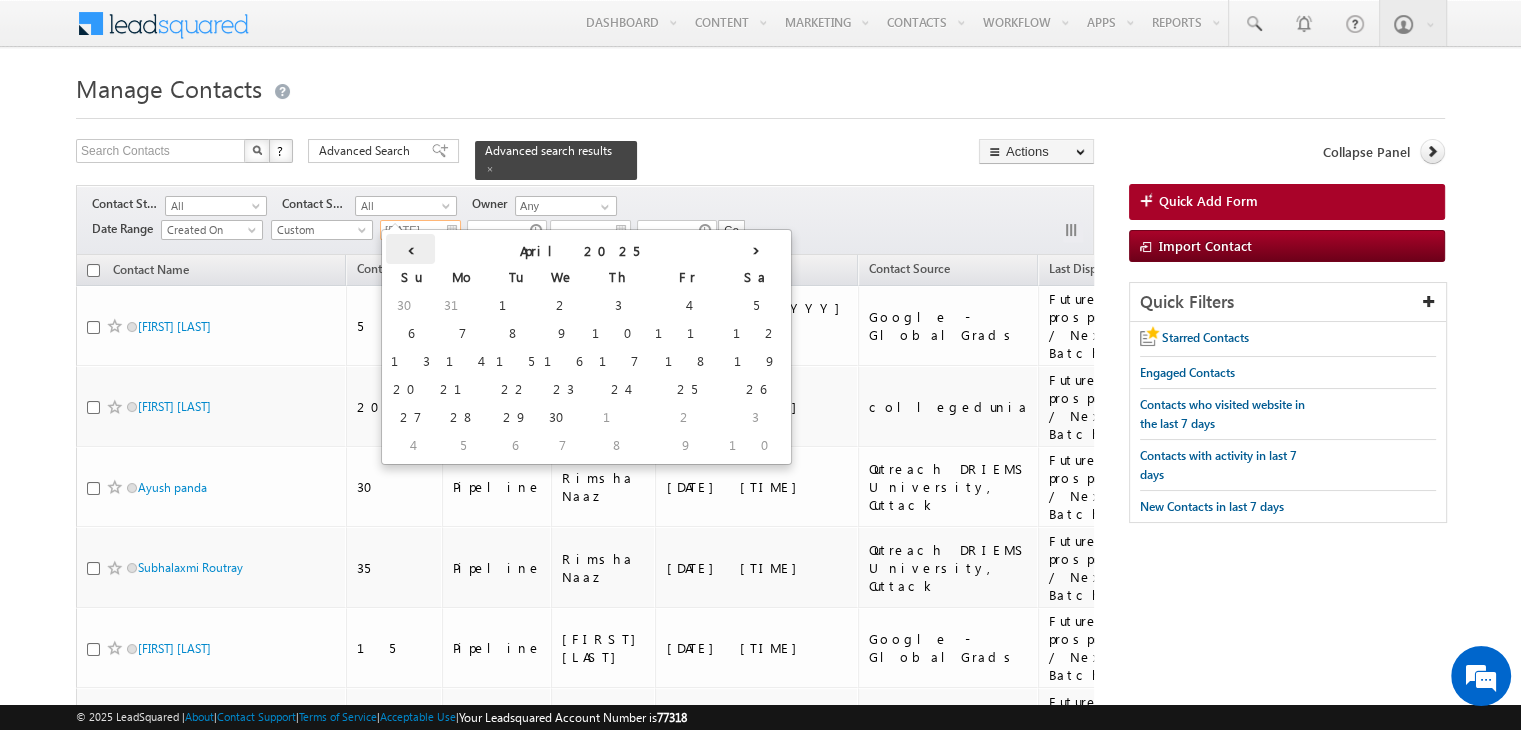 click on "‹" at bounding box center [410, 249] 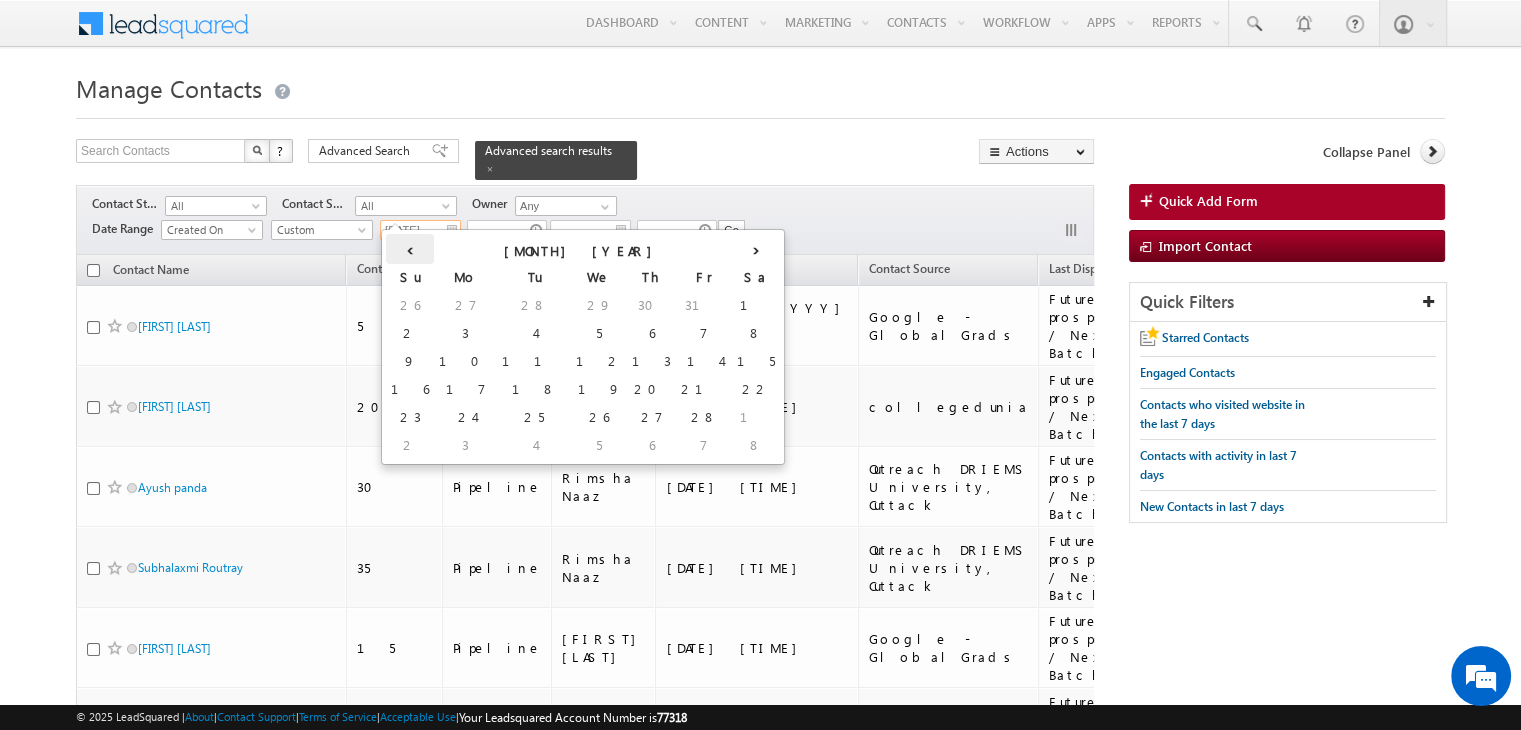 click on "‹" at bounding box center (410, 249) 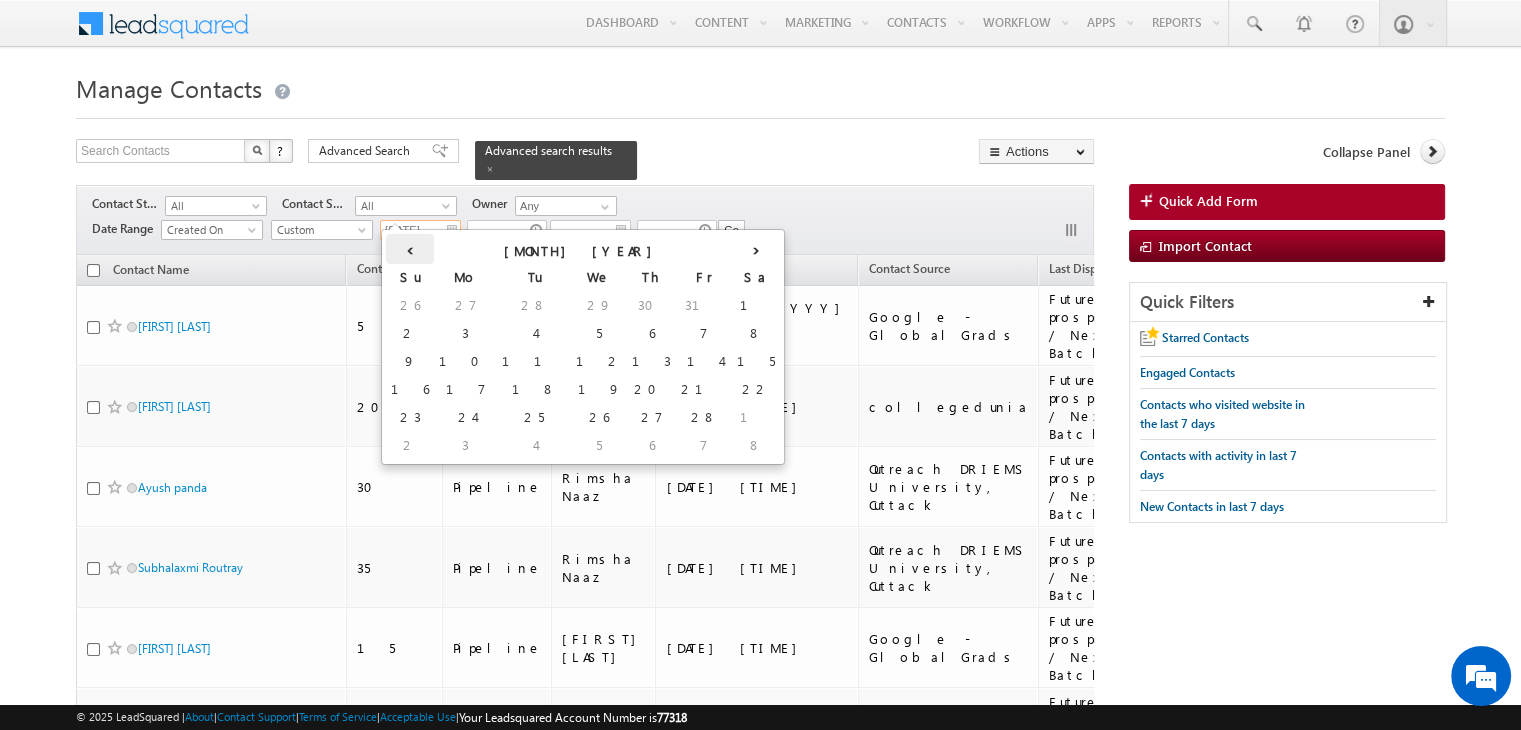 click on "‹" at bounding box center [410, 249] 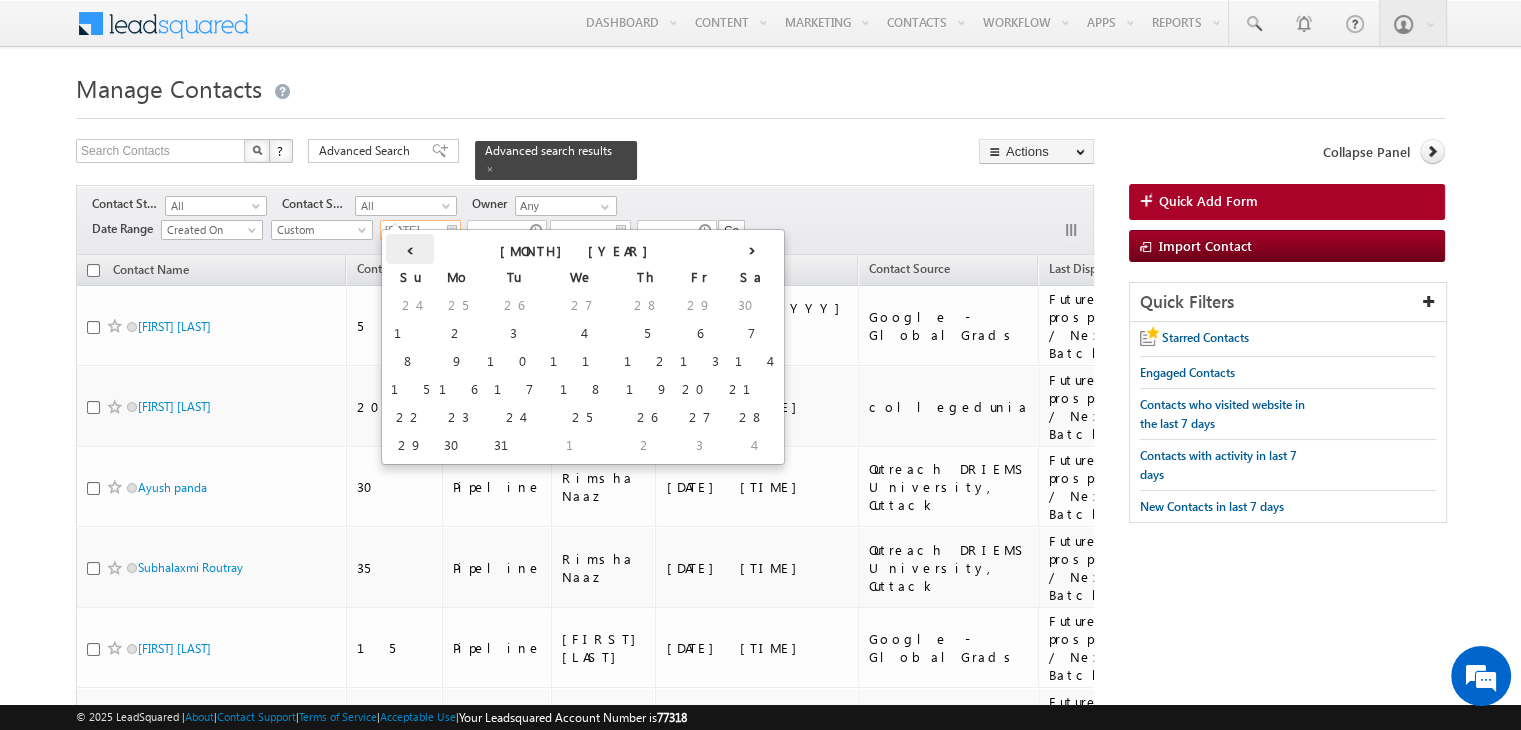 click on "‹" at bounding box center (410, 249) 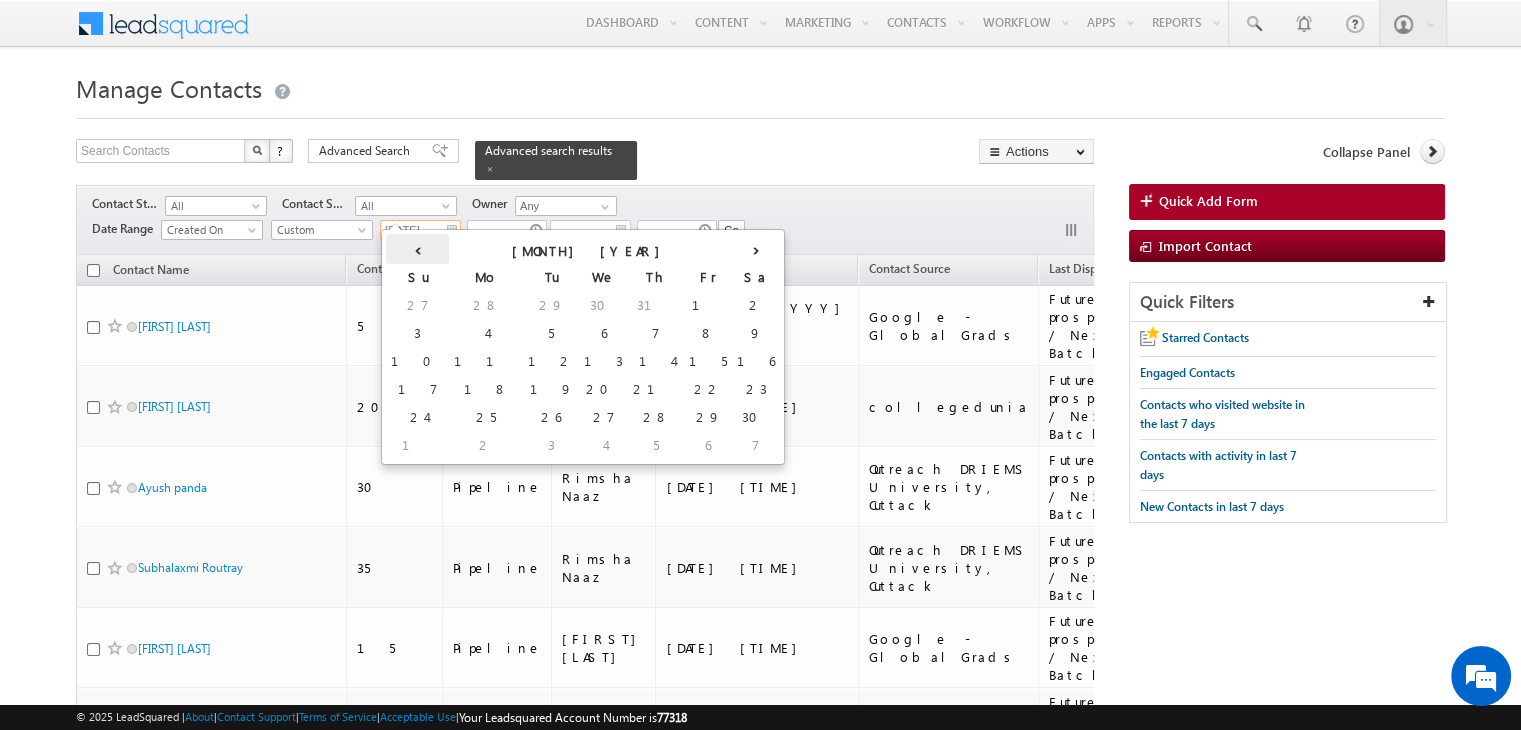 click on "‹" at bounding box center (417, 249) 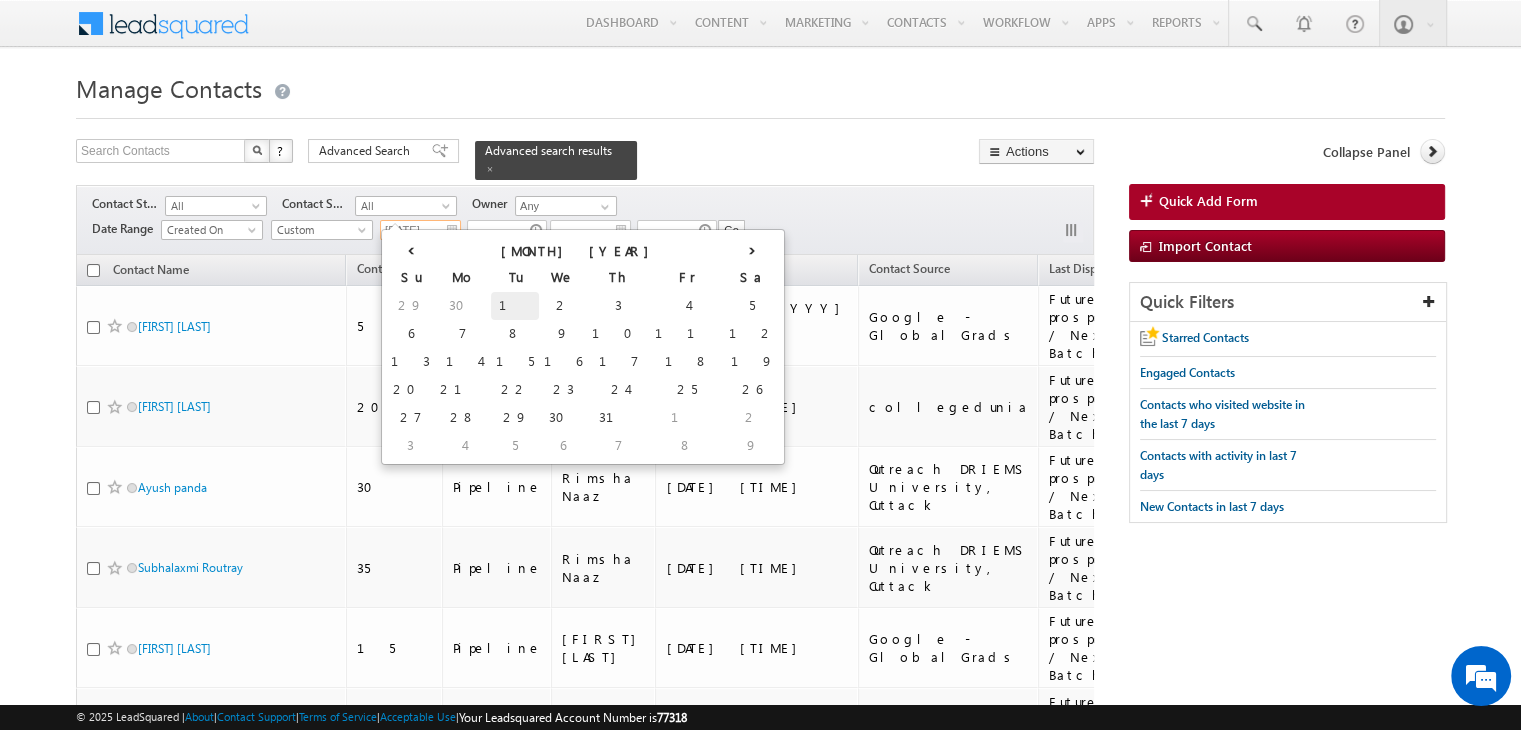 click on "1" at bounding box center [515, 306] 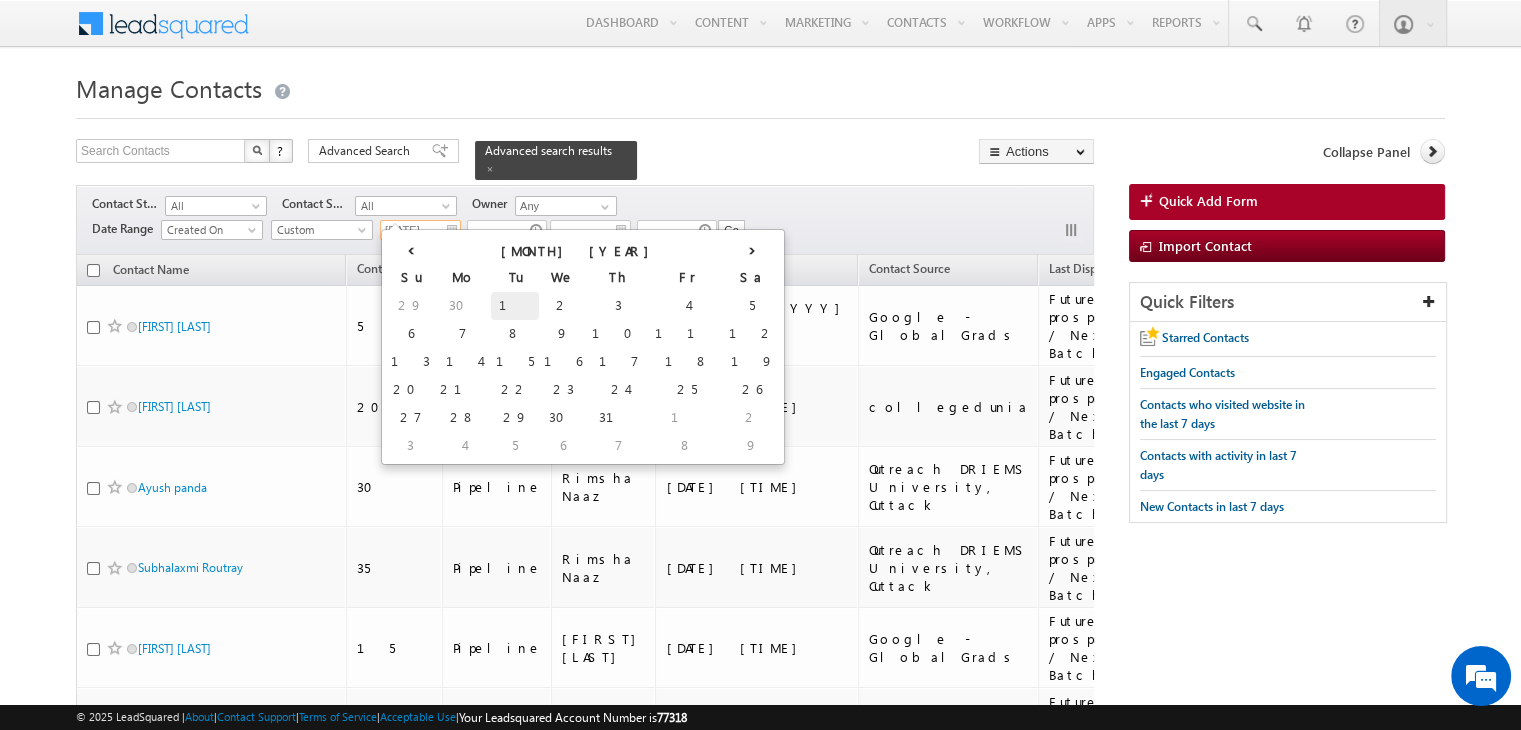 type on "[DATE]" 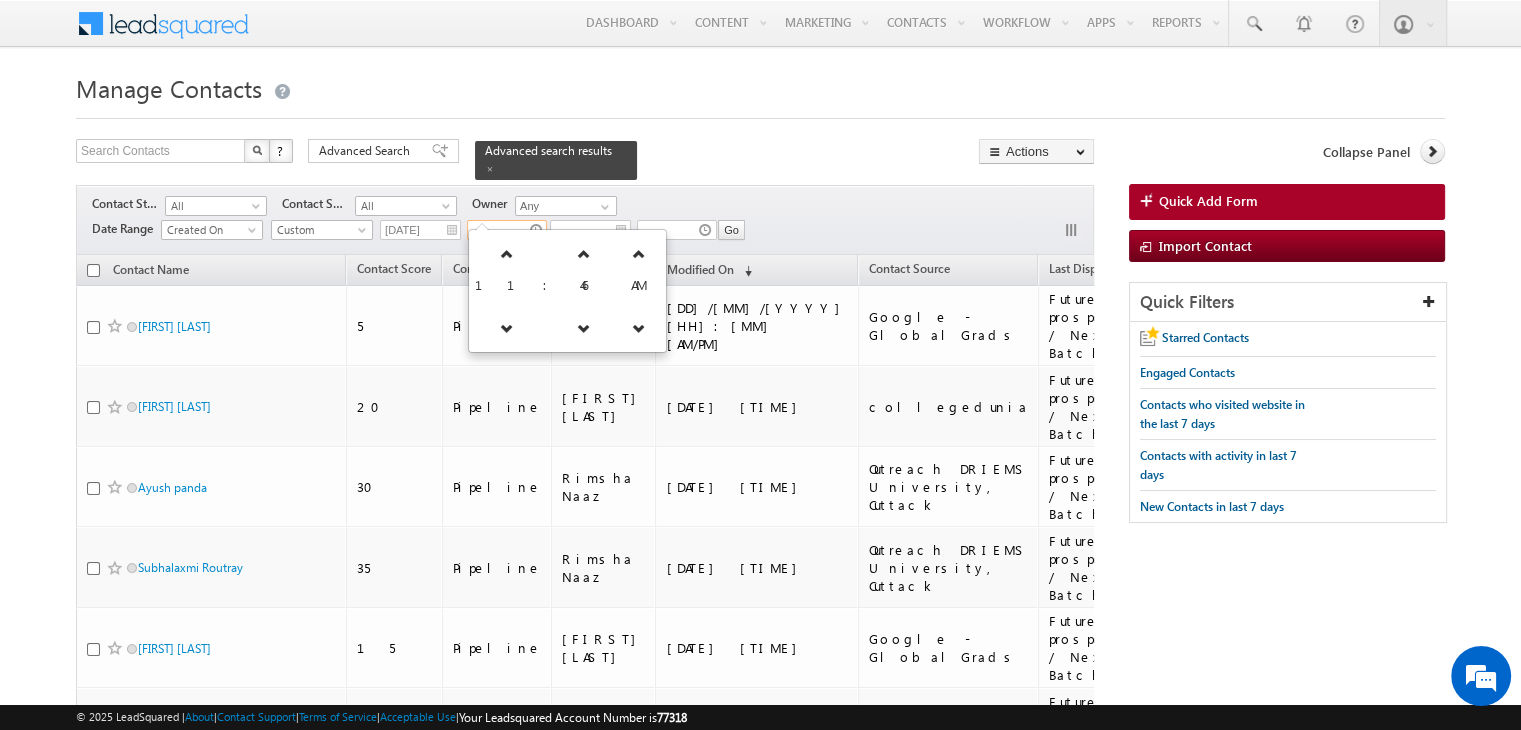 click at bounding box center (507, 230) 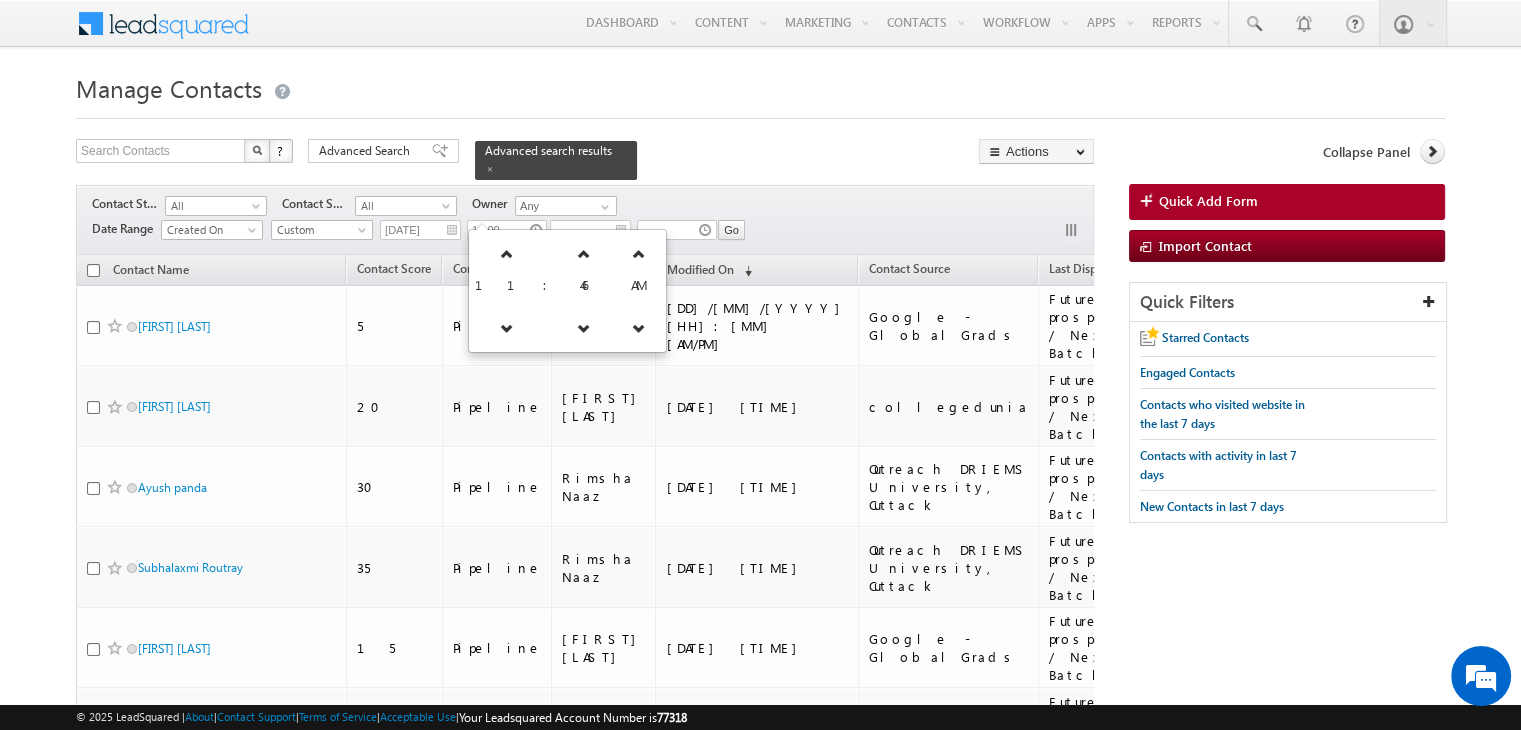 click on "AM" at bounding box center [639, 284] 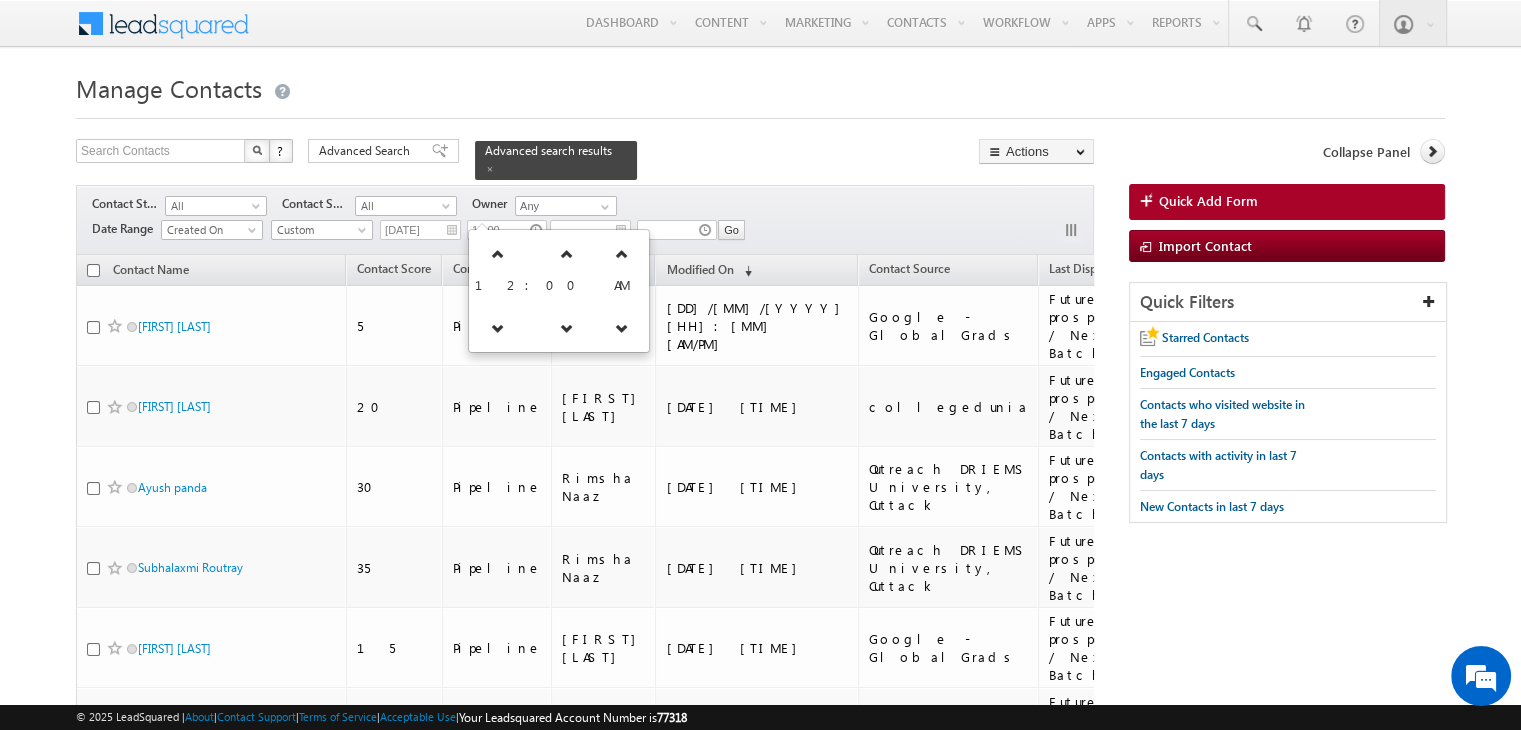 click on "Search Contacts X ?   777 results found
Advanced Search
Advanced Search
Advanced search results
Actions Export Contacts Reset all Filters
Actions Export Contacts Bulk Update Send Email Add to List Add Activity Add Opportunity Change Owner Delete" at bounding box center [585, 159] 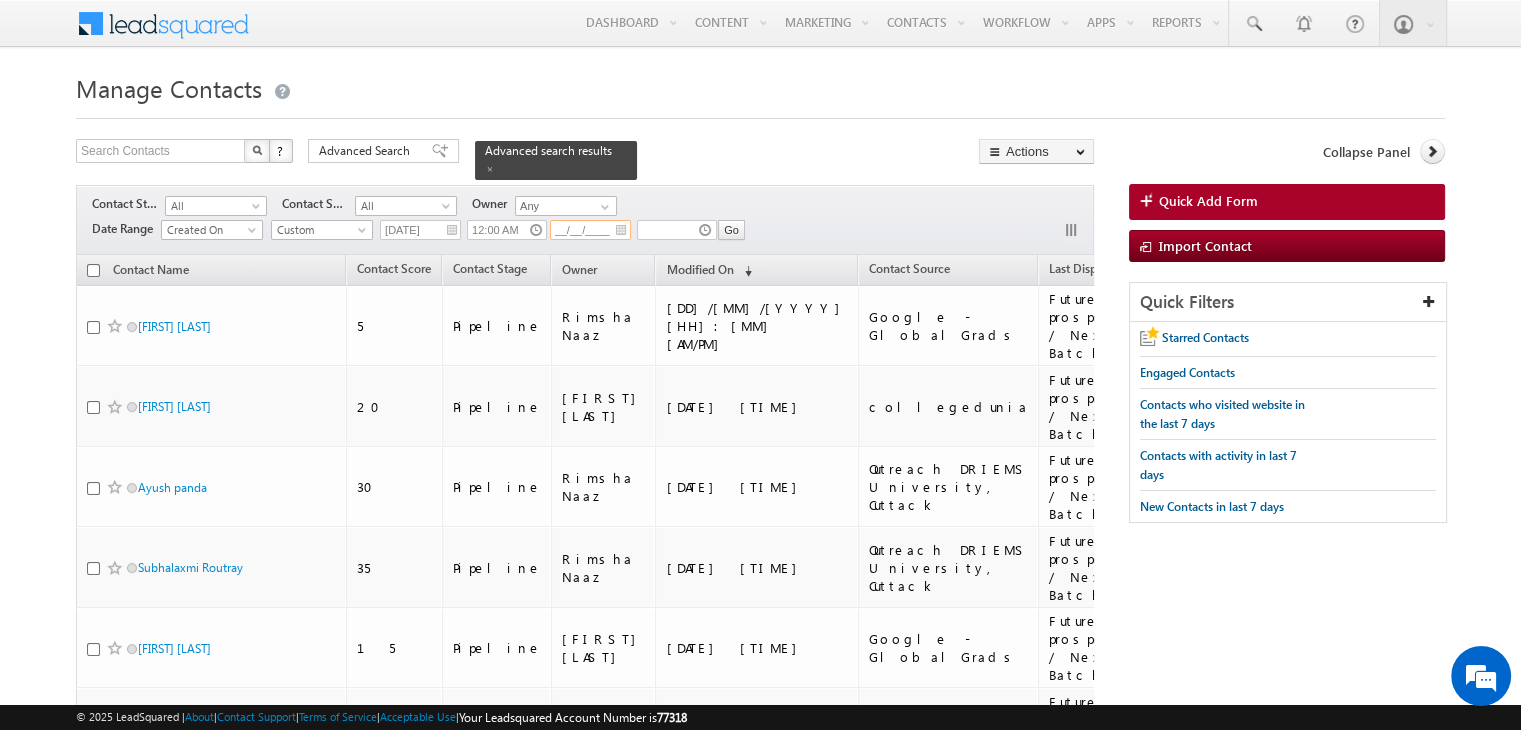 click on "__/__/____" at bounding box center [590, 230] 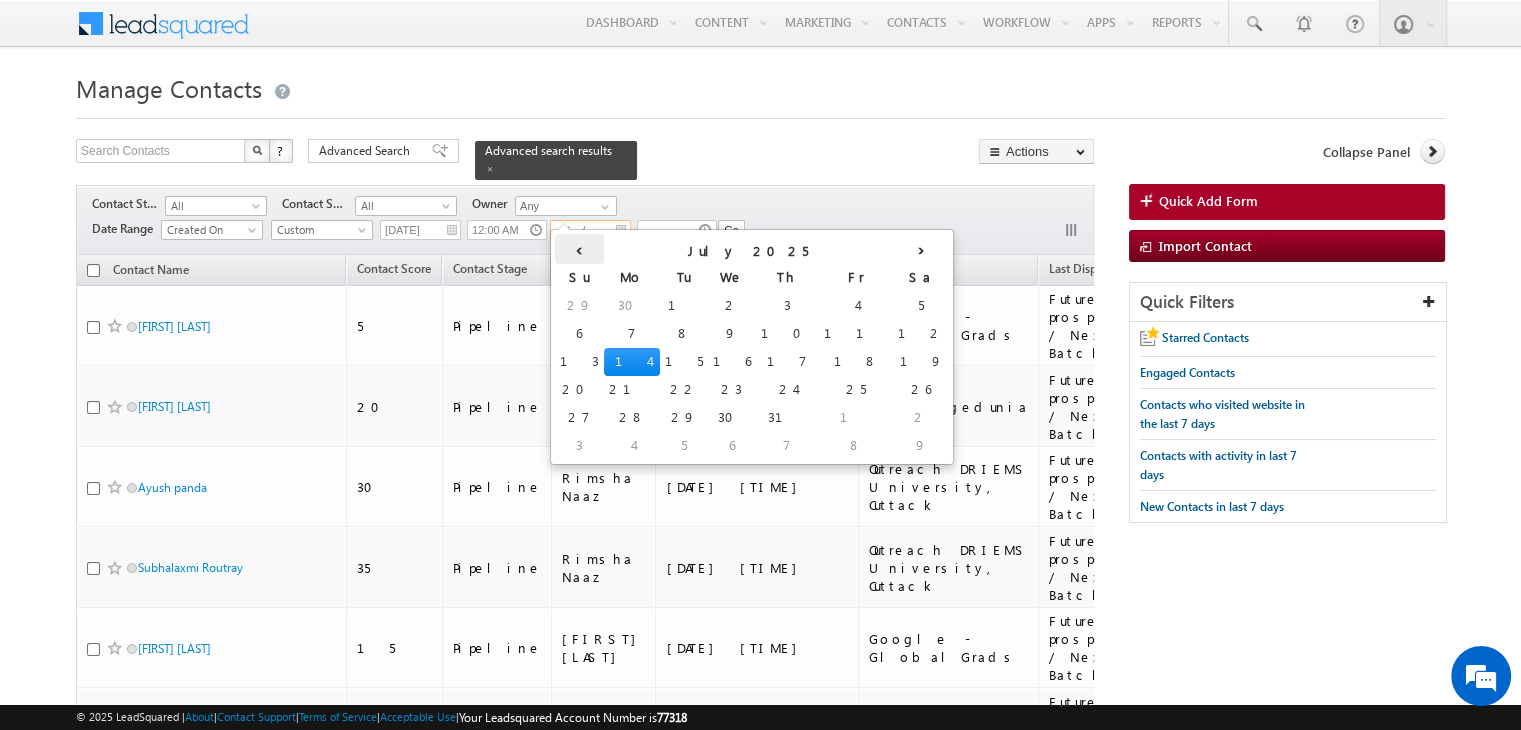 click on "‹" at bounding box center (579, 249) 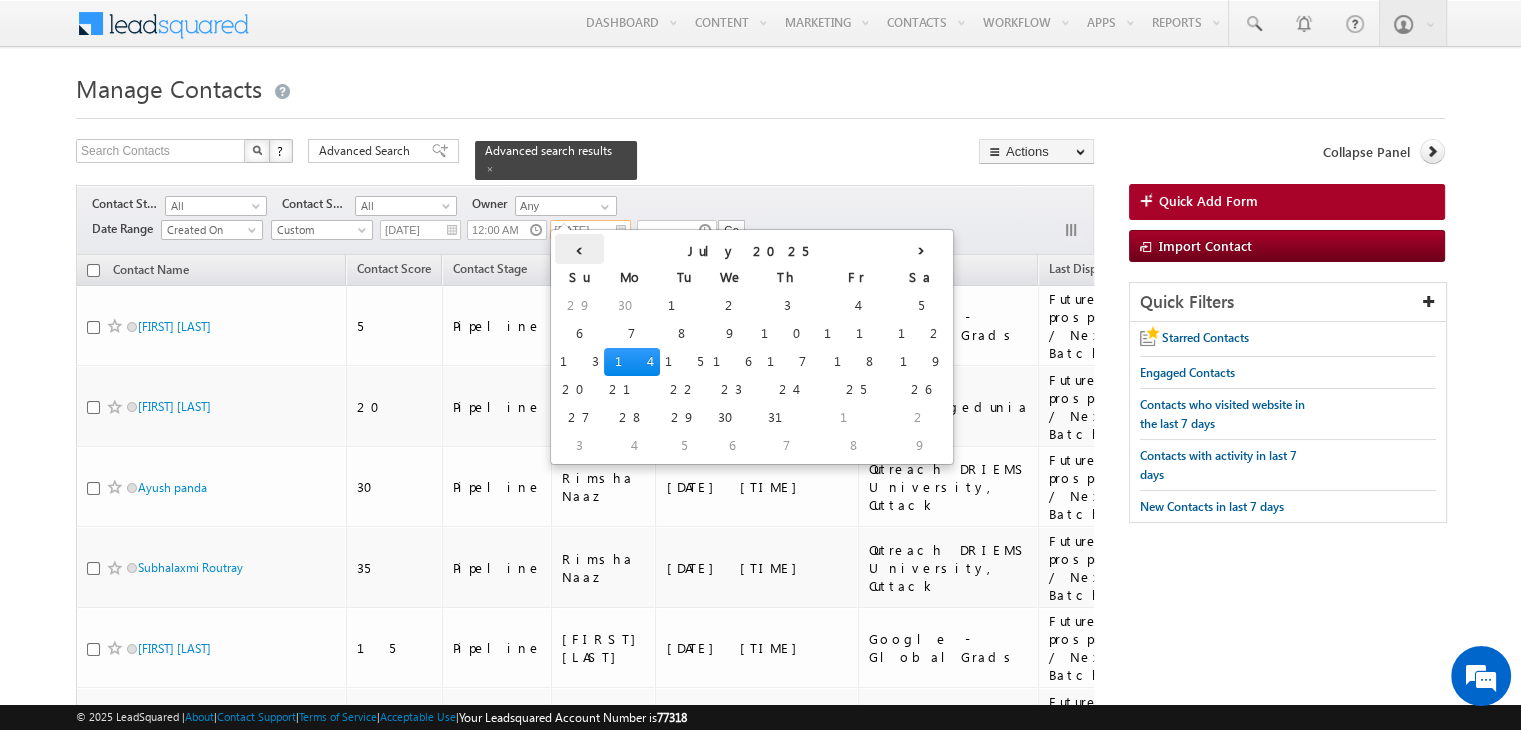 click on "‹" at bounding box center (579, 249) 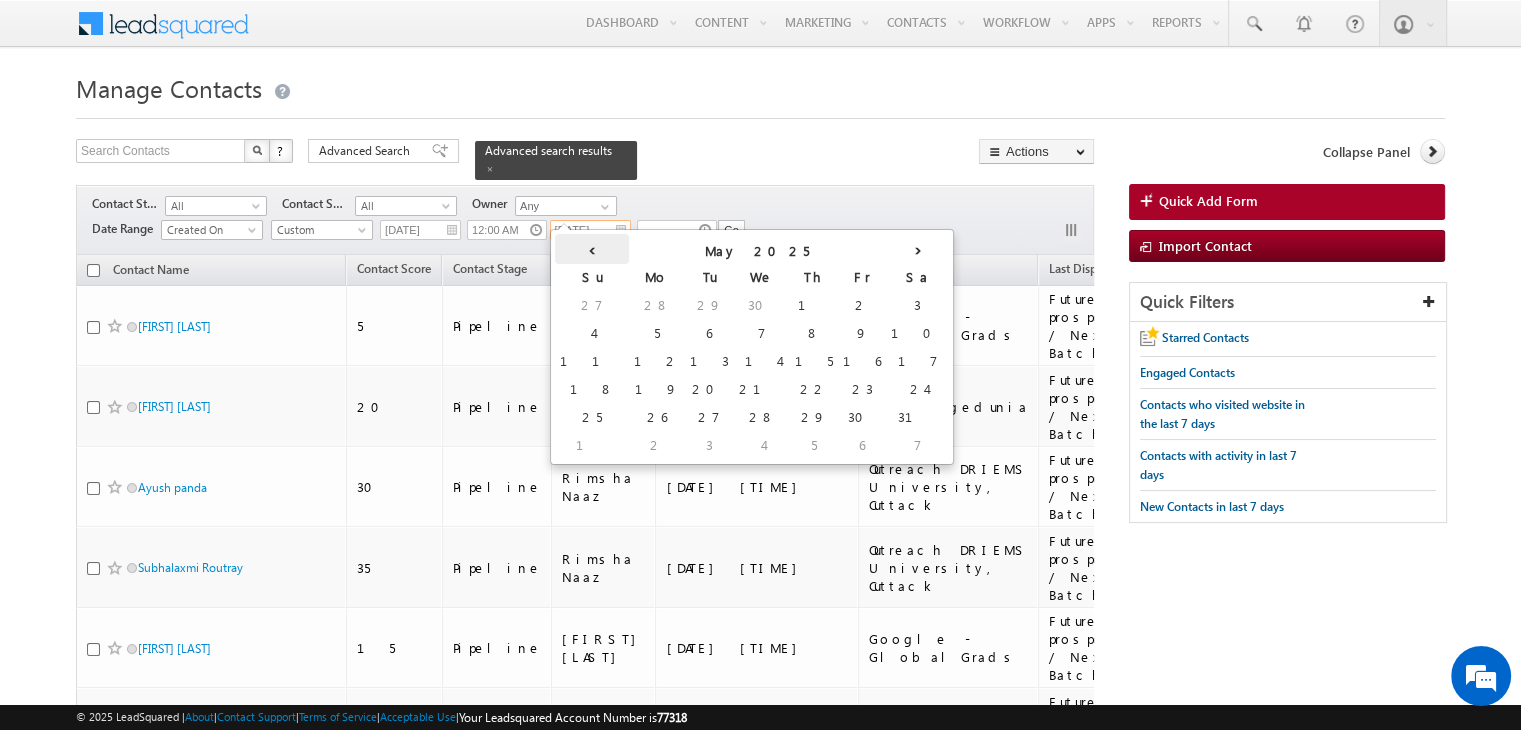 click on "‹" at bounding box center [592, 249] 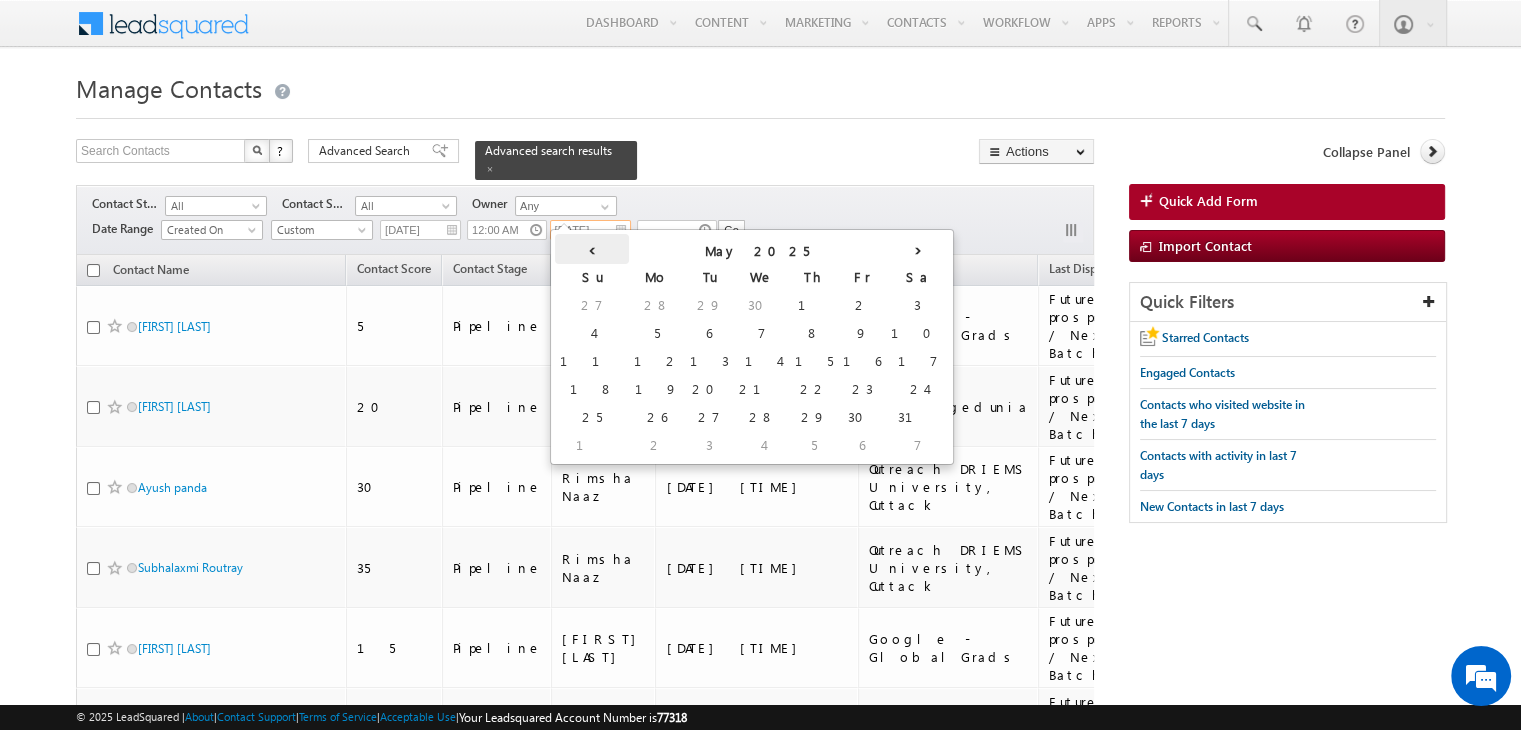 click on "‹" at bounding box center [592, 249] 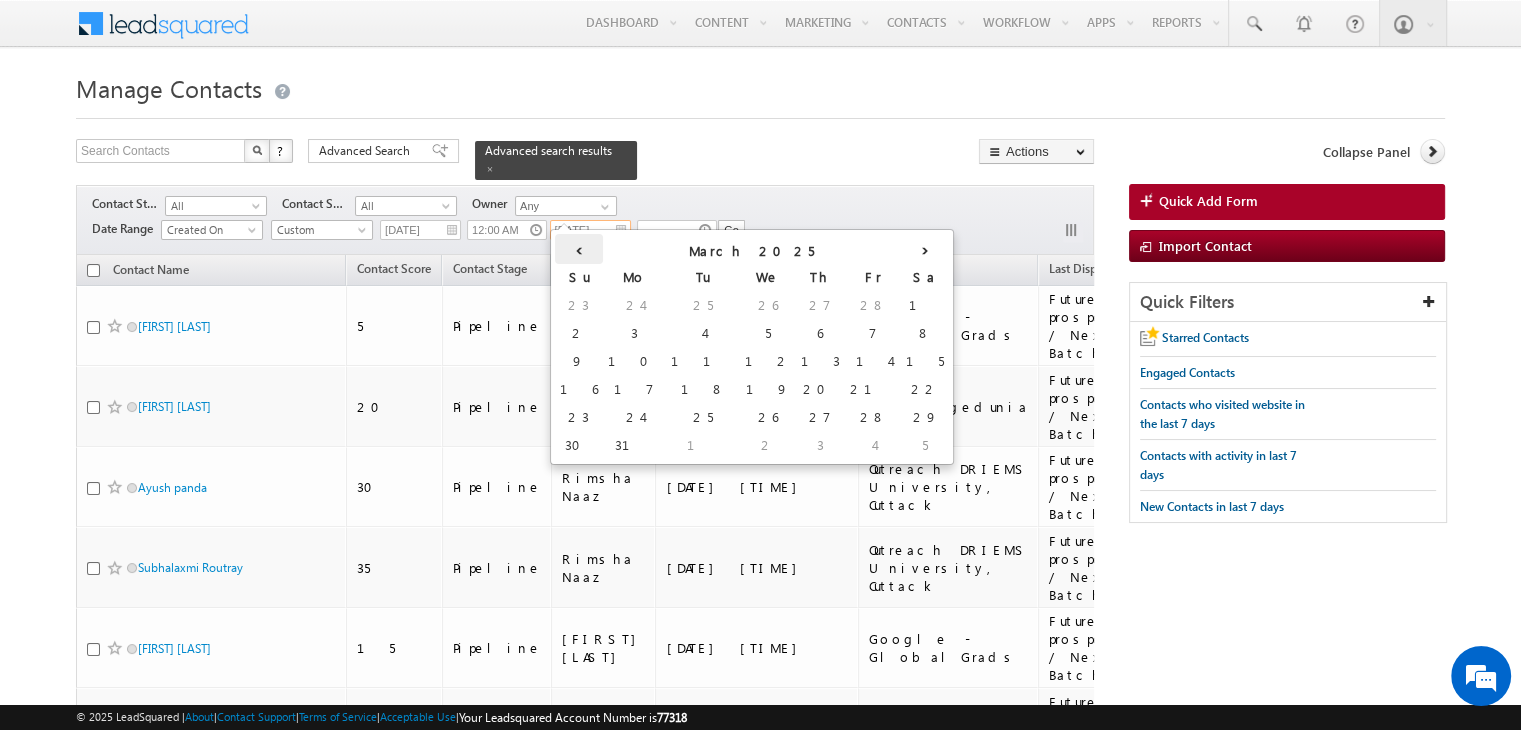 click on "‹" at bounding box center (579, 249) 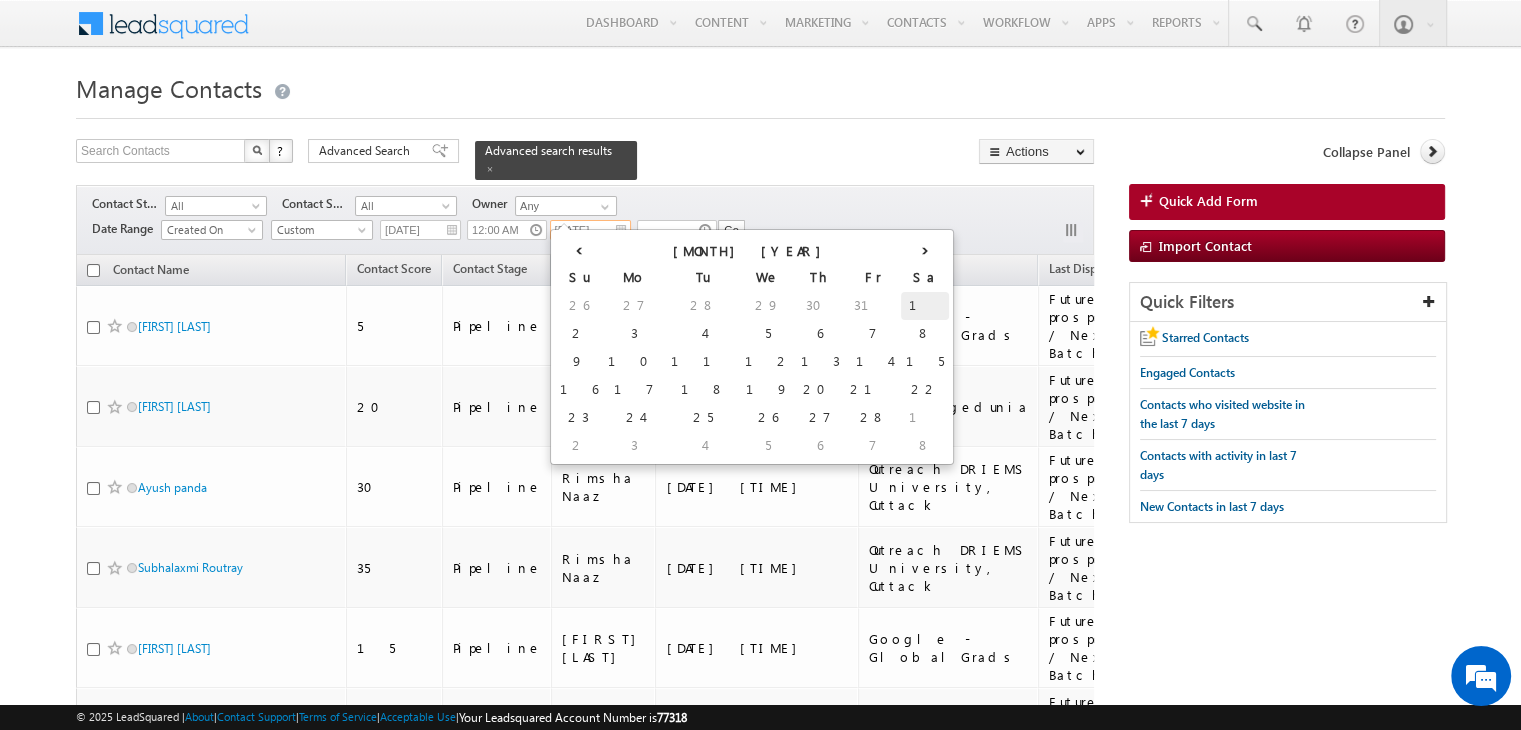 click on "1" at bounding box center (925, 306) 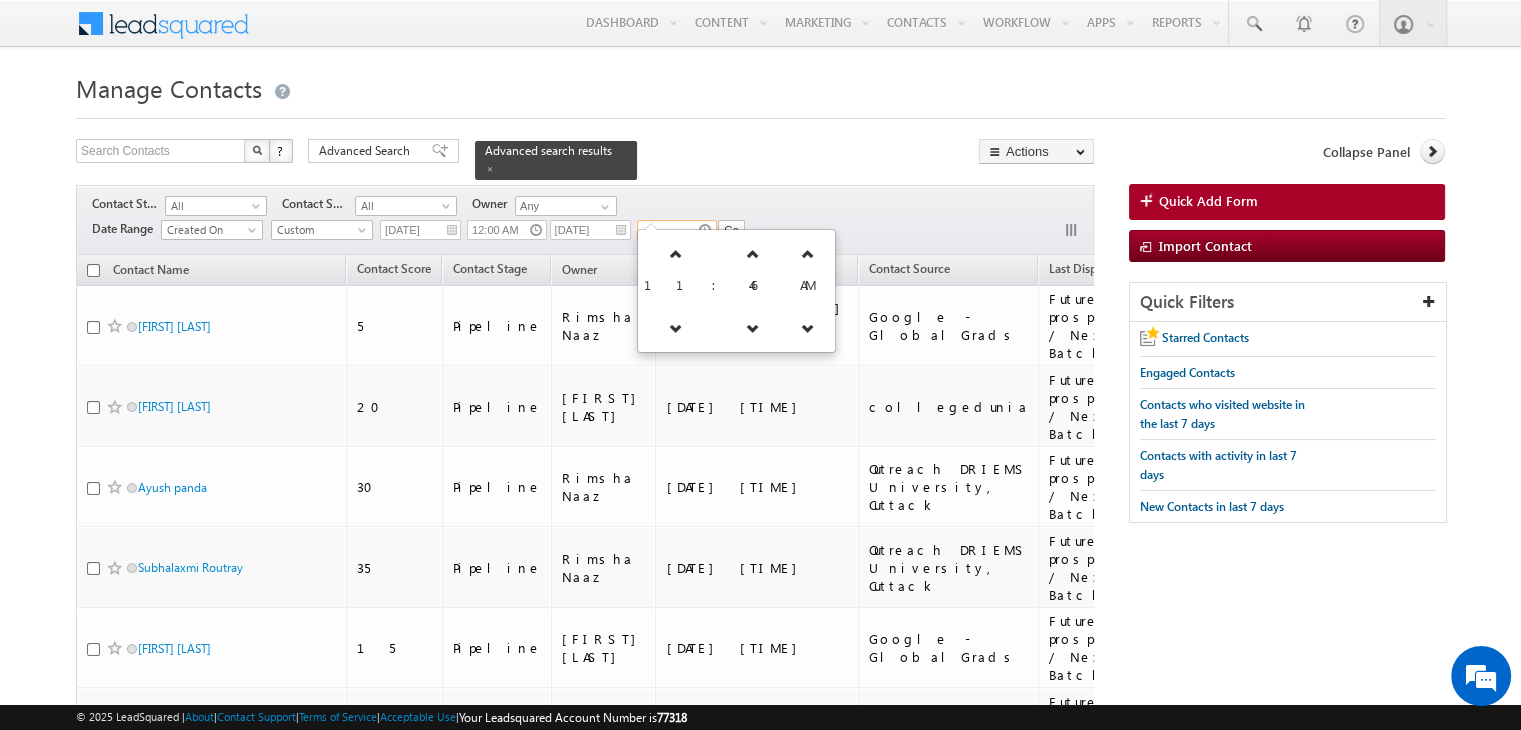 click at bounding box center (677, 230) 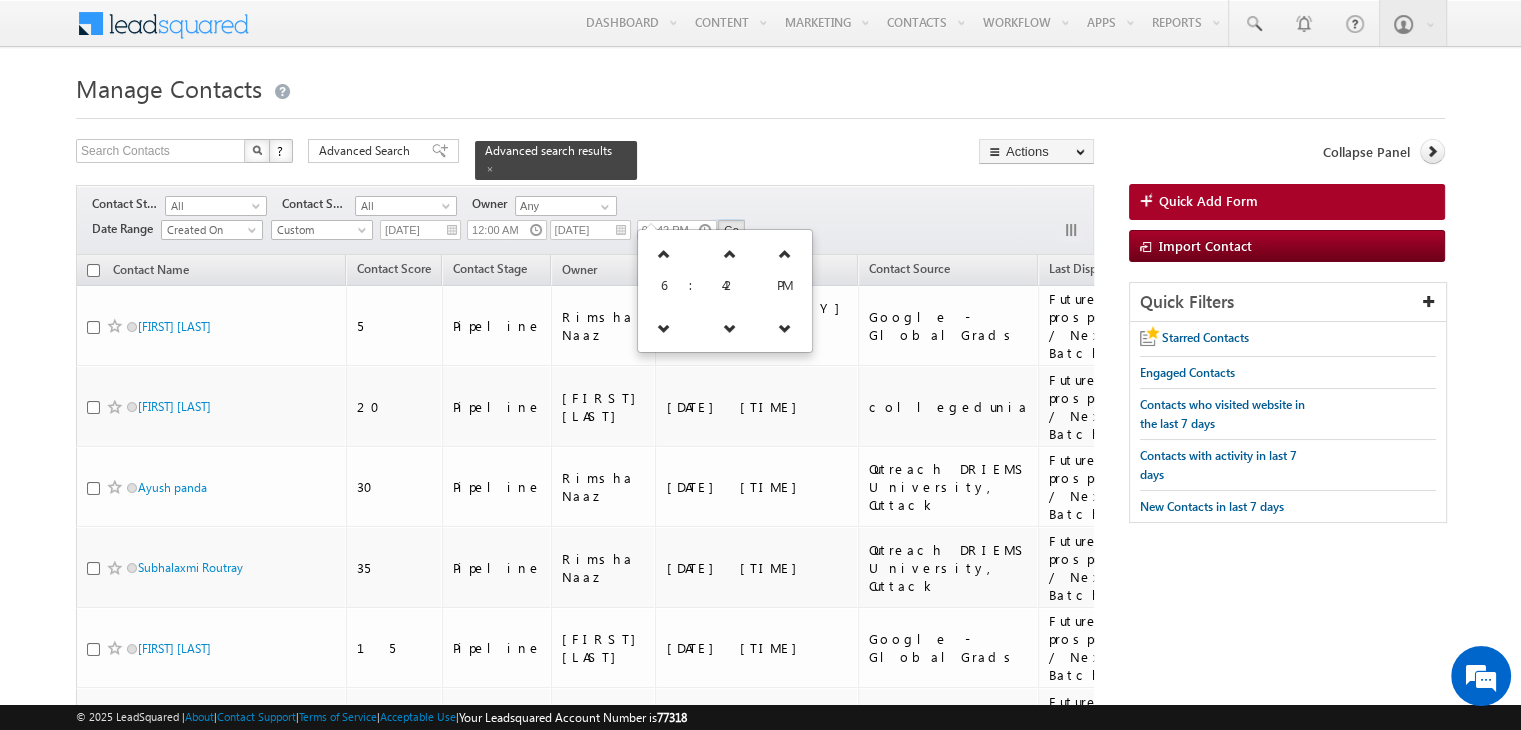 click on "Go" at bounding box center (731, 230) 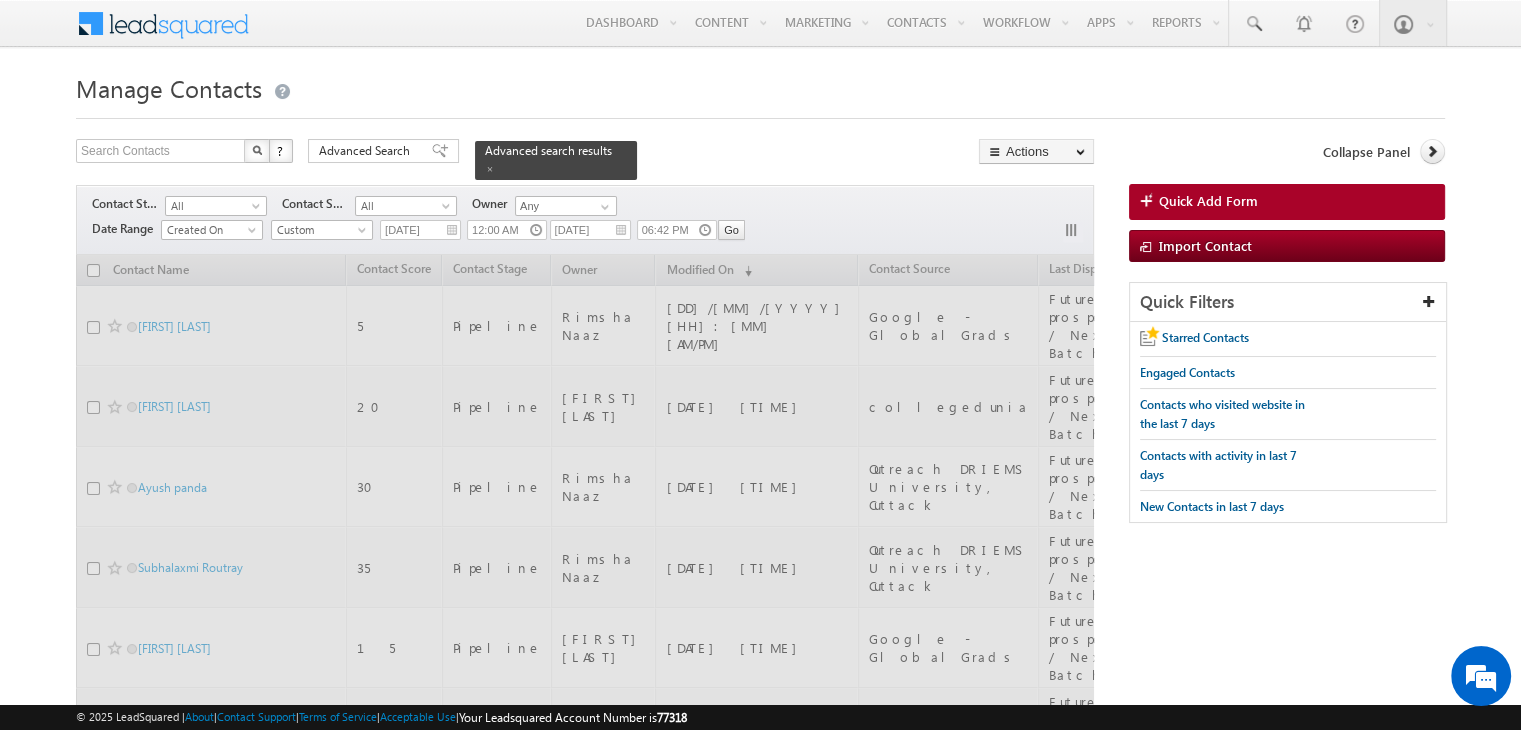 click on "Search Contacts X ?   777 results found
Advanced Search
Advanced Search
Advanced search results
Actions Export Contacts Reset all Filters
Actions Export Contacts Bulk Update Send Email Add to List Add Activity Add Opportunity Change Owner Delete" at bounding box center (585, 159) 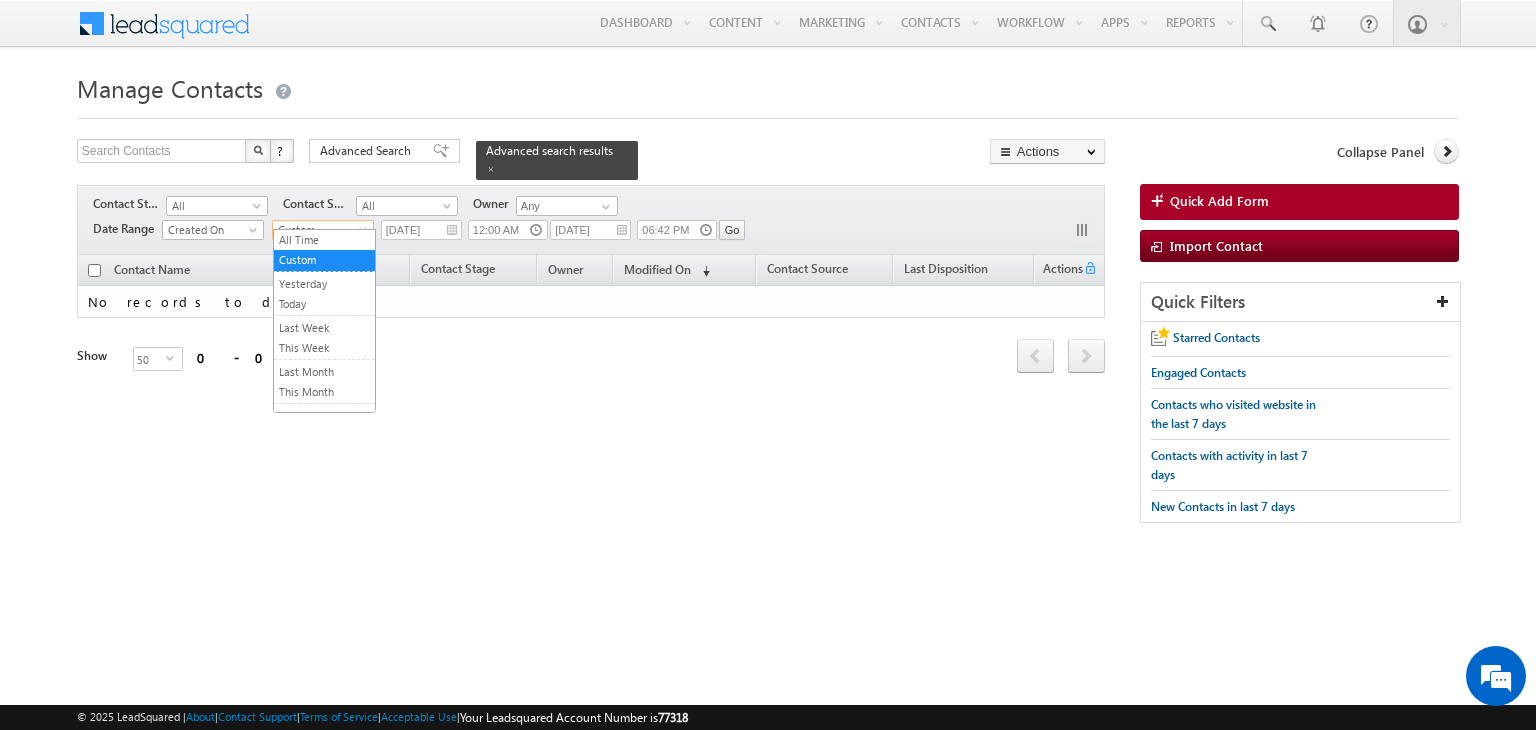 click on "Custom" at bounding box center (320, 230) 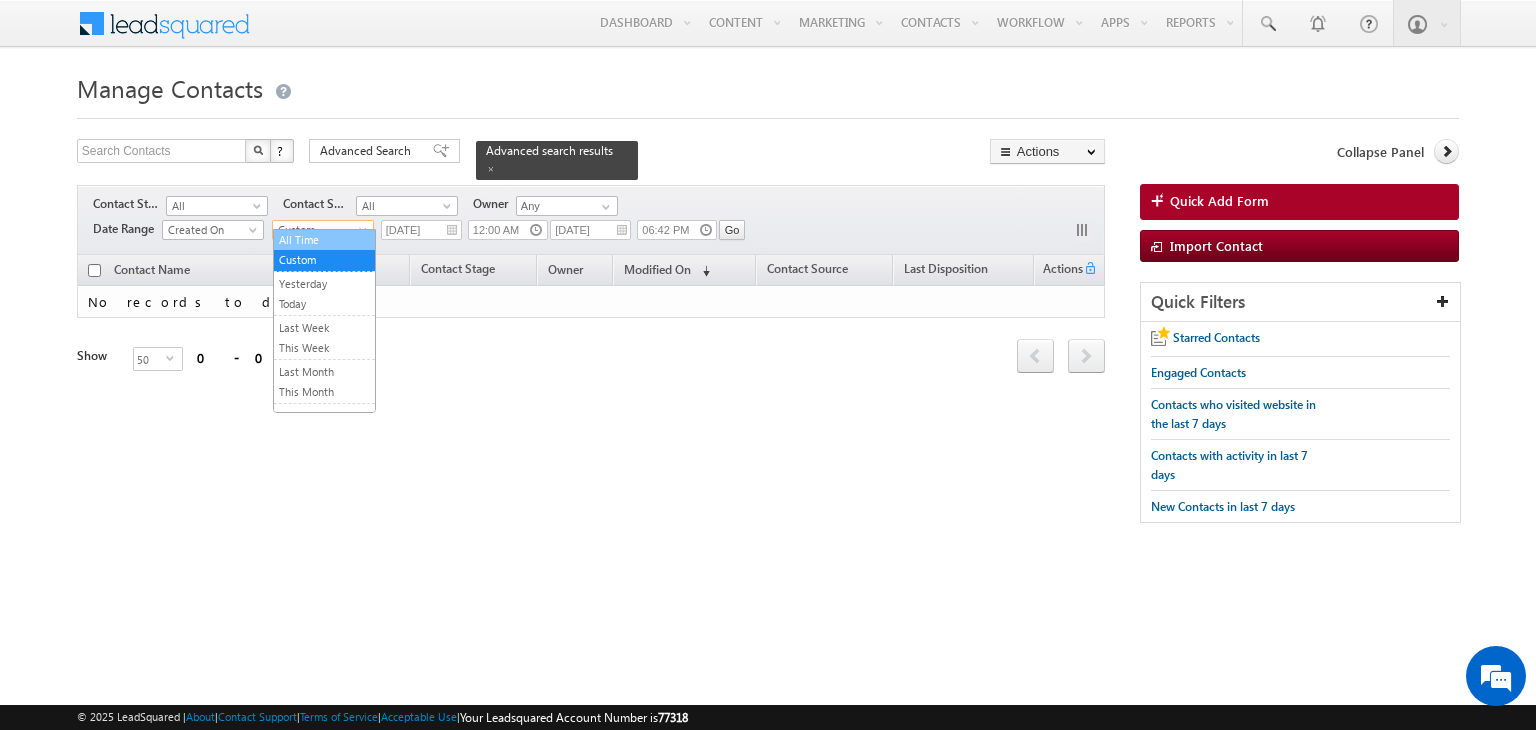 click on "All Time" at bounding box center (324, 240) 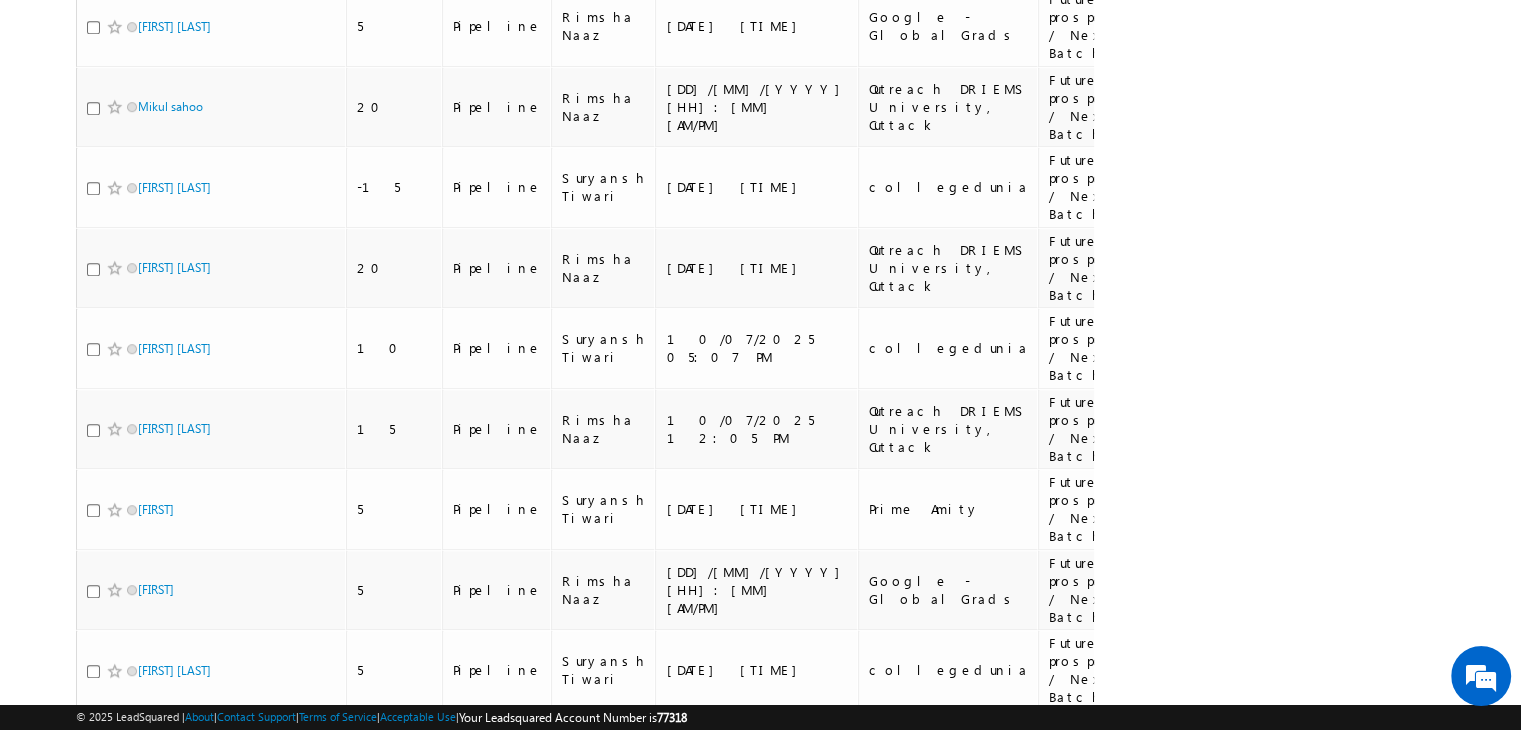 scroll, scrollTop: 1936, scrollLeft: 0, axis: vertical 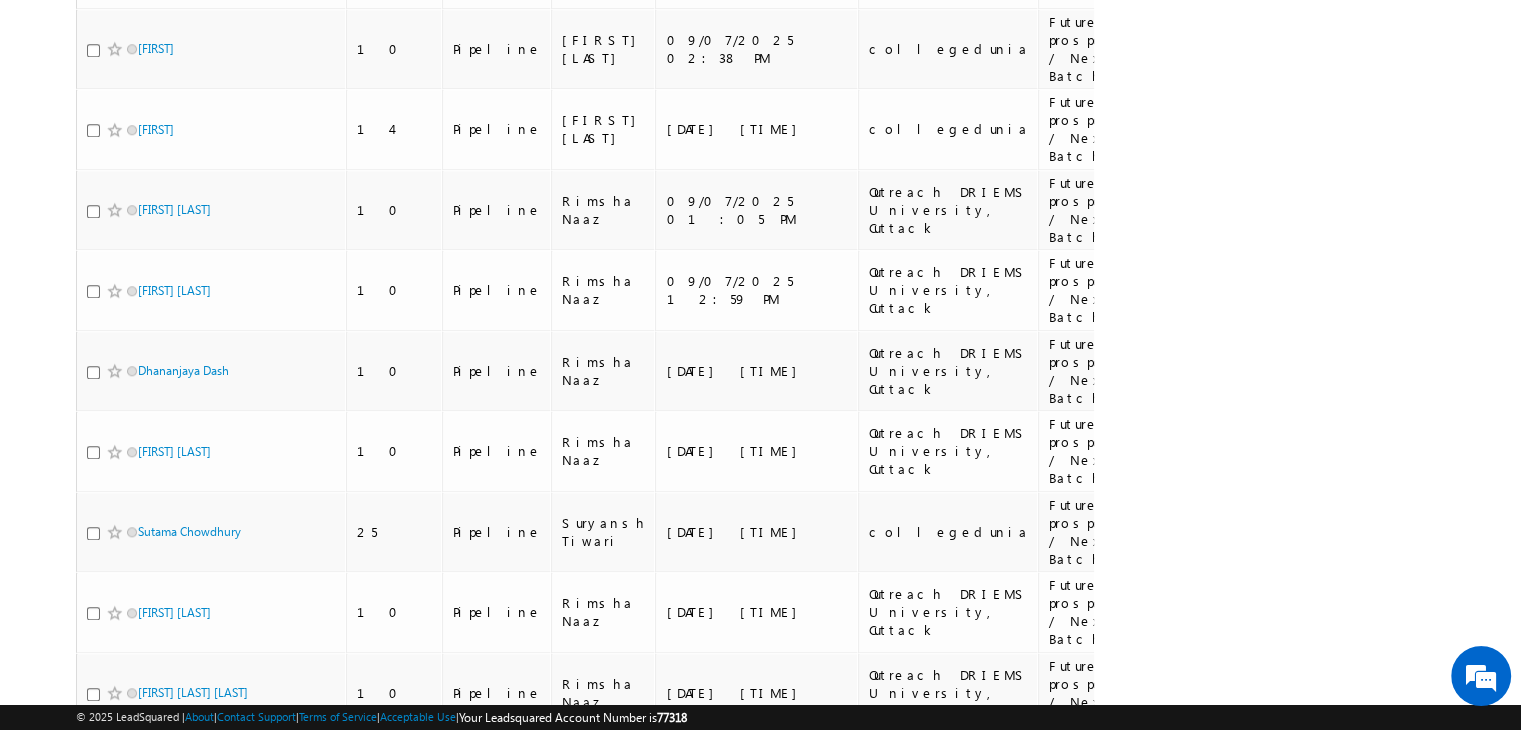 click on "9" at bounding box center (952, 2381) 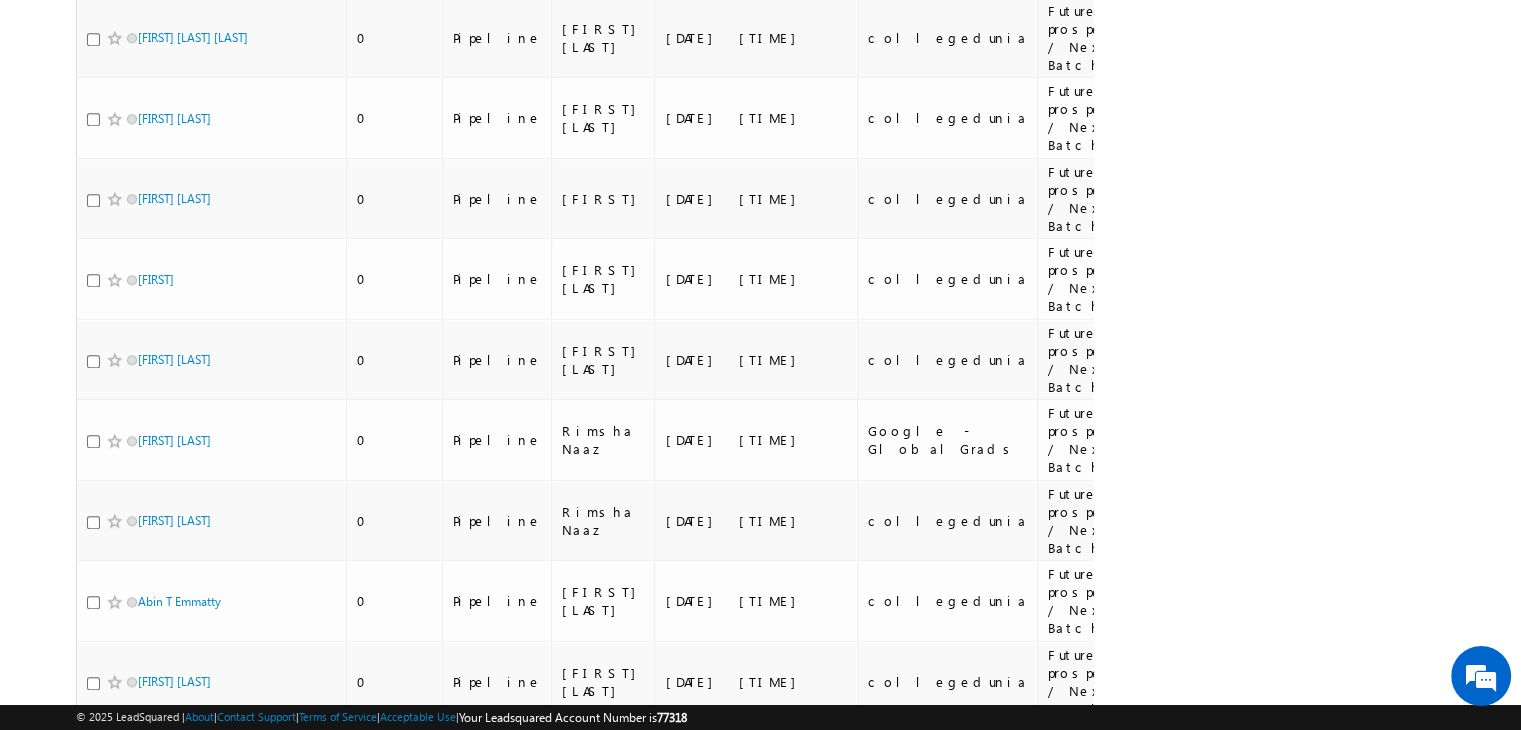 scroll, scrollTop: 1964, scrollLeft: 0, axis: vertical 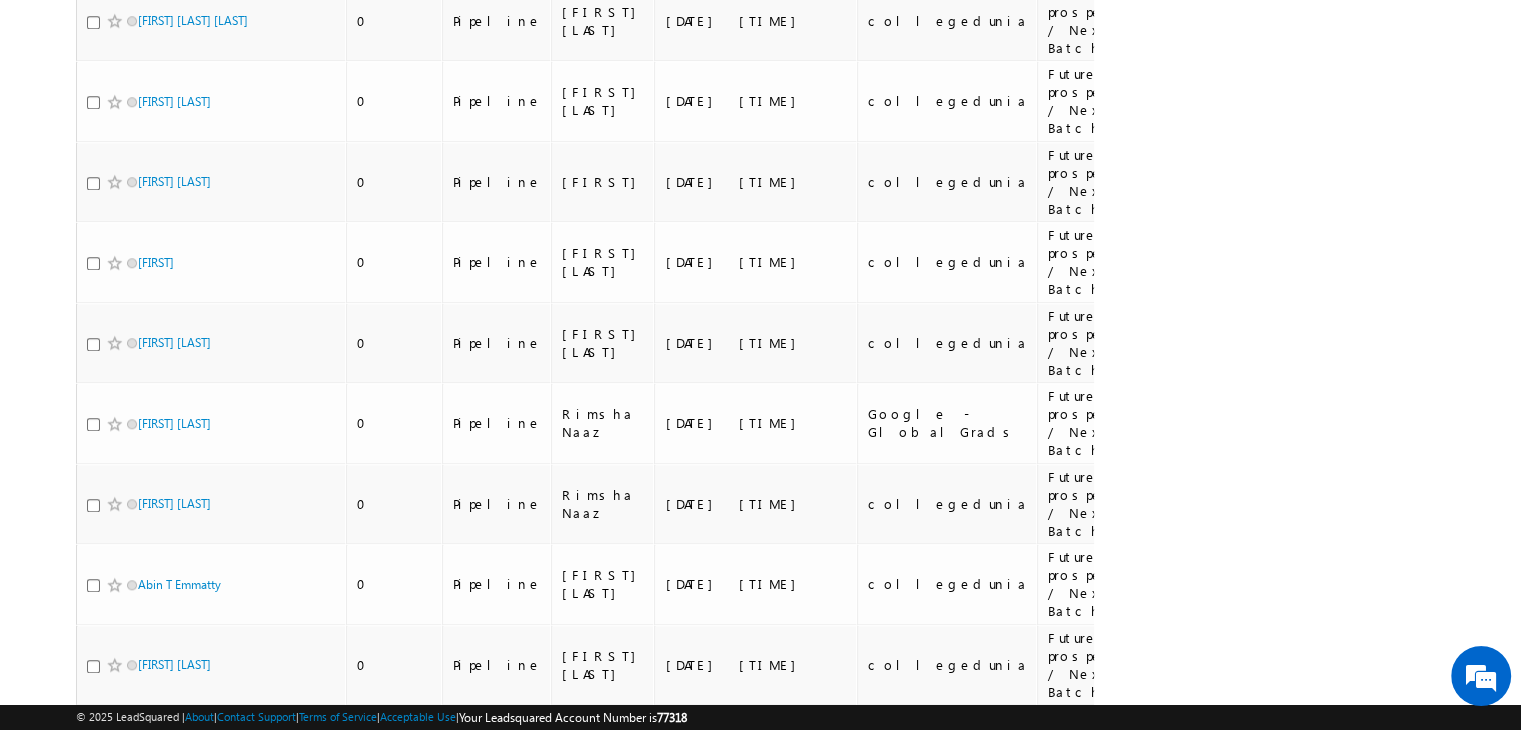 click on "next" at bounding box center (1075, 2353) 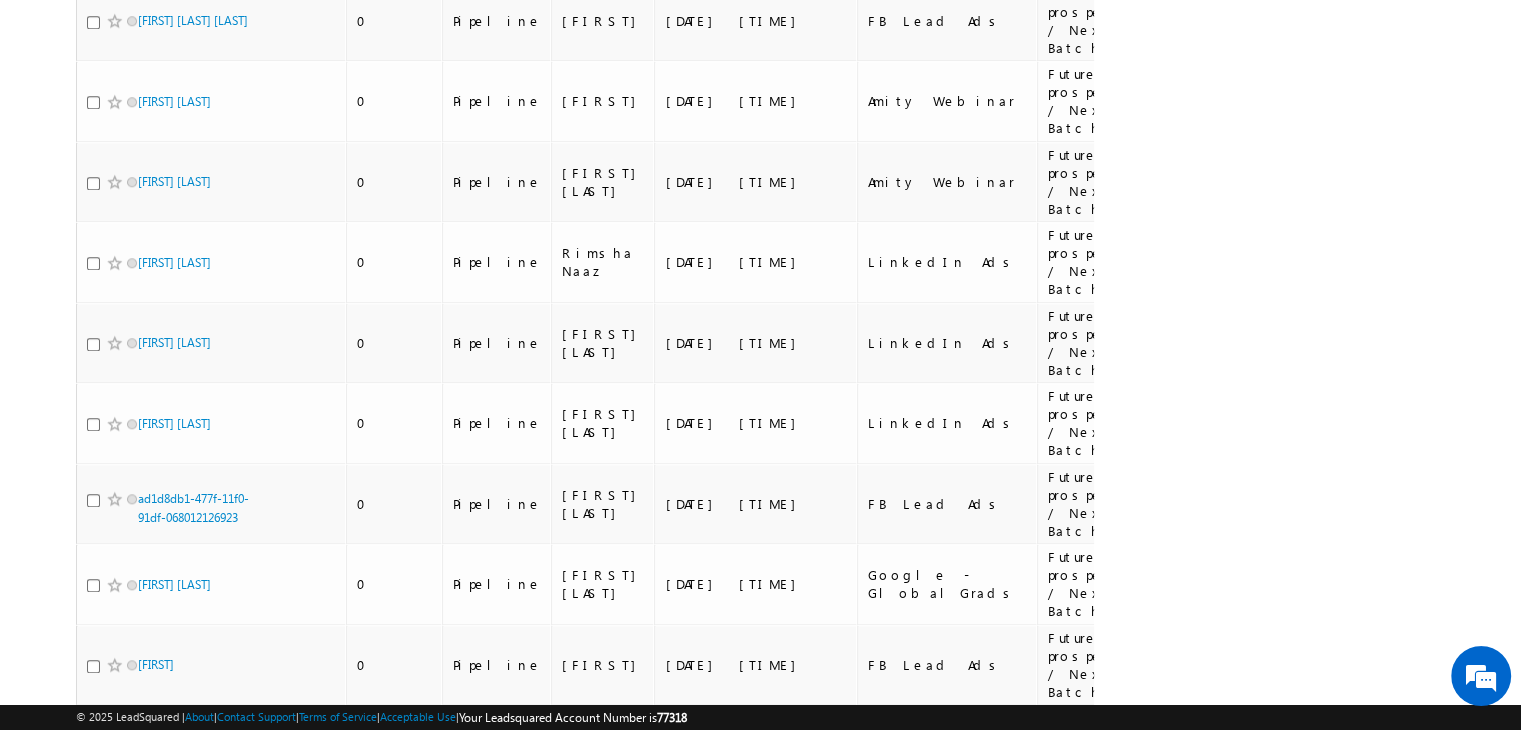 click on "..." at bounding box center [1032, 2353] 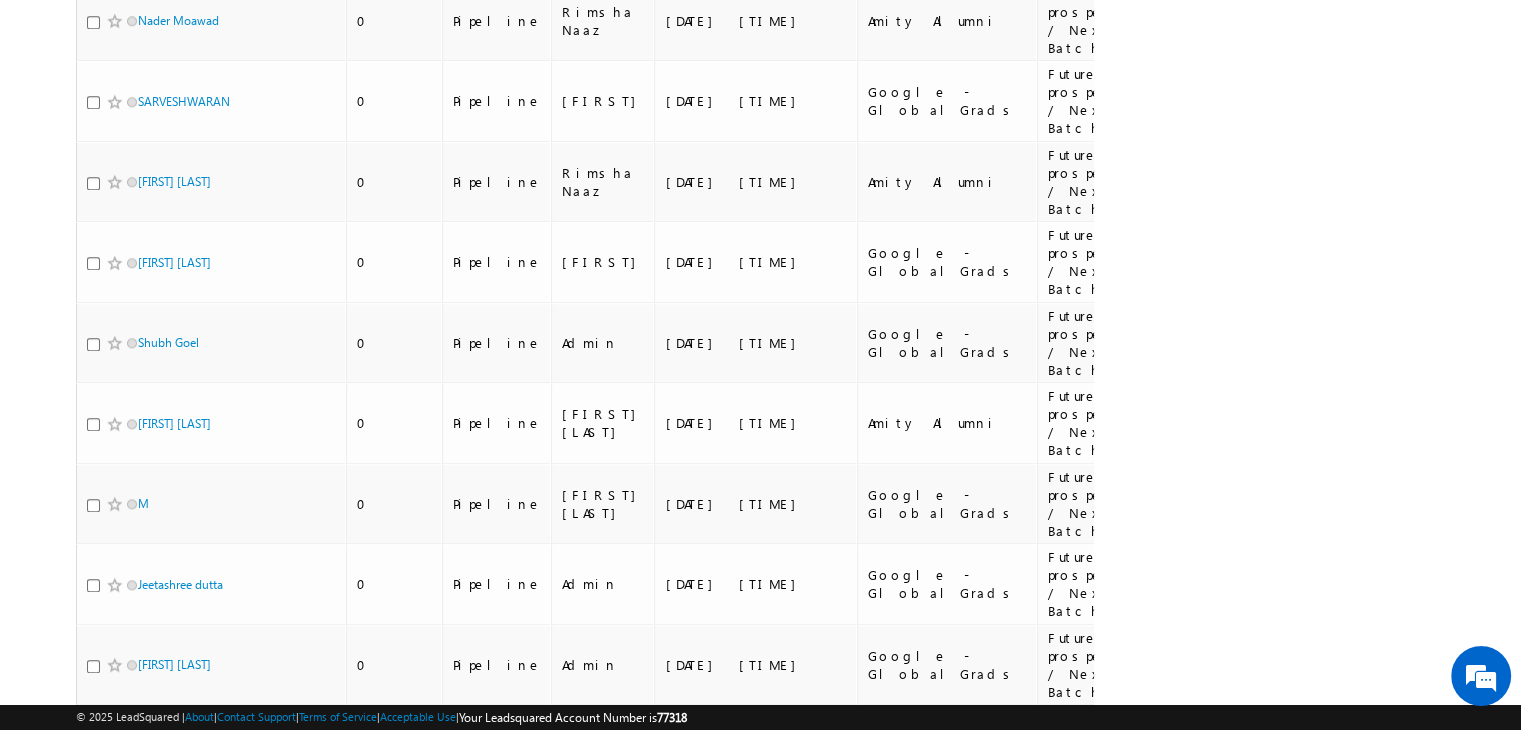 click on "16" at bounding box center (1032, 2353) 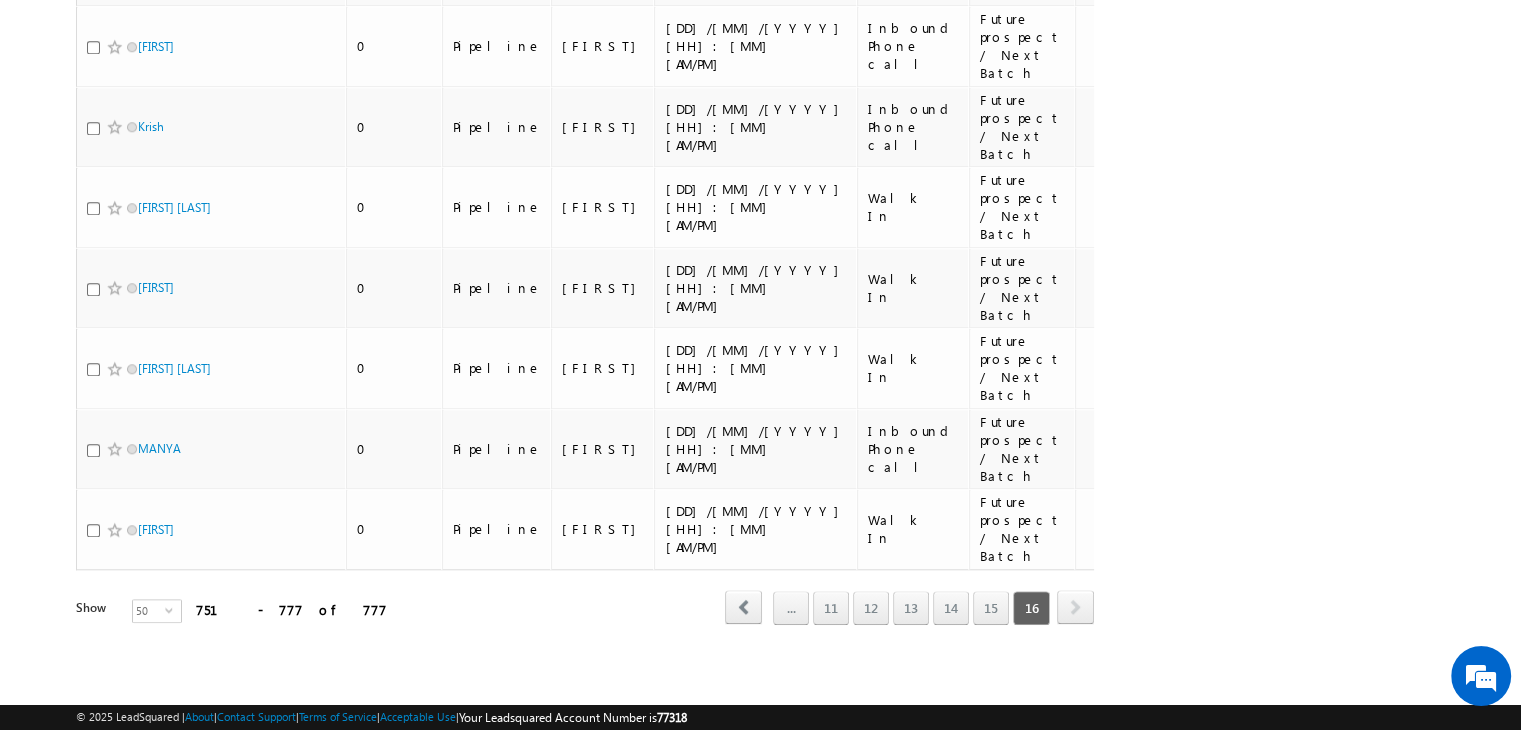 scroll, scrollTop: 889, scrollLeft: 0, axis: vertical 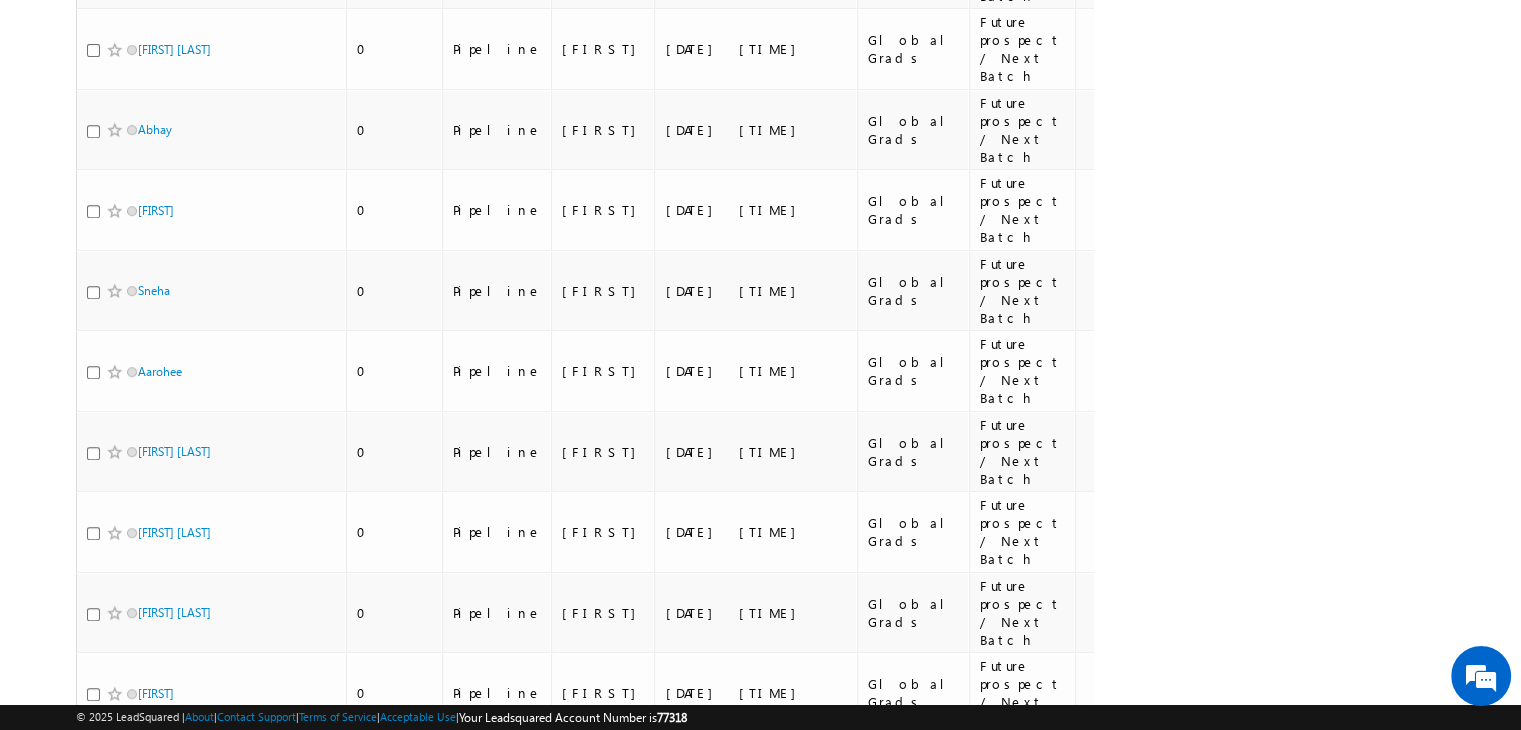 click on "next" at bounding box center [1075, 1576] 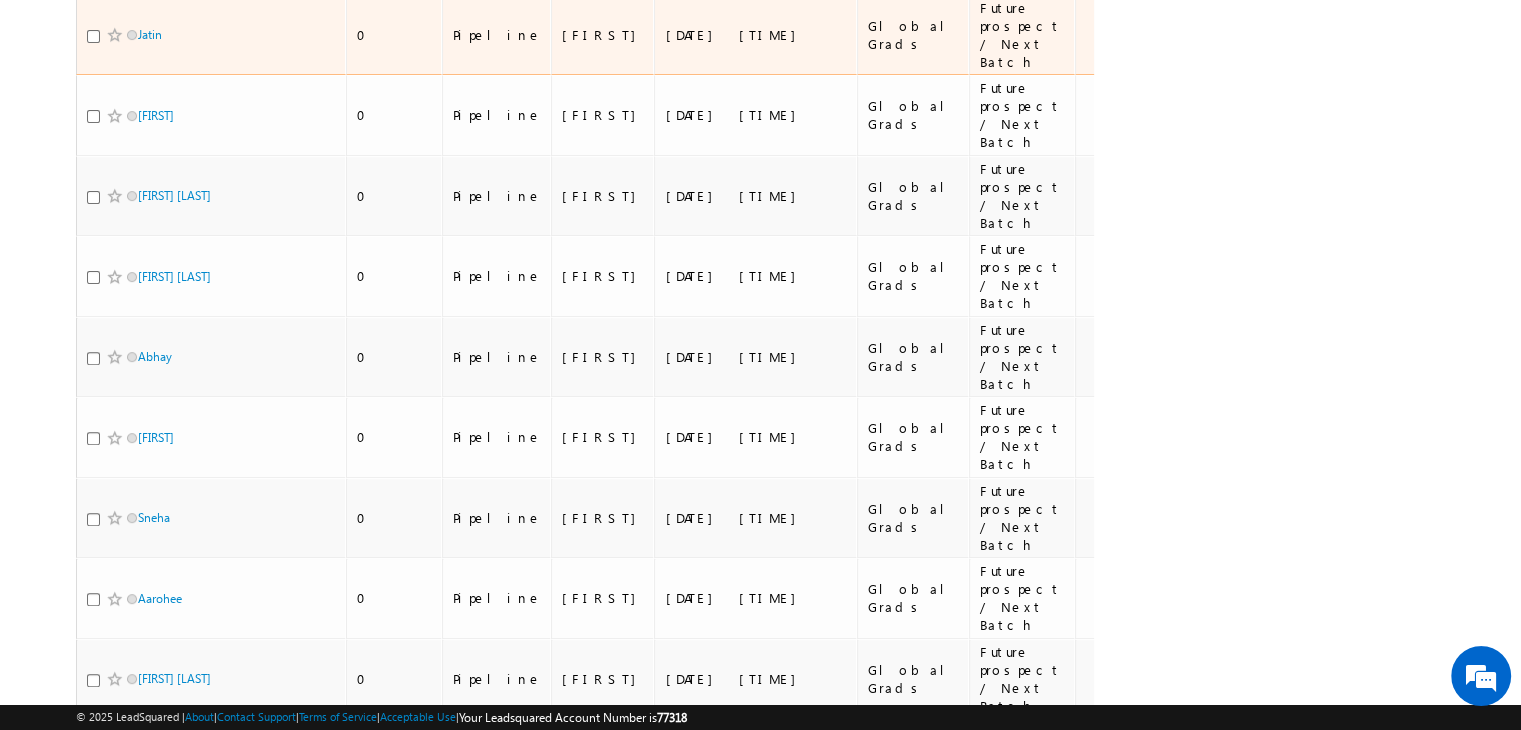 scroll, scrollTop: 889, scrollLeft: 0, axis: vertical 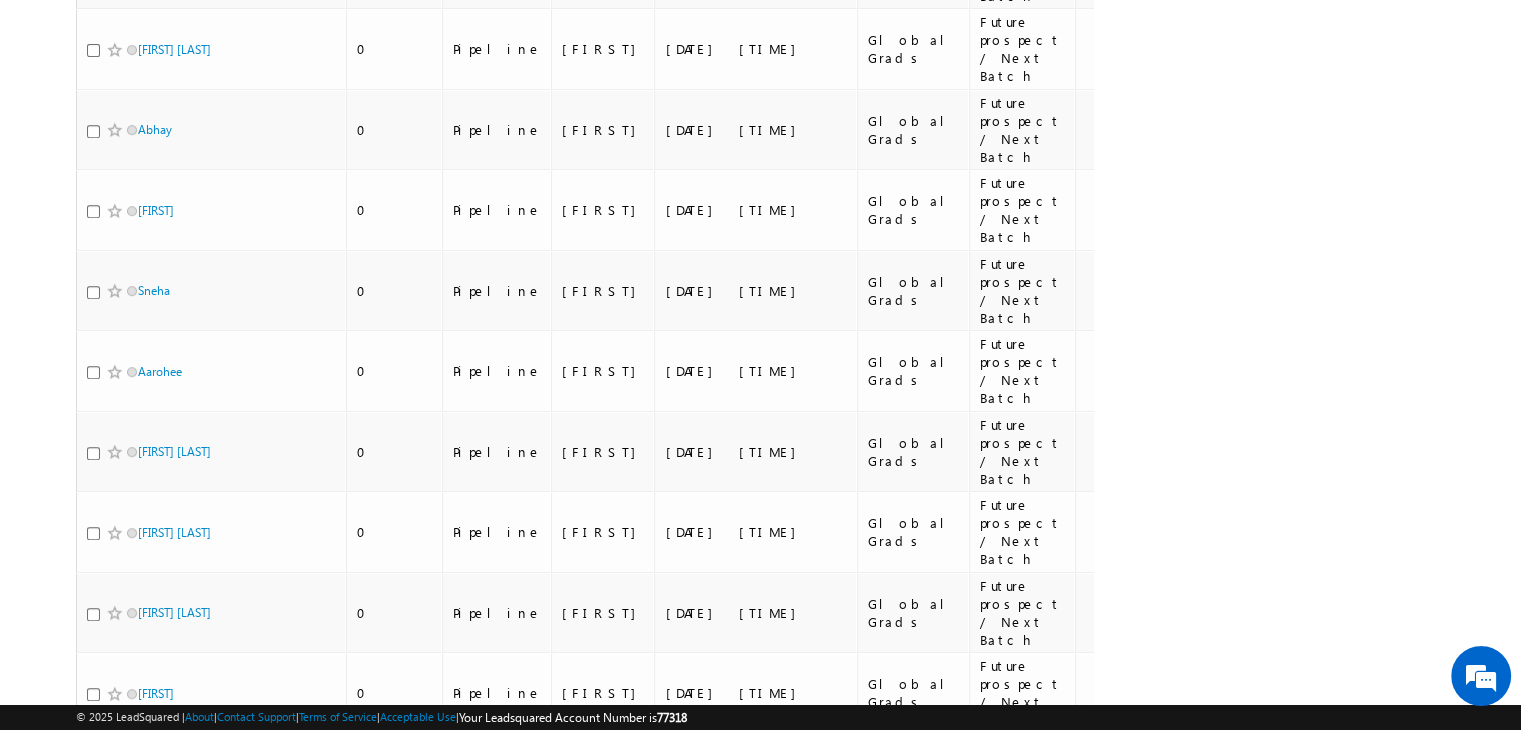 click on "15" at bounding box center [991, 1577] 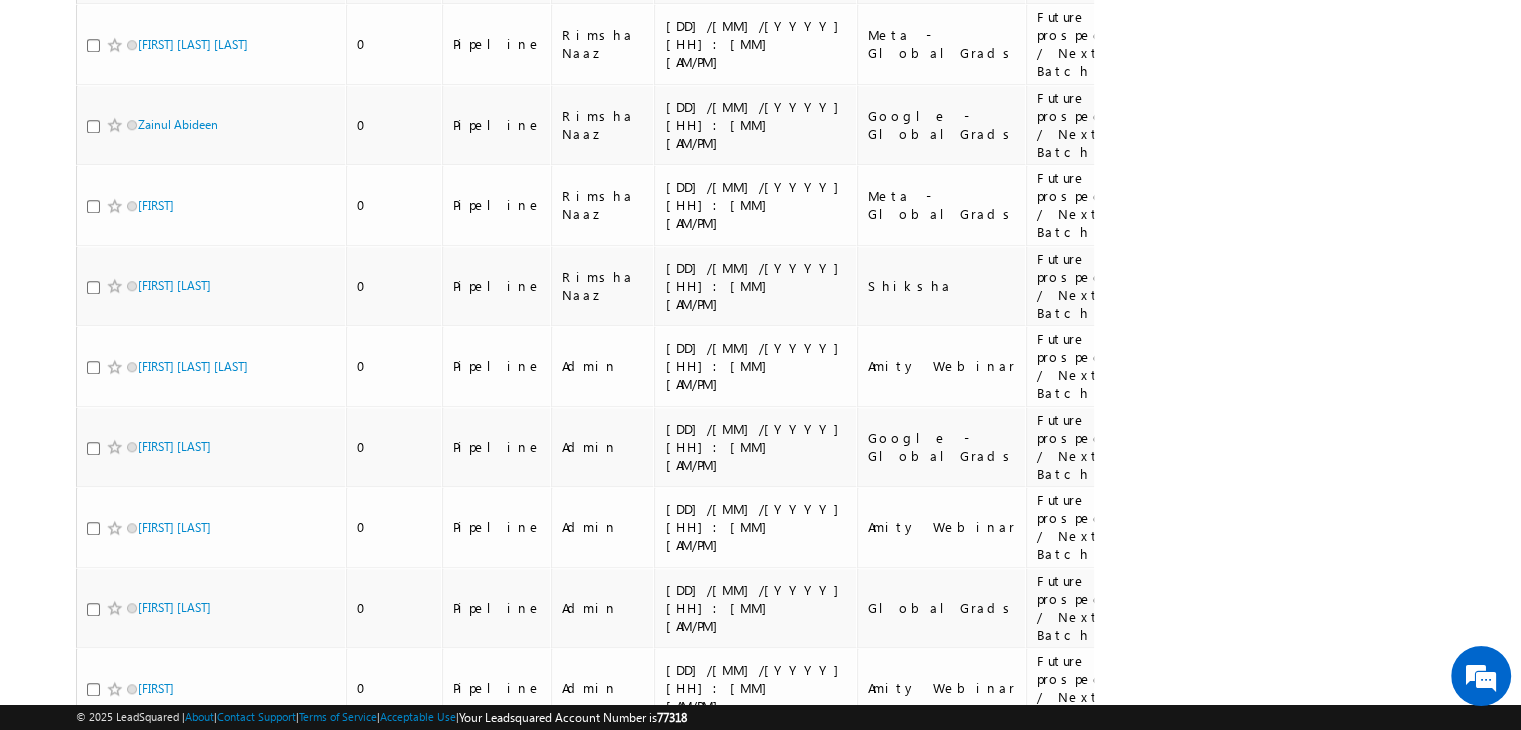 scroll, scrollTop: 1936, scrollLeft: 0, axis: vertical 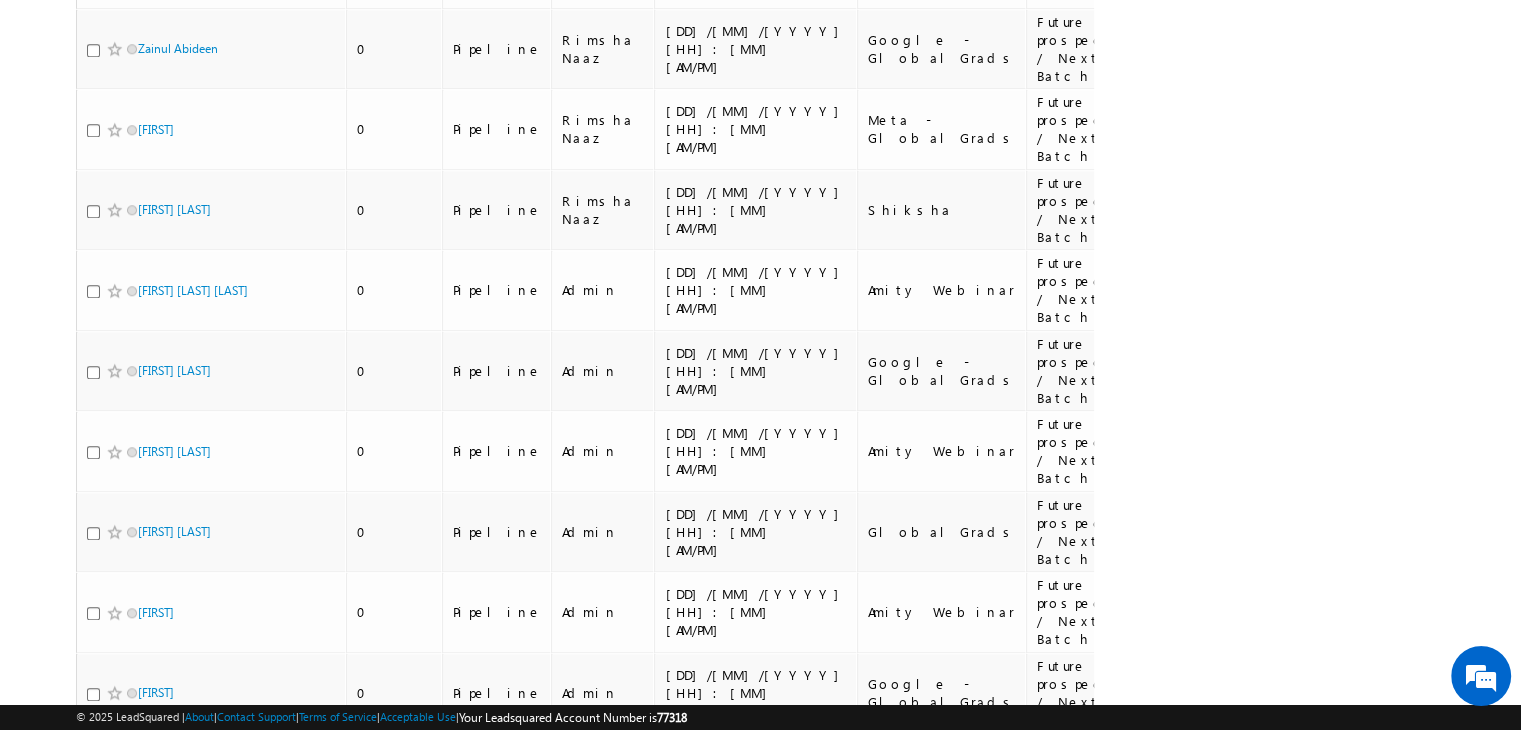 click on "14" at bounding box center [951, 2381] 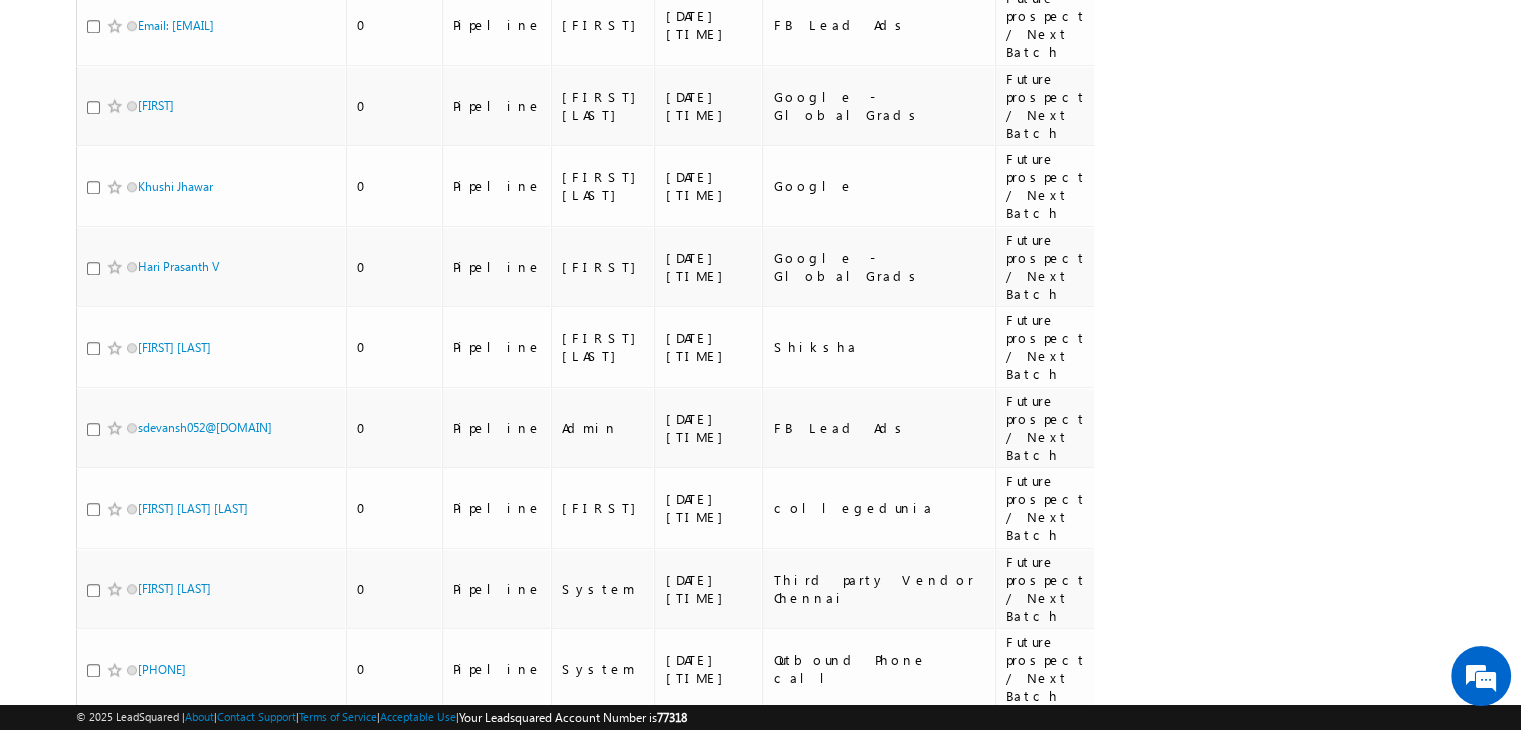 scroll, scrollTop: 1945, scrollLeft: 0, axis: vertical 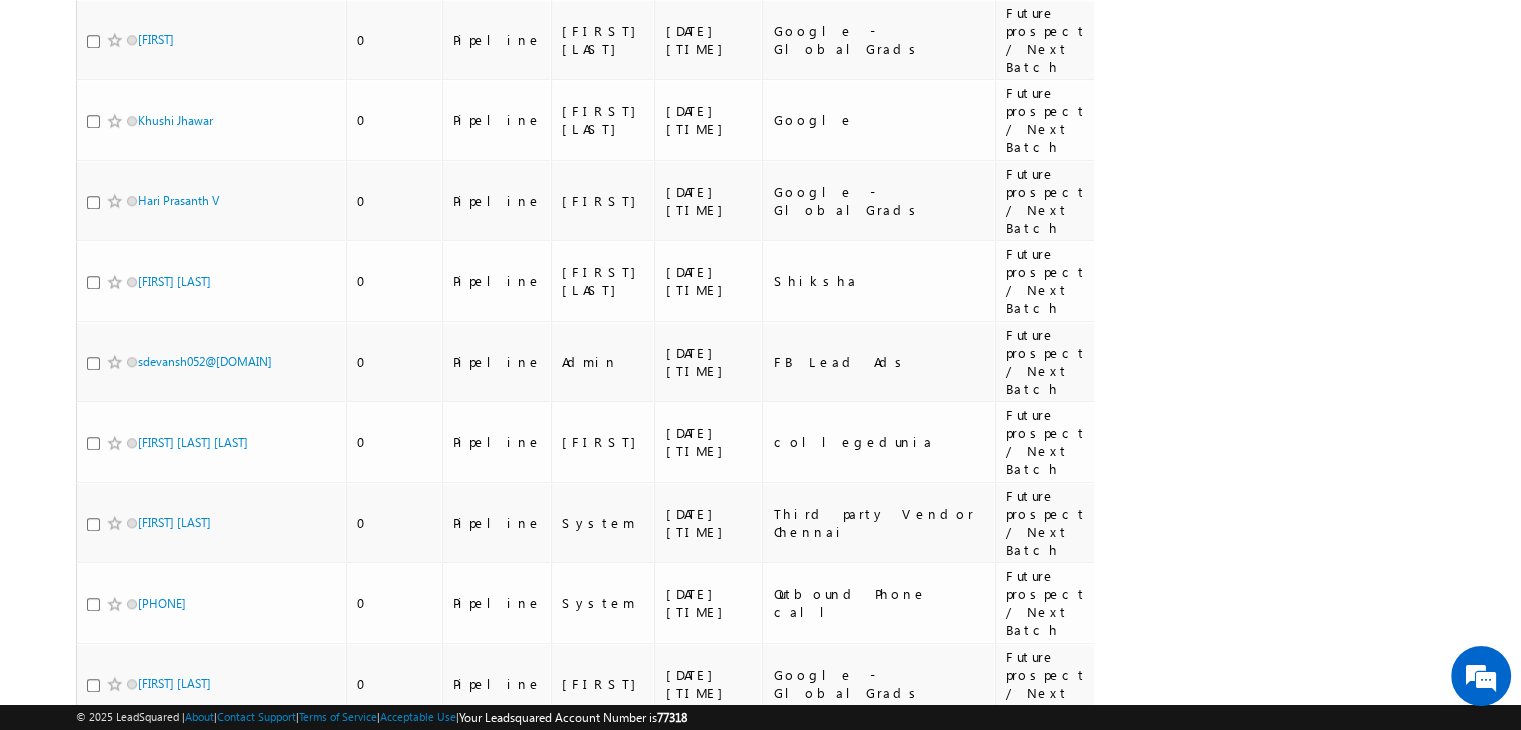click on "12" at bounding box center [871, 2372] 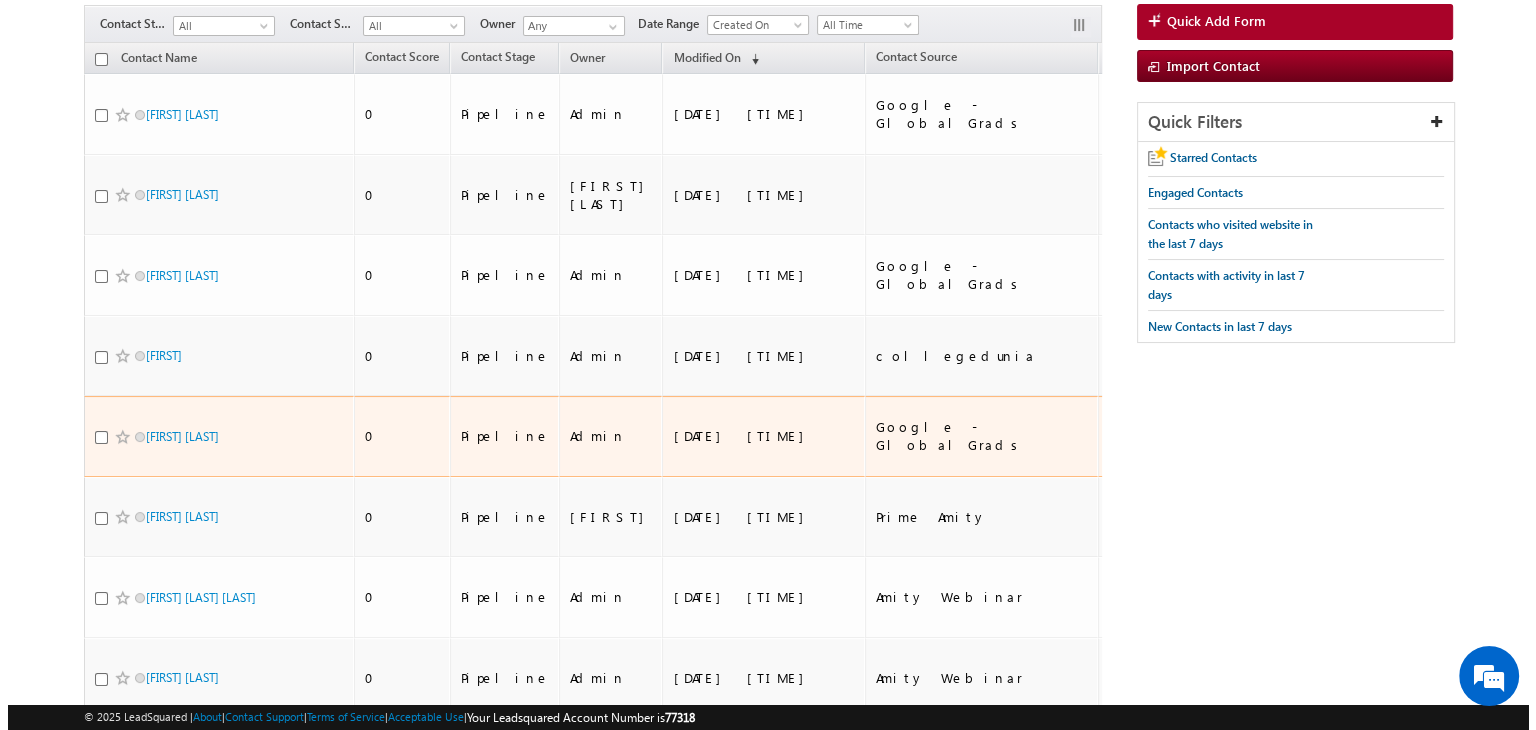 scroll, scrollTop: 0, scrollLeft: 0, axis: both 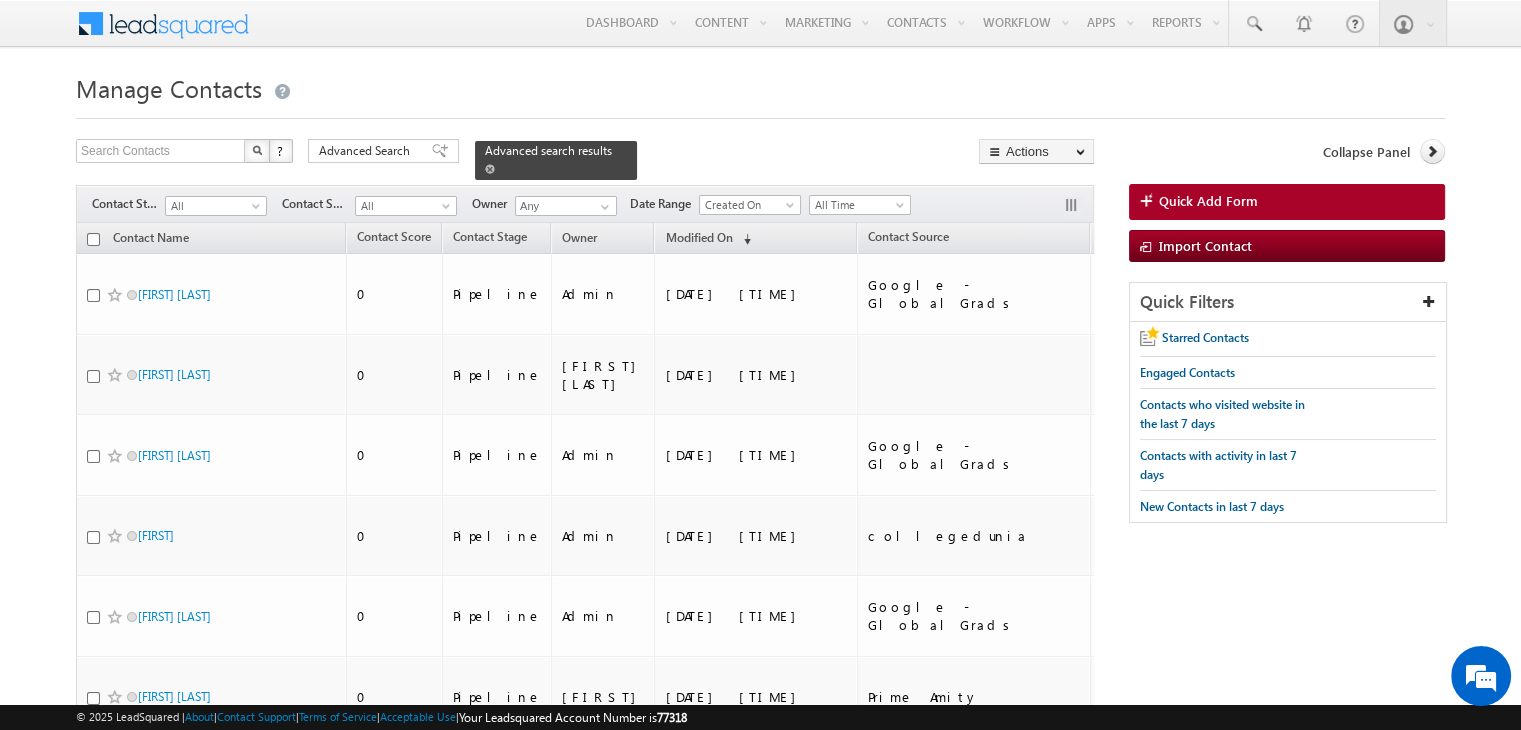 click at bounding box center (490, 169) 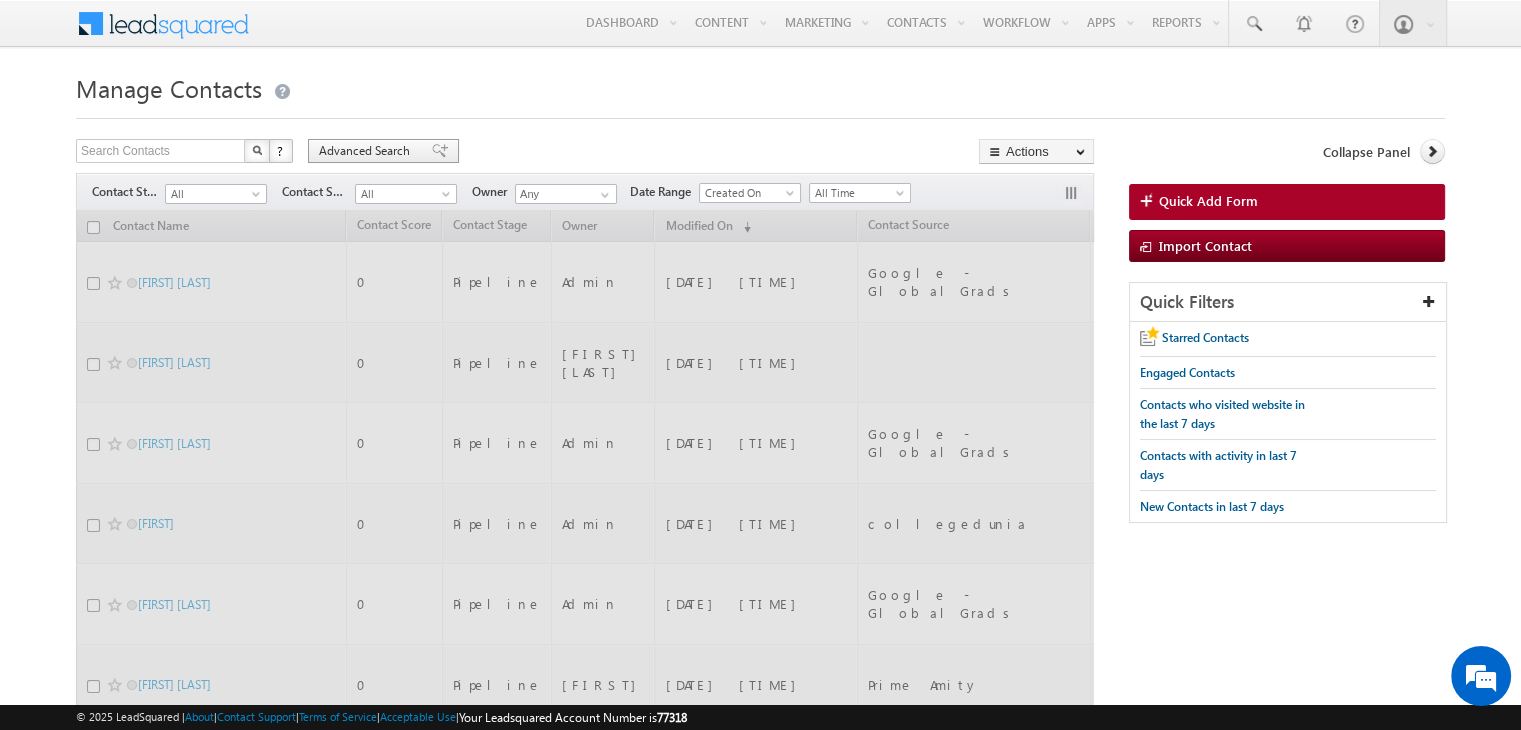 click on "Advanced Search" at bounding box center [367, 151] 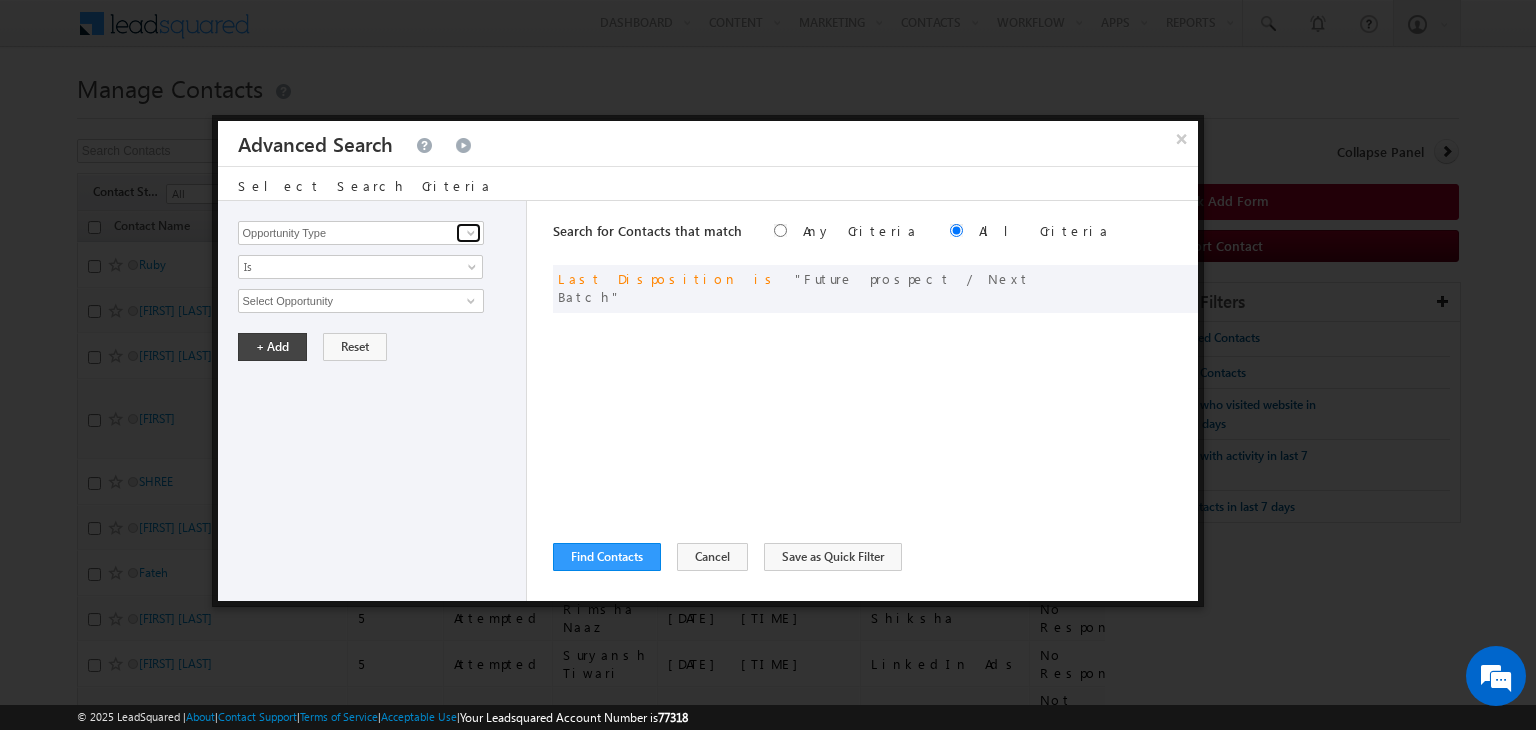 click at bounding box center (471, 233) 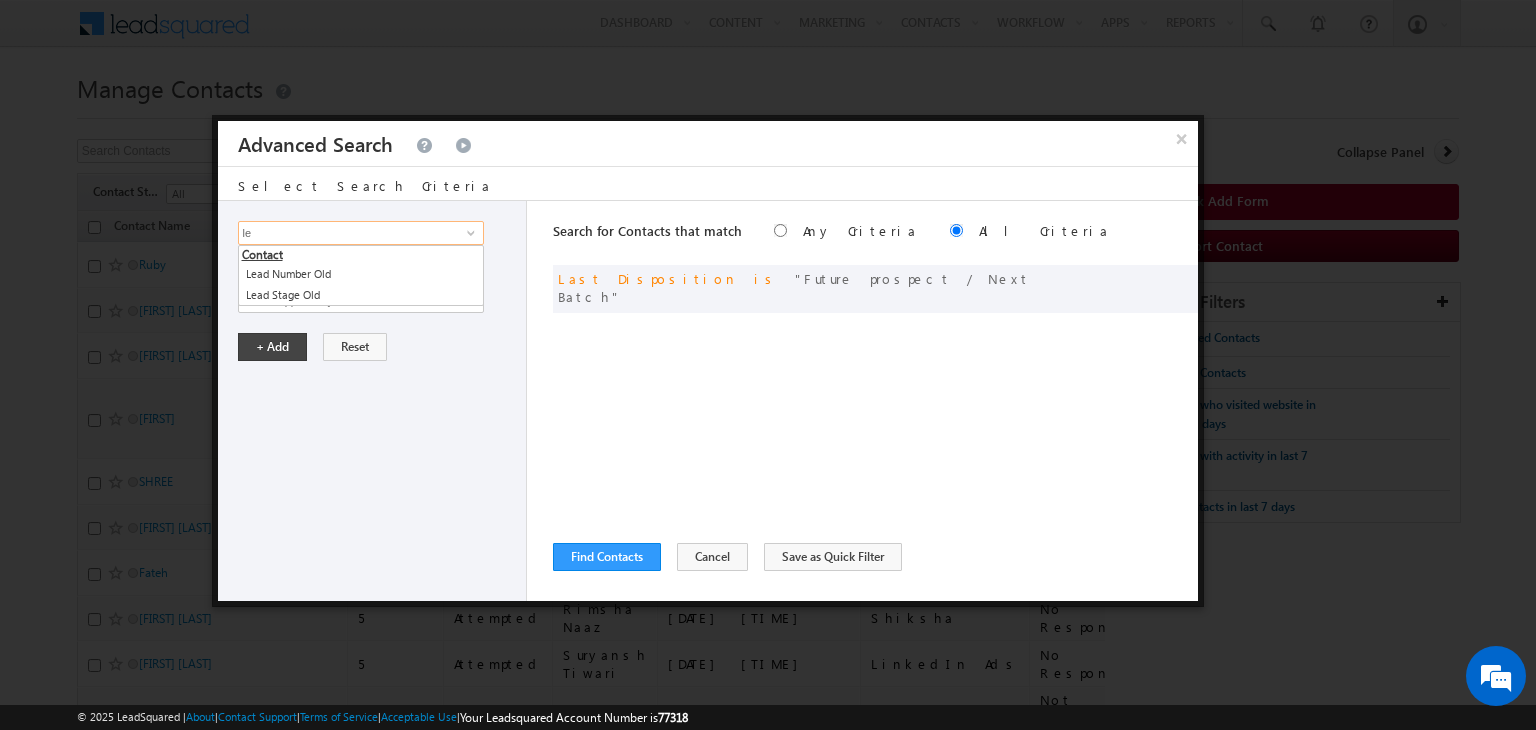 type on "l" 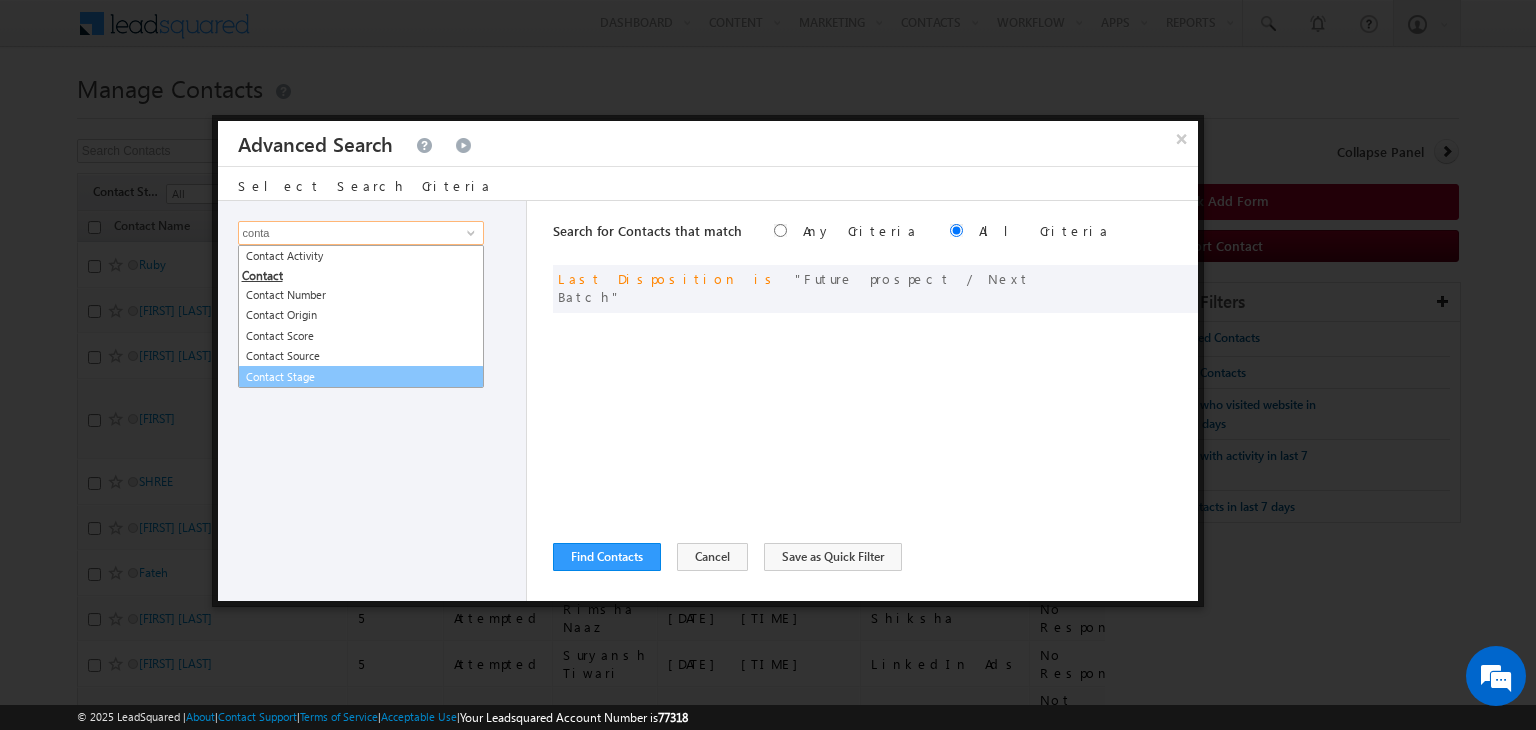 click on "Contact Stage" at bounding box center (361, 377) 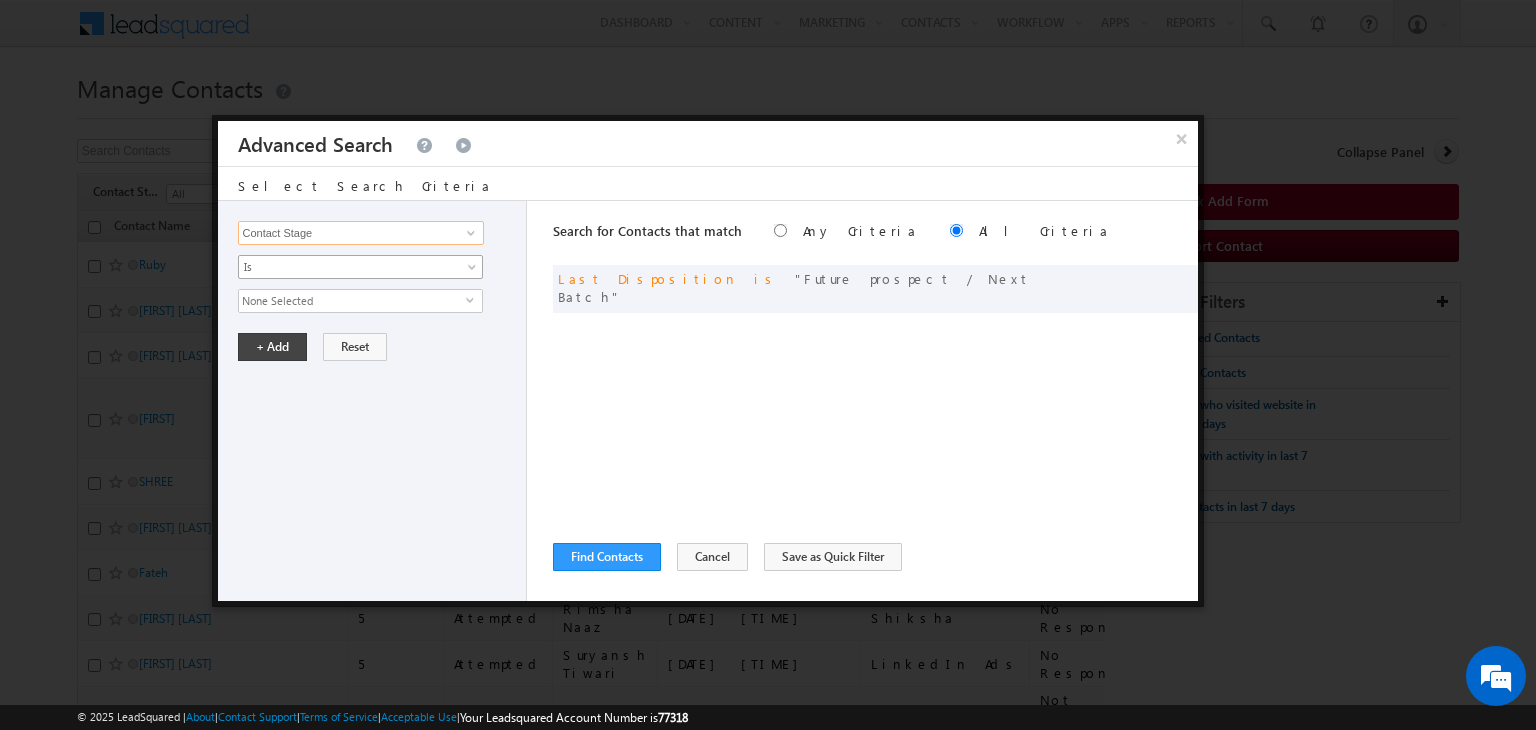 type on "Contact Stage" 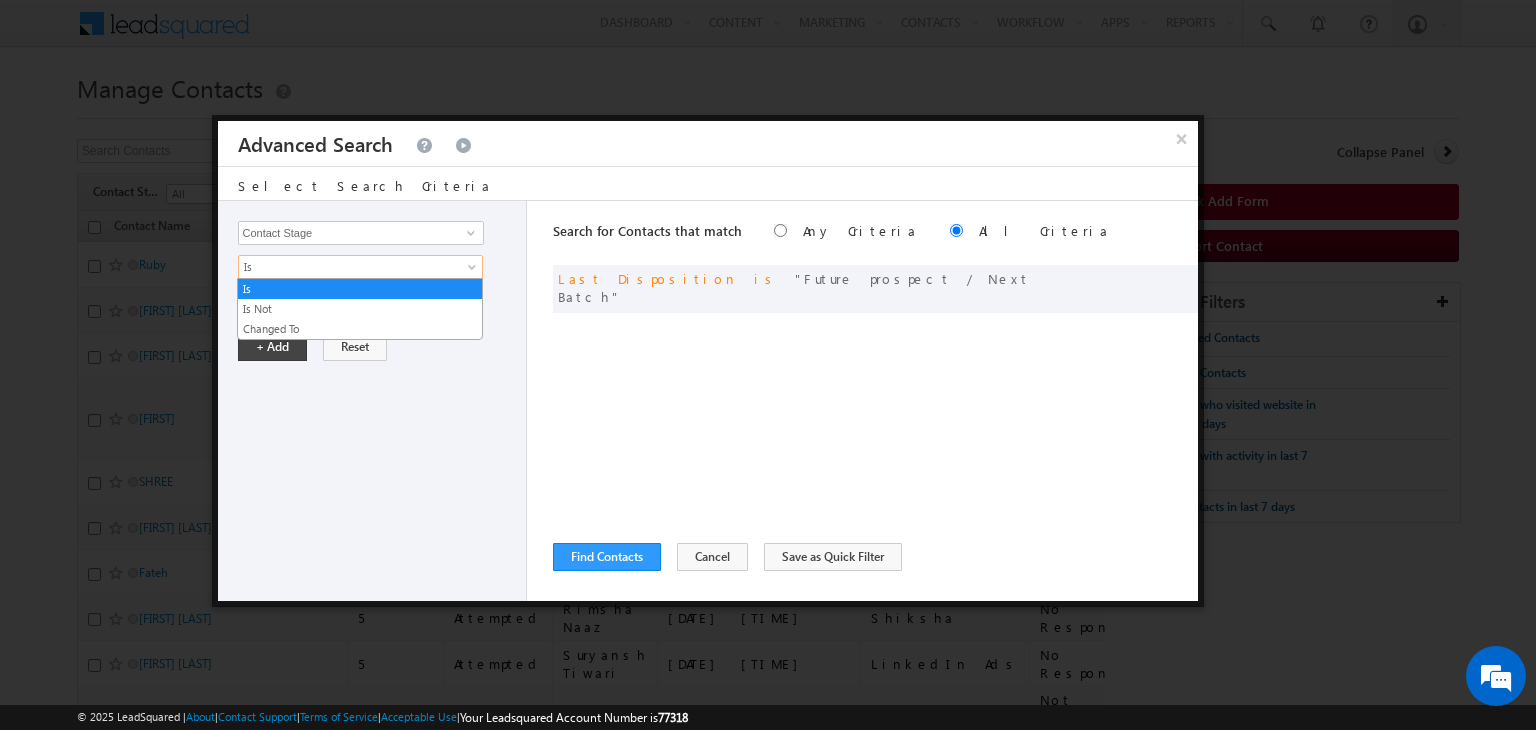 click on "Is" at bounding box center (360, 267) 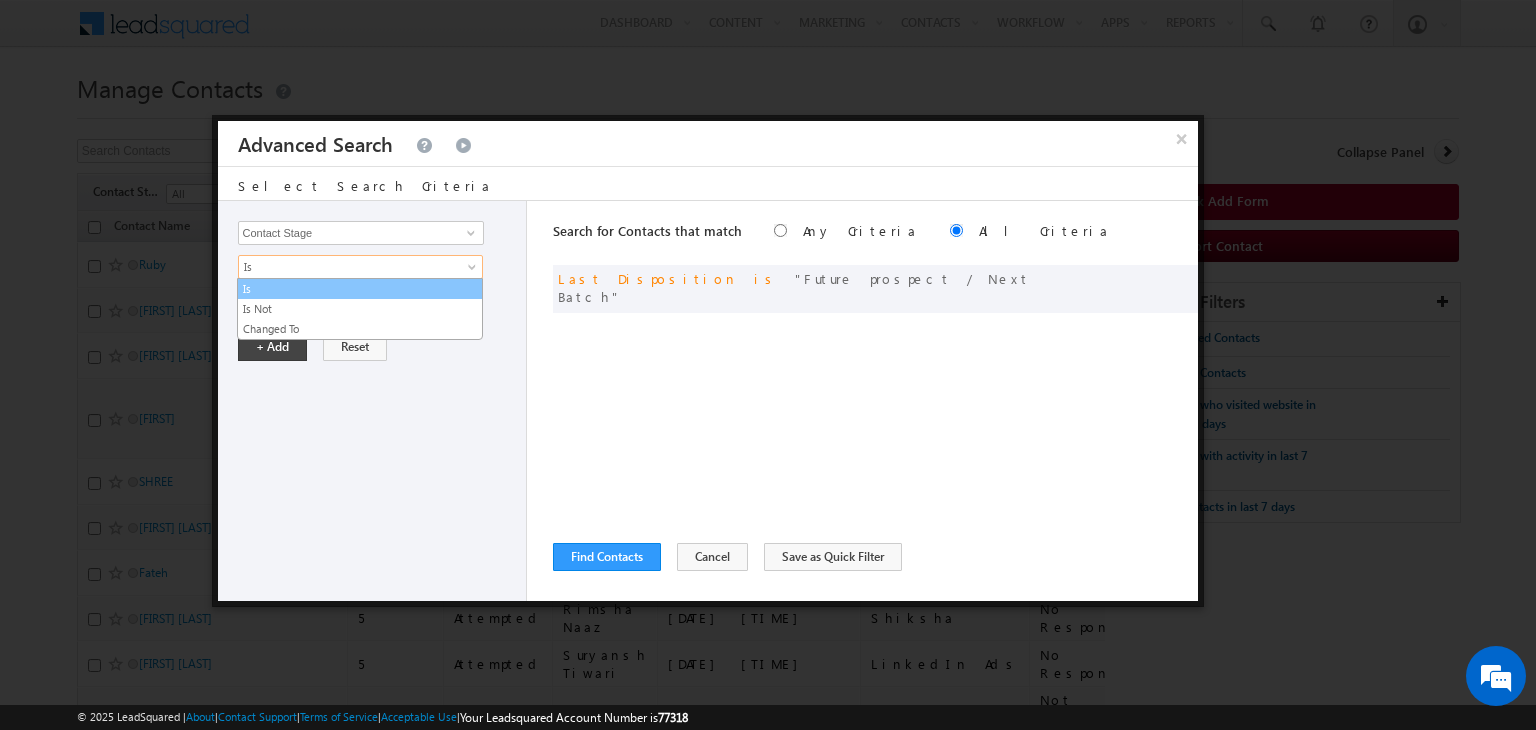 click on "Is" at bounding box center (360, 289) 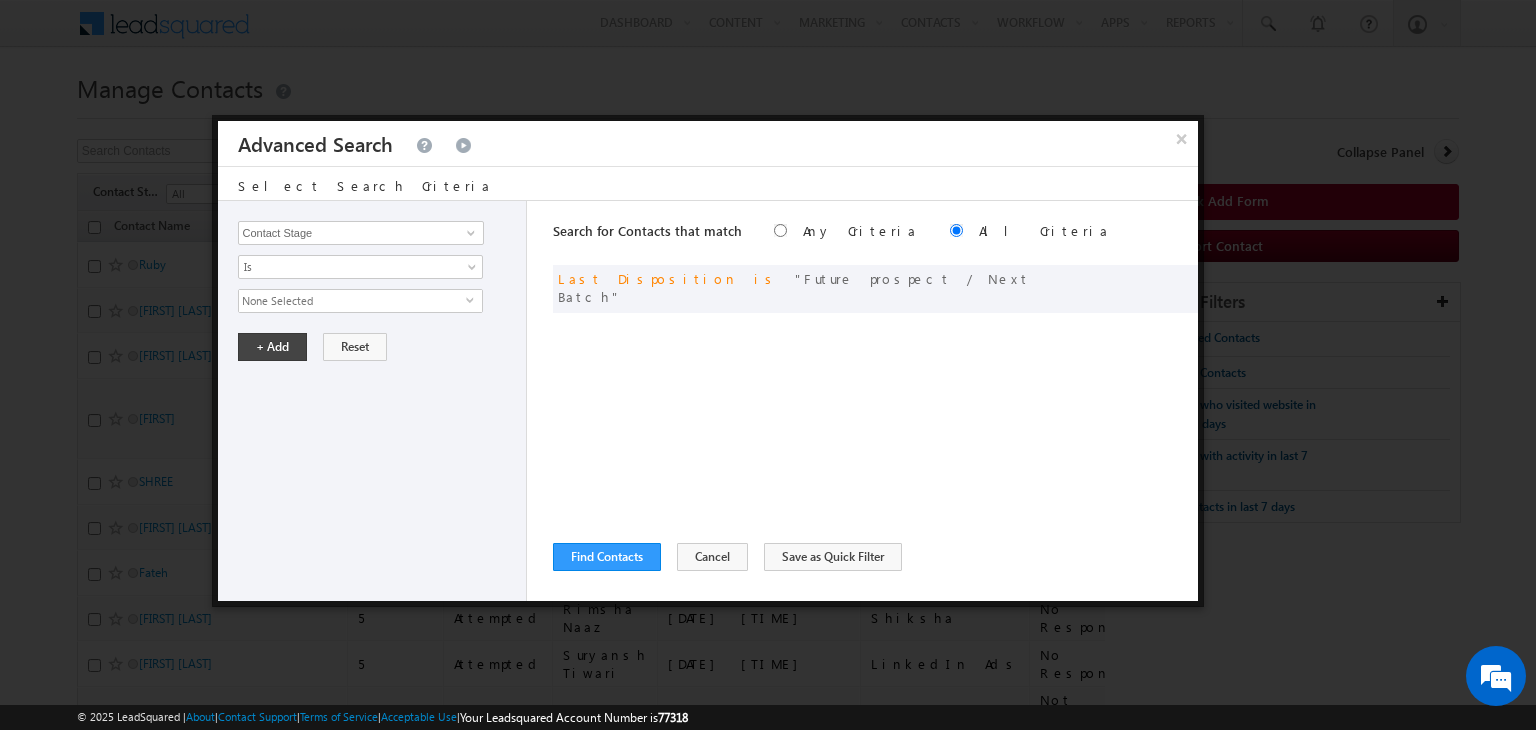 click on "None Selected" at bounding box center (352, 301) 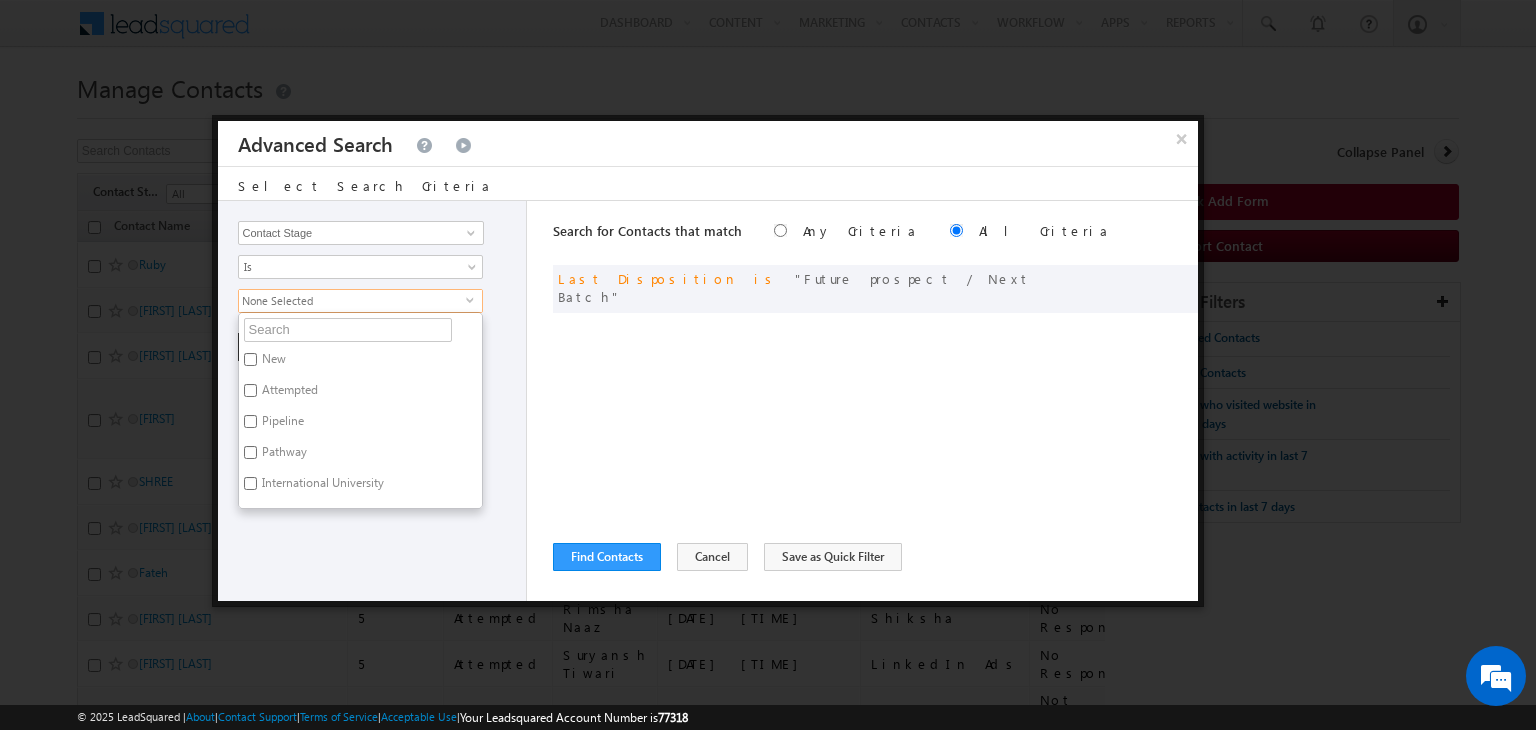 scroll, scrollTop: 148, scrollLeft: 0, axis: vertical 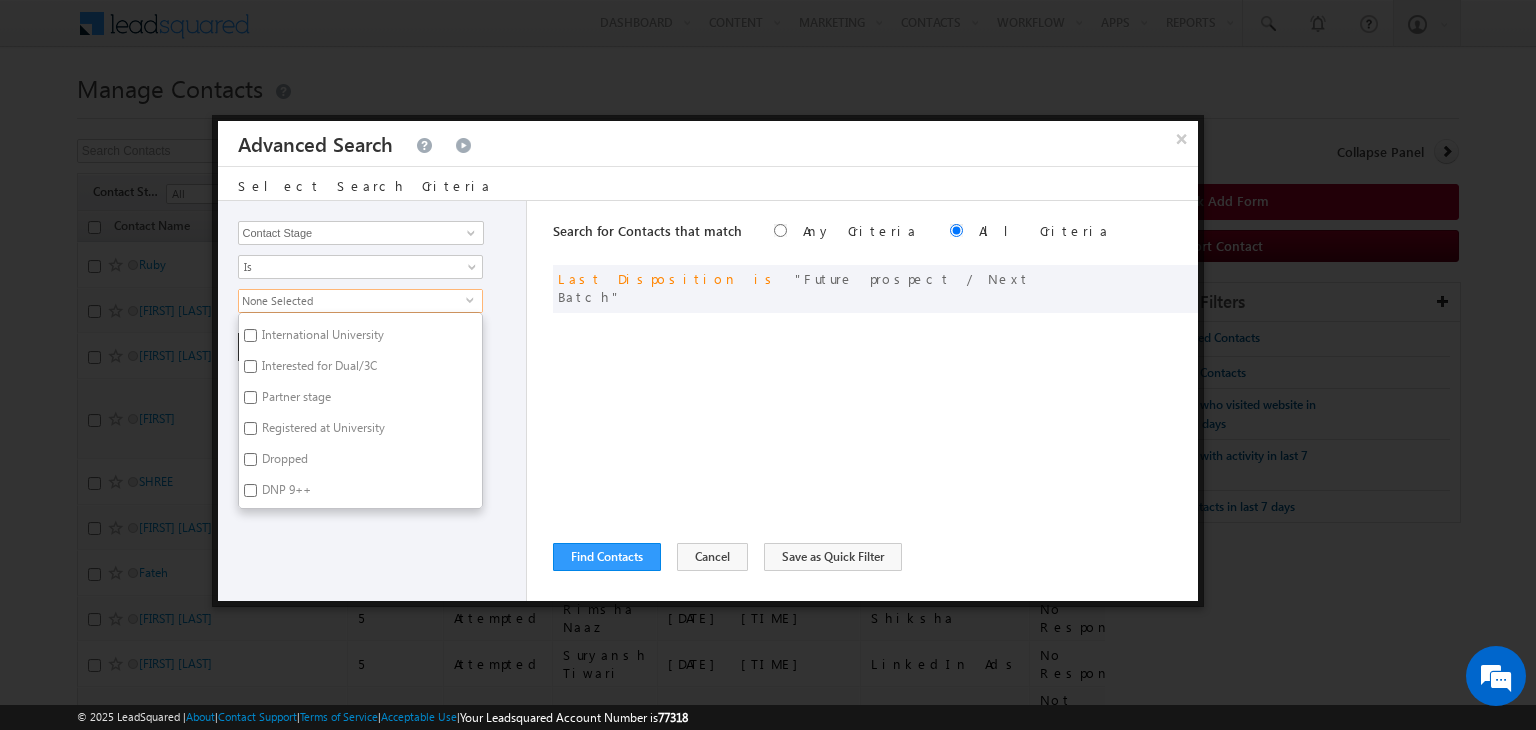 click on "New  Attempted  Pipeline  Pathway  International University  Interested for Dual/3C  Partner stage  Registered at University  Dropped  DNP 9++" at bounding box center (360, 410) 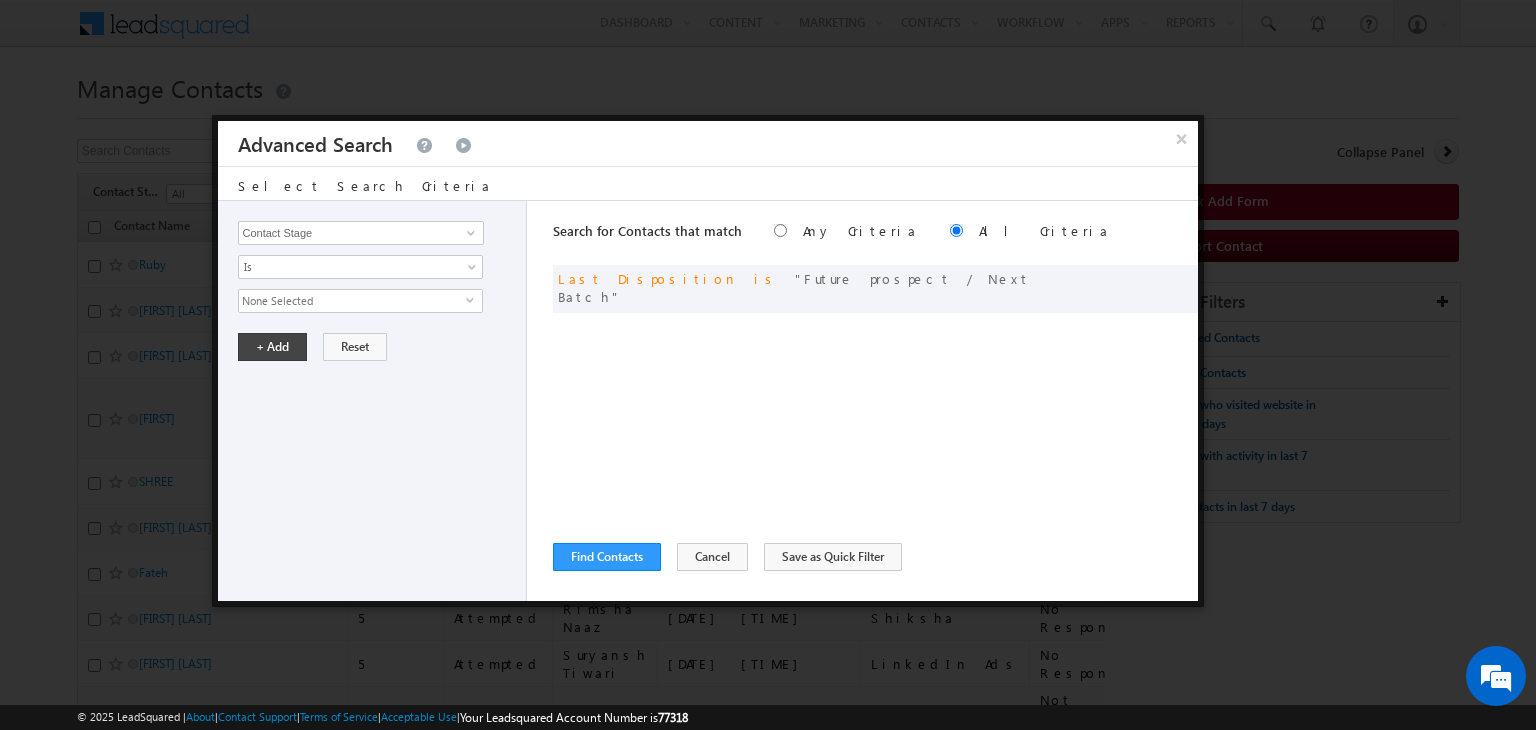 click on "None Selected" at bounding box center (352, 301) 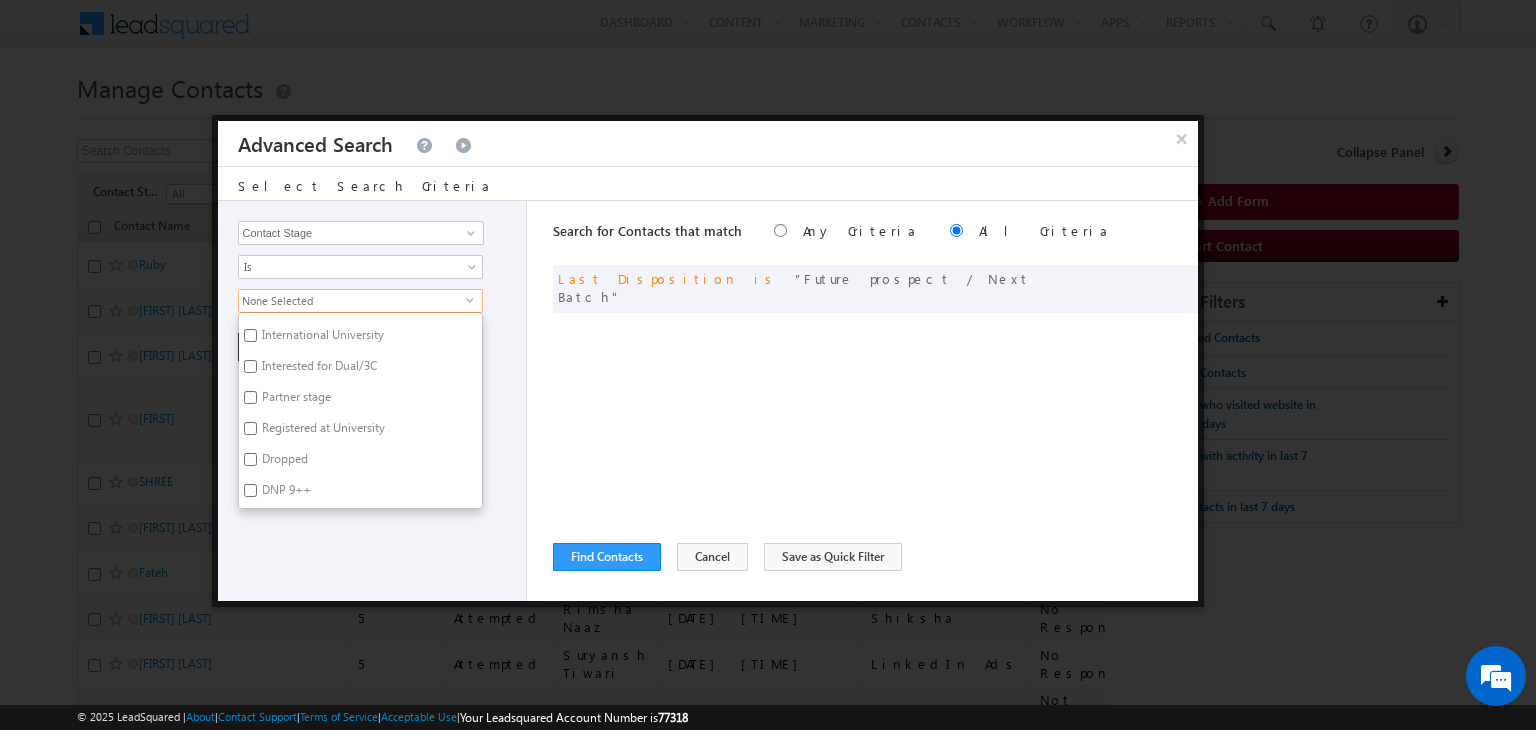click on "Dropped" at bounding box center (283, 462) 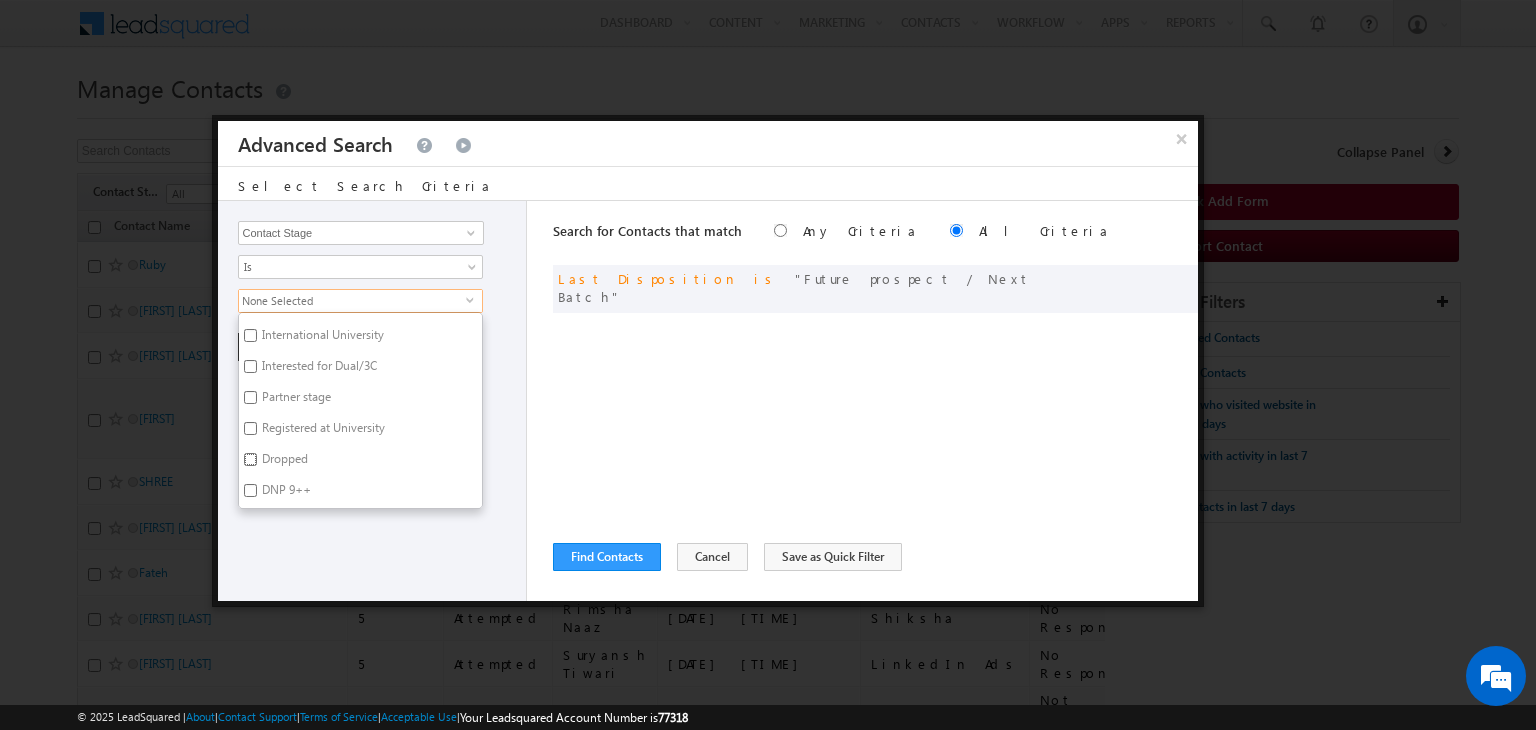 click on "Dropped" at bounding box center [250, 459] 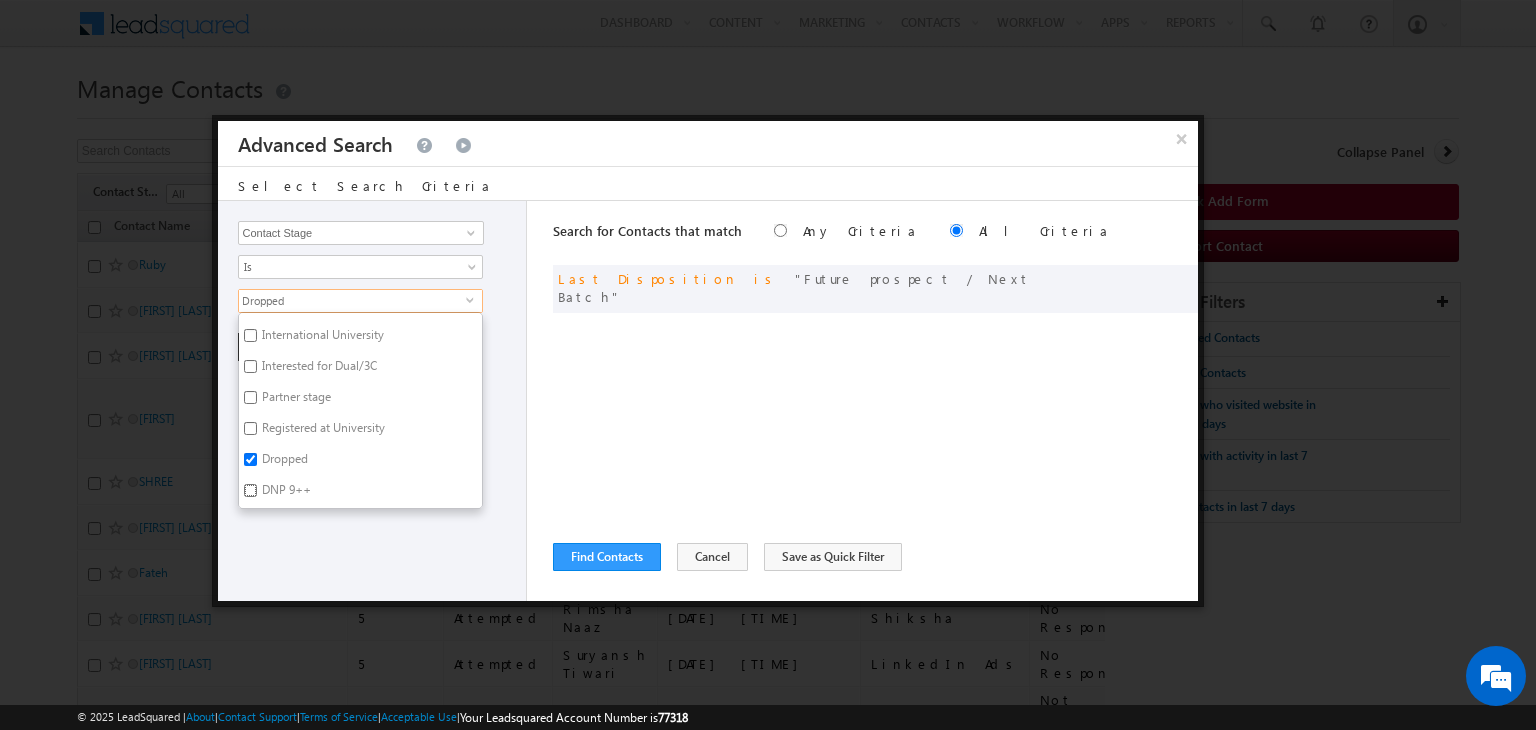 click on "DNP 9++" at bounding box center (250, 490) 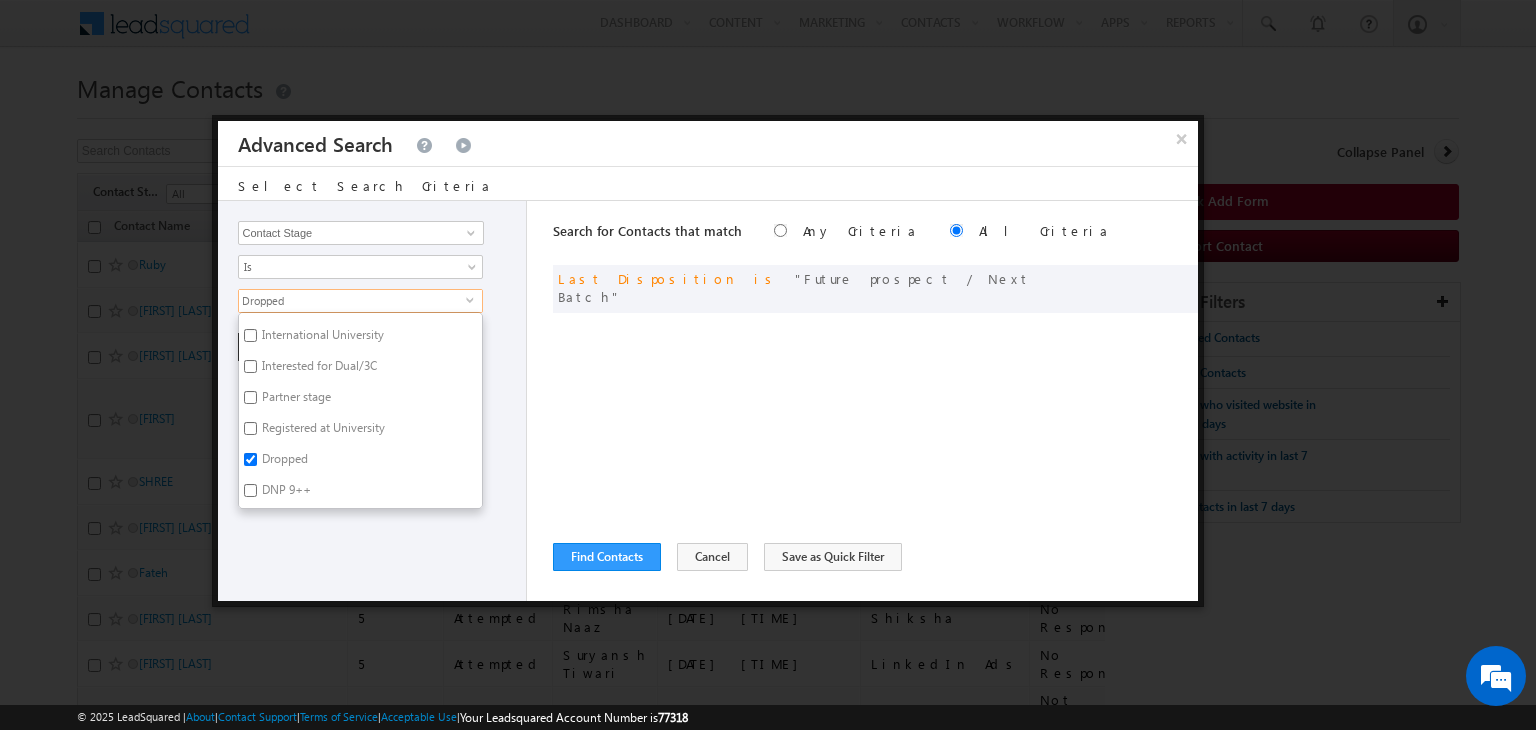 checkbox on "true" 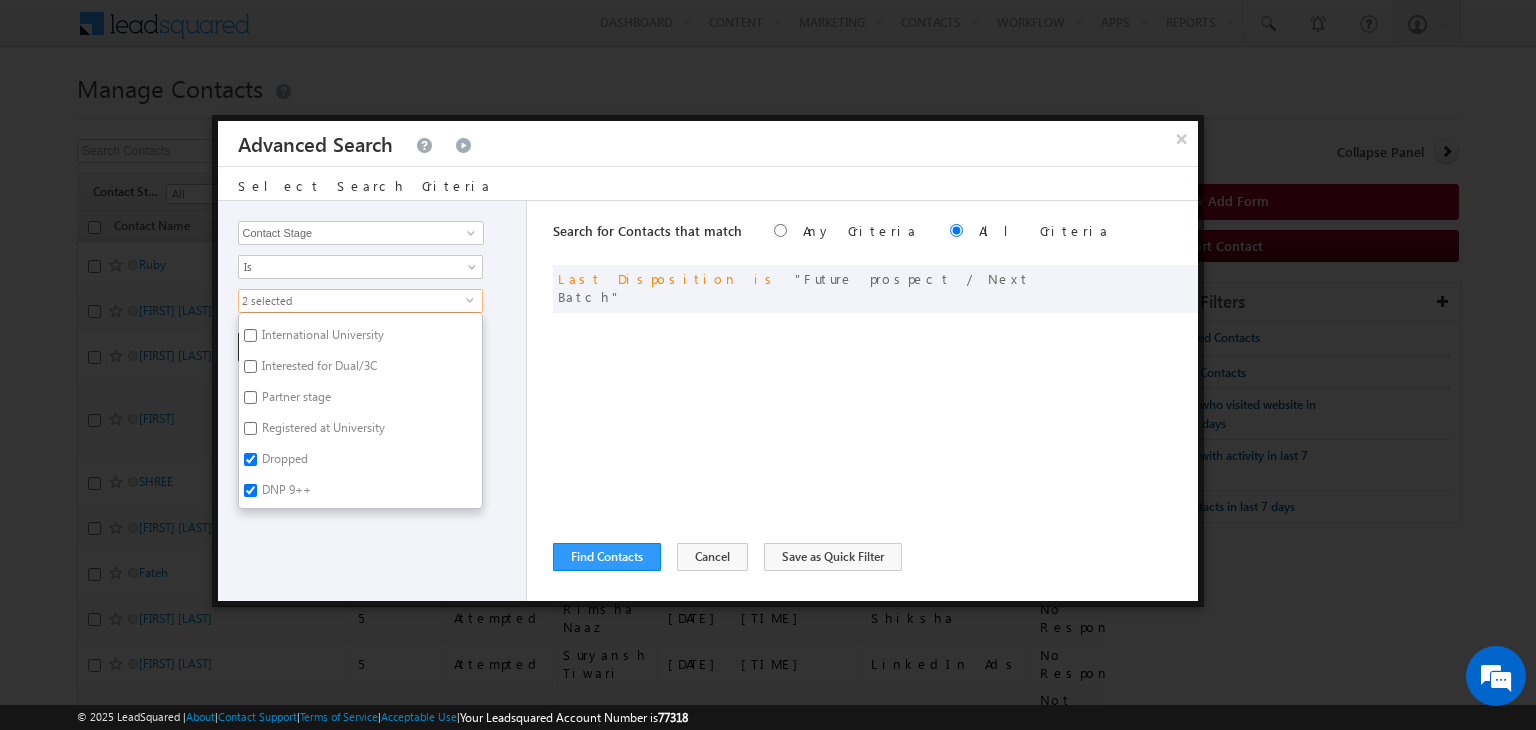 click on "Dropped" at bounding box center (250, 459) 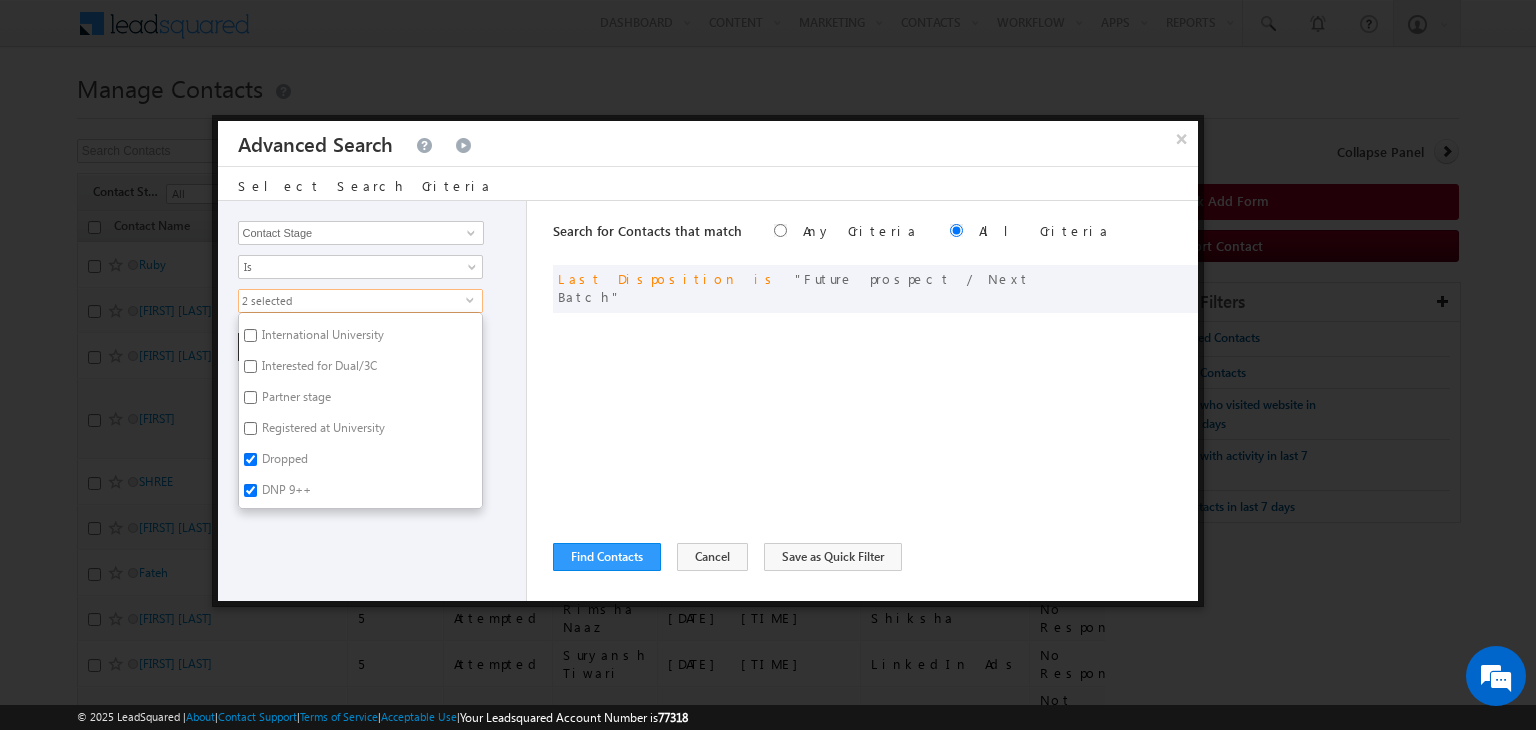 checkbox on "false" 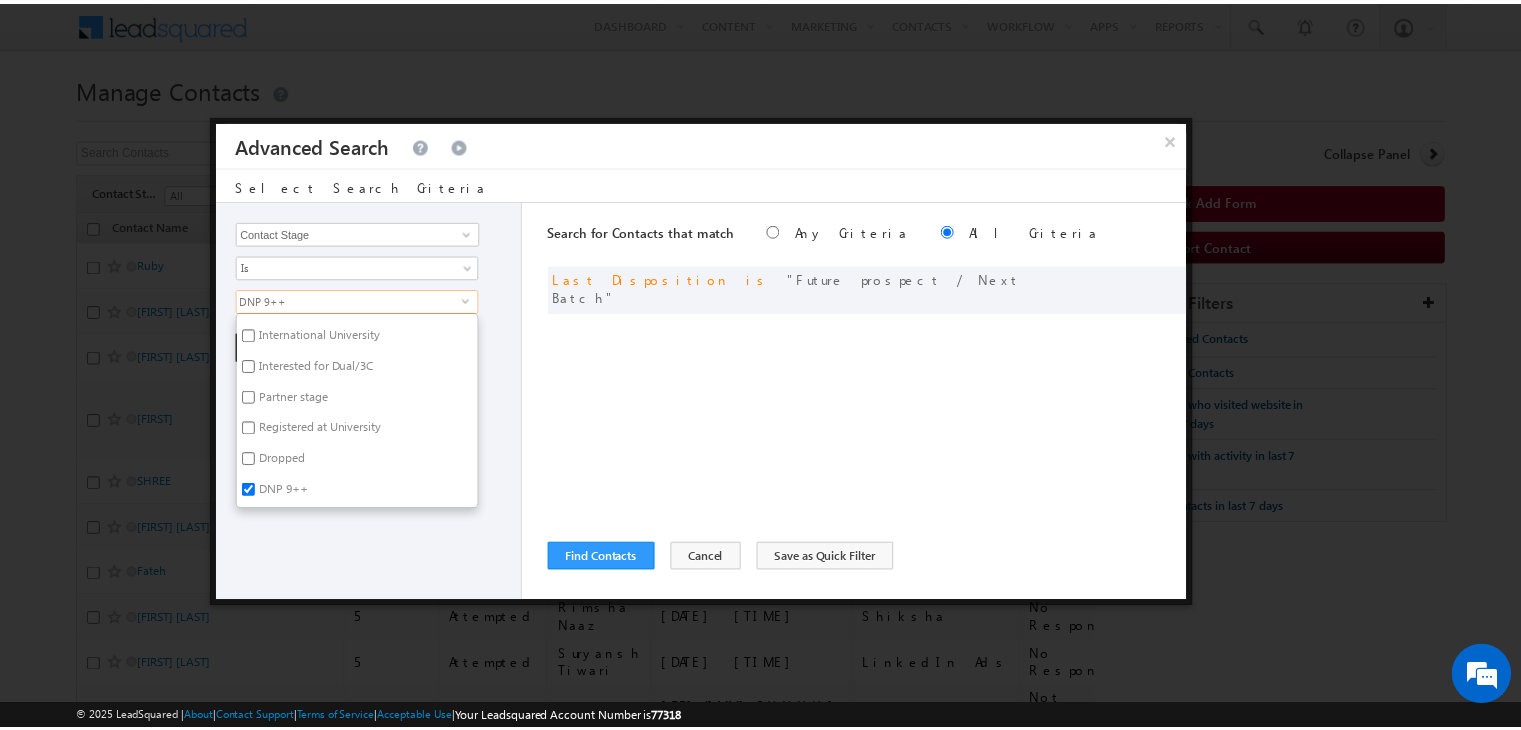 scroll, scrollTop: 0, scrollLeft: 0, axis: both 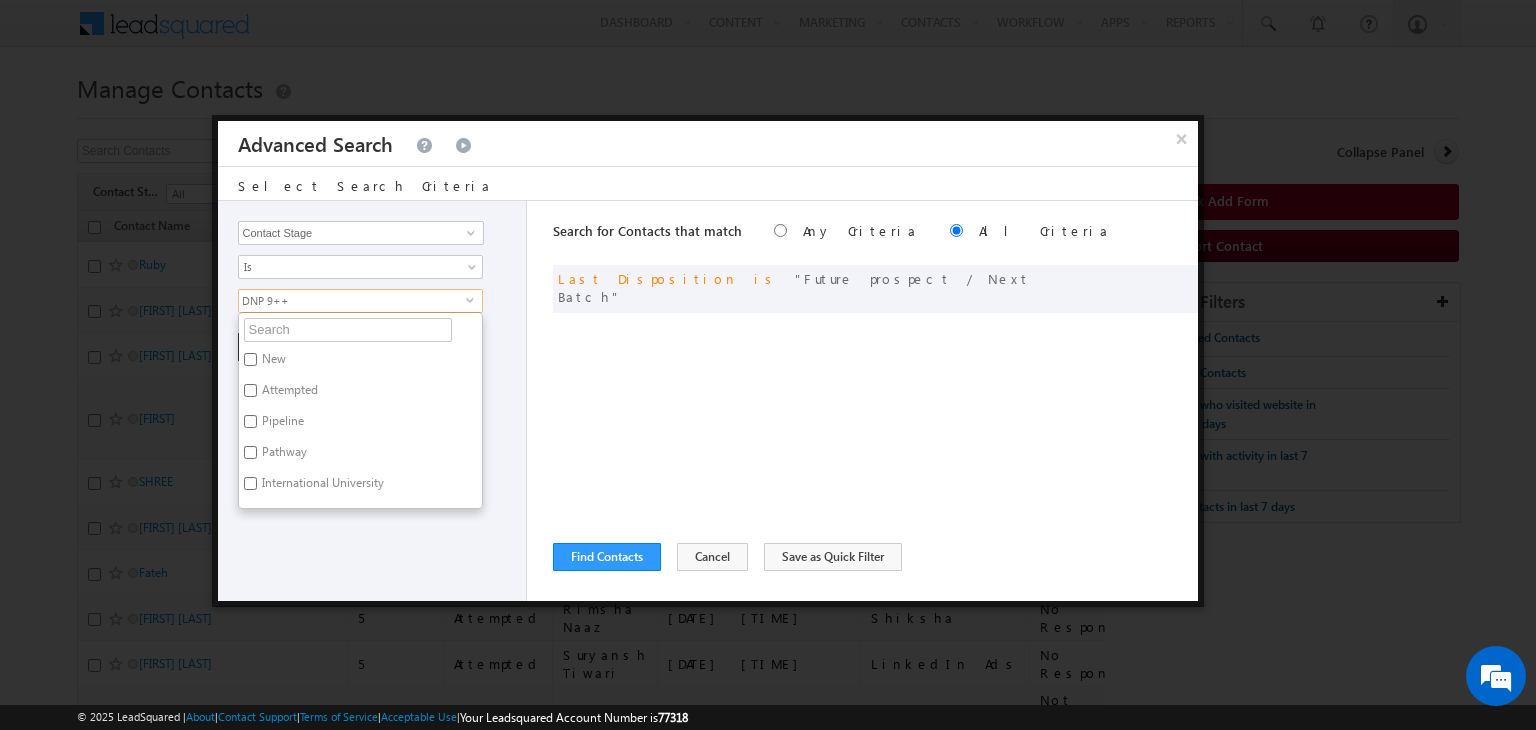 click on "Search for Contacts that match
Any Criteria
All Criteria
Note that the current triggering entity  is not considered  in the condition
If more than one opportunities are returned, the opportunity which is  most recently created  will be considered.
Descending
Ascending
and  Last Disposition   is   Future prospect / Next Batch" at bounding box center (875, 401) 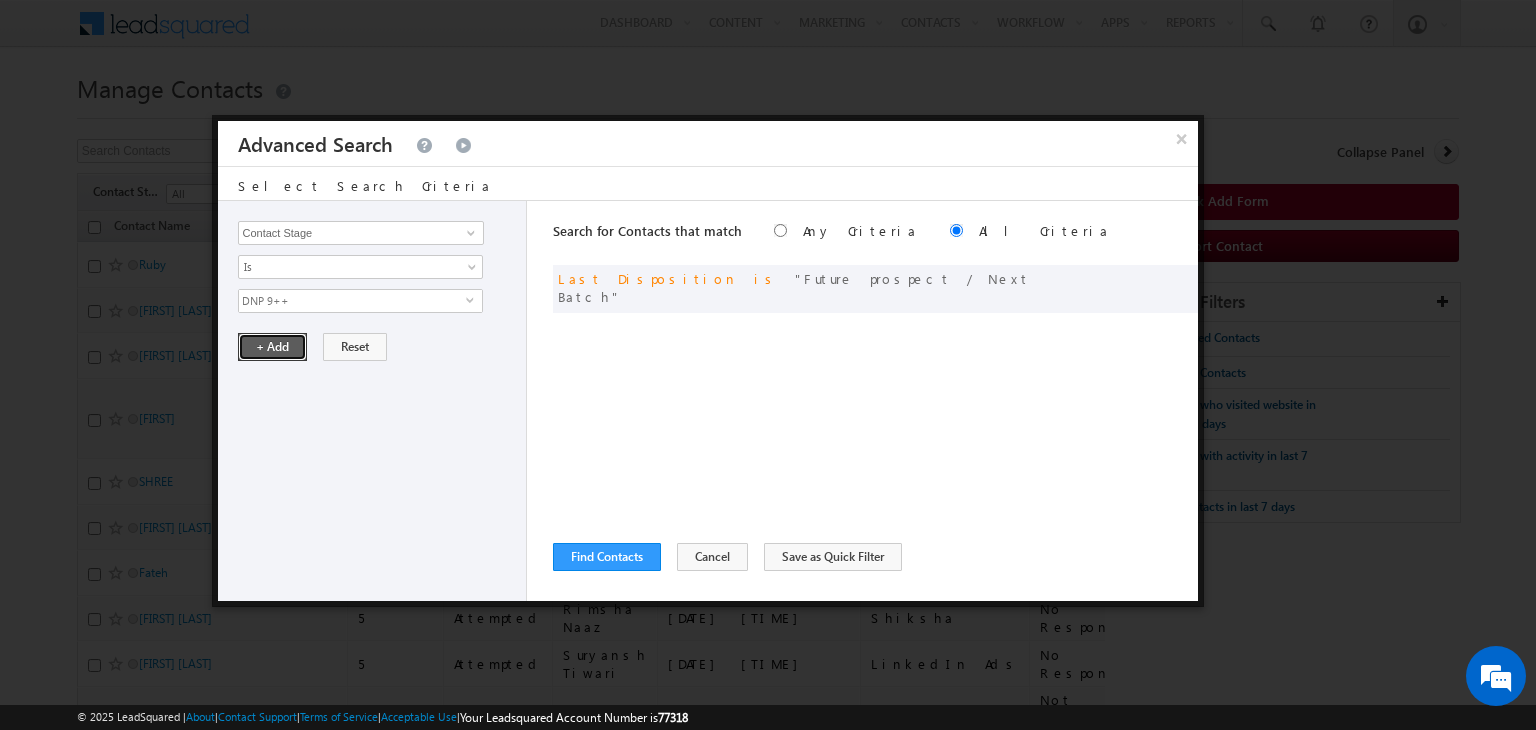 click on "+ Add" at bounding box center (272, 347) 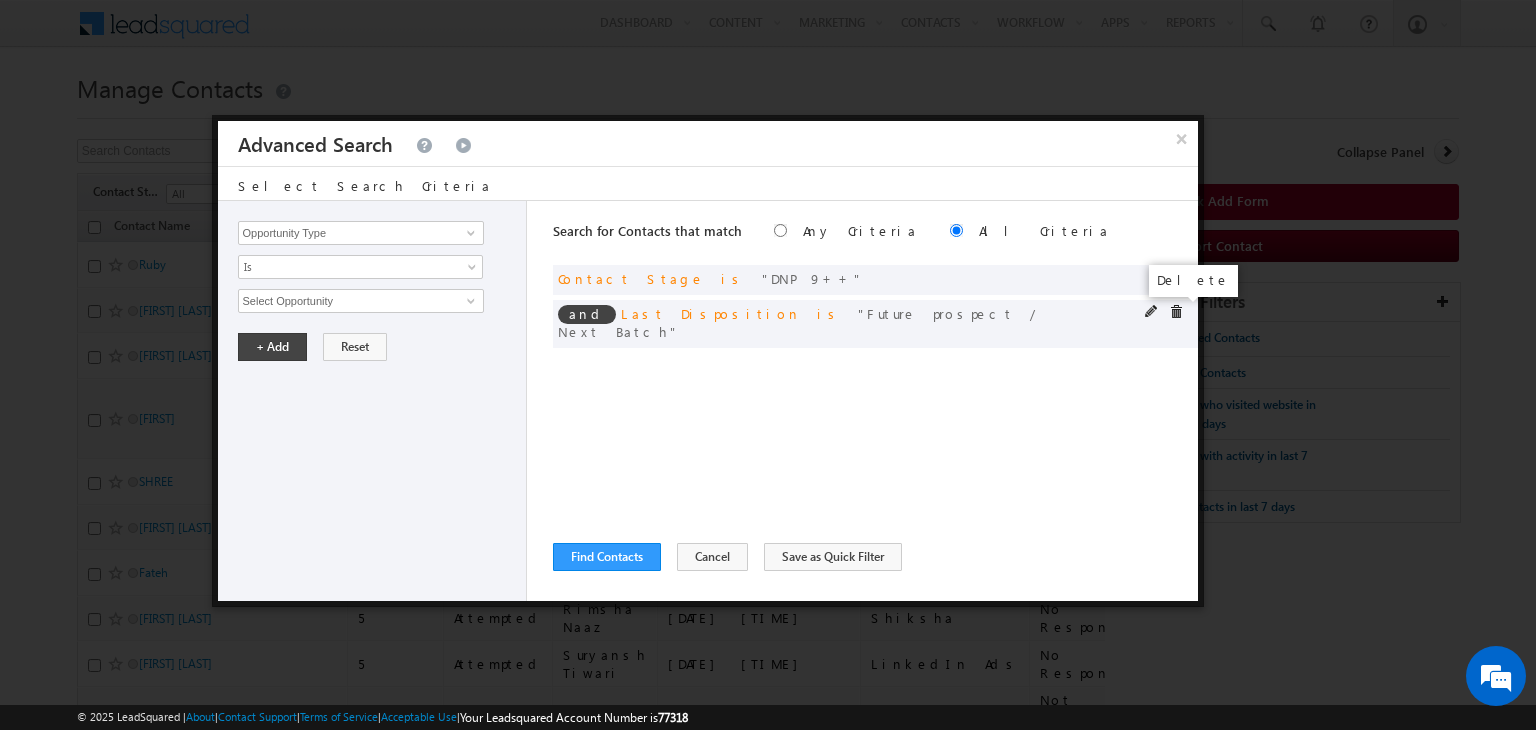 click at bounding box center (1176, 312) 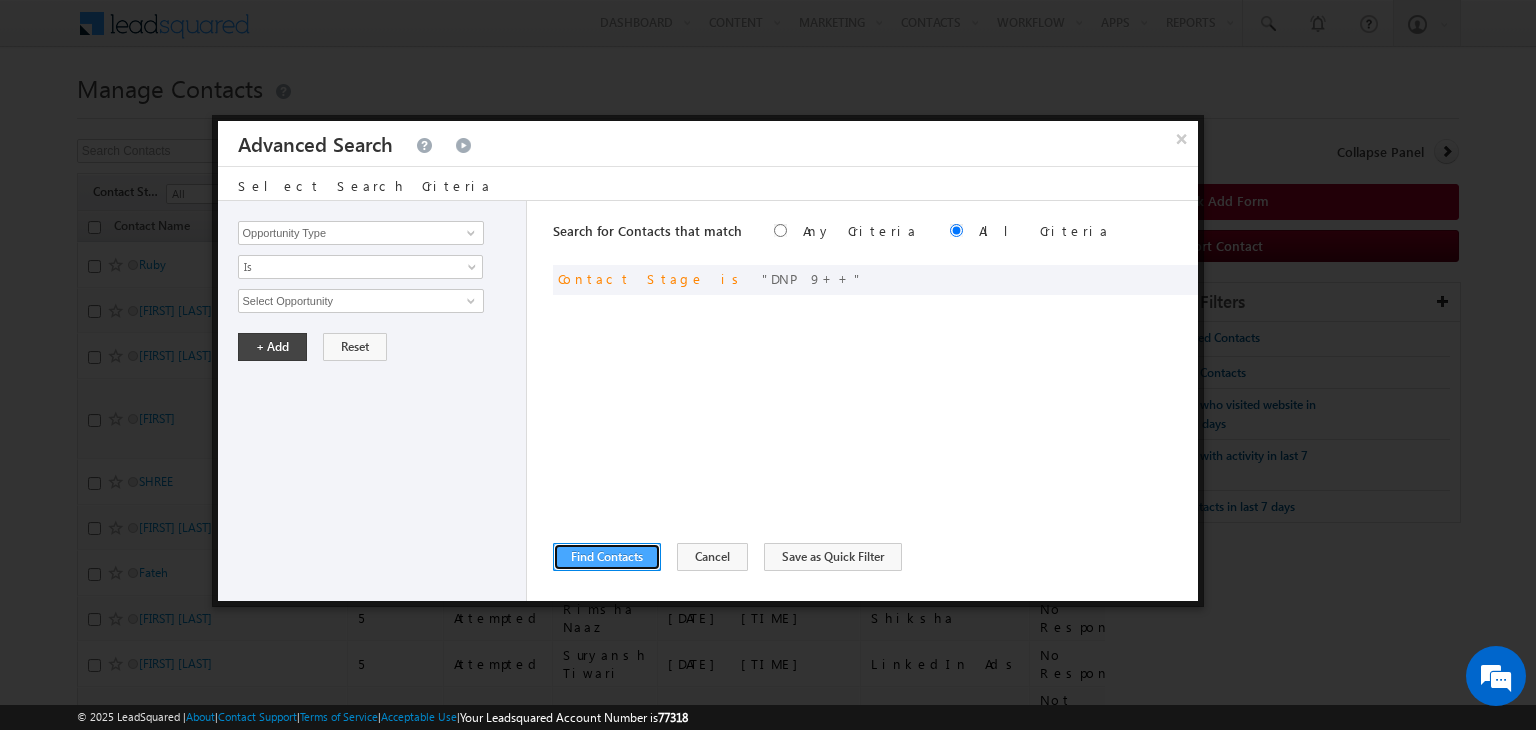 click on "Find Contacts" at bounding box center [607, 557] 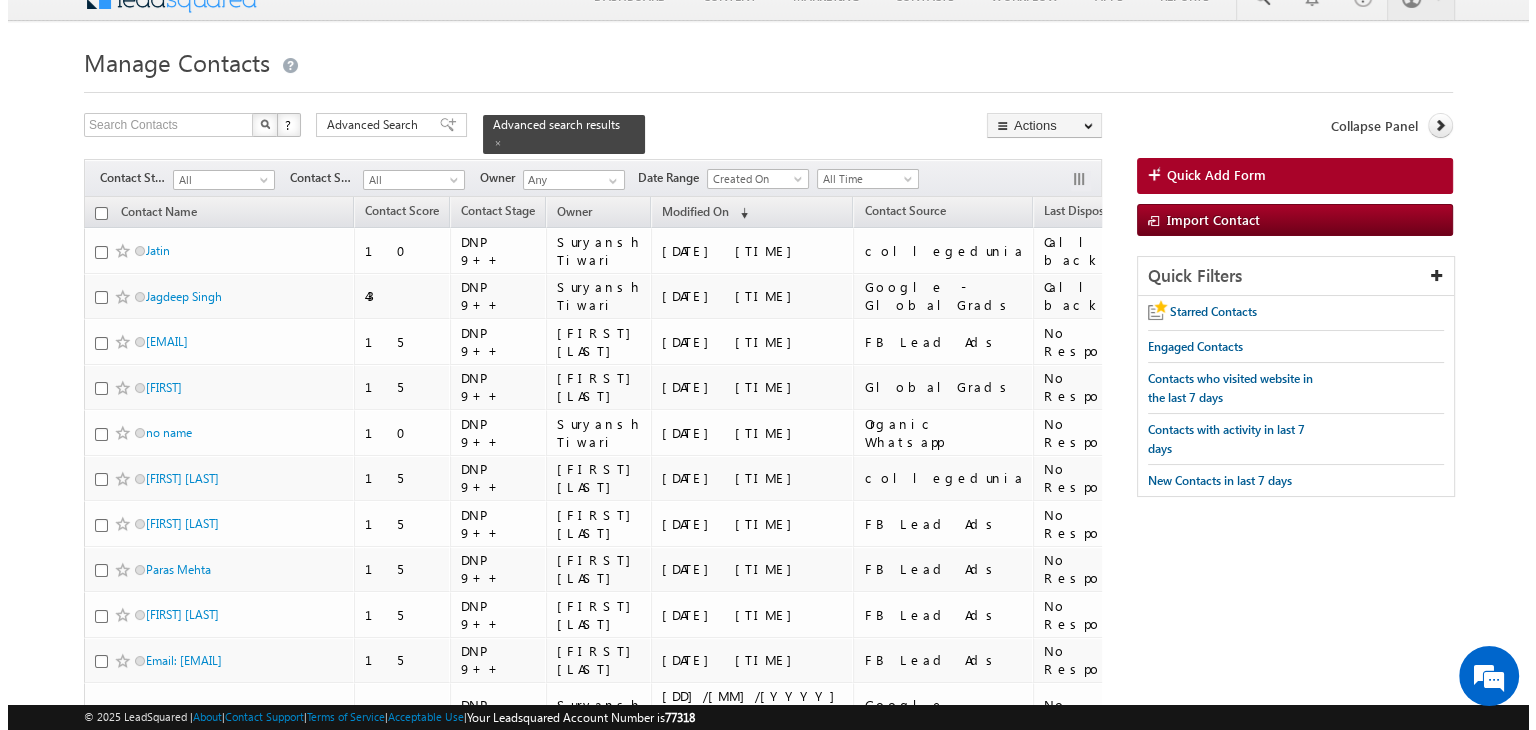 scroll, scrollTop: 0, scrollLeft: 0, axis: both 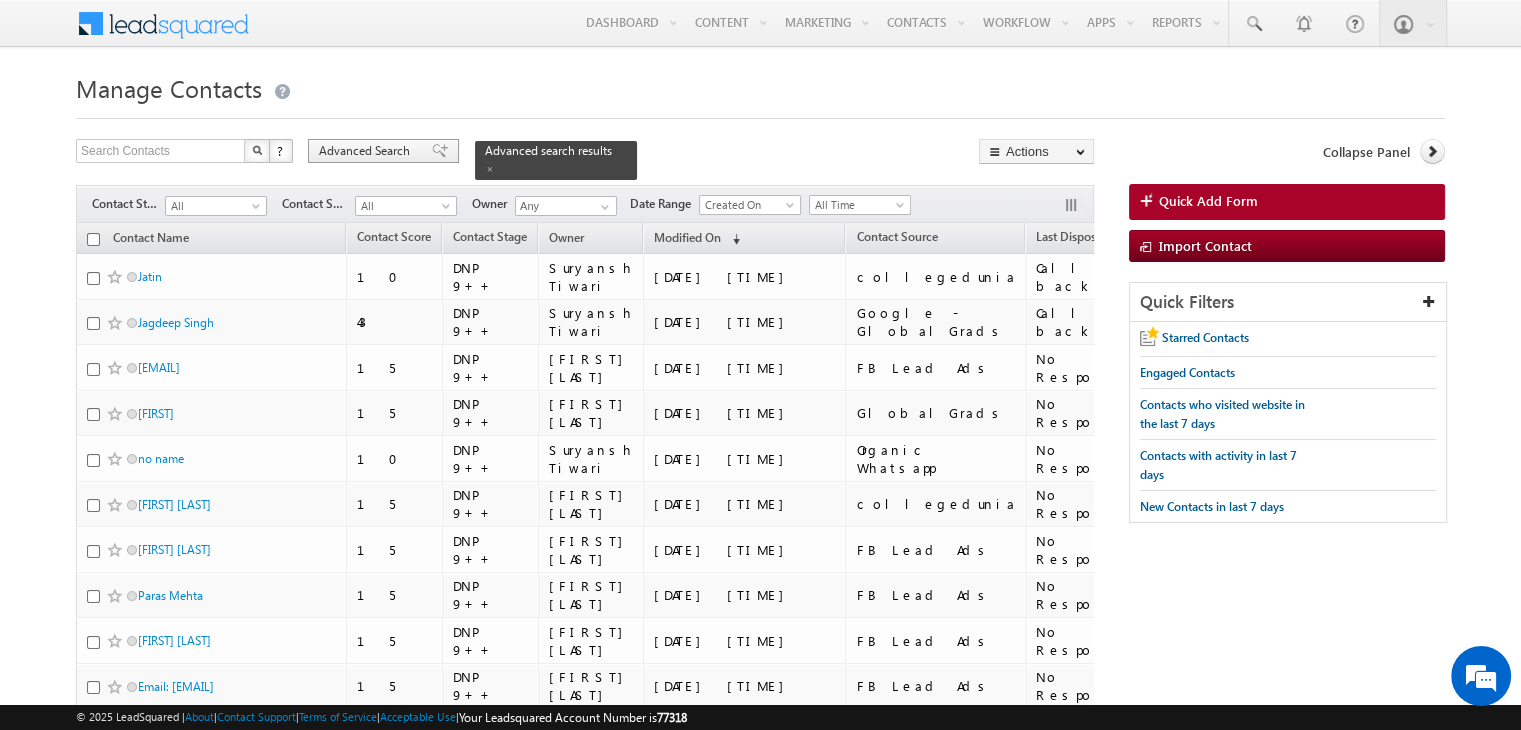 click at bounding box center [440, 151] 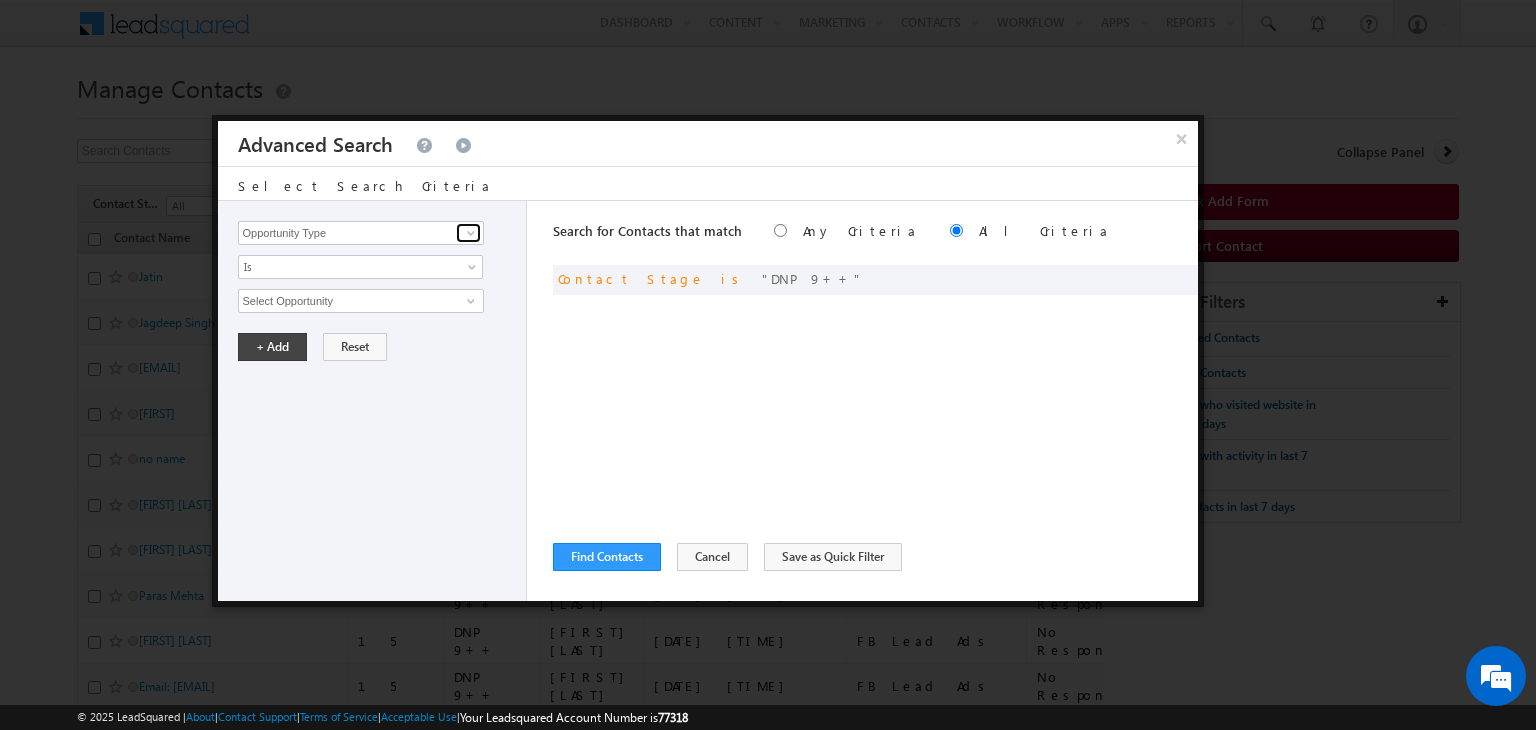 click at bounding box center [471, 233] 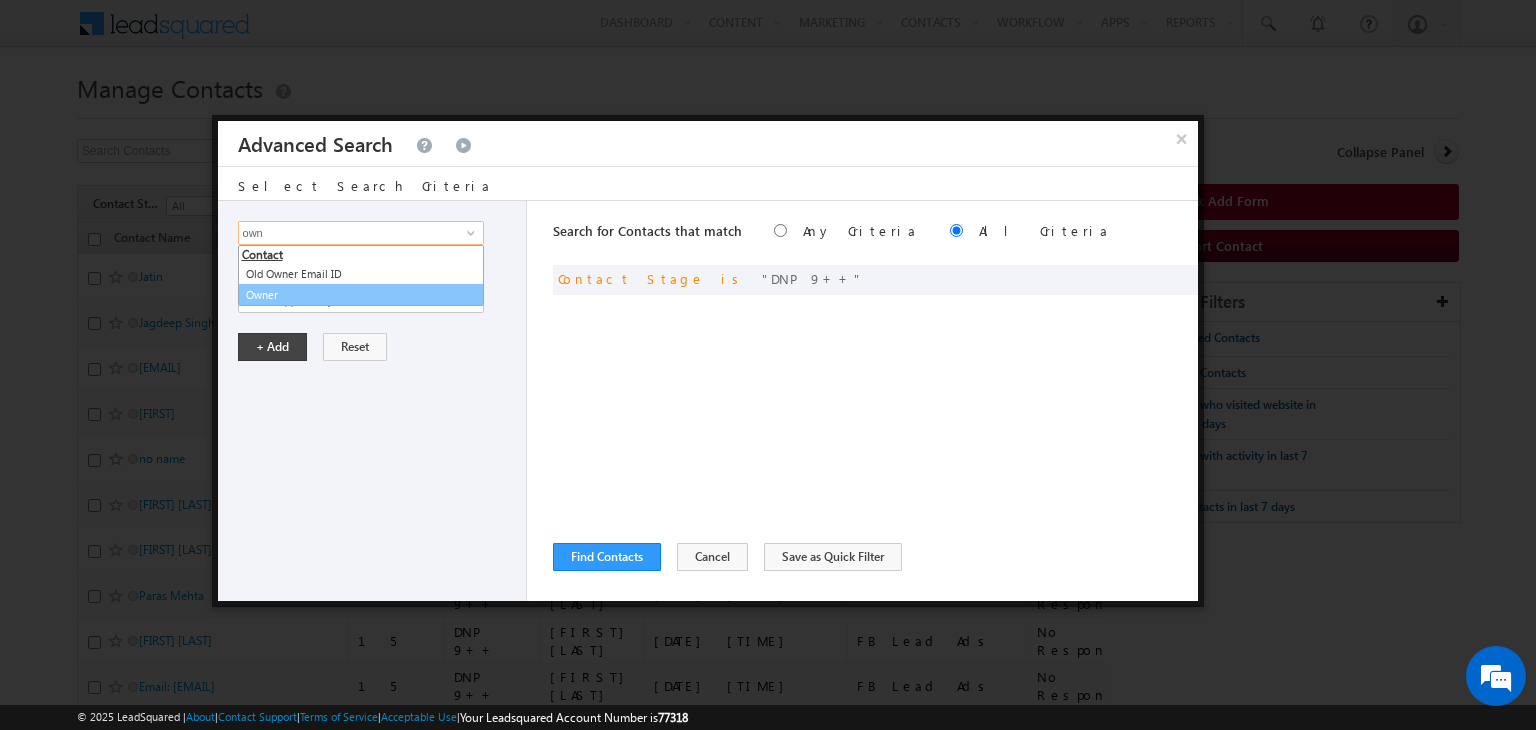 click on "Owner" at bounding box center (361, 295) 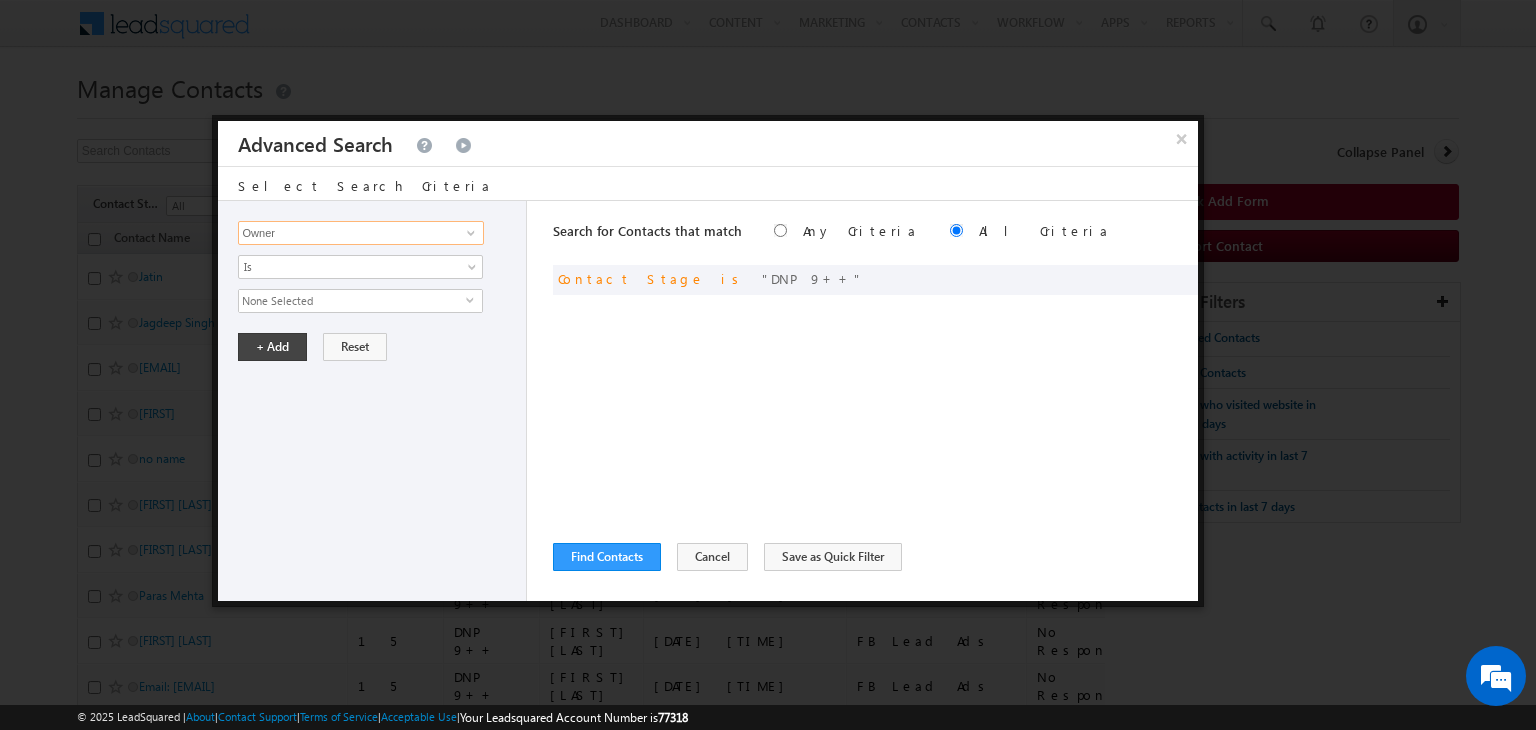 type on "Owner" 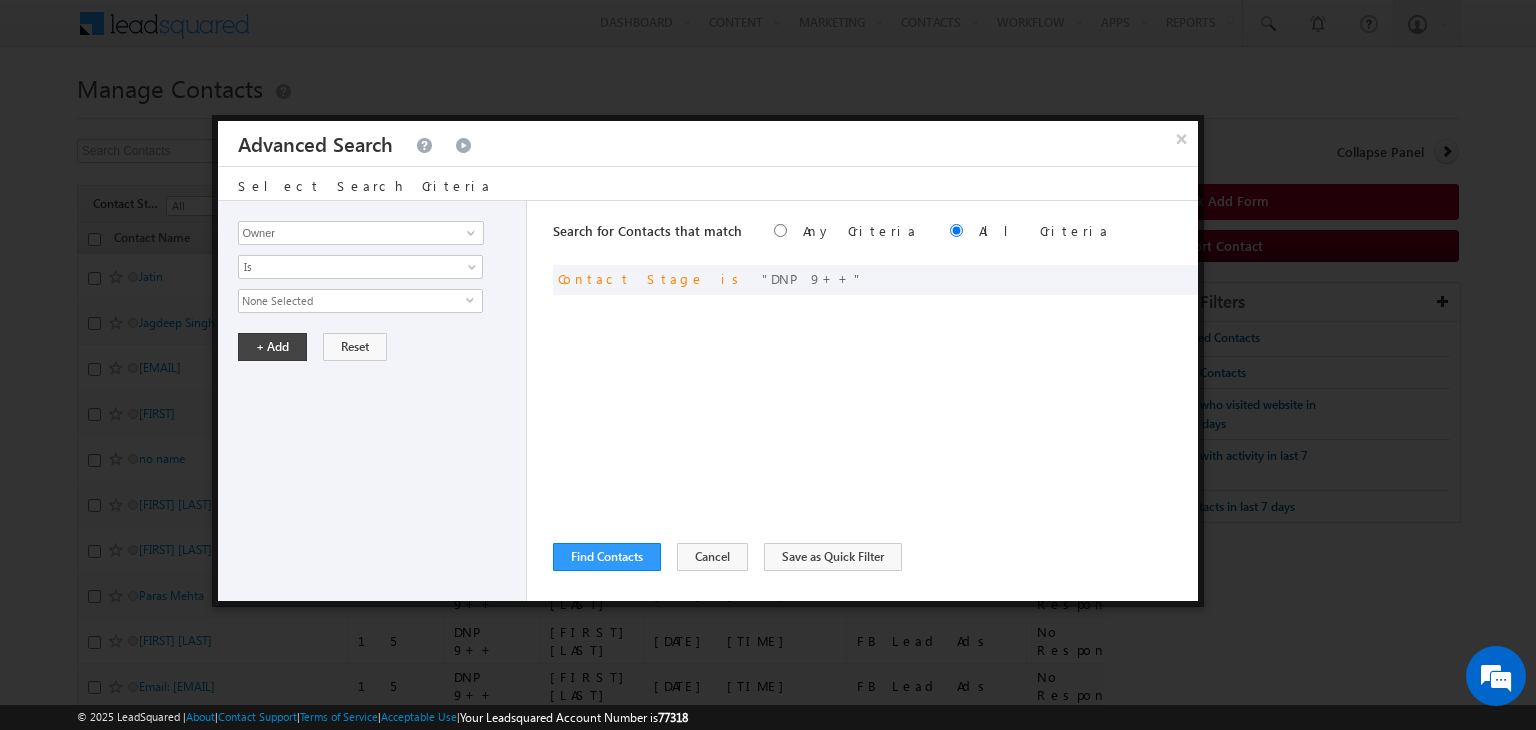 click on "None Selected" at bounding box center (352, 301) 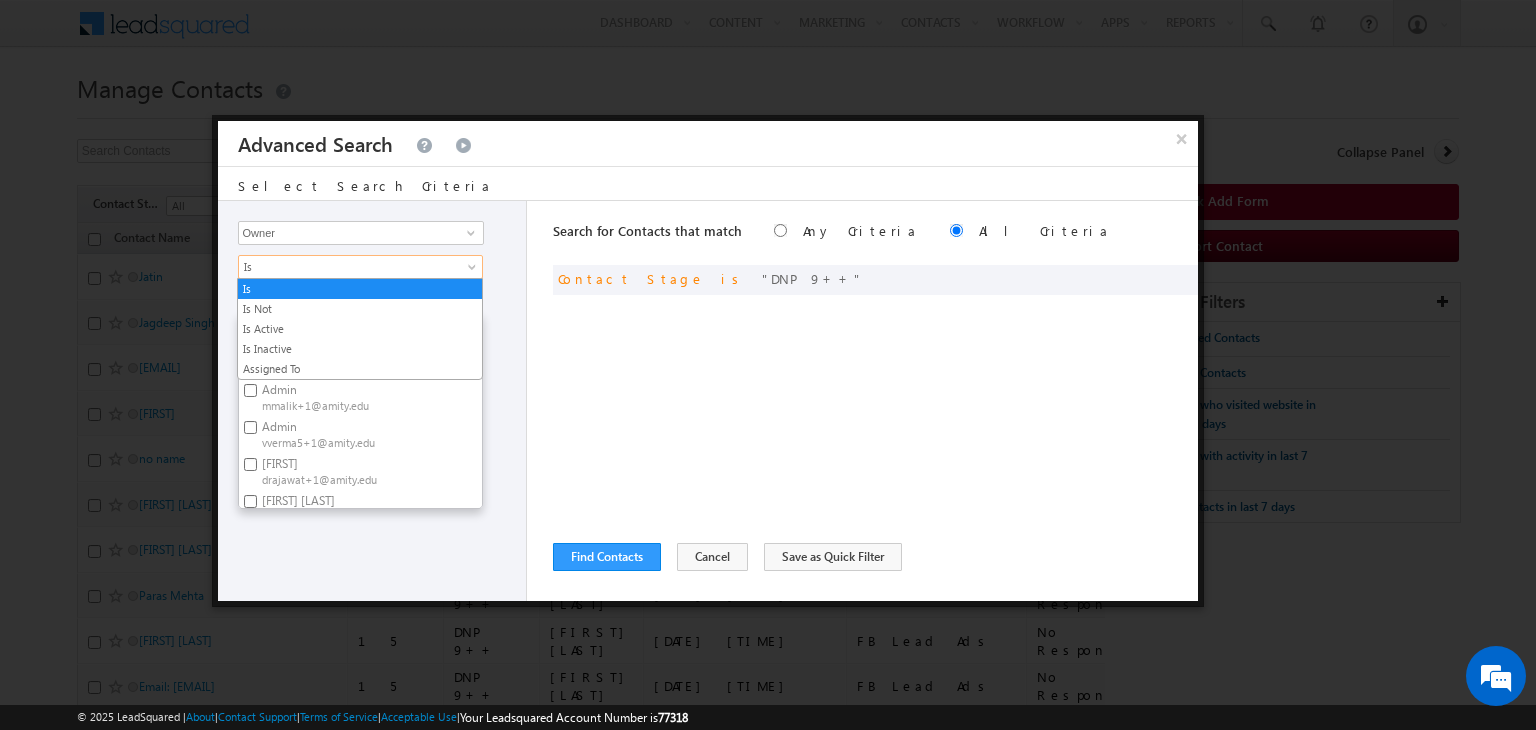 click at bounding box center (474, 271) 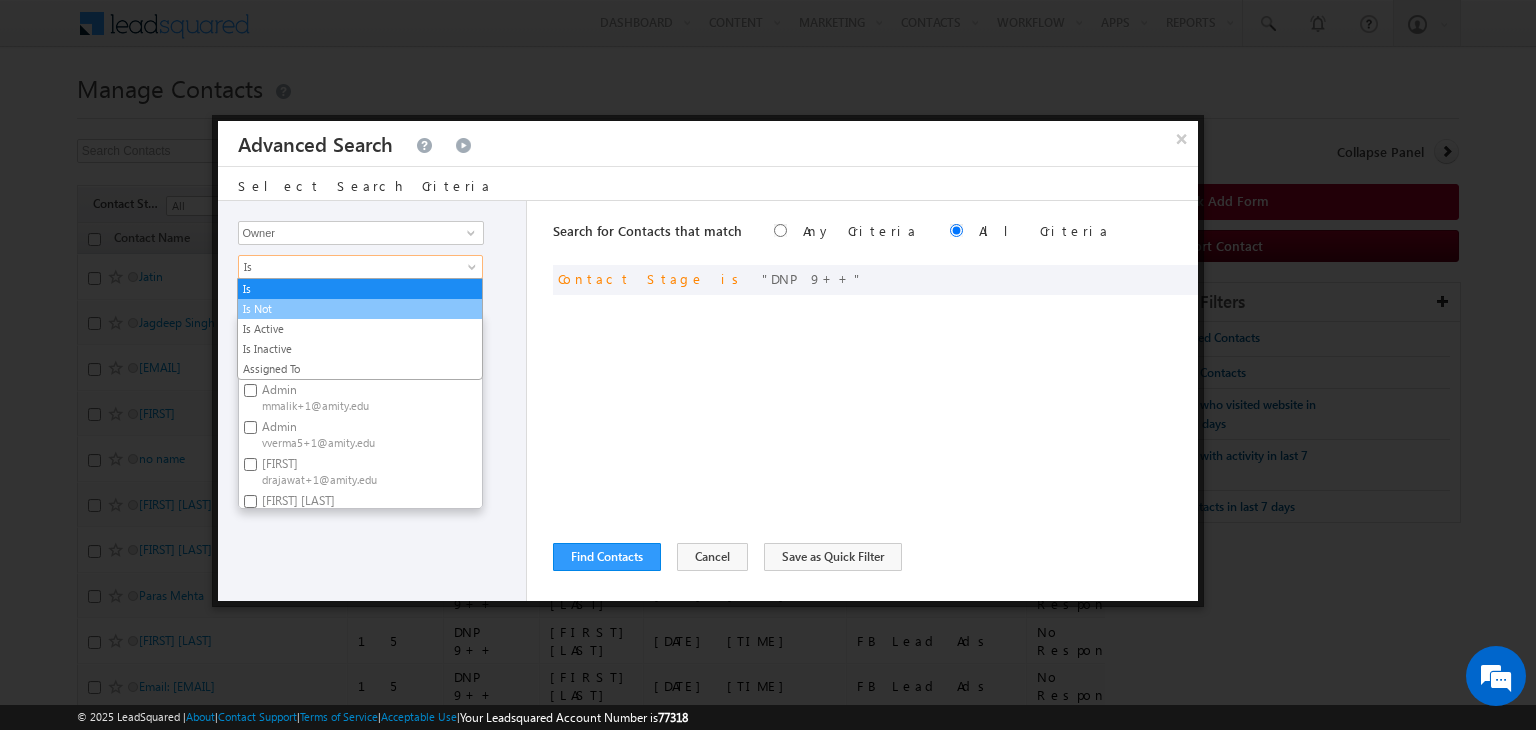 click on "Is Not" at bounding box center (360, 309) 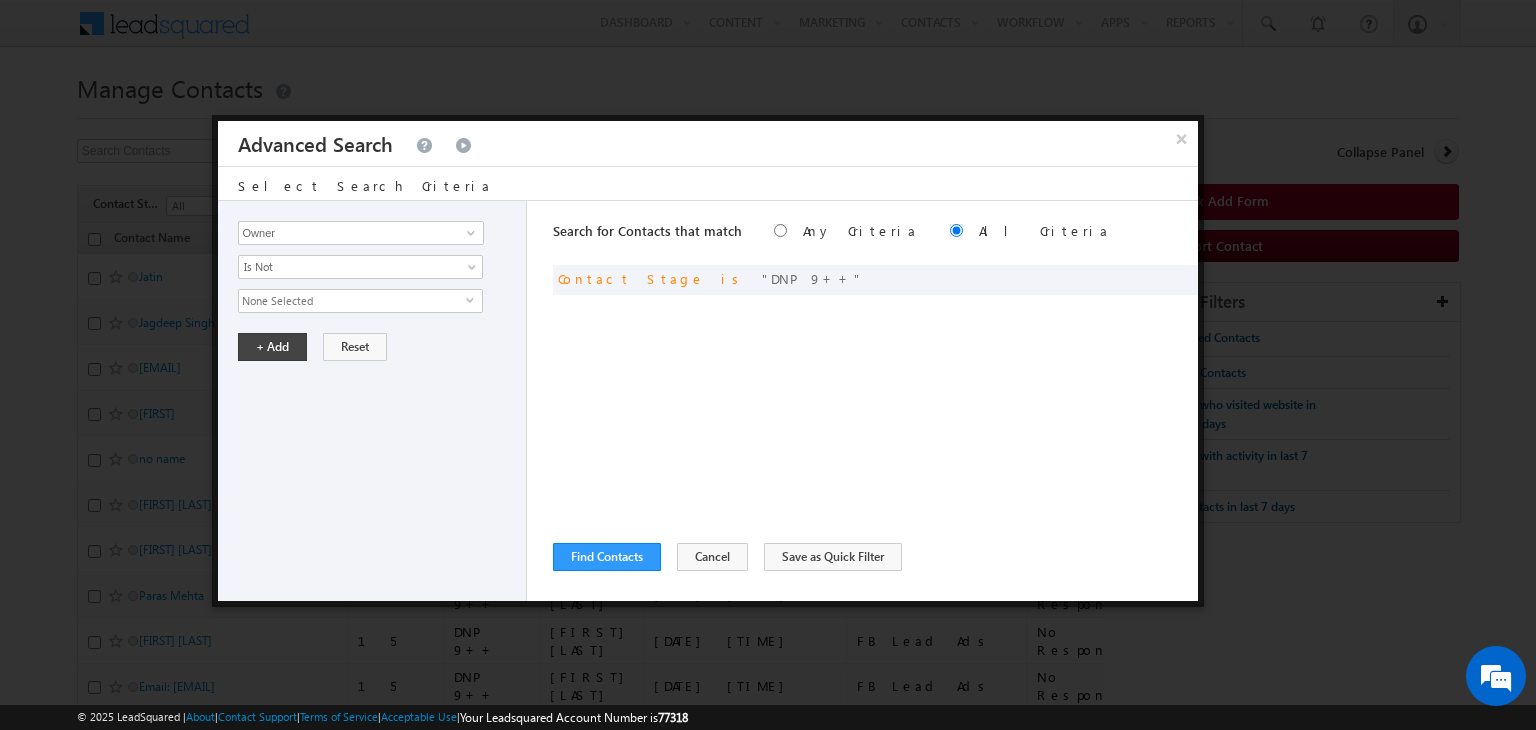 click on "None Selected" at bounding box center [352, 301] 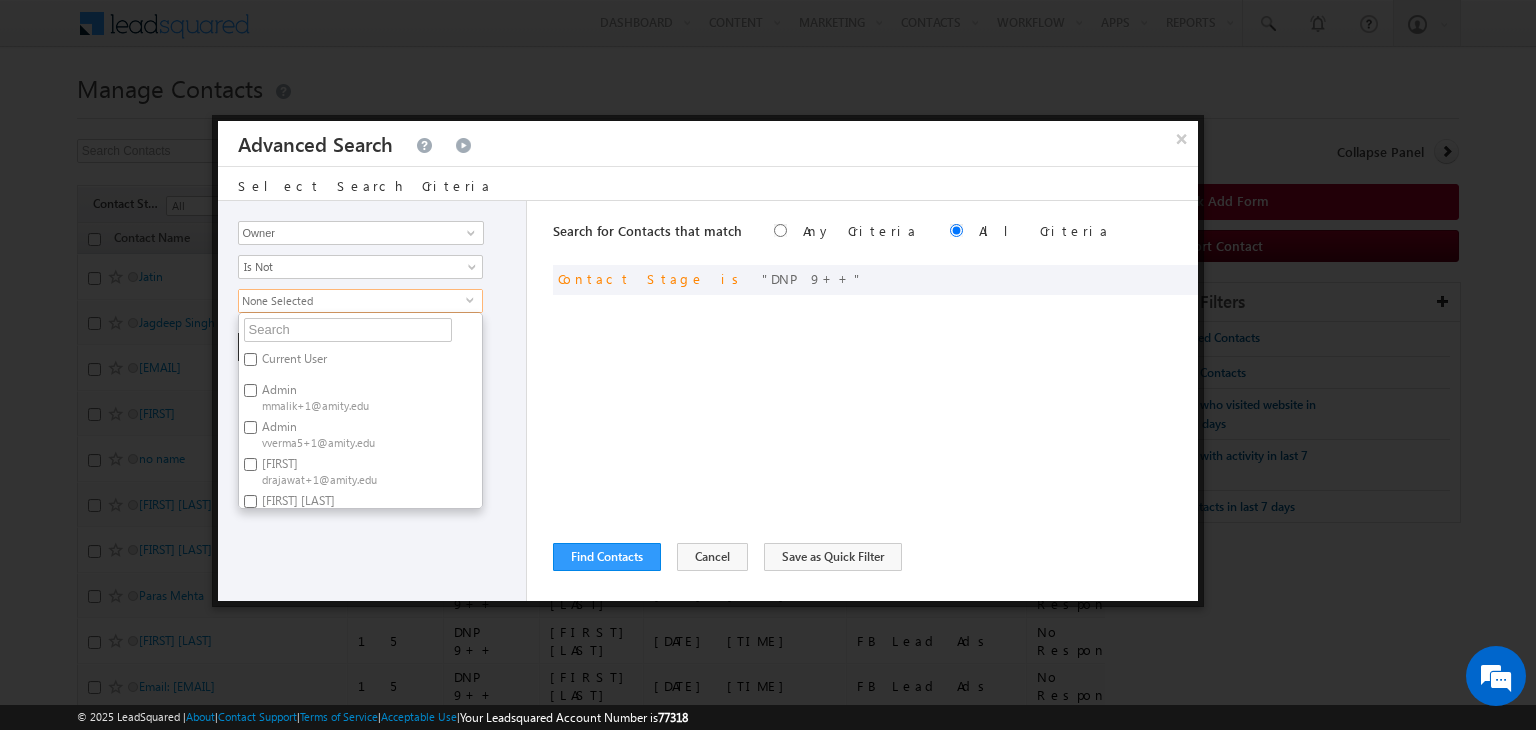 scroll, scrollTop: 68, scrollLeft: 0, axis: vertical 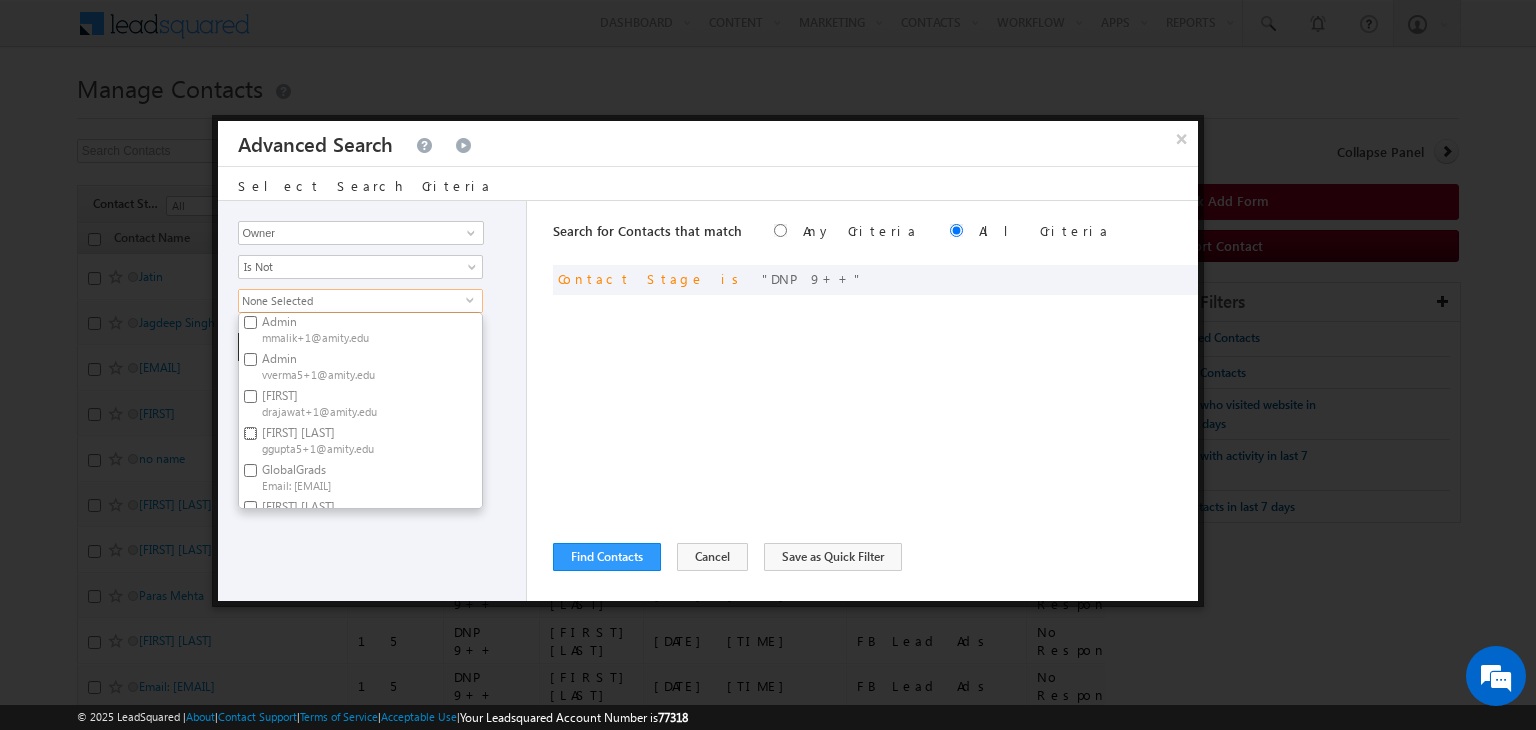 click on "[FIRST] [LAST] [EMAIL]" at bounding box center (250, 433) 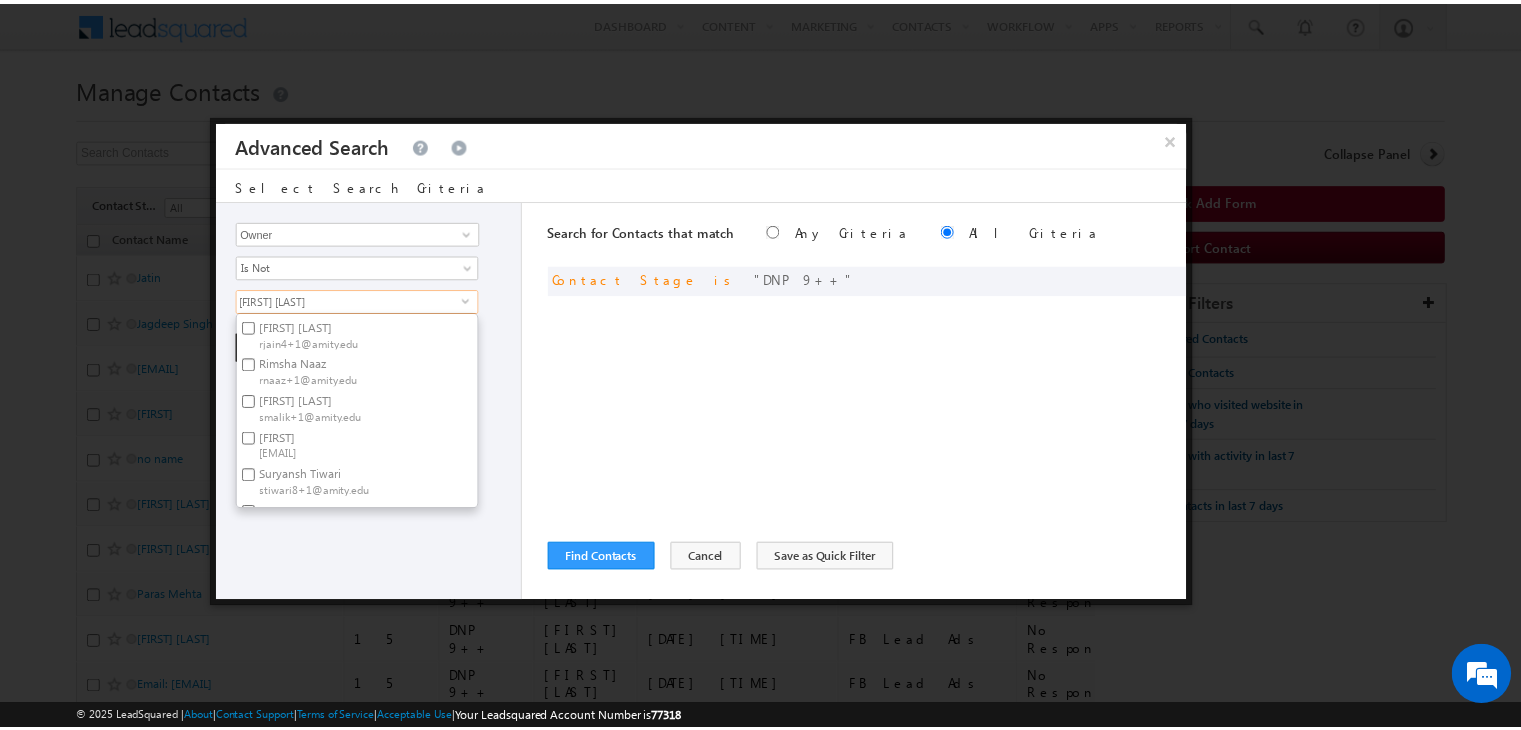 scroll, scrollTop: 350, scrollLeft: 0, axis: vertical 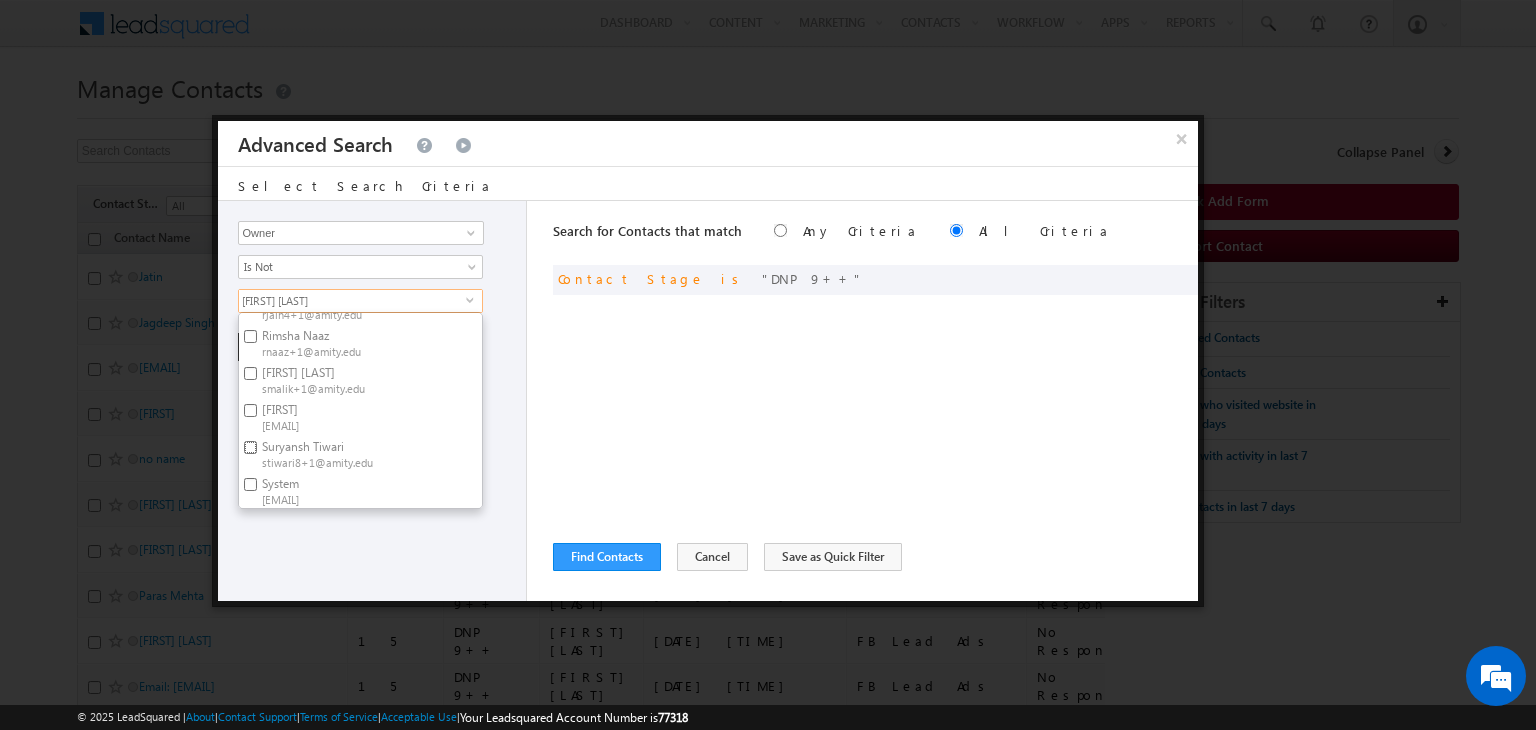 click on "[FIRST] [LAST] [EMAIL]" at bounding box center [250, 447] 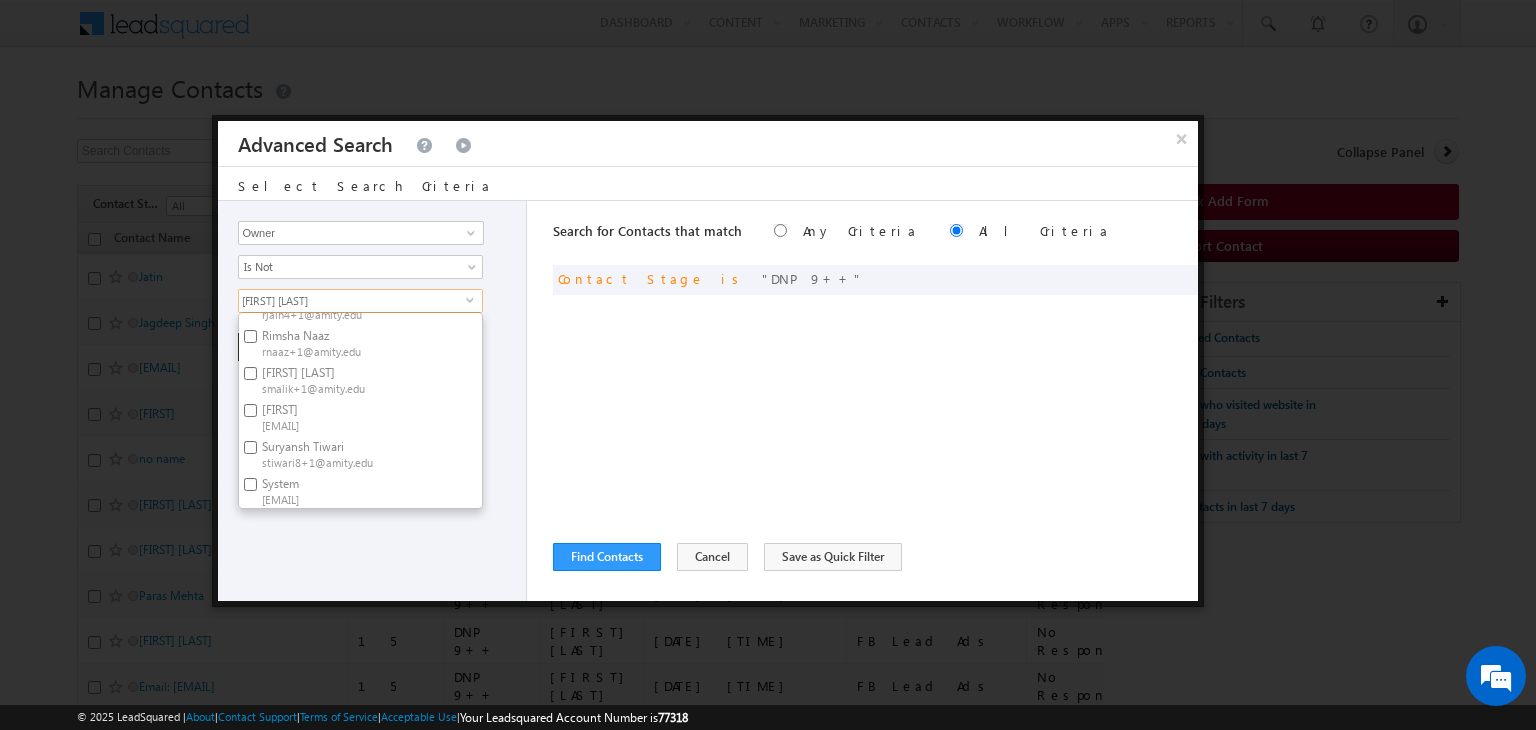 checkbox on "true" 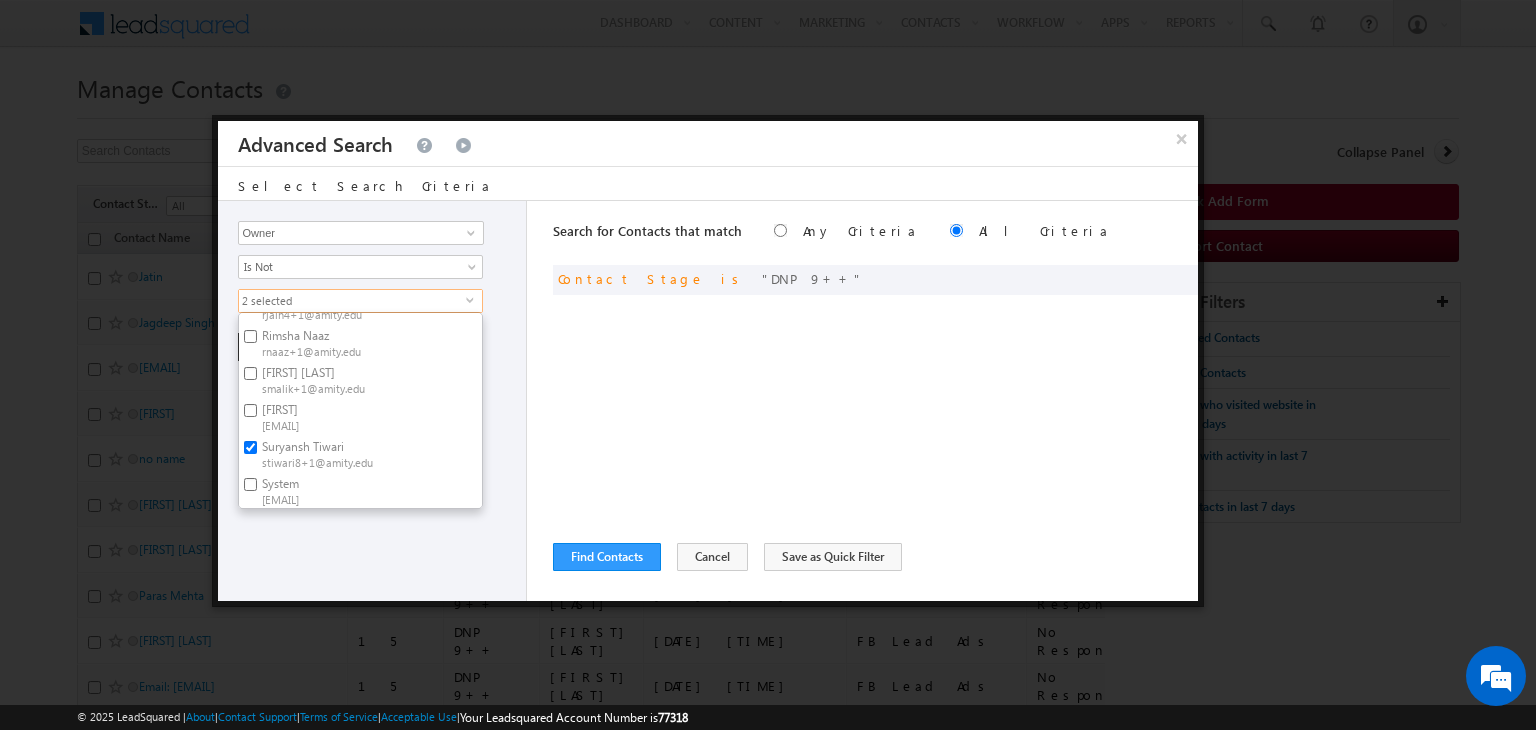 click on "Opportunity Type Contact Activity Task Sales Group  Prospect Id Address 1 Address 2 Any Specific University Or Program Application Status Auto Login URL City Class XII Marks Company Concentration Contact Number Contact Origin Contact Score Contact Source Contact Stage Conversion Referrer URL Country Country Interested In New Country Interested In Old Course Course Priority Created By Id Created On Created On Old Current Opt In Status Do Not Call Do Not Email Do Not SMS Do Not Track Do You Have Scholarships Do You Have Valid Passport Documents - Status Documents - University Proof Doc Documents - 10th Marksheet Documents - 12th Marksheet Documents - UG Degree Documents - UG Marksheets Documents - PG Degree Documents - PG Marksheets Documents - Resume/CV Documents - LOR Documents - SOP Documents - Passport Documents - ELT Documents - Amity Pathway Certificate Documents - COL Documents - Deposit fee Documents - UCOL Documents - I20 Documents - SEVIS Fee doc Email Is" at bounding box center (708, 401) 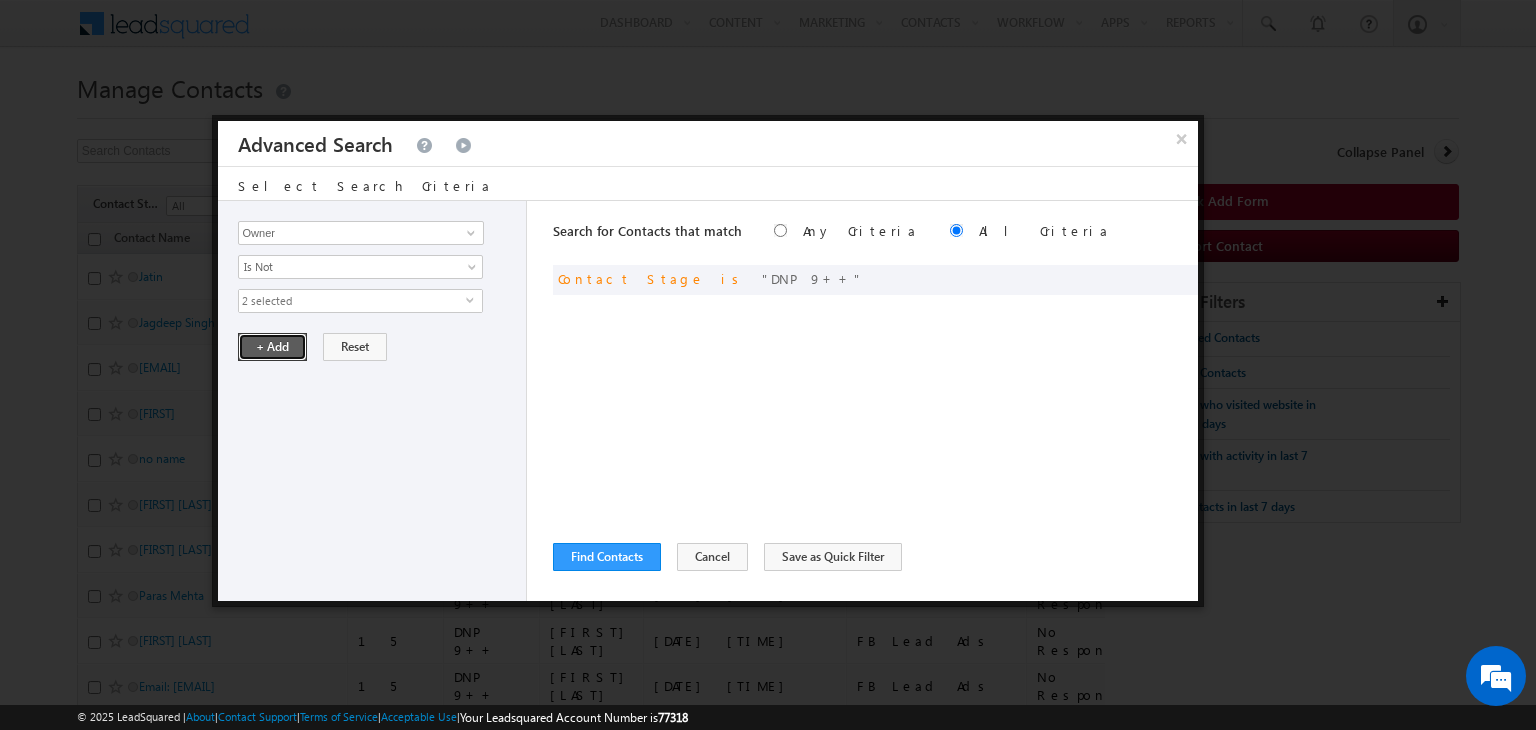 click on "+ Add" at bounding box center (272, 347) 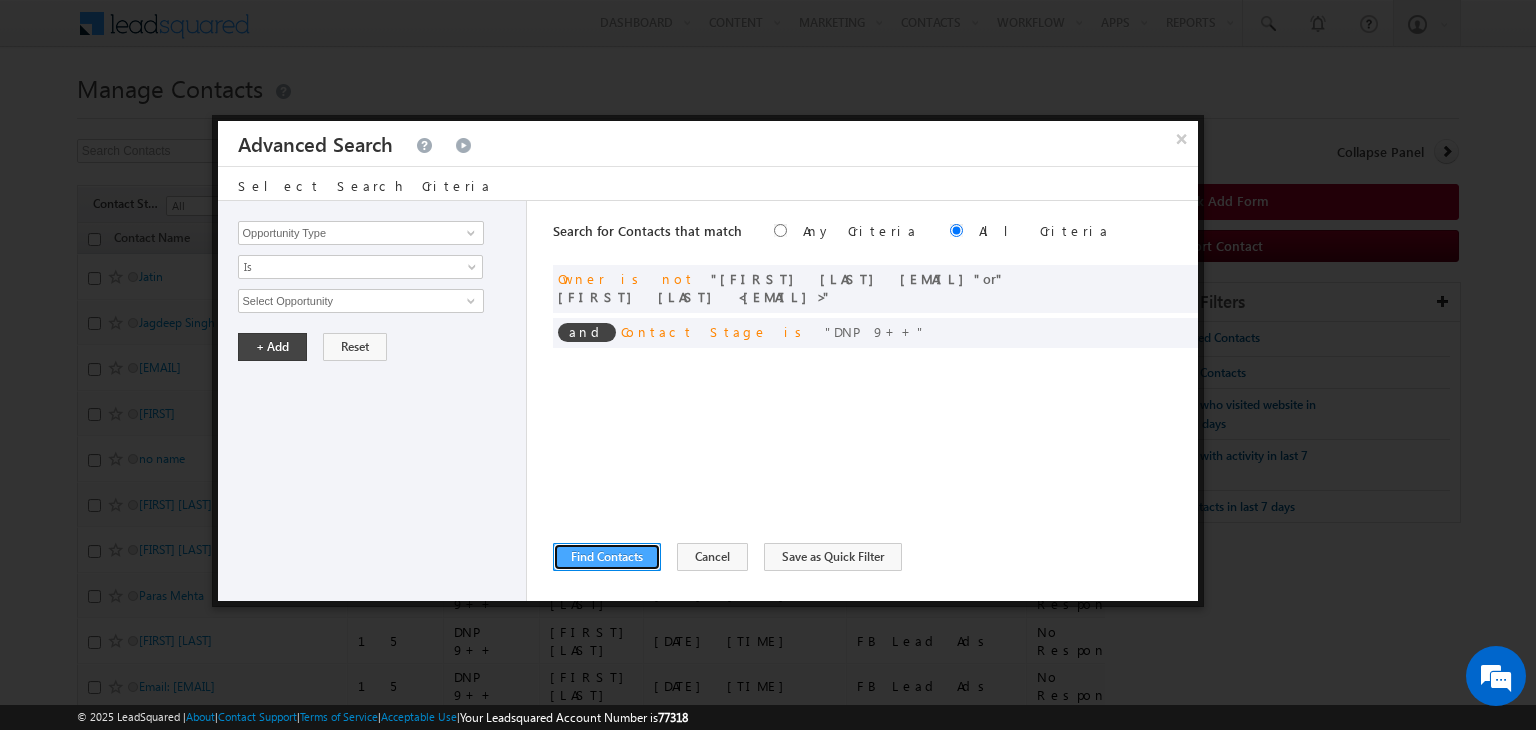 click on "Find Contacts" at bounding box center [607, 557] 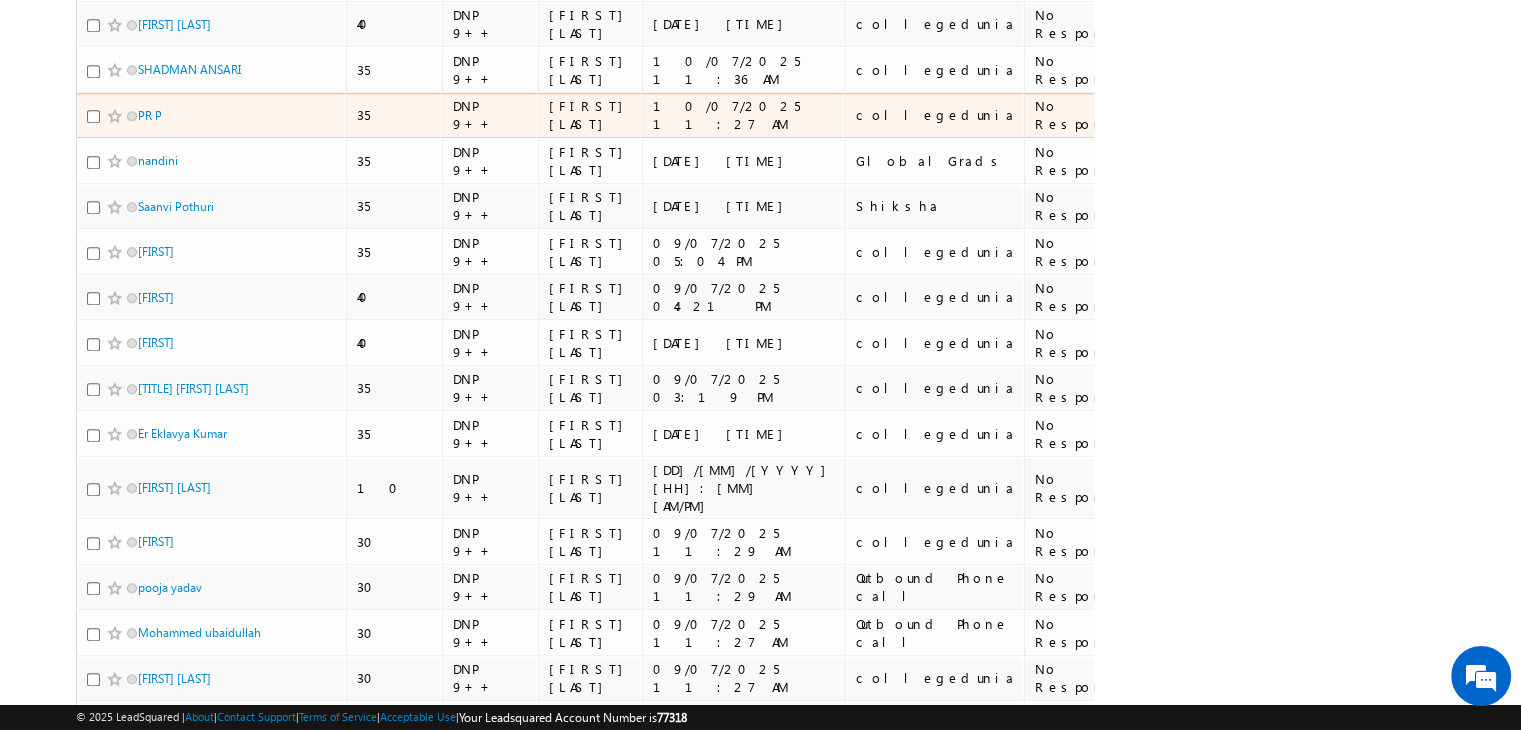 scroll, scrollTop: 1926, scrollLeft: 0, axis: vertical 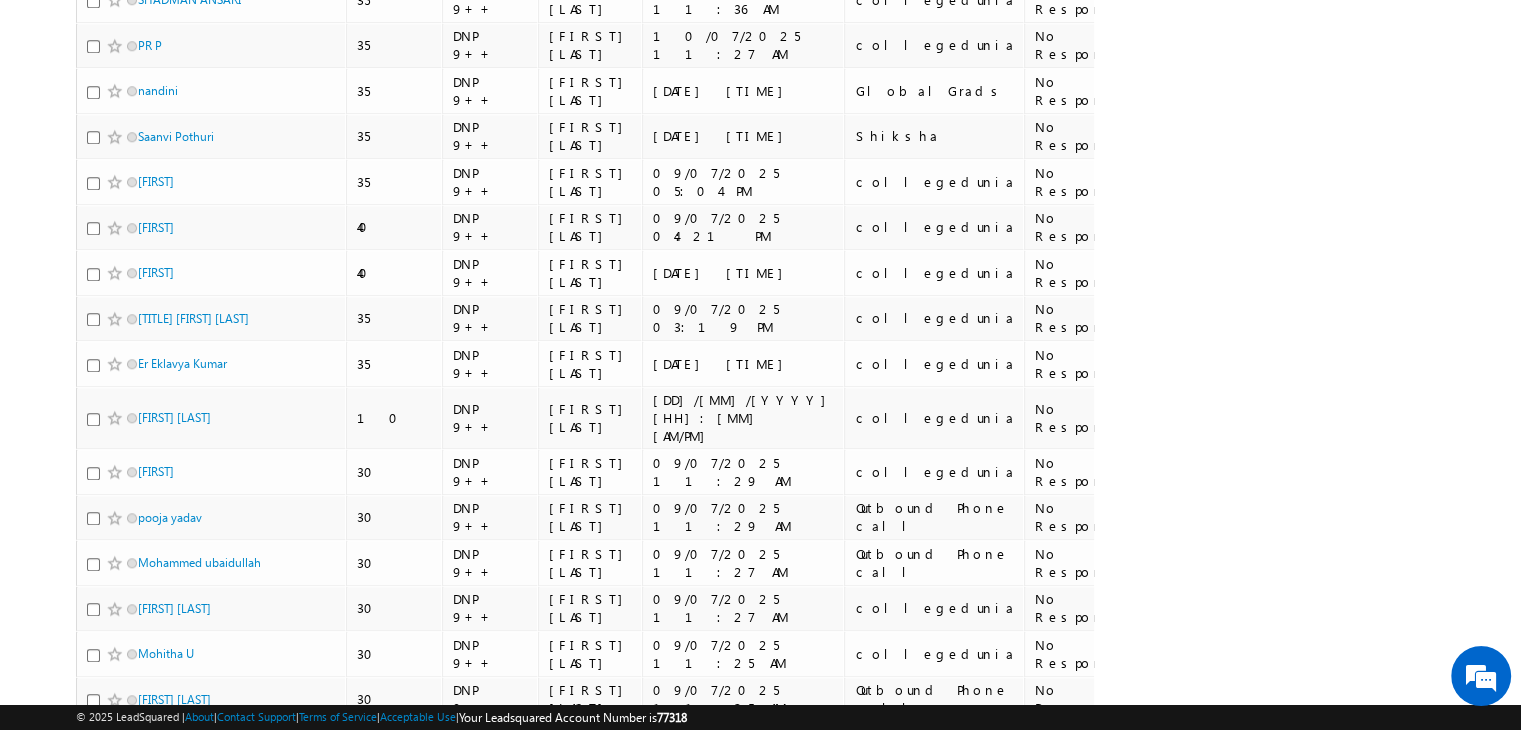 click on "9" at bounding box center (952, 760) 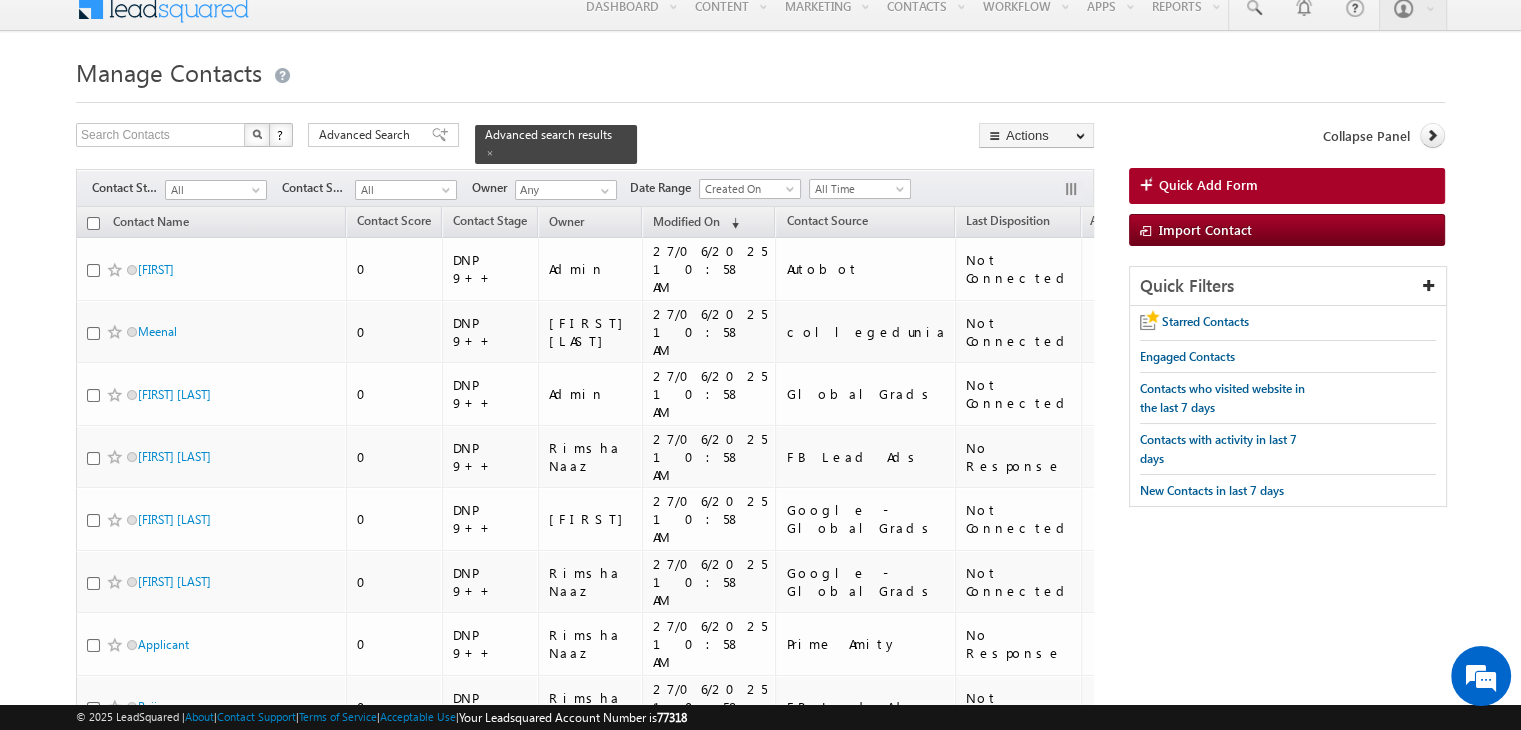 scroll, scrollTop: 0, scrollLeft: 0, axis: both 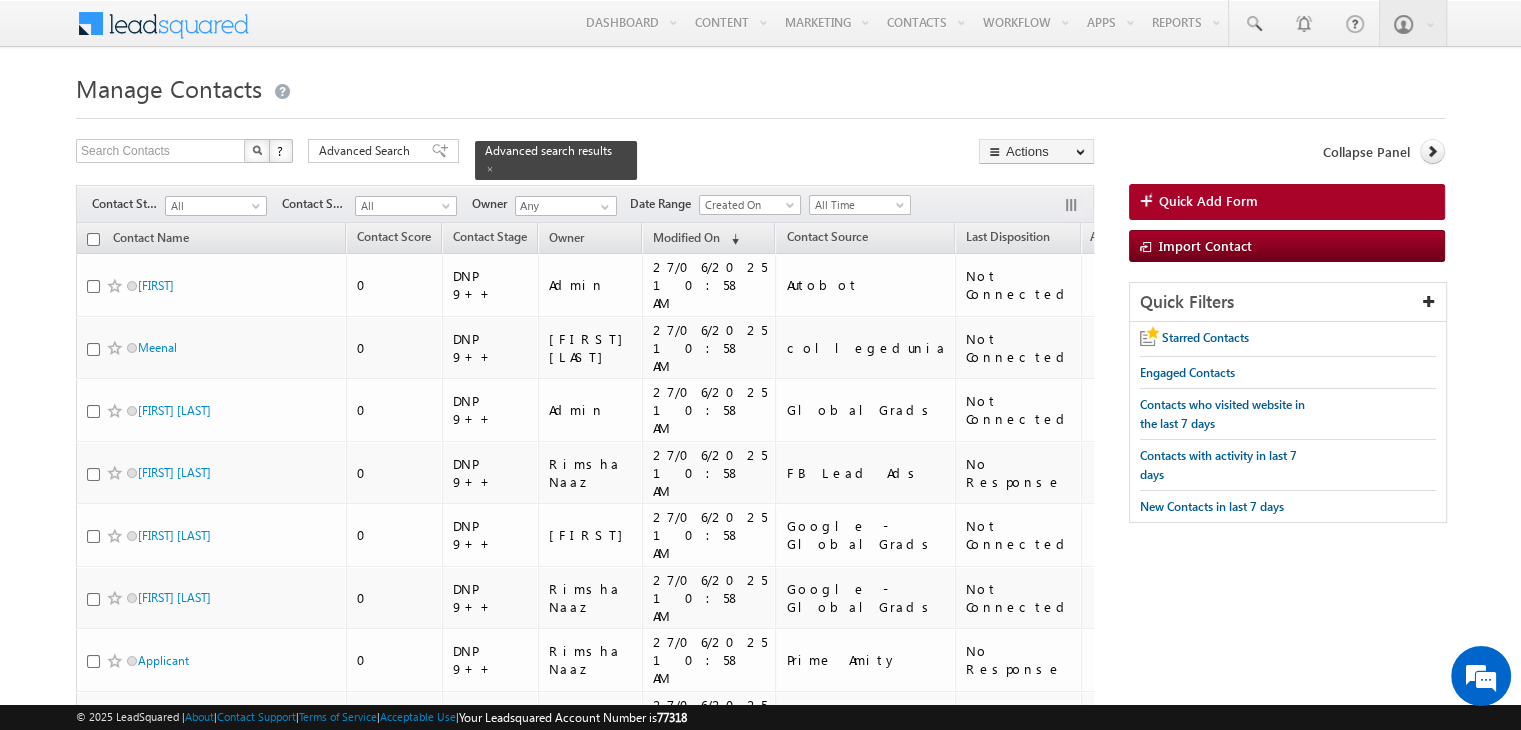 click at bounding box center [93, 239] 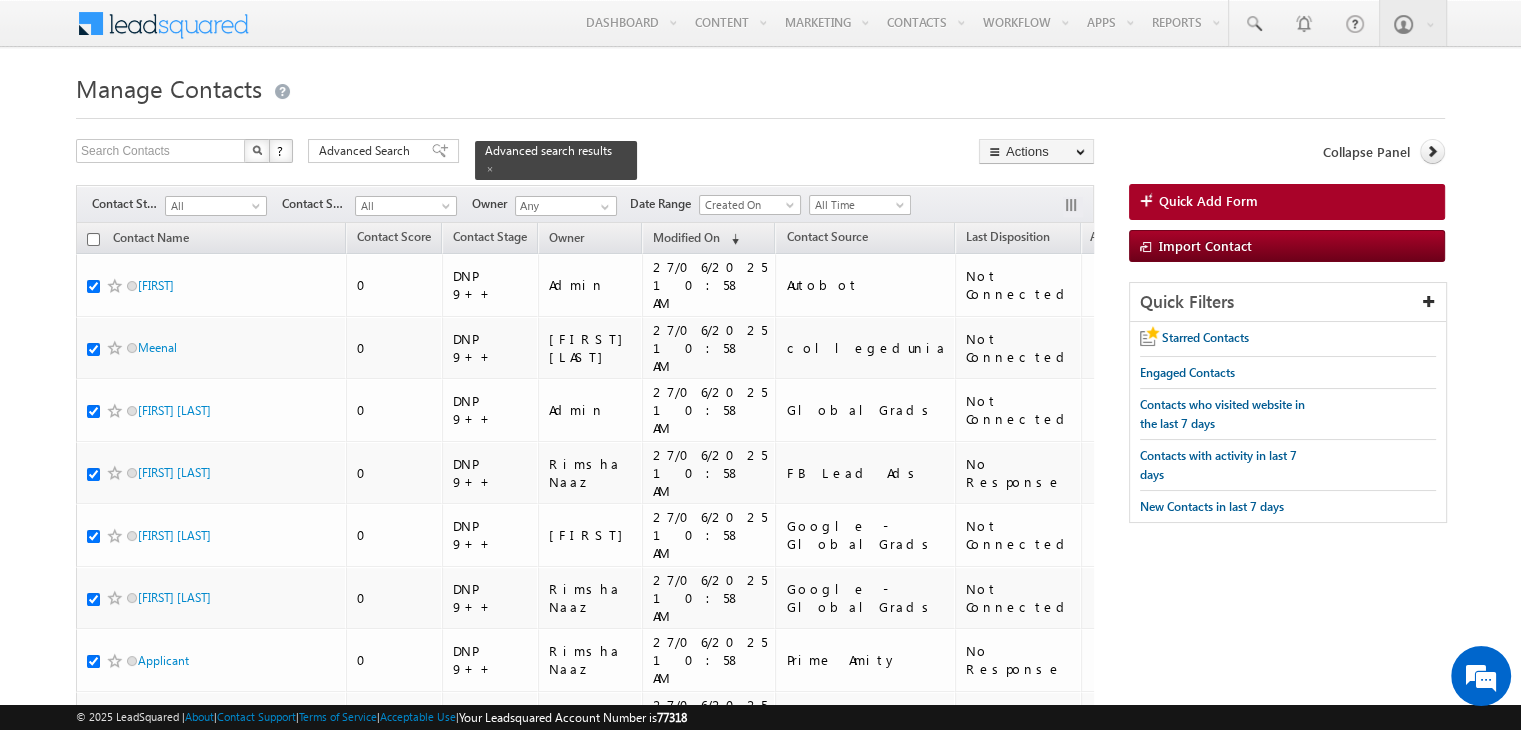 checkbox on "true" 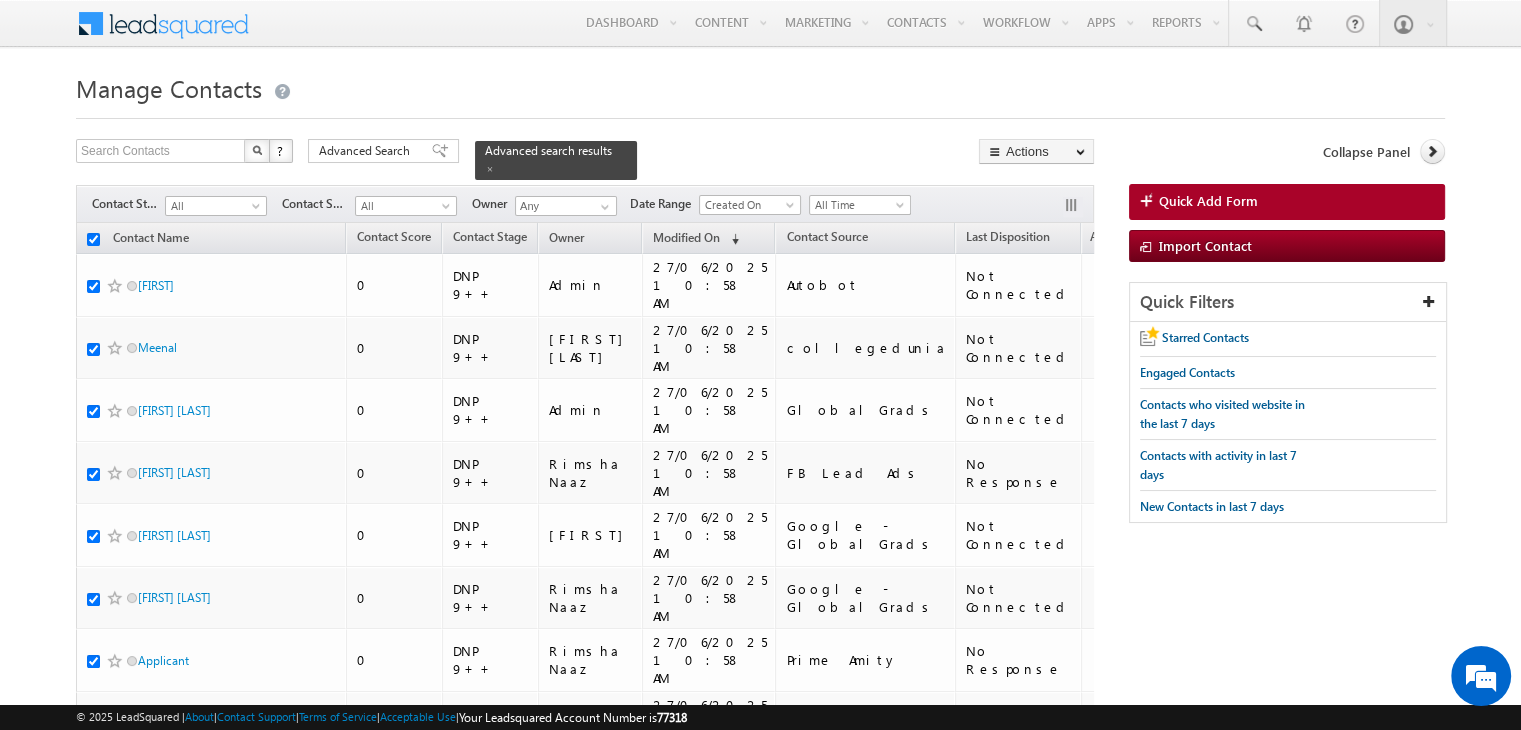 checkbox on "true" 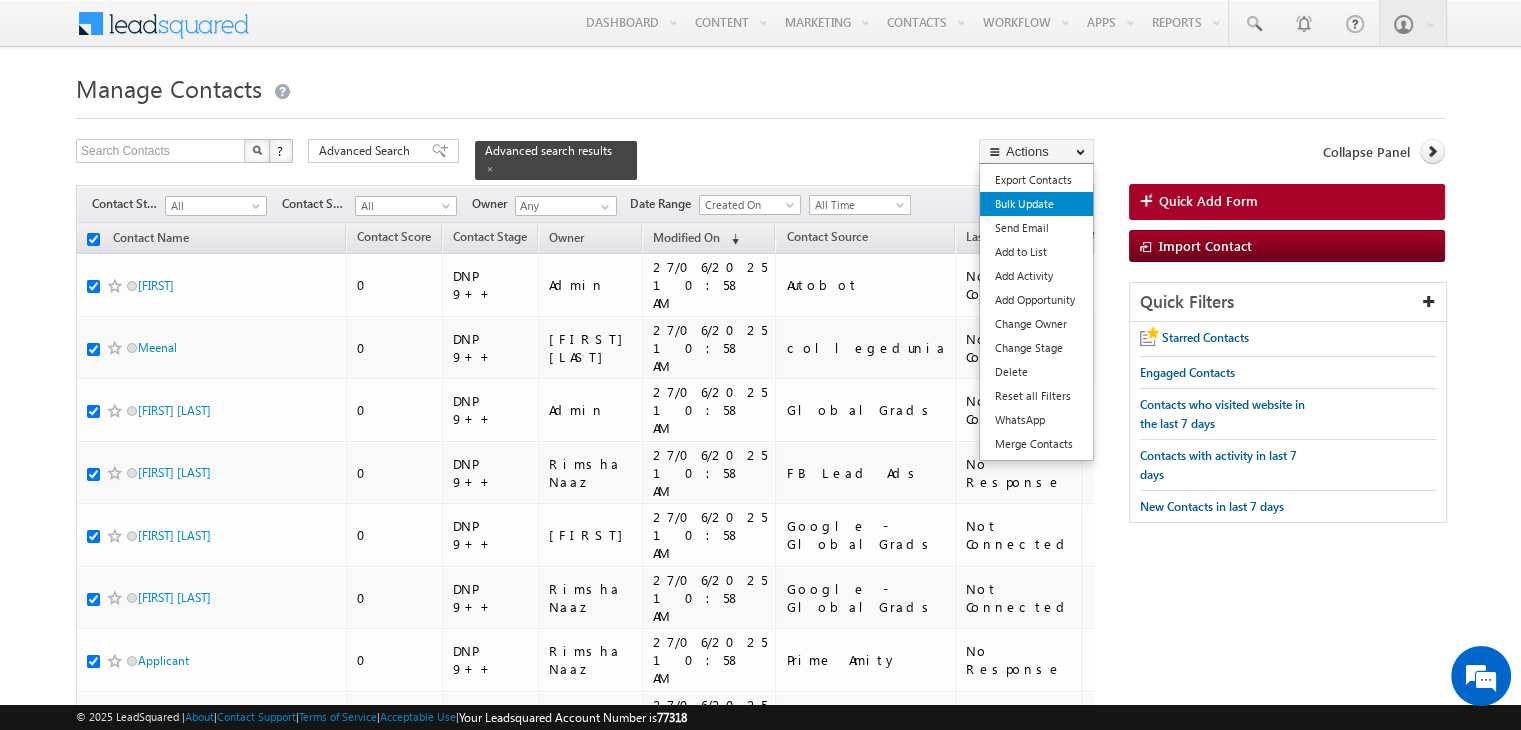 click on "Bulk Update" at bounding box center (1036, 204) 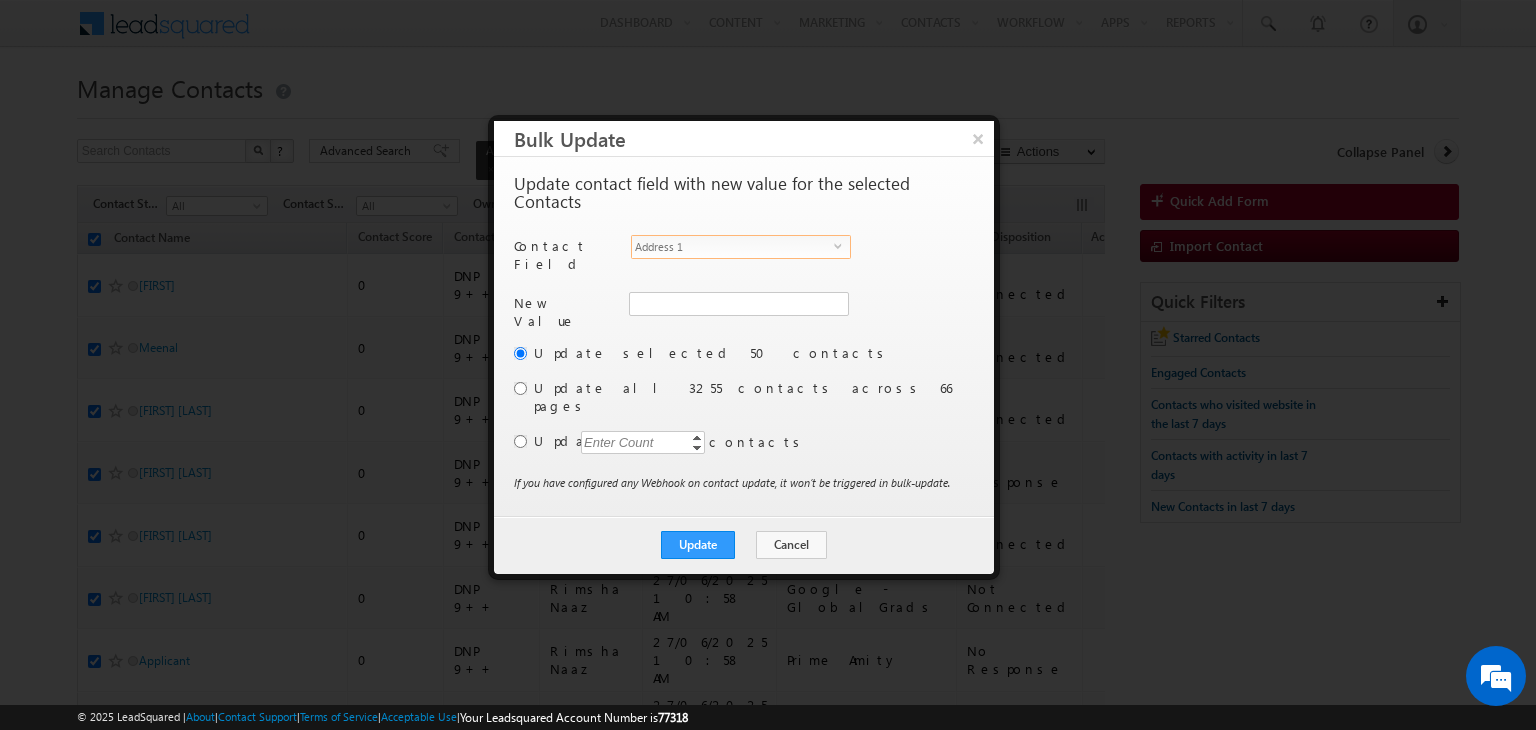 click on "select" at bounding box center (842, 245) 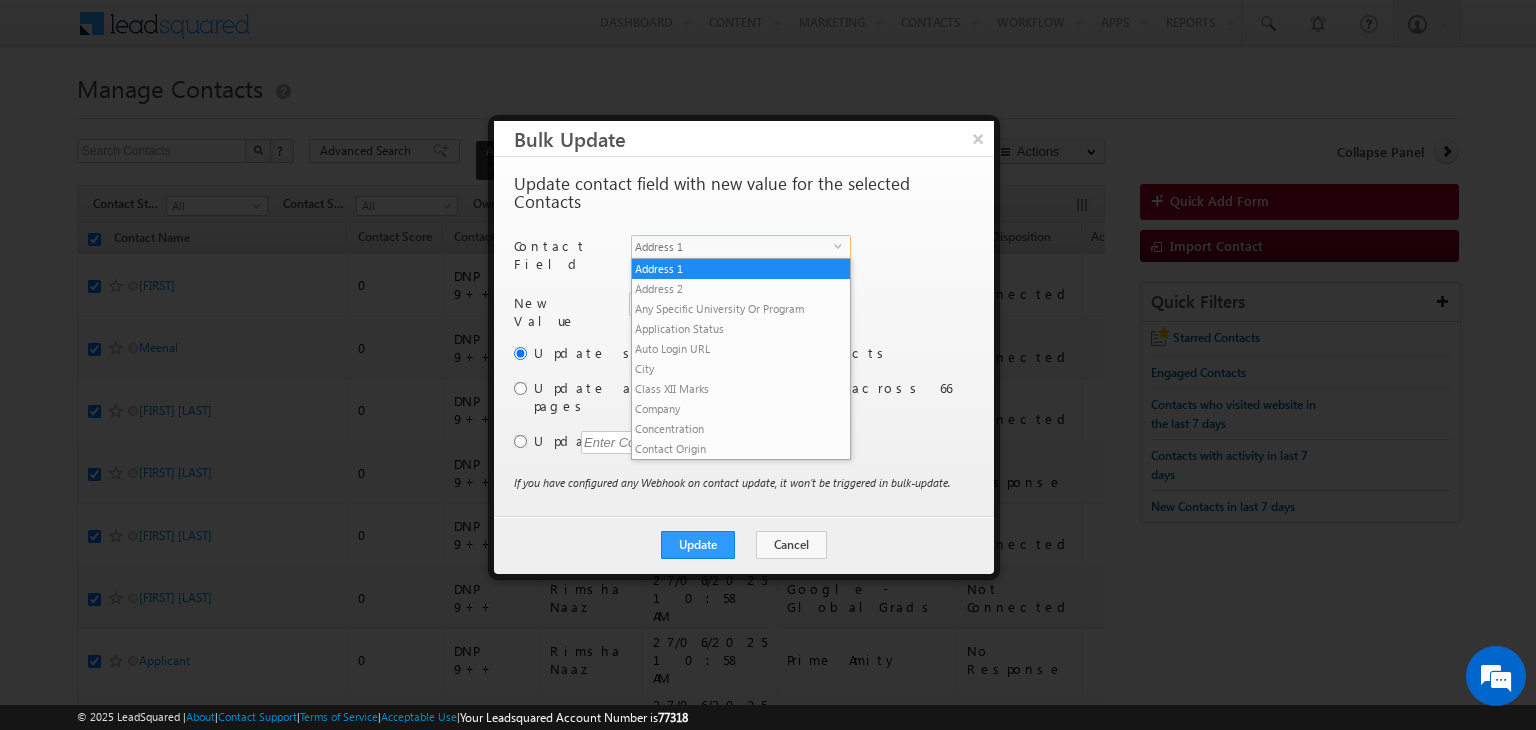 click on "Contact Field
Address 1 select mx_Street1" at bounding box center (742, 258) 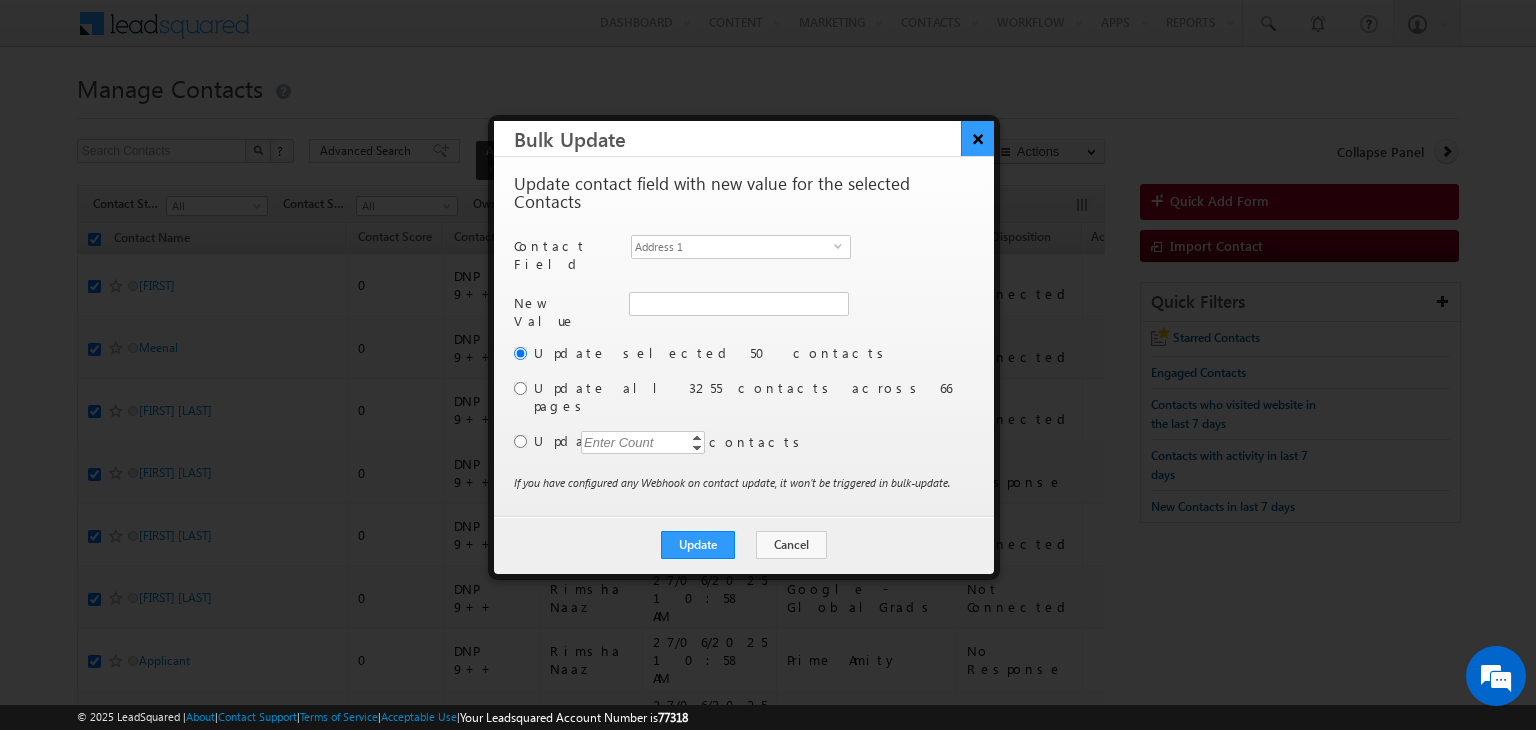 click on "×" at bounding box center [977, 138] 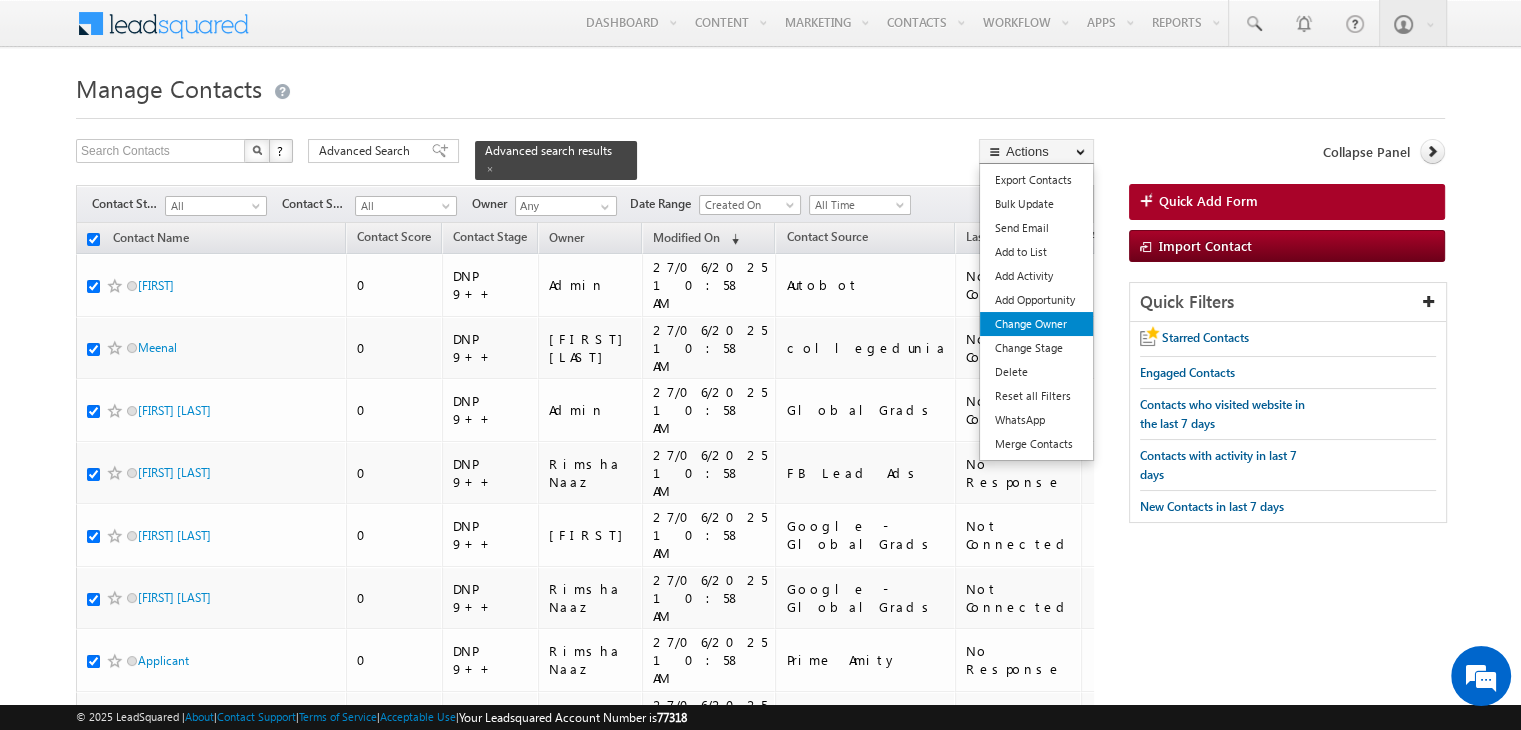 click on "Change Owner" at bounding box center [1036, 324] 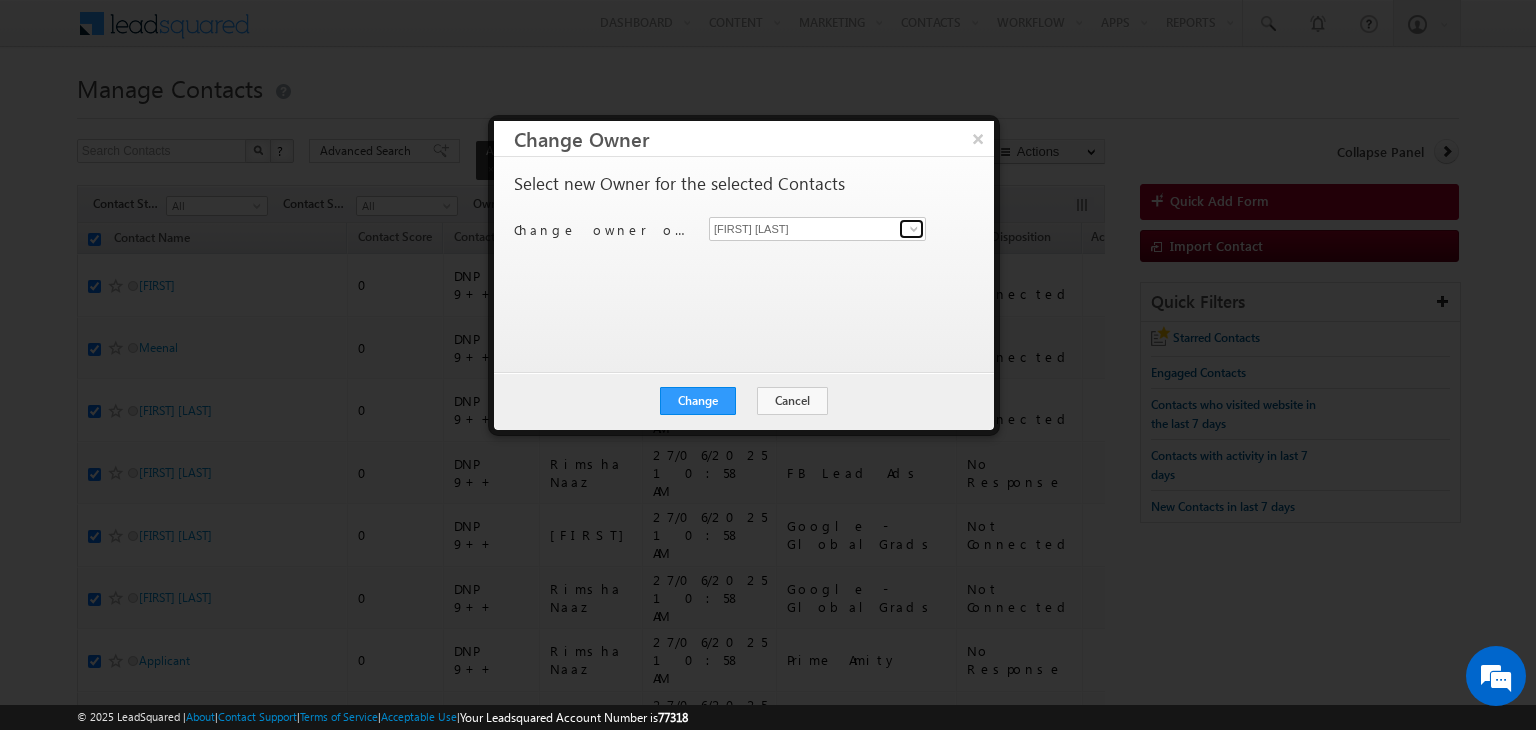 click at bounding box center [914, 229] 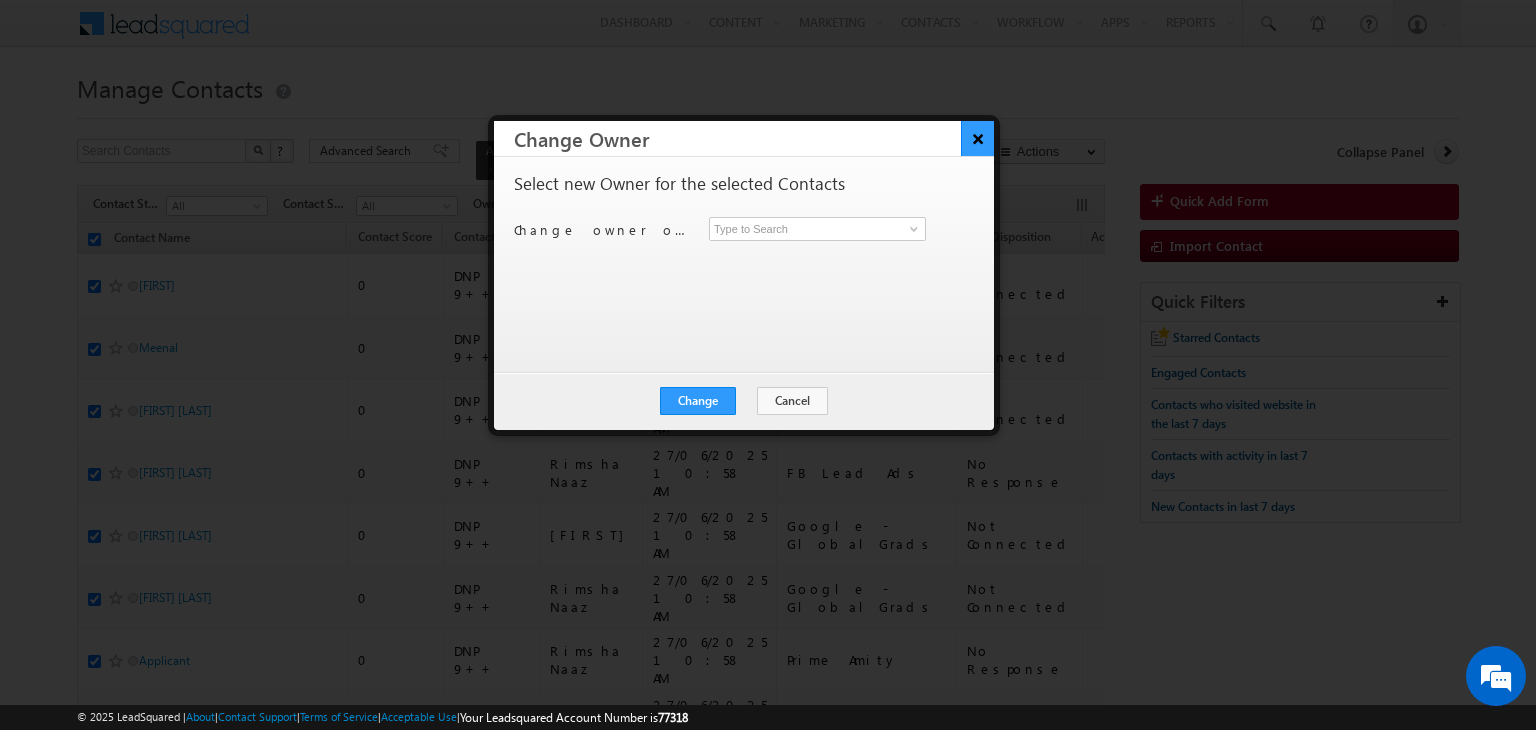 click on "×" at bounding box center (977, 138) 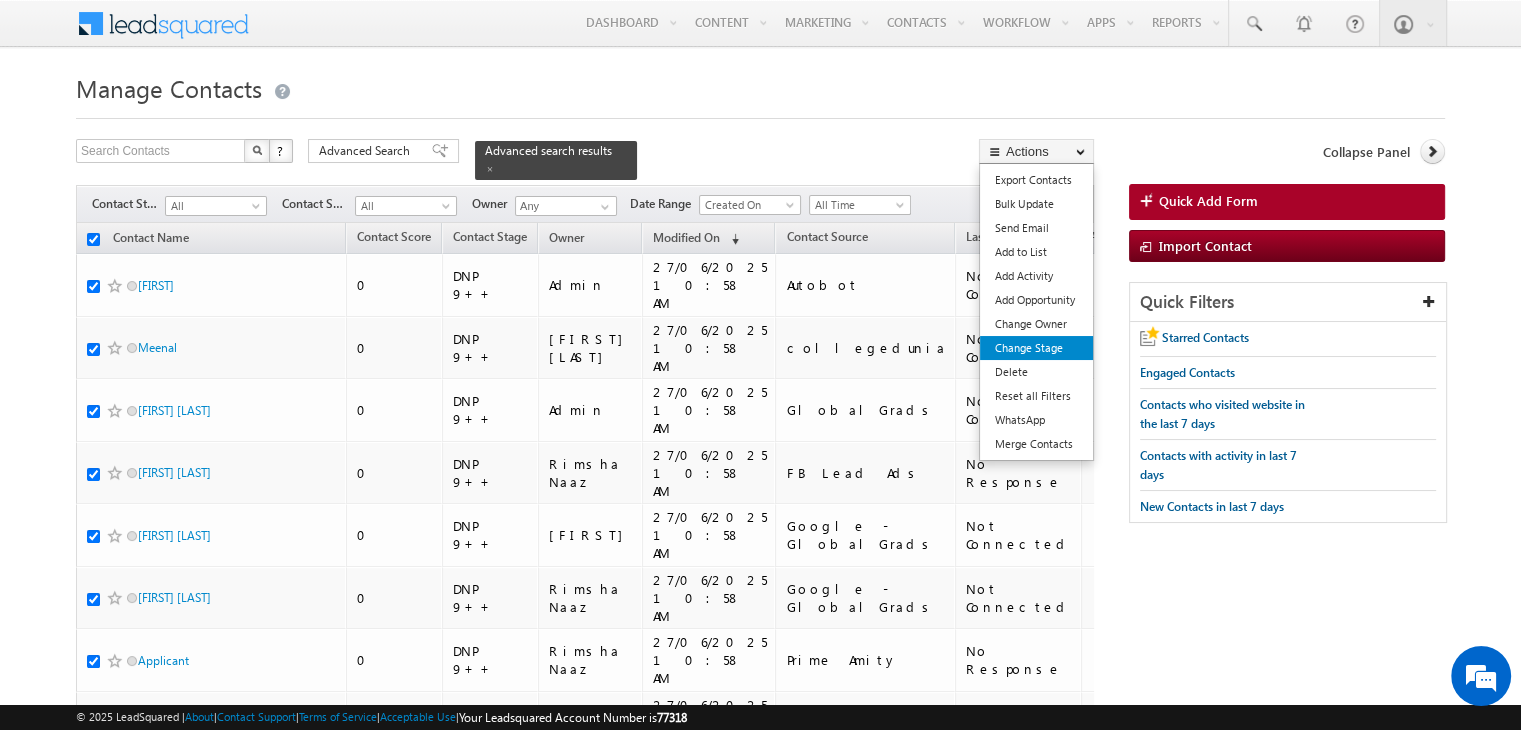 click on "Change Stage" at bounding box center (1036, 348) 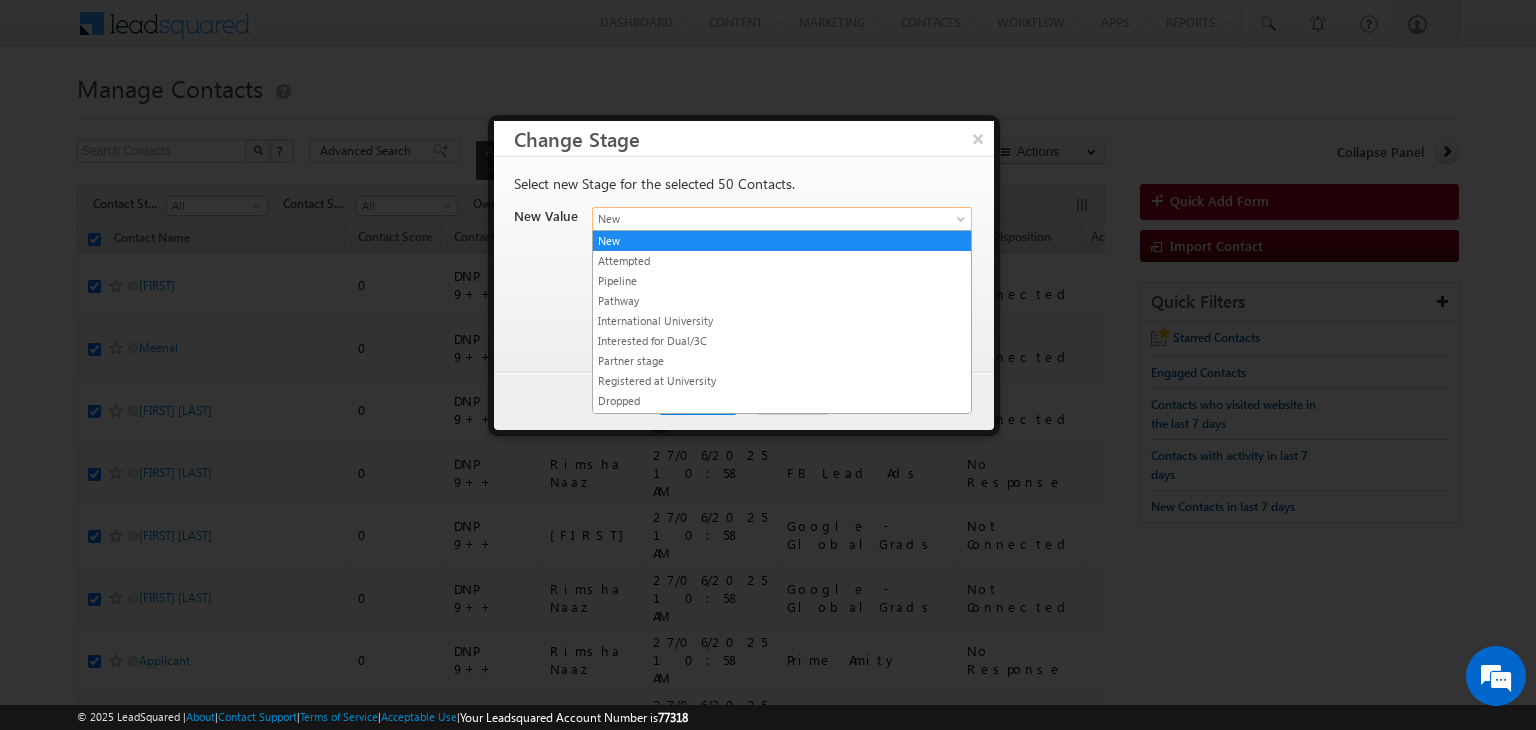 click at bounding box center (963, 223) 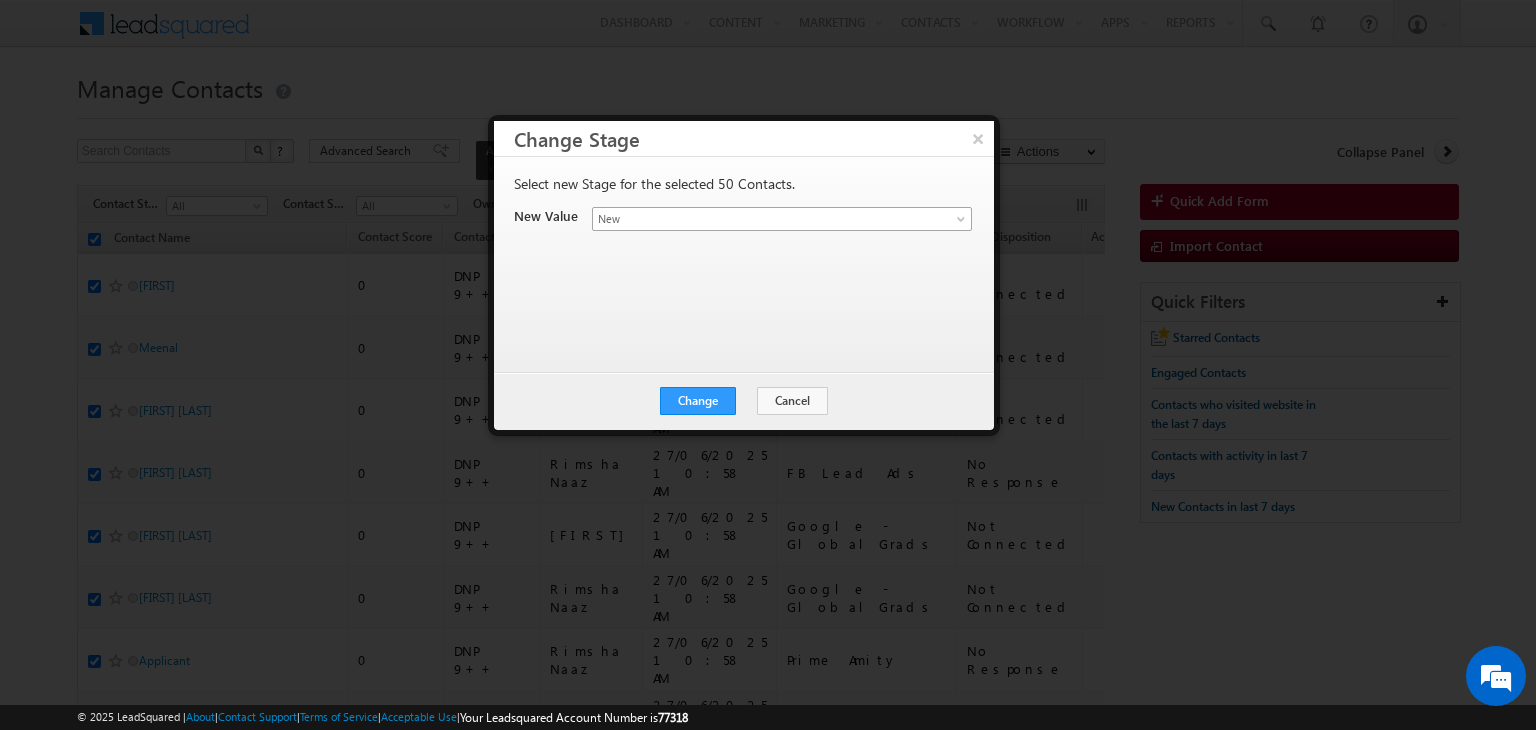 click at bounding box center (963, 223) 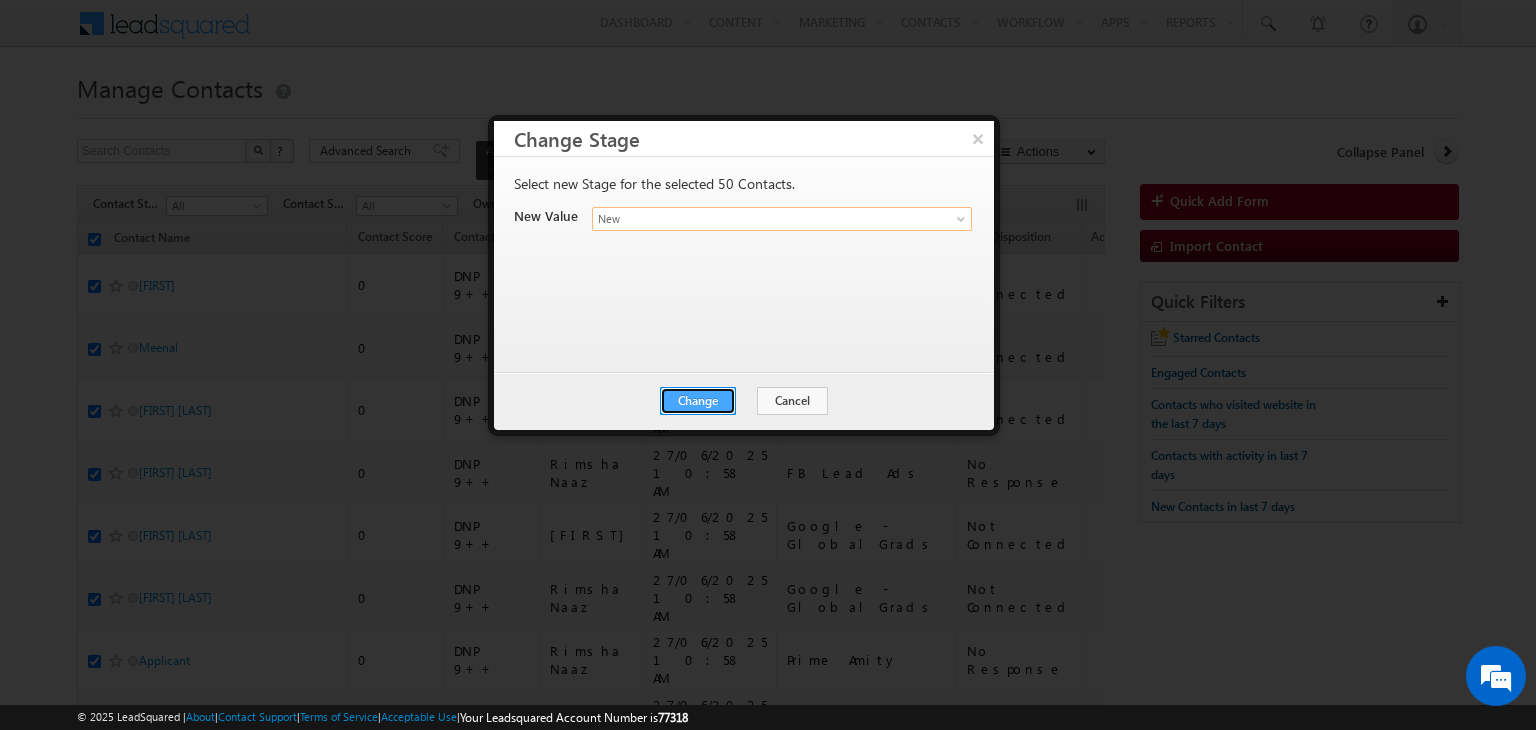 click on "Change" at bounding box center [698, 401] 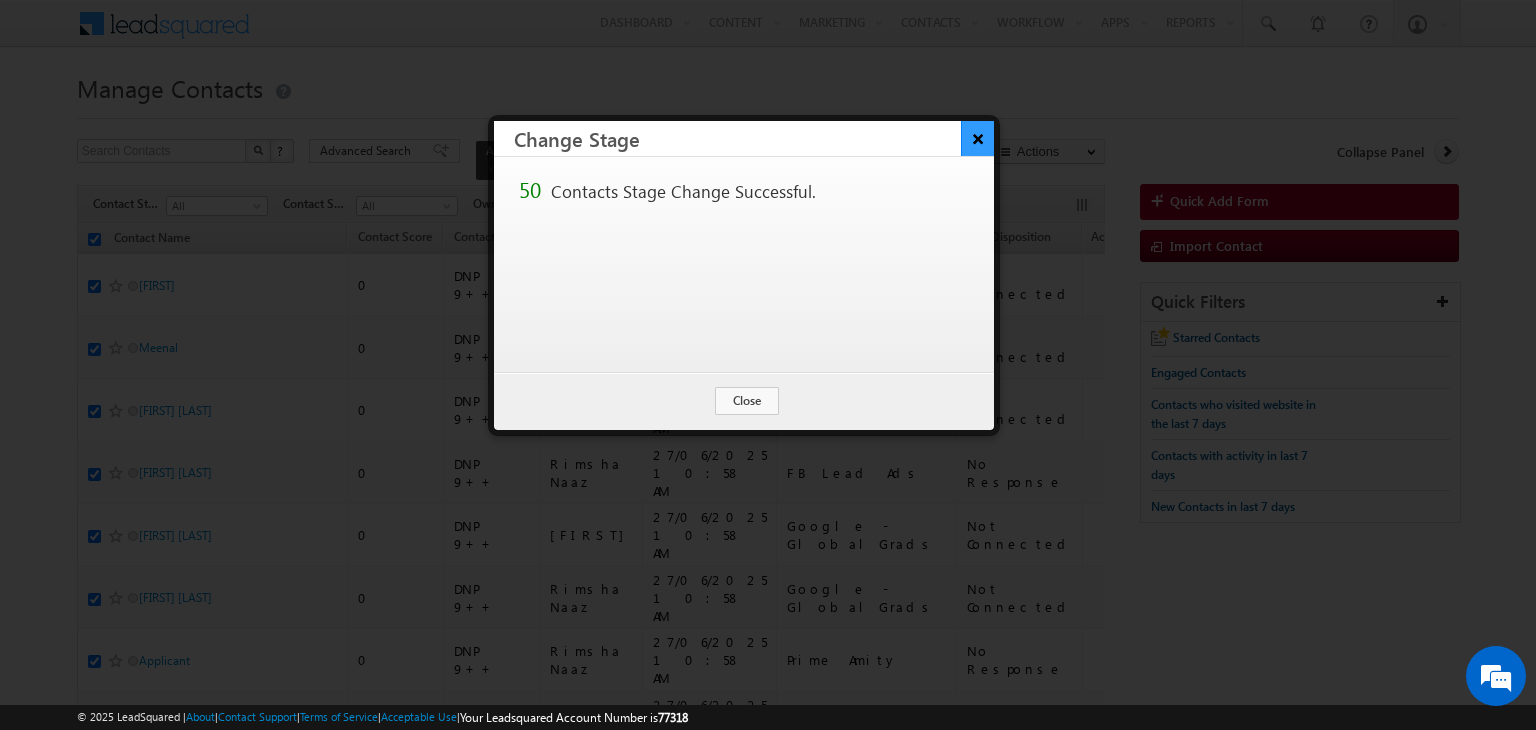 click on "×" at bounding box center [977, 138] 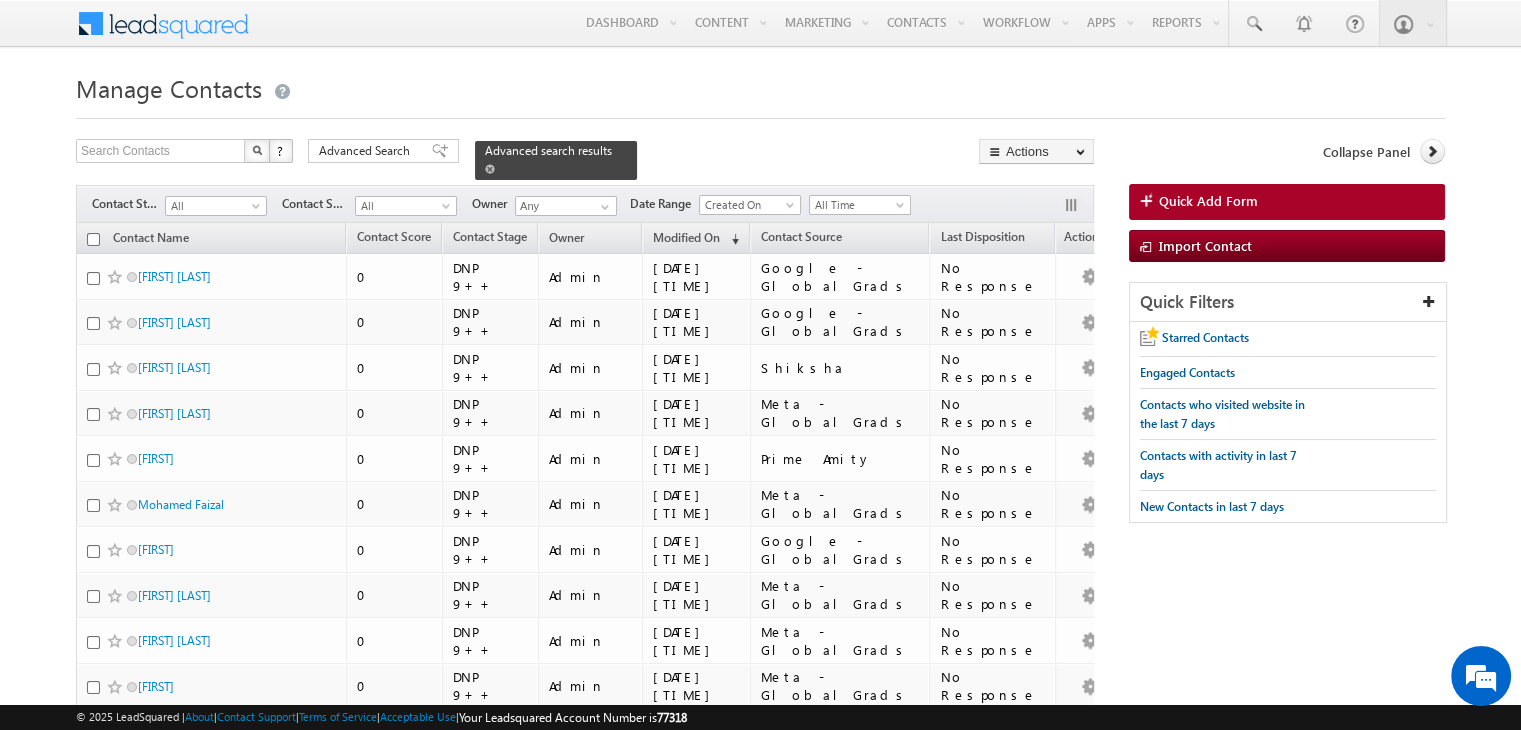 click on "Advanced search results" at bounding box center [556, 160] 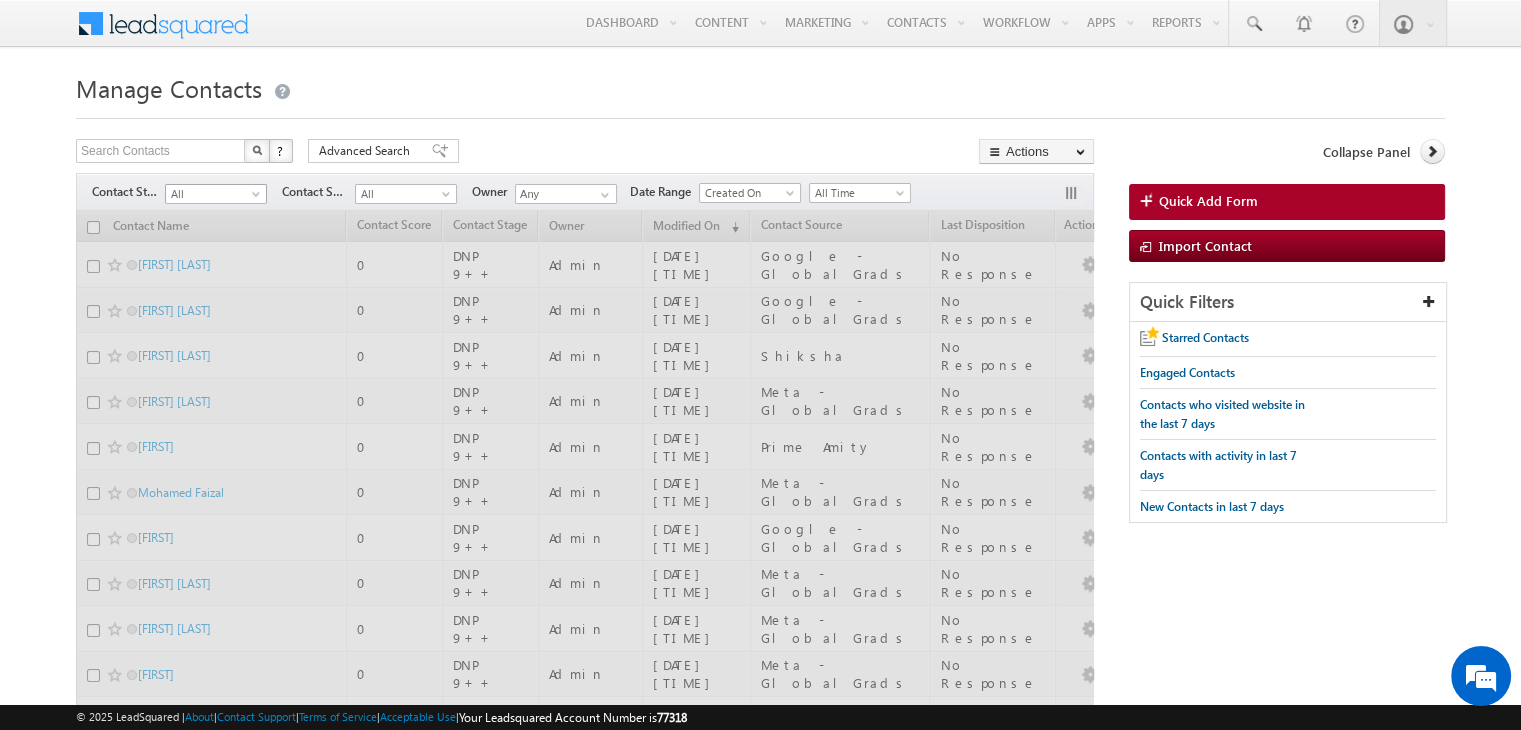 click on "All" at bounding box center [213, 194] 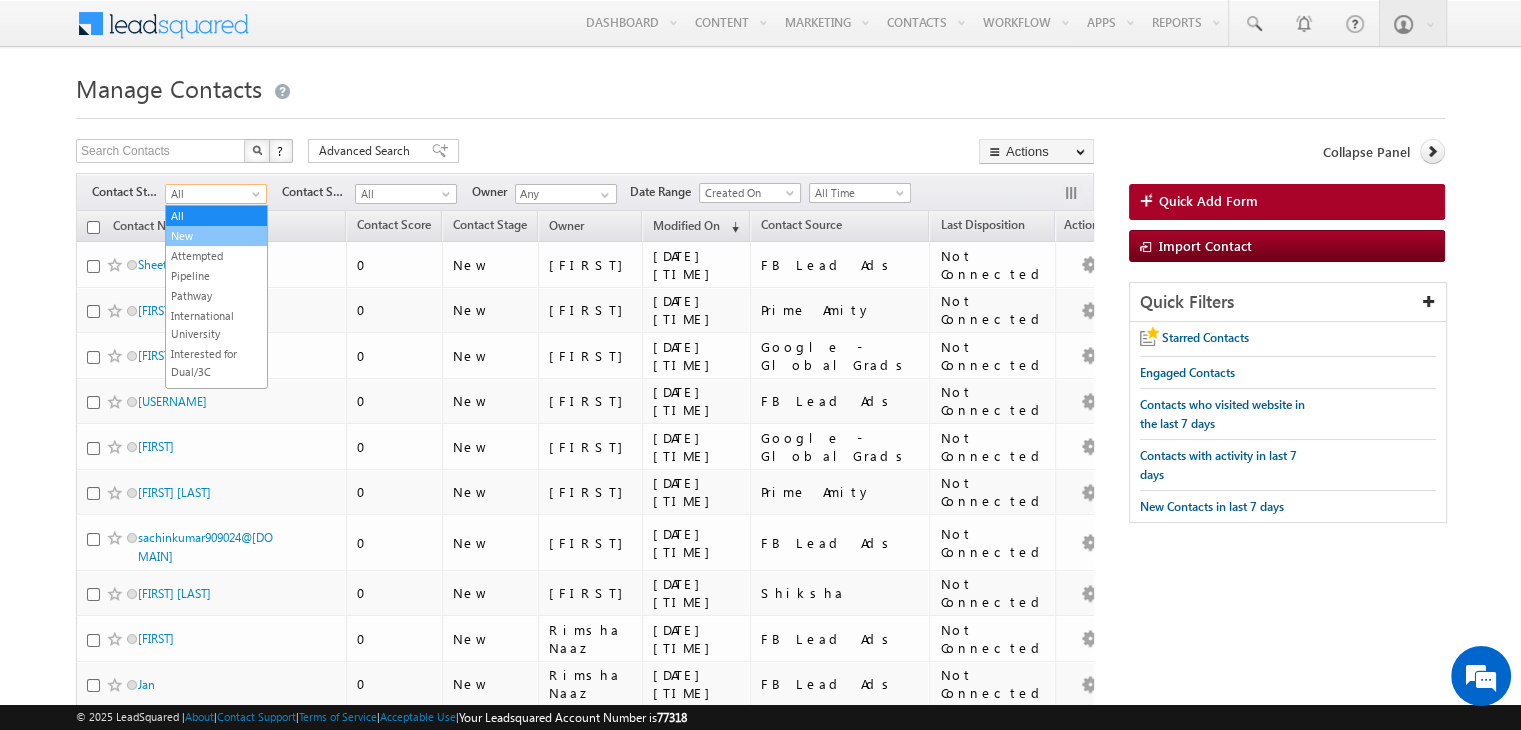 click on "New" at bounding box center [216, 236] 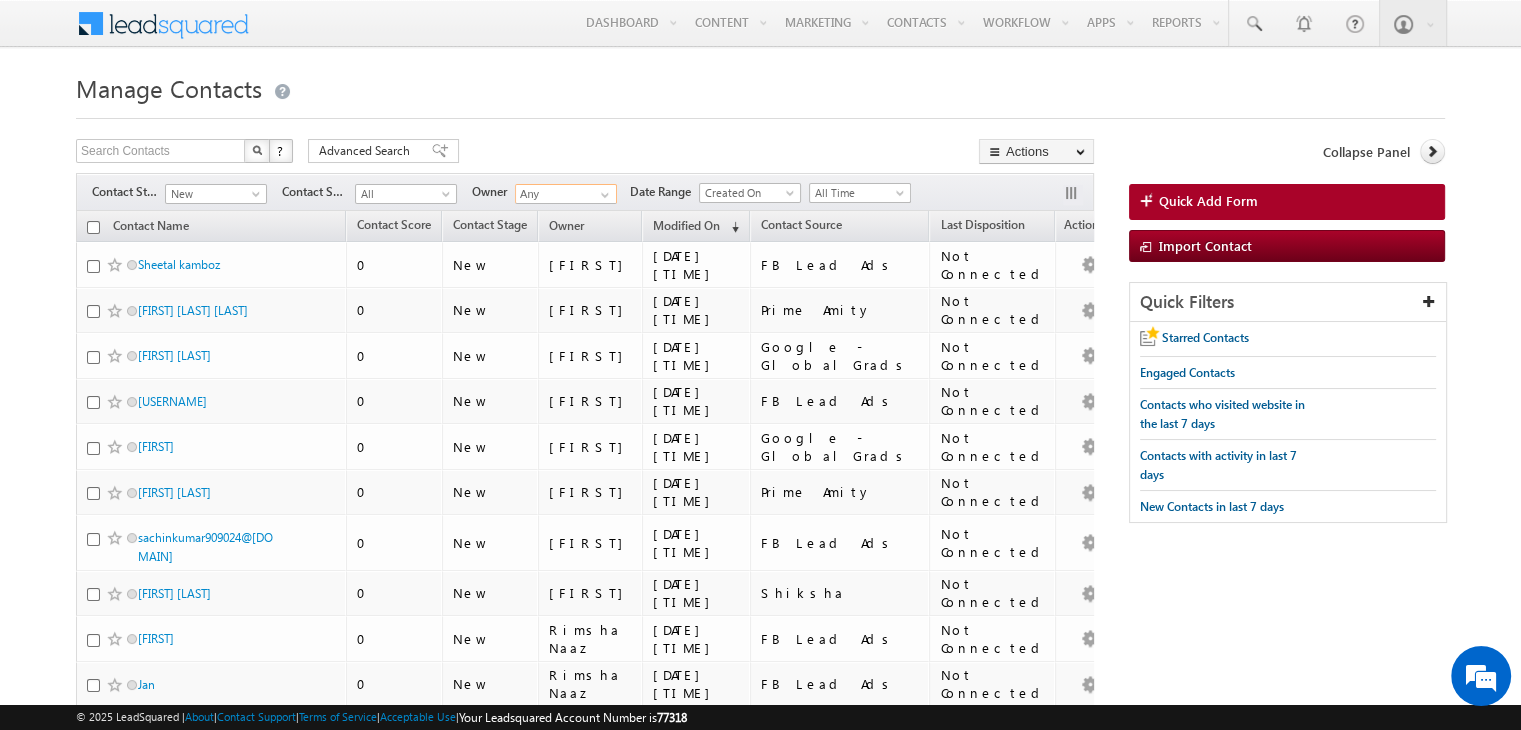 click on "Any" at bounding box center (566, 194) 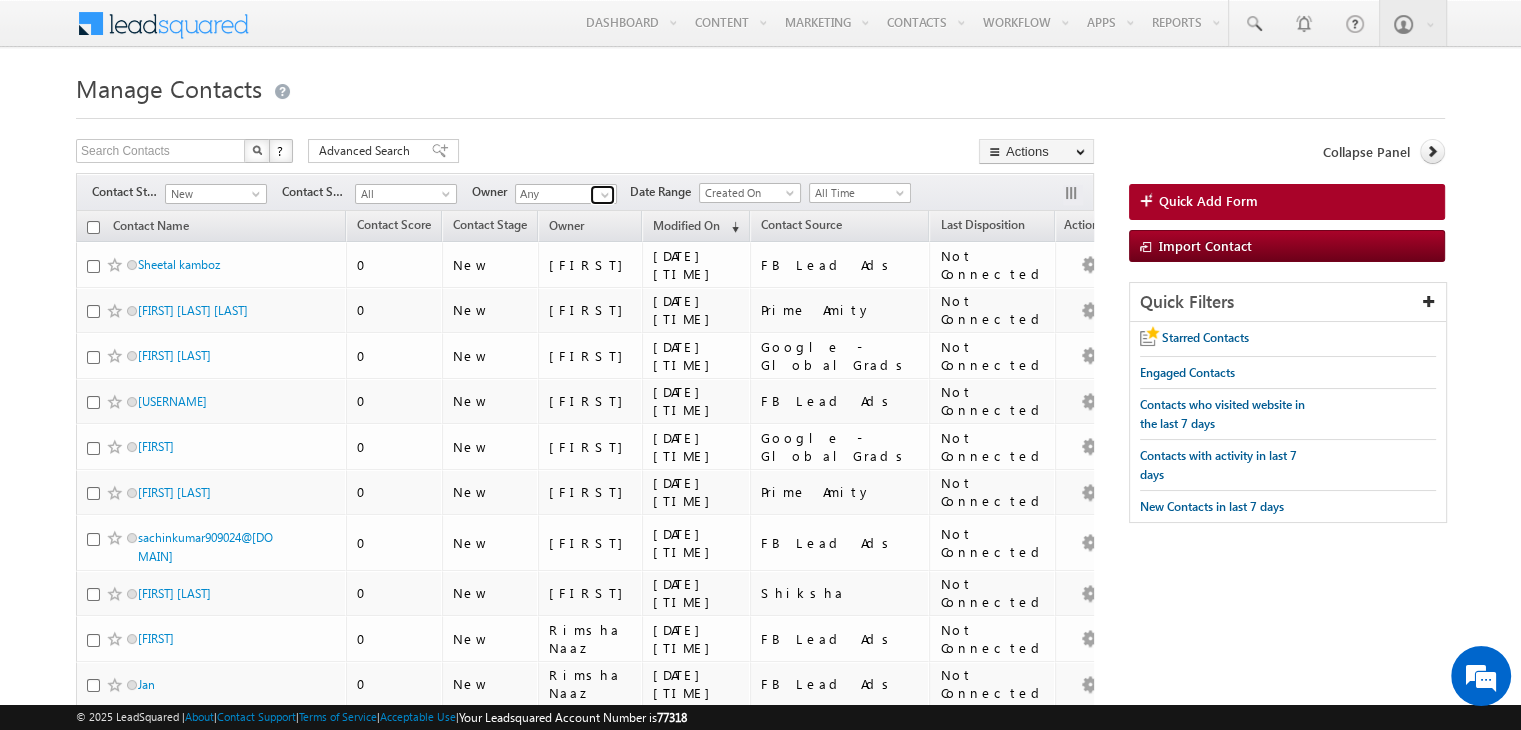 click at bounding box center [605, 195] 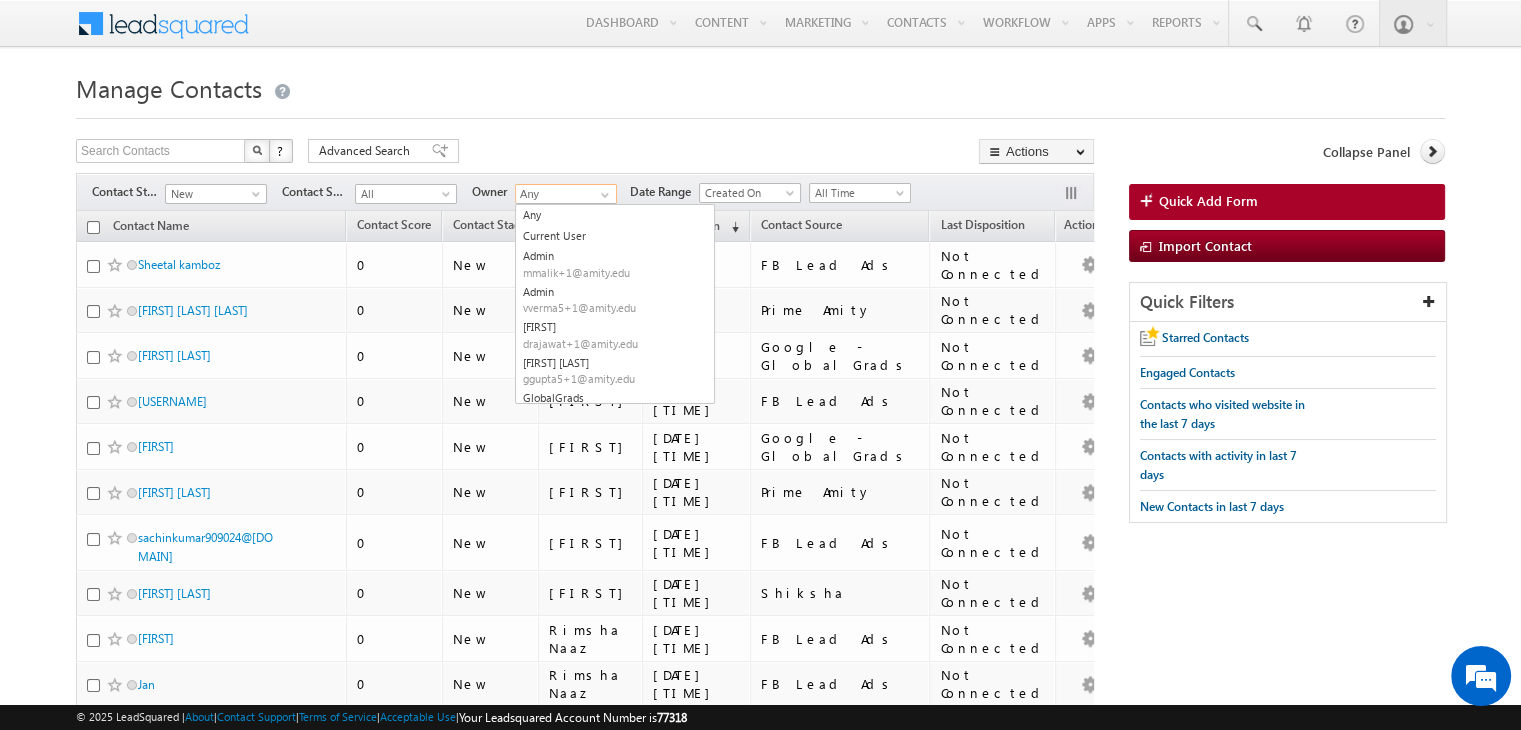 click at bounding box center (93, 227) 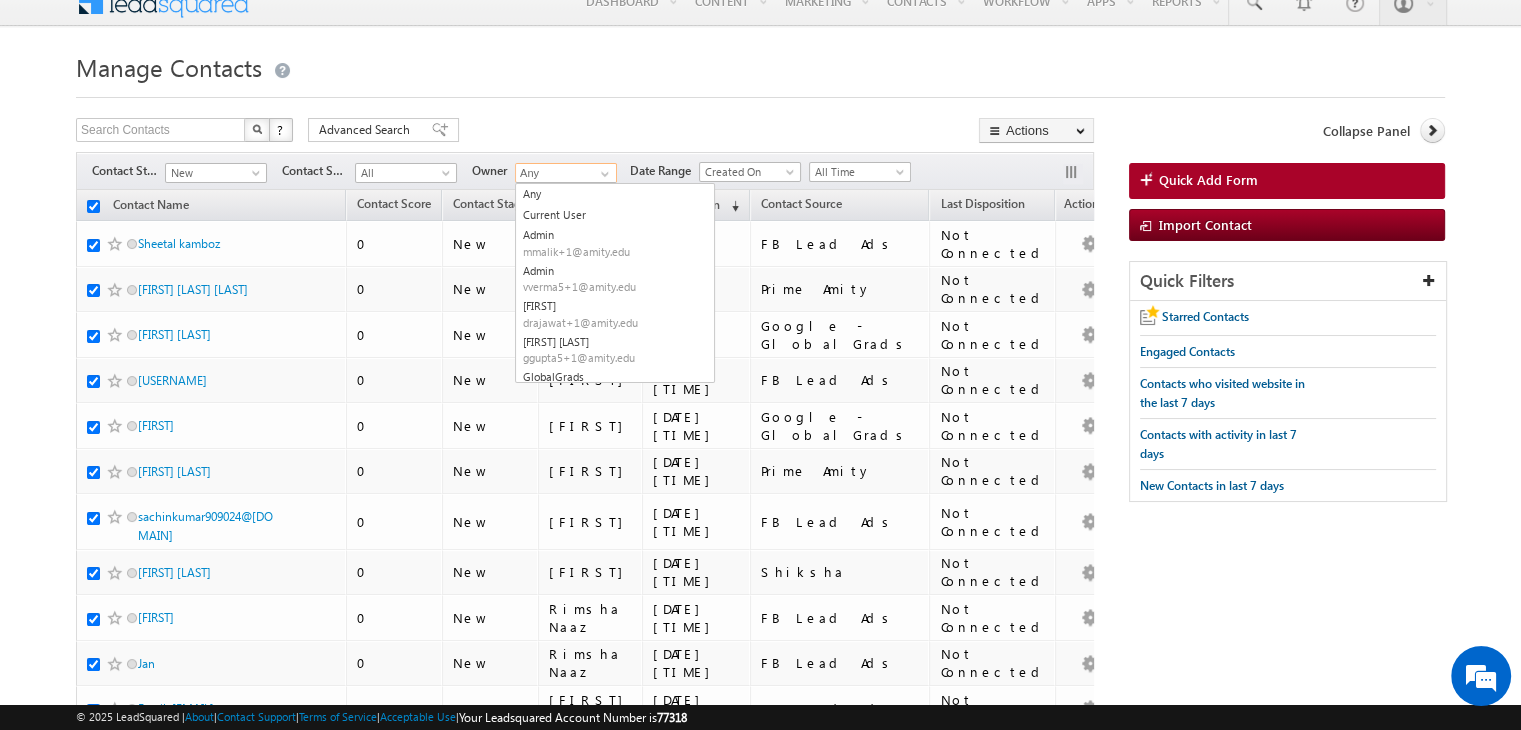 scroll, scrollTop: 0, scrollLeft: 0, axis: both 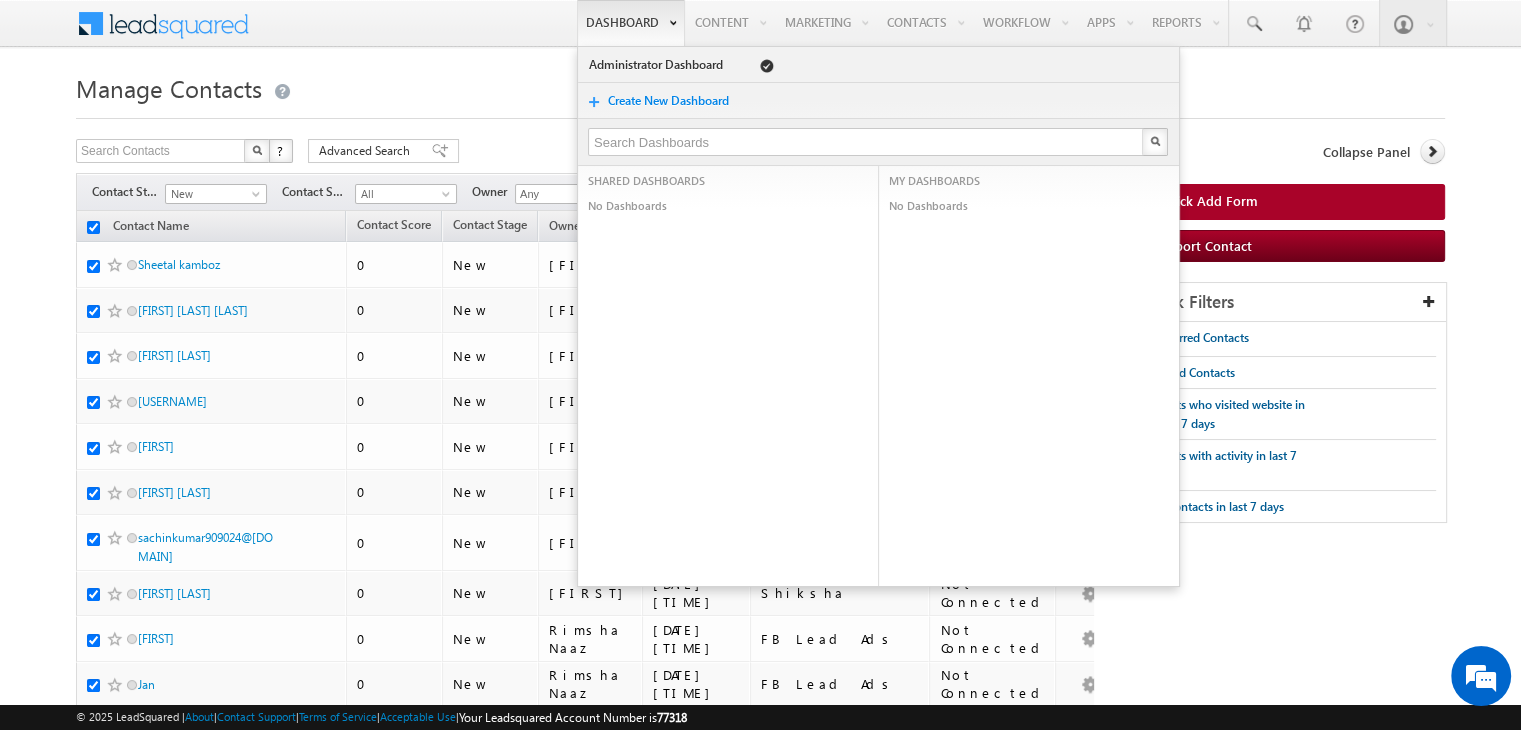 click on "Dashboard" at bounding box center (631, 23) 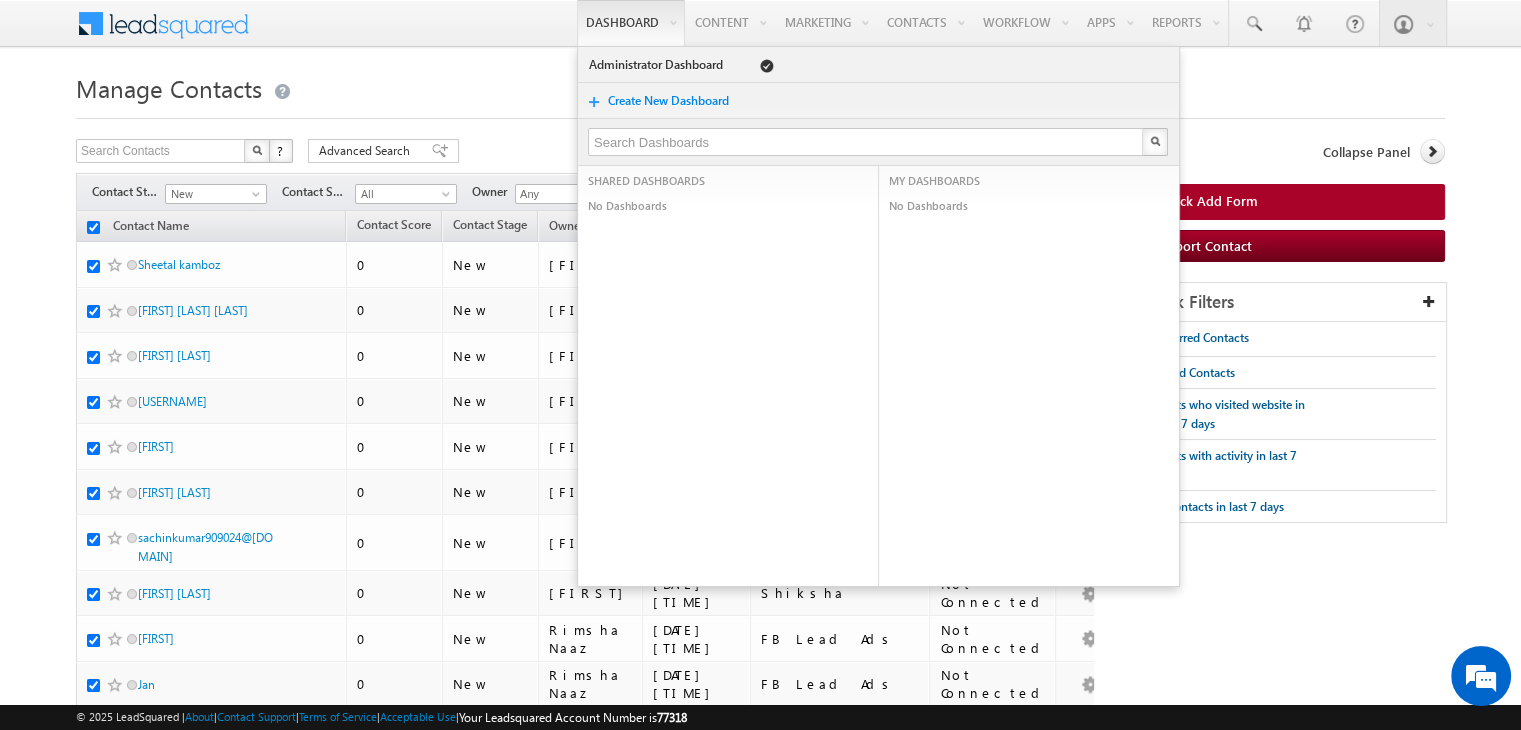 click on "Manage Contacts" at bounding box center [760, 86] 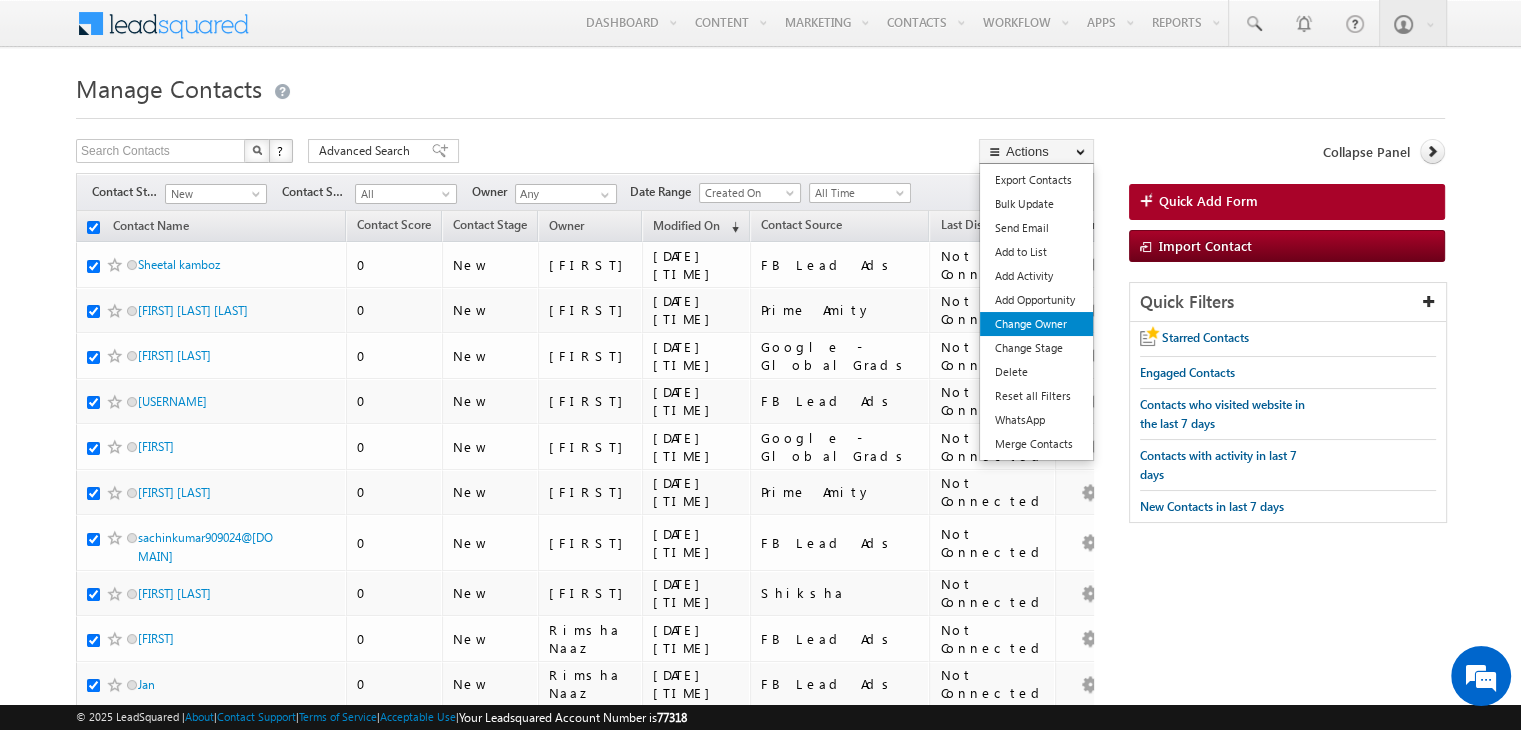 click on "Change Owner" at bounding box center [1036, 324] 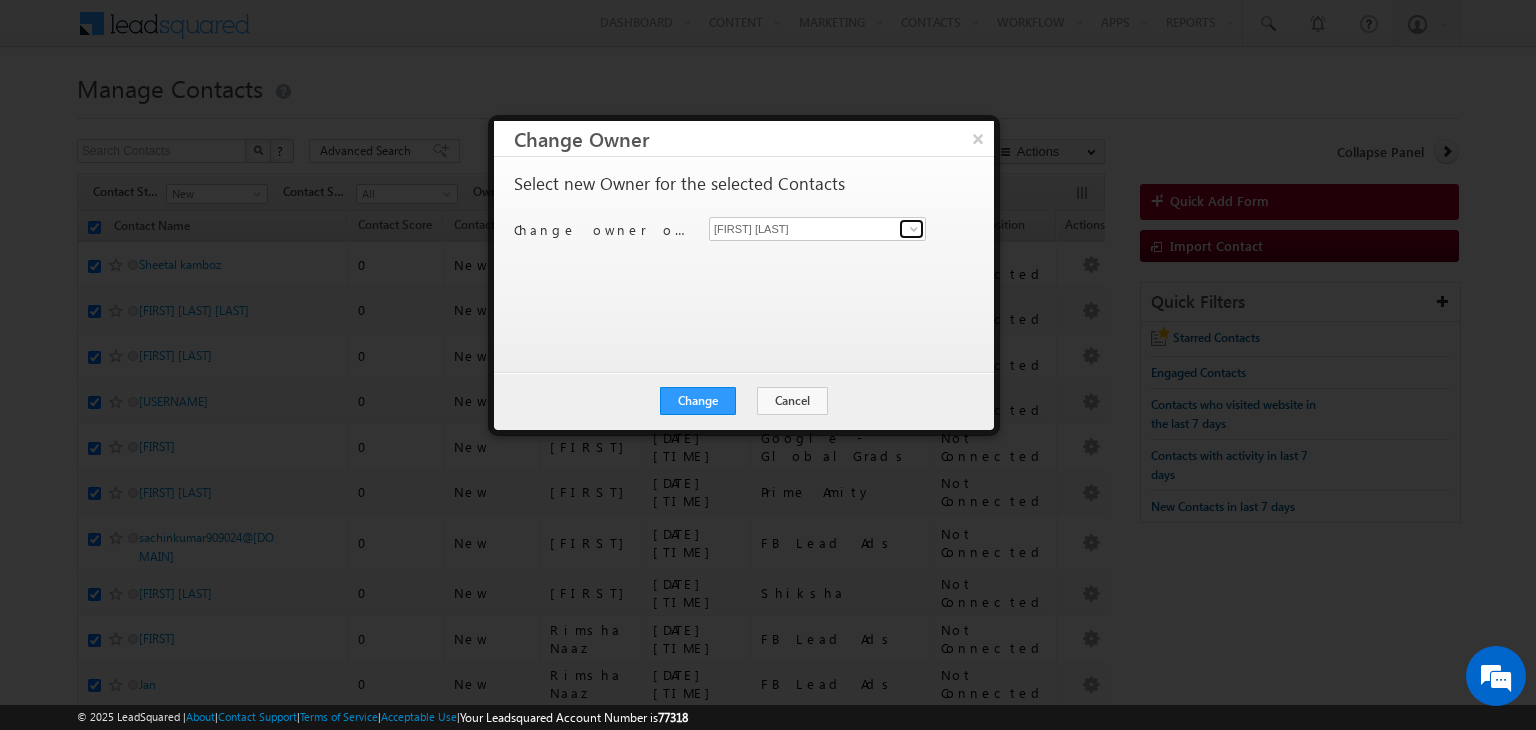 click at bounding box center [914, 229] 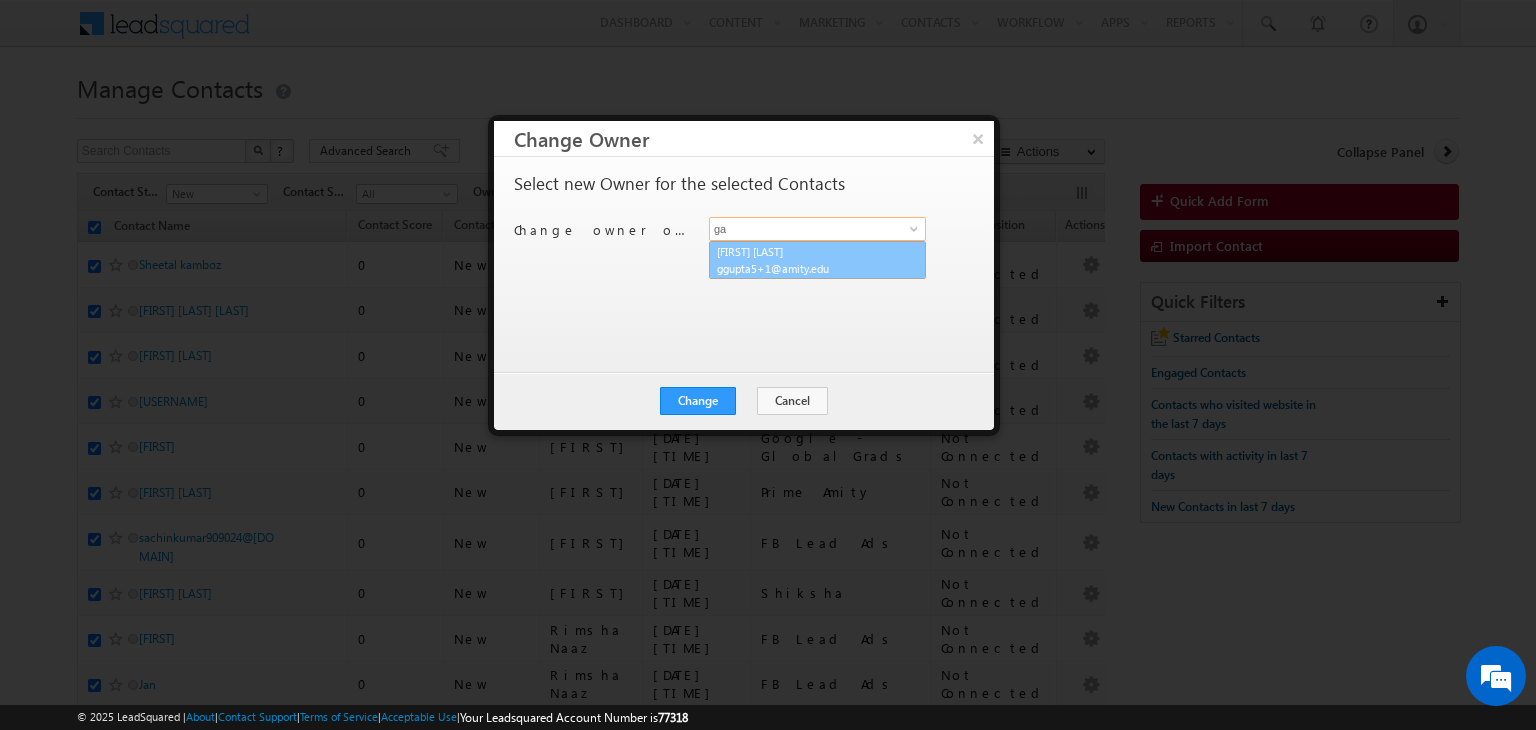 click on "ggupta5+1@amity.edu" at bounding box center (807, 268) 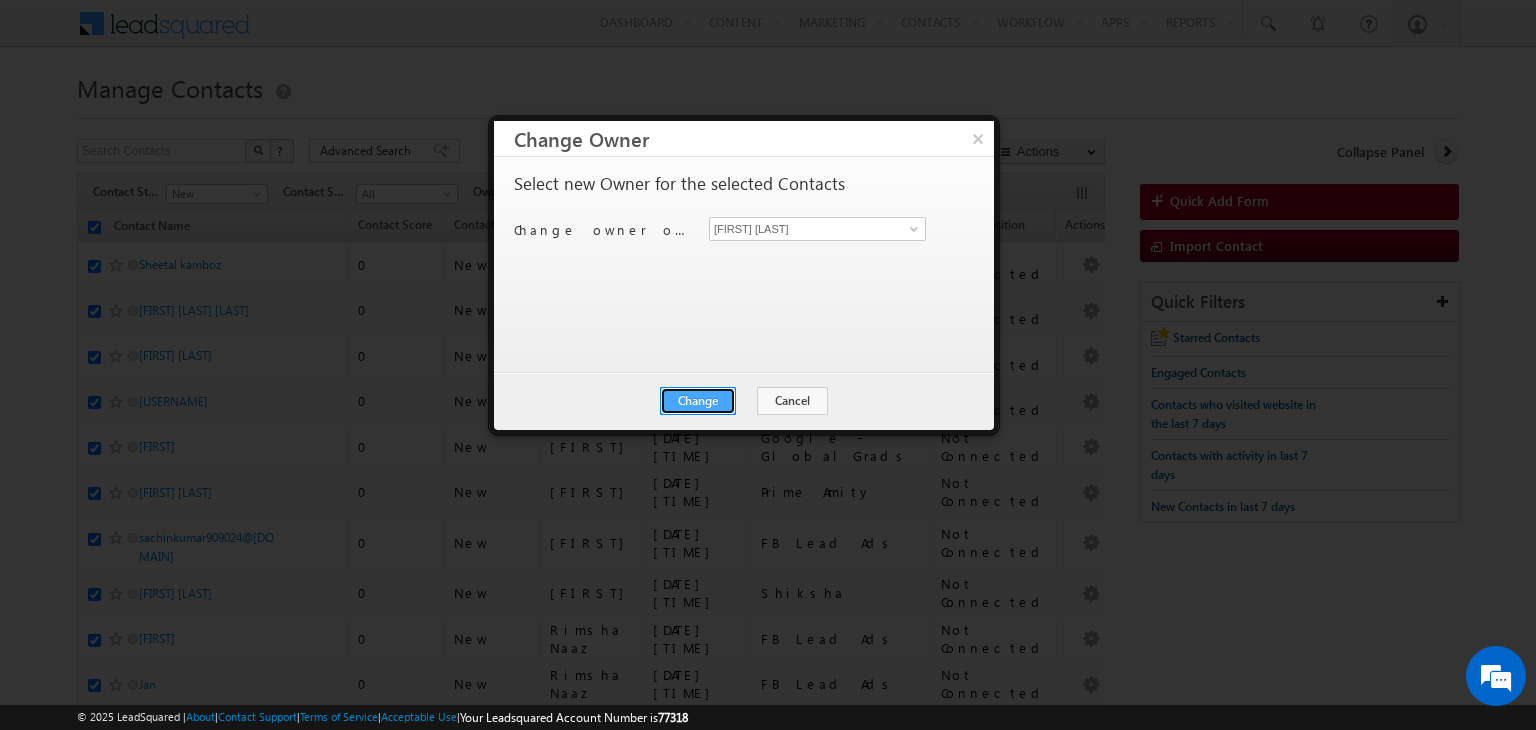 click on "Change" at bounding box center [698, 401] 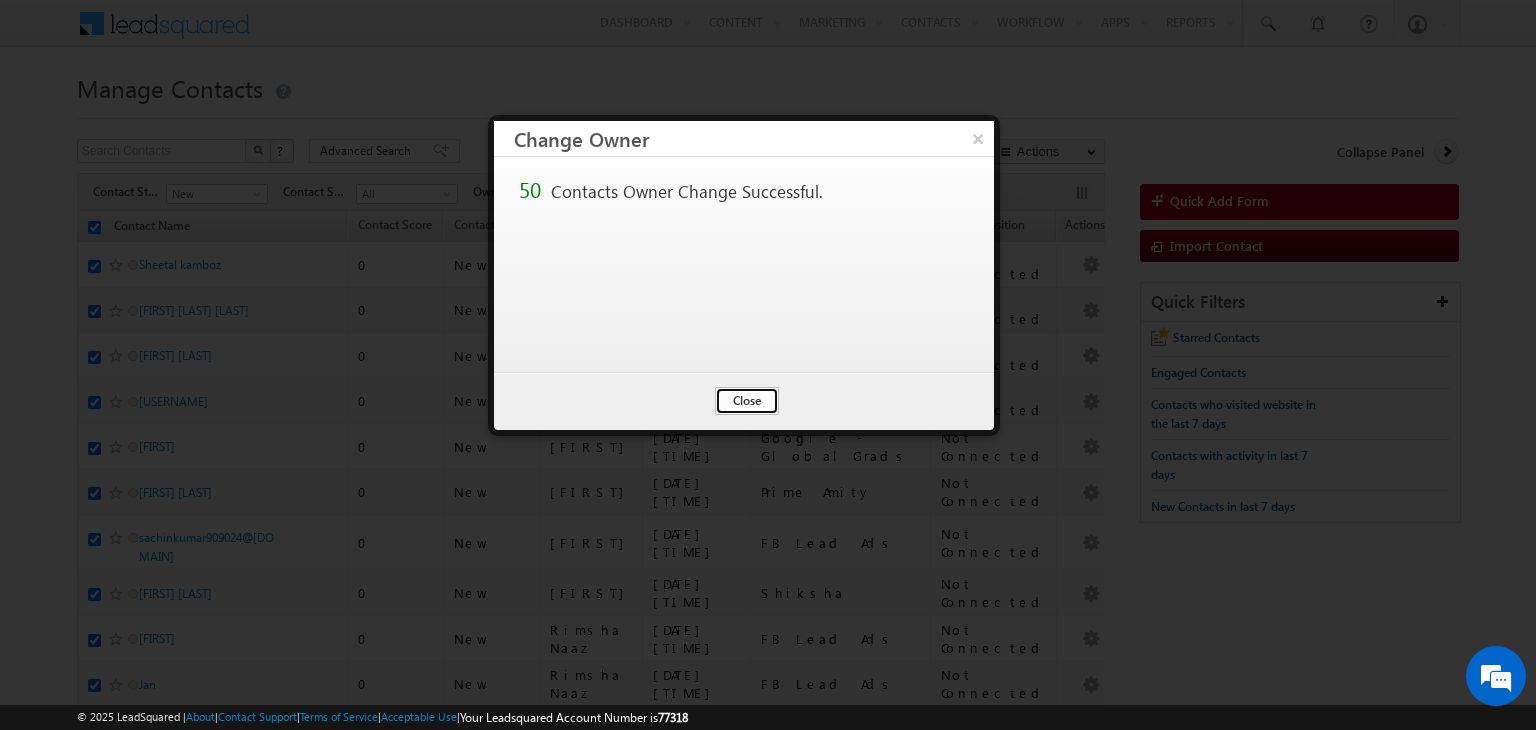 click on "Close" at bounding box center (747, 401) 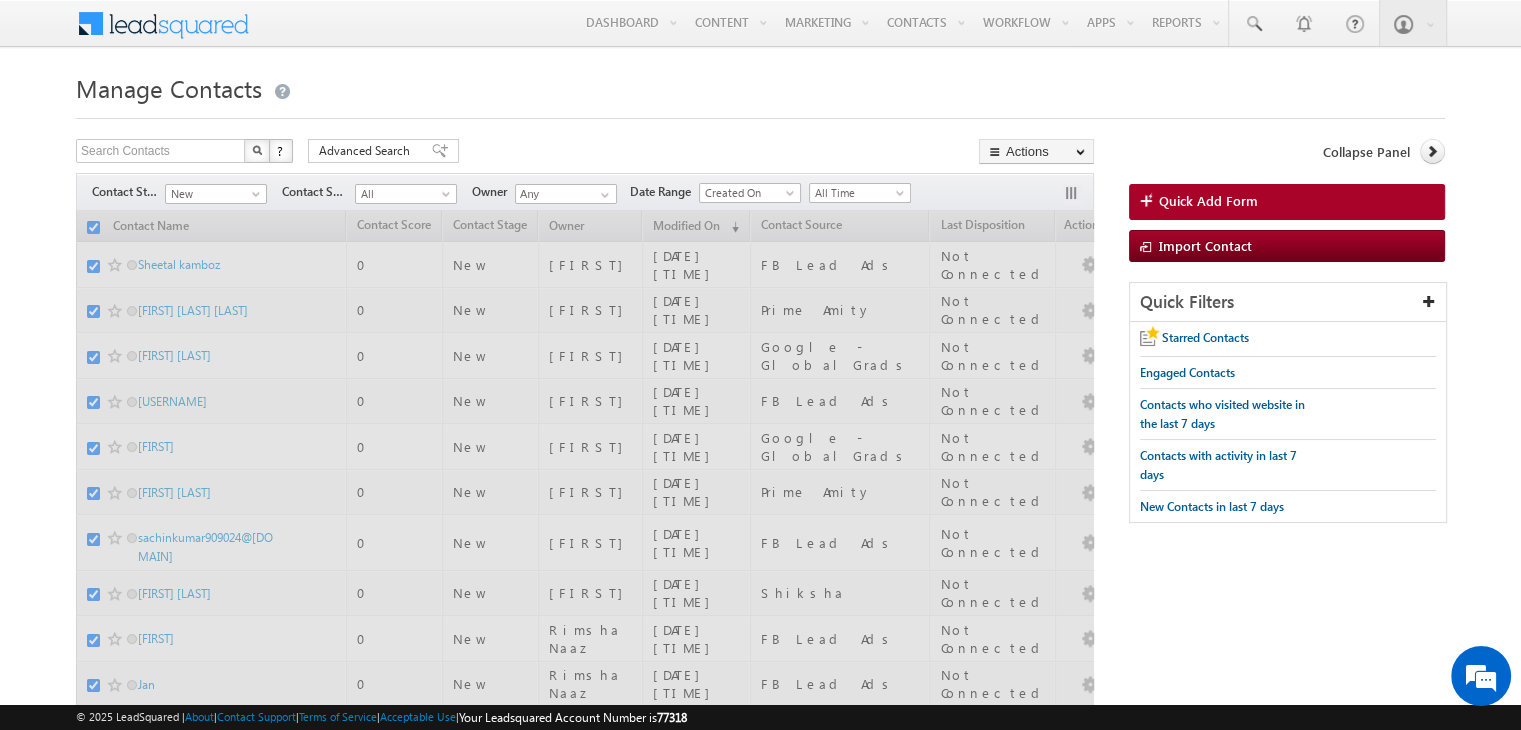 click on "Search Contacts X ?   124 results found
Advanced Search
Advanced Search
Advanced search results
Actions Export Contacts Reset all Filters
Actions Export Contacts Bulk Update Send Email Add to List Add Activity Add Opportunity Change Owner Delete" at bounding box center [585, 153] 